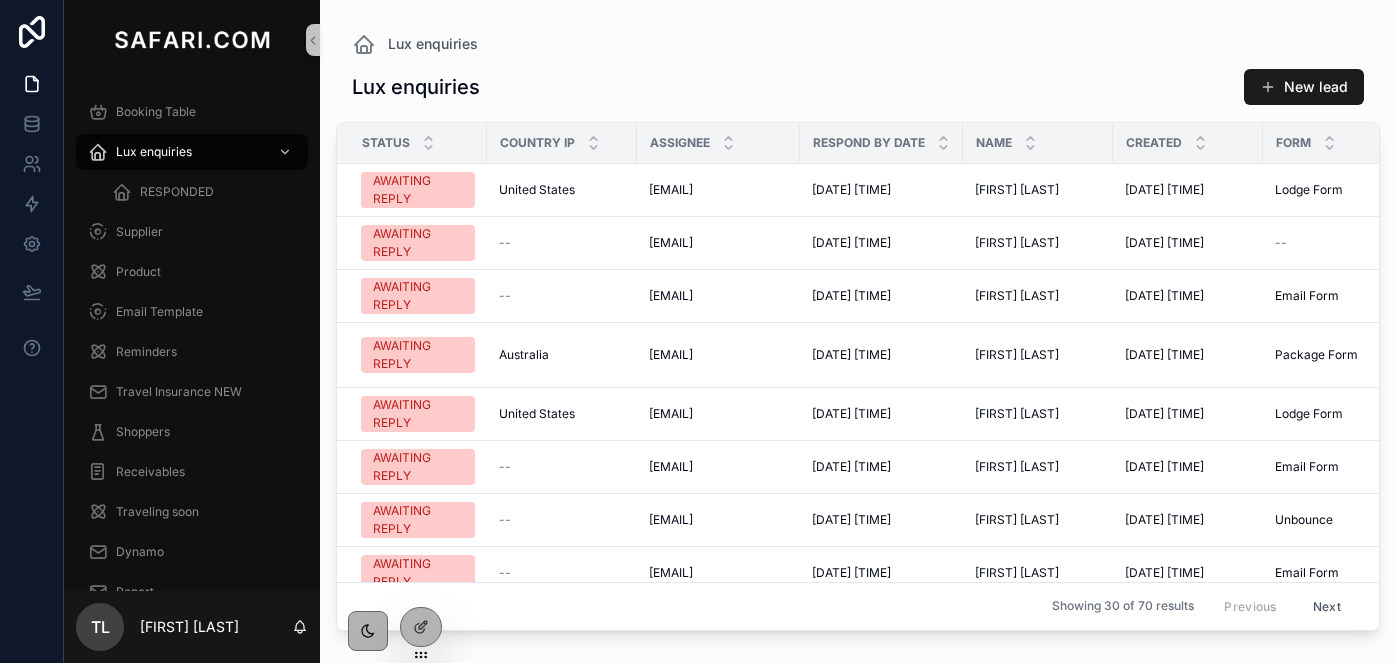 scroll, scrollTop: 0, scrollLeft: 0, axis: both 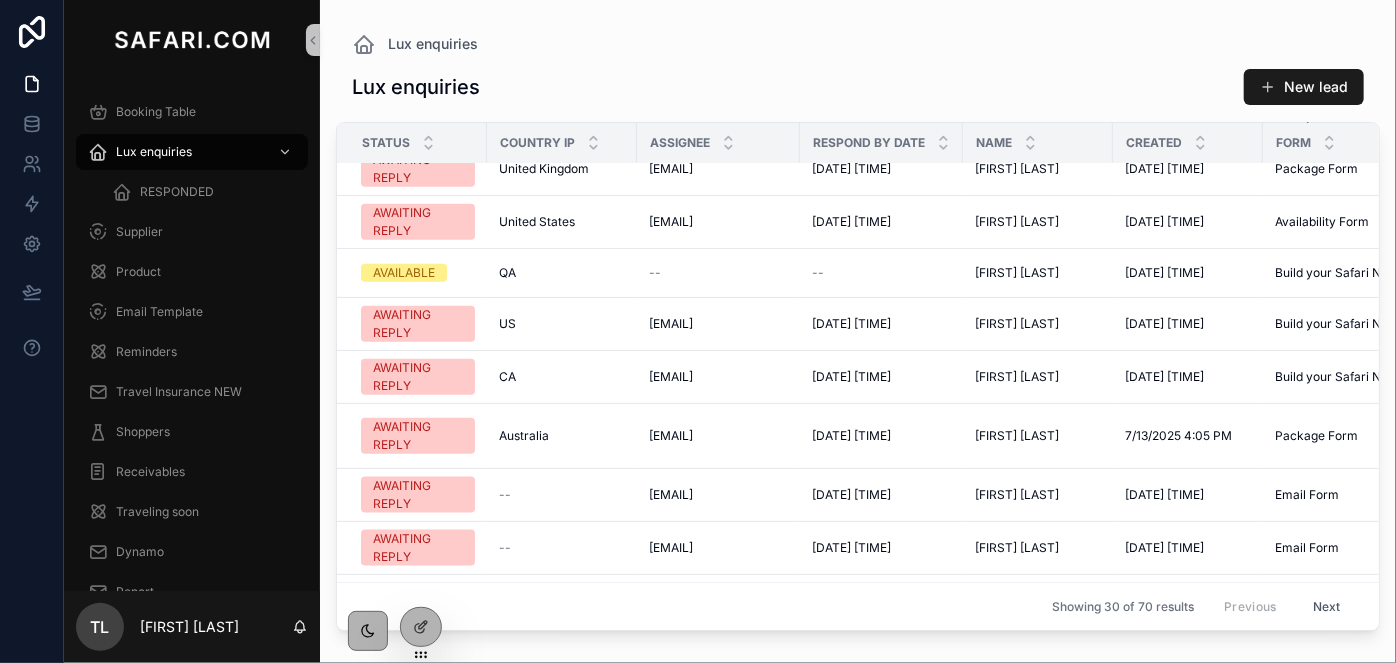 drag, startPoint x: 1104, startPoint y: 631, endPoint x: 1330, endPoint y: 633, distance: 226.00885 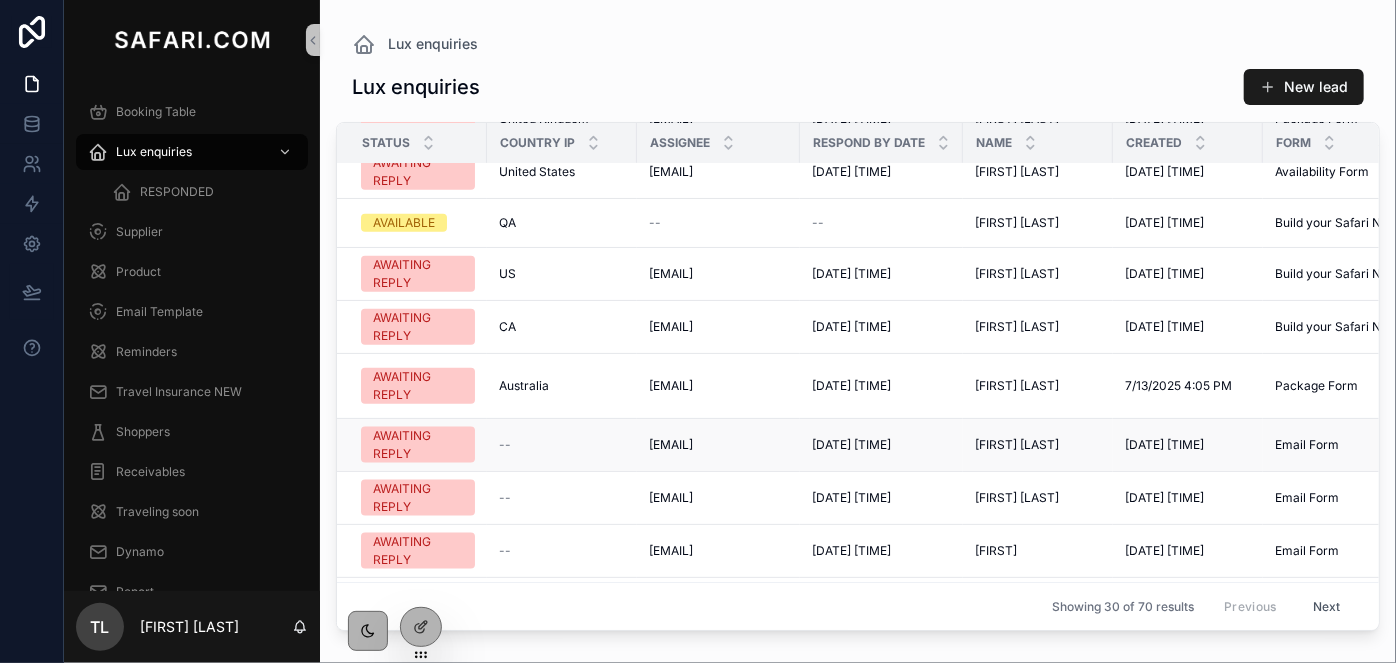 scroll, scrollTop: 1185, scrollLeft: 0, axis: vertical 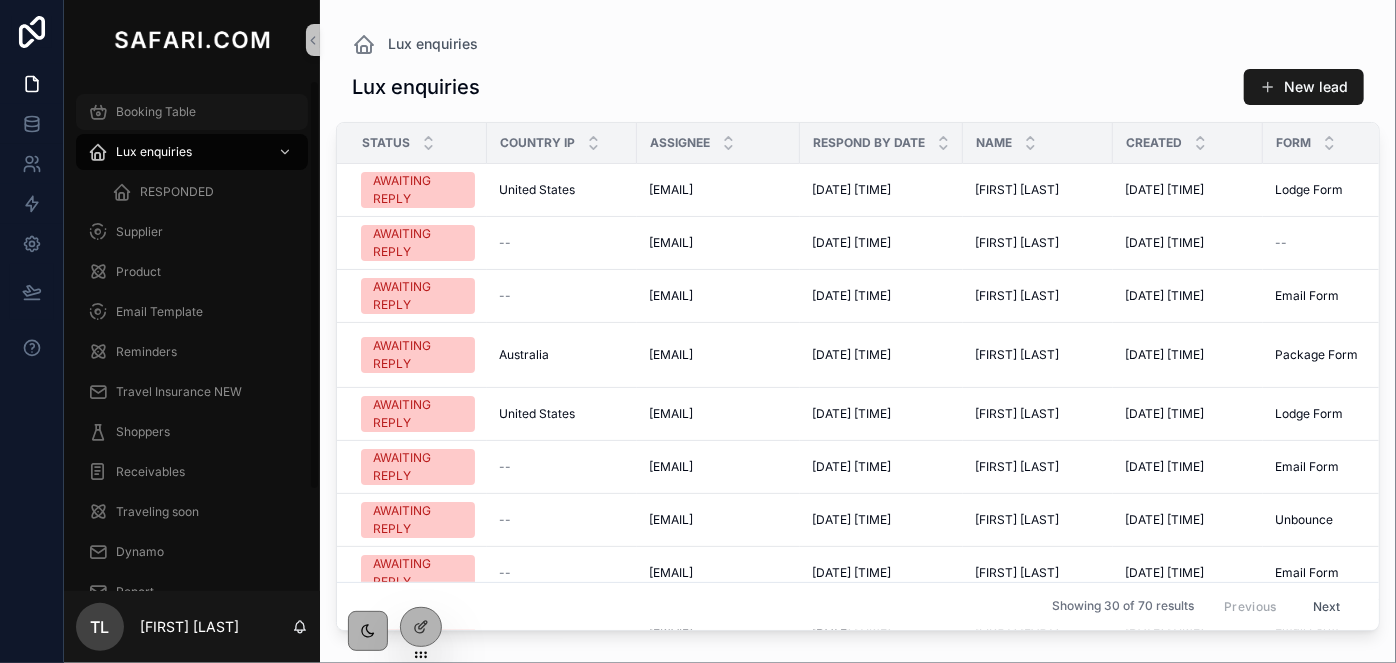 click on "Booking Table" at bounding box center [156, 112] 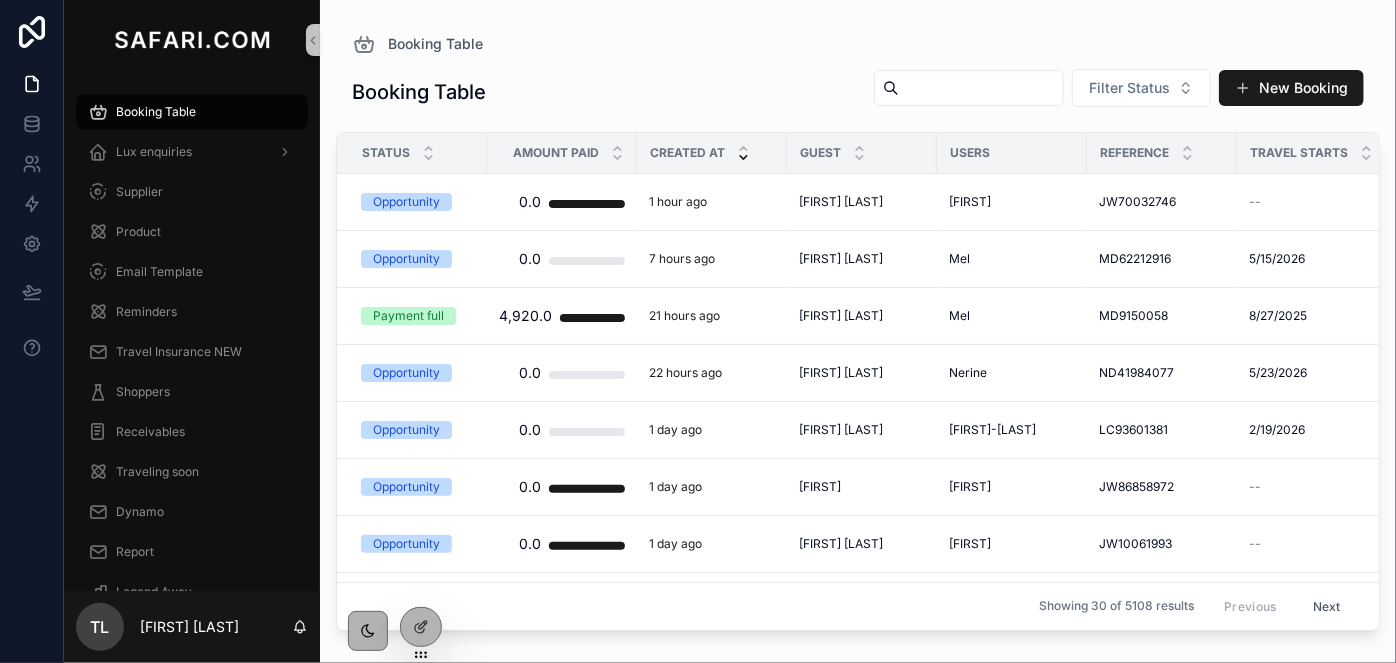 click at bounding box center [981, 88] 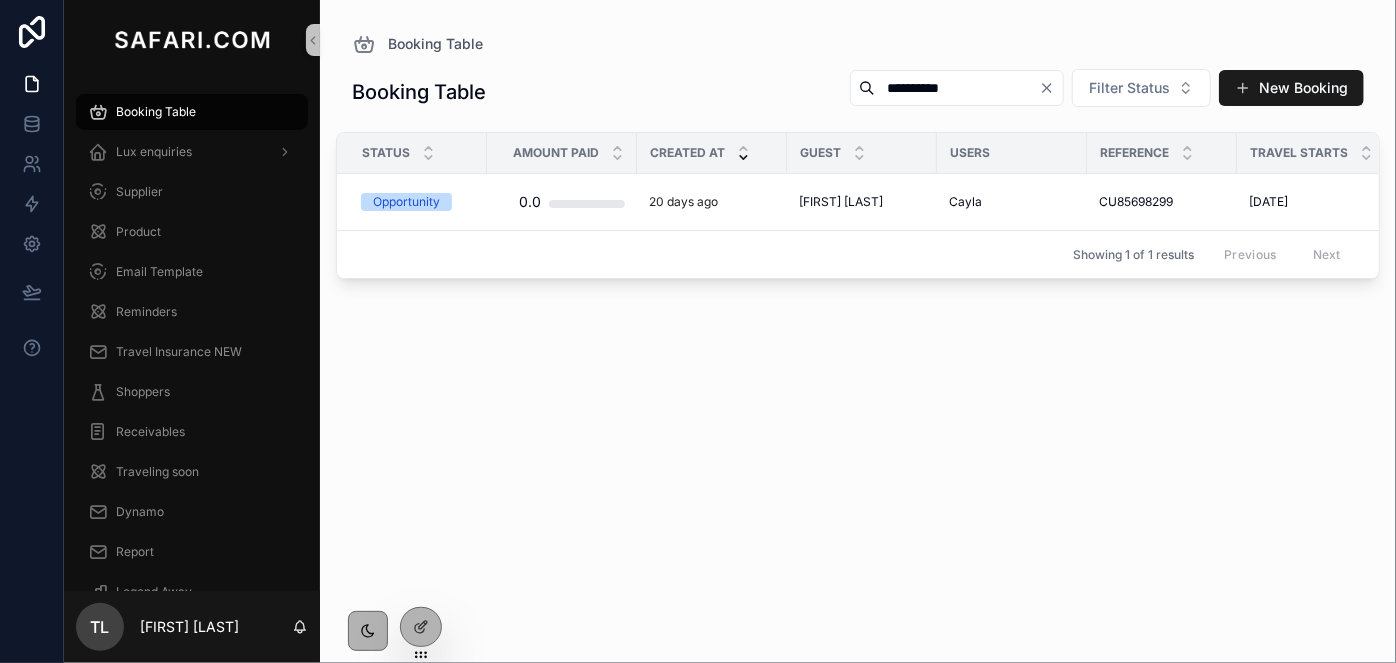 type on "**********" 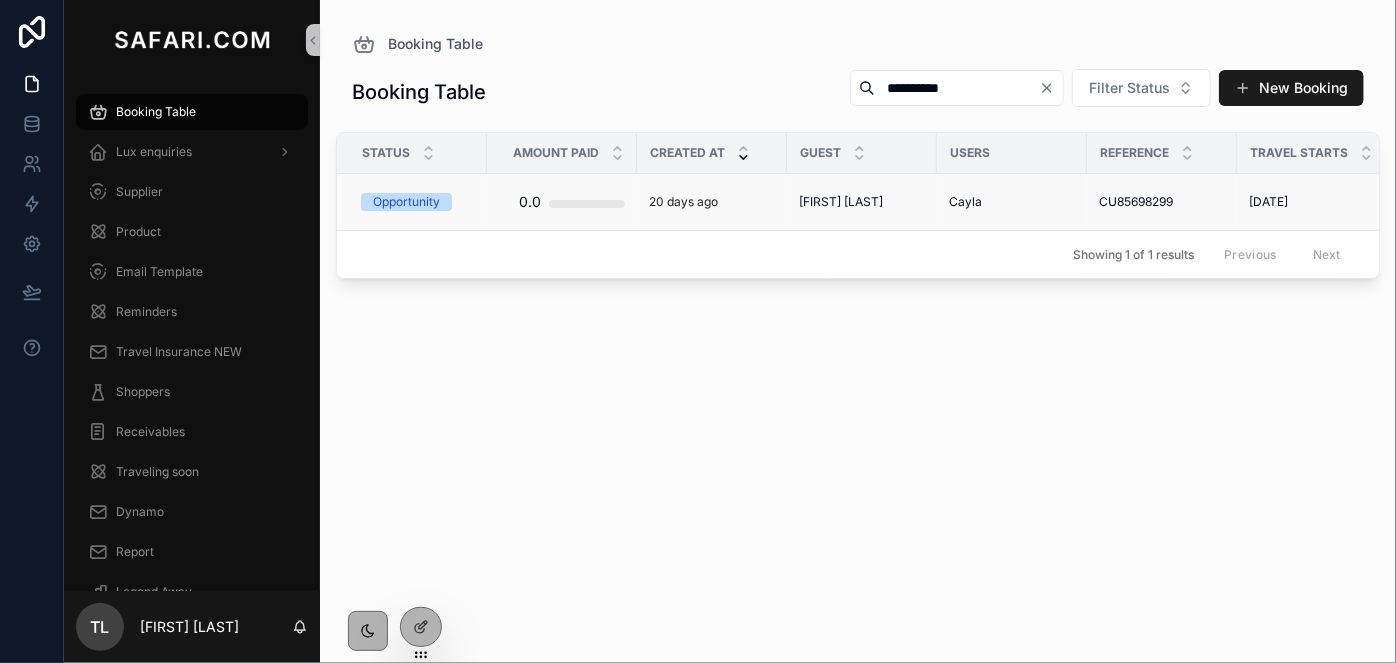 click on "Santrell Atkins" at bounding box center (841, 202) 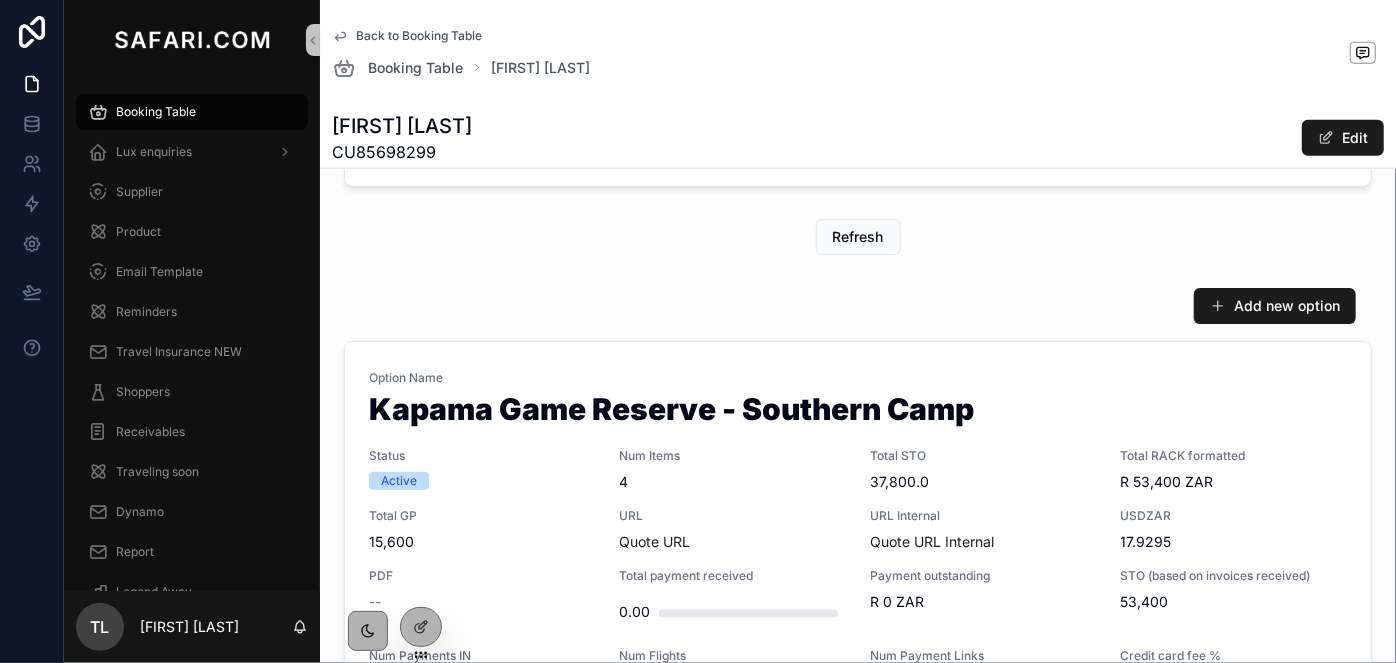 scroll, scrollTop: 909, scrollLeft: 0, axis: vertical 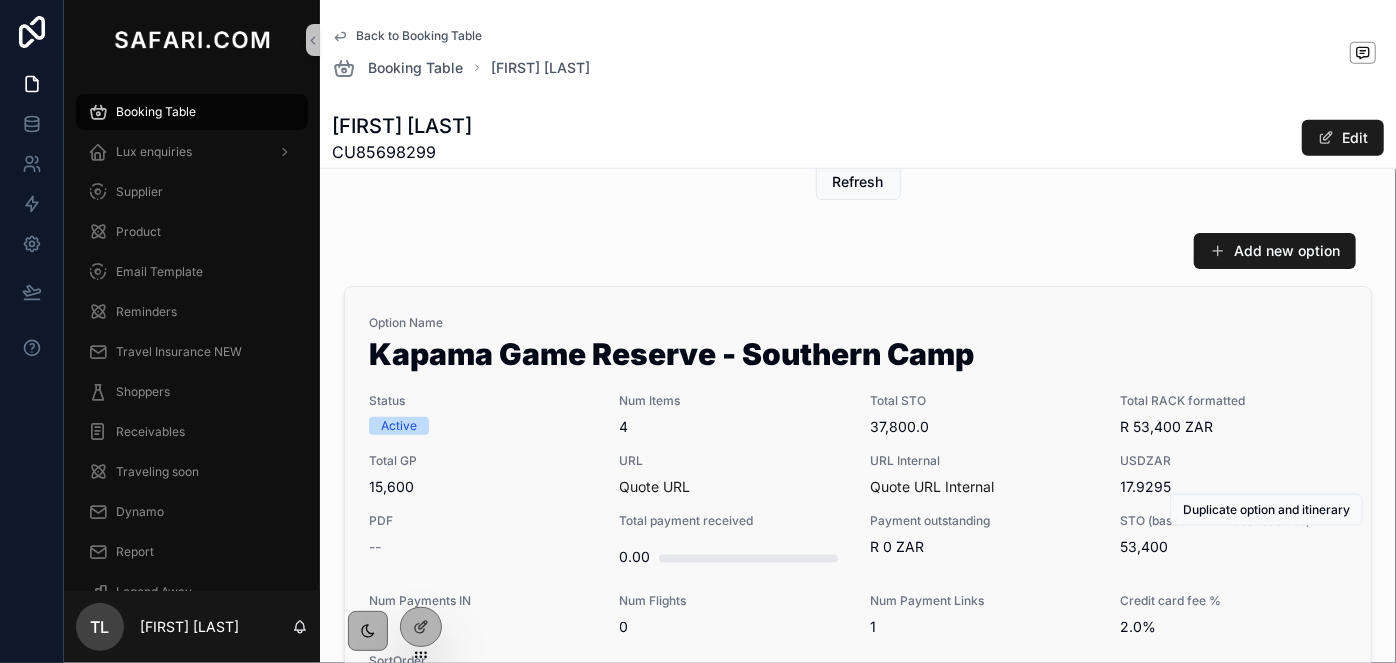 drag, startPoint x: 400, startPoint y: 487, endPoint x: 349, endPoint y: 486, distance: 51.009804 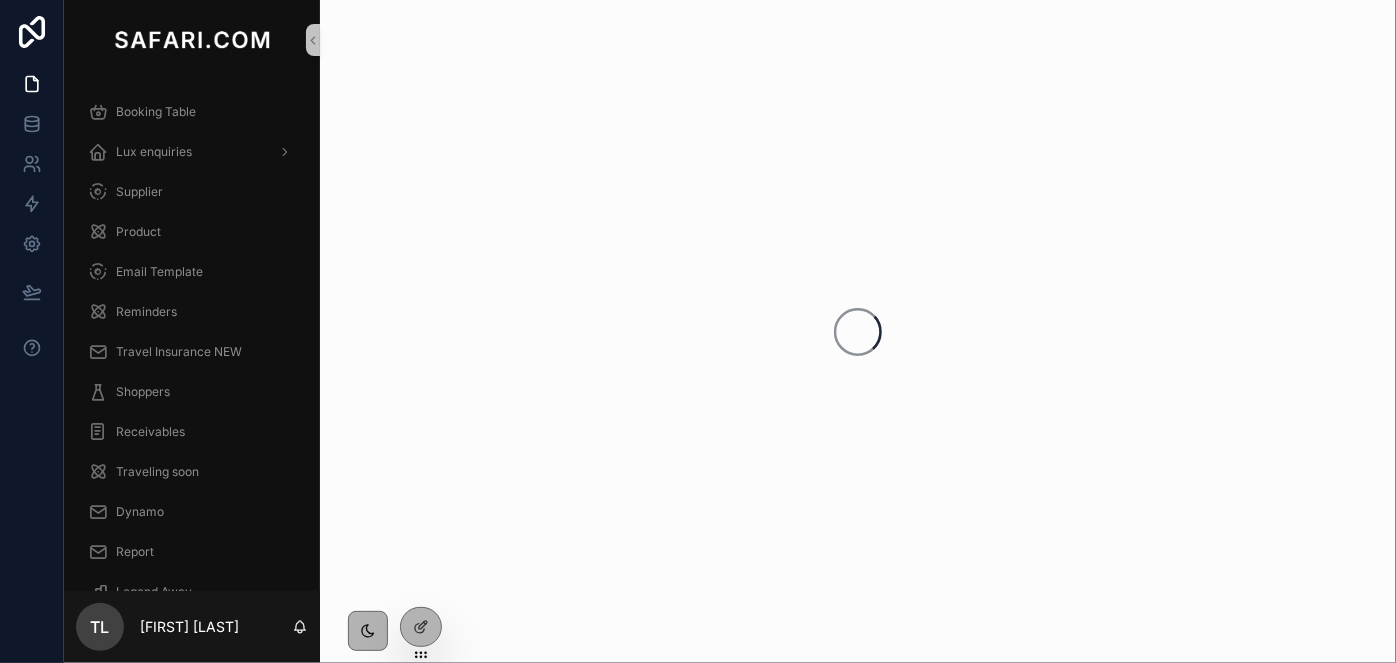 scroll, scrollTop: 0, scrollLeft: 0, axis: both 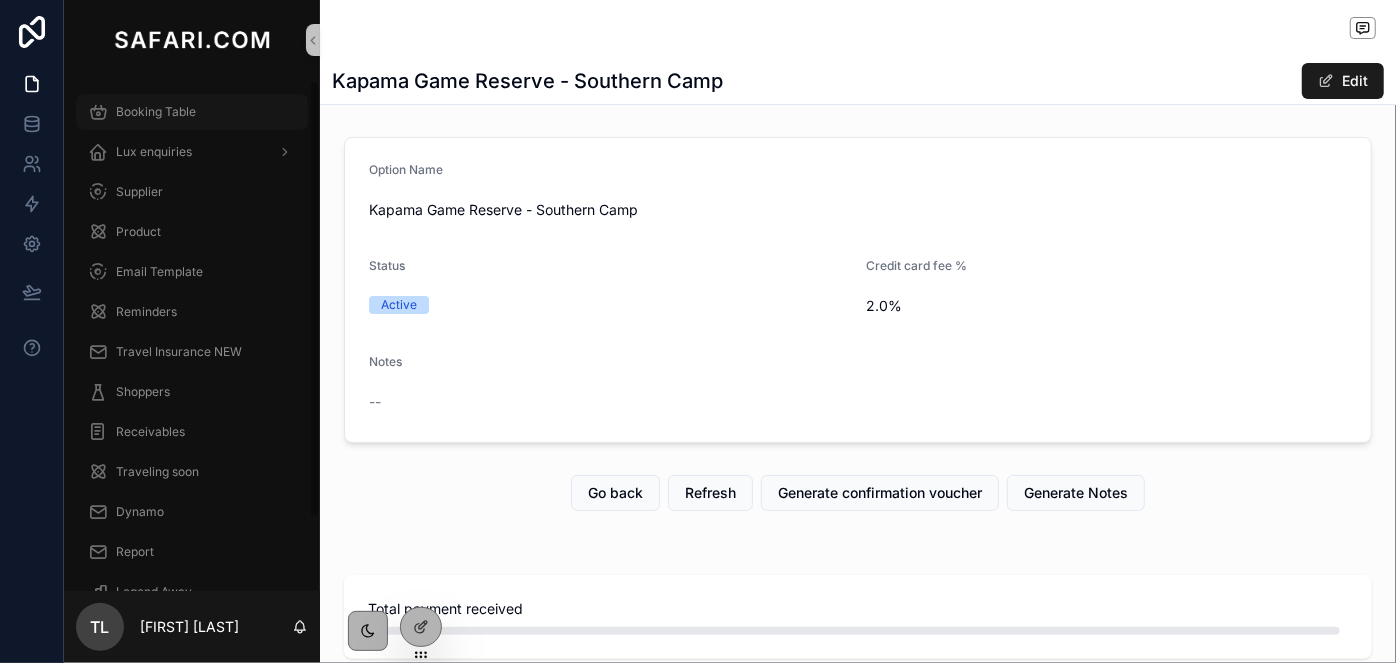 click on "Booking Table" at bounding box center (156, 112) 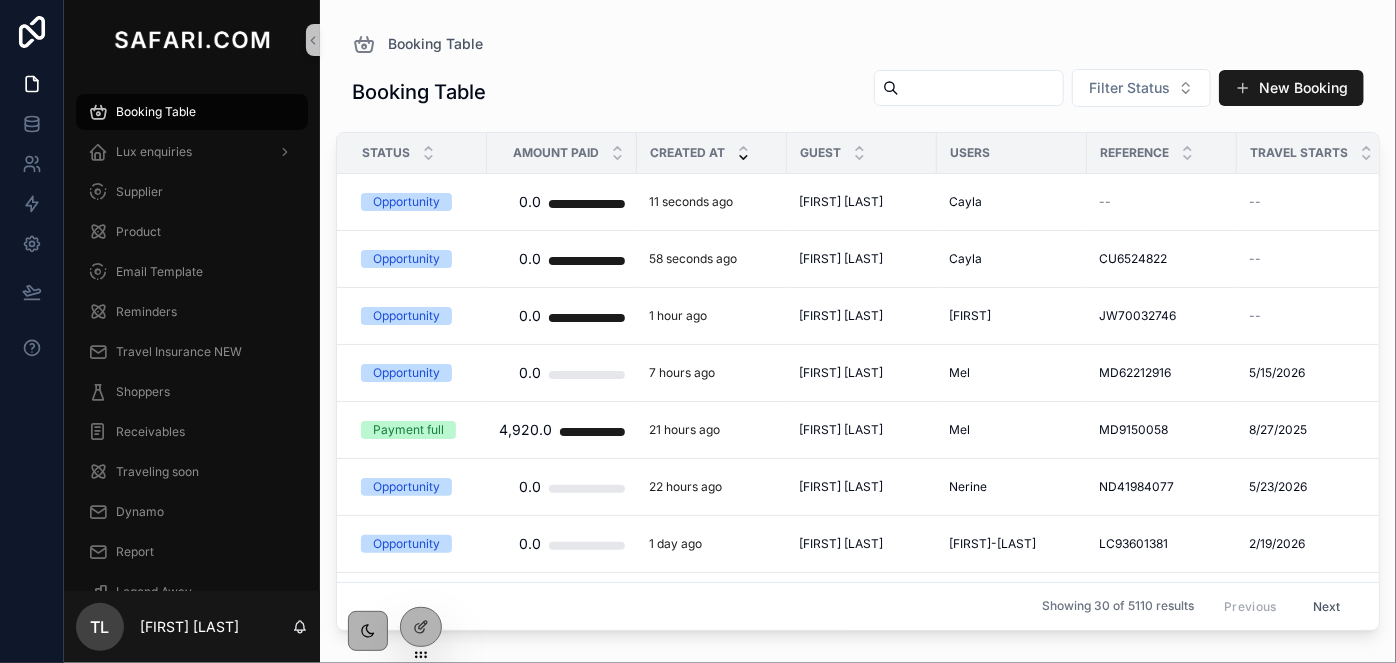 click at bounding box center [981, 88] 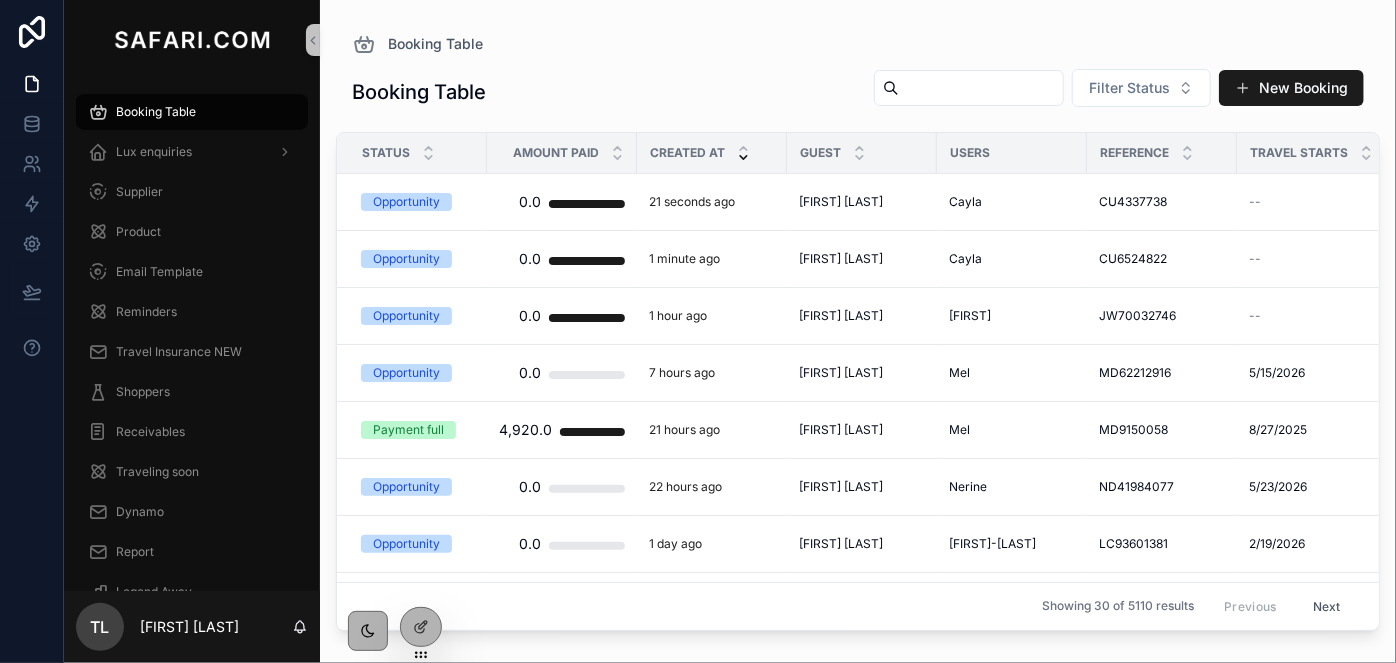 paste on "**********" 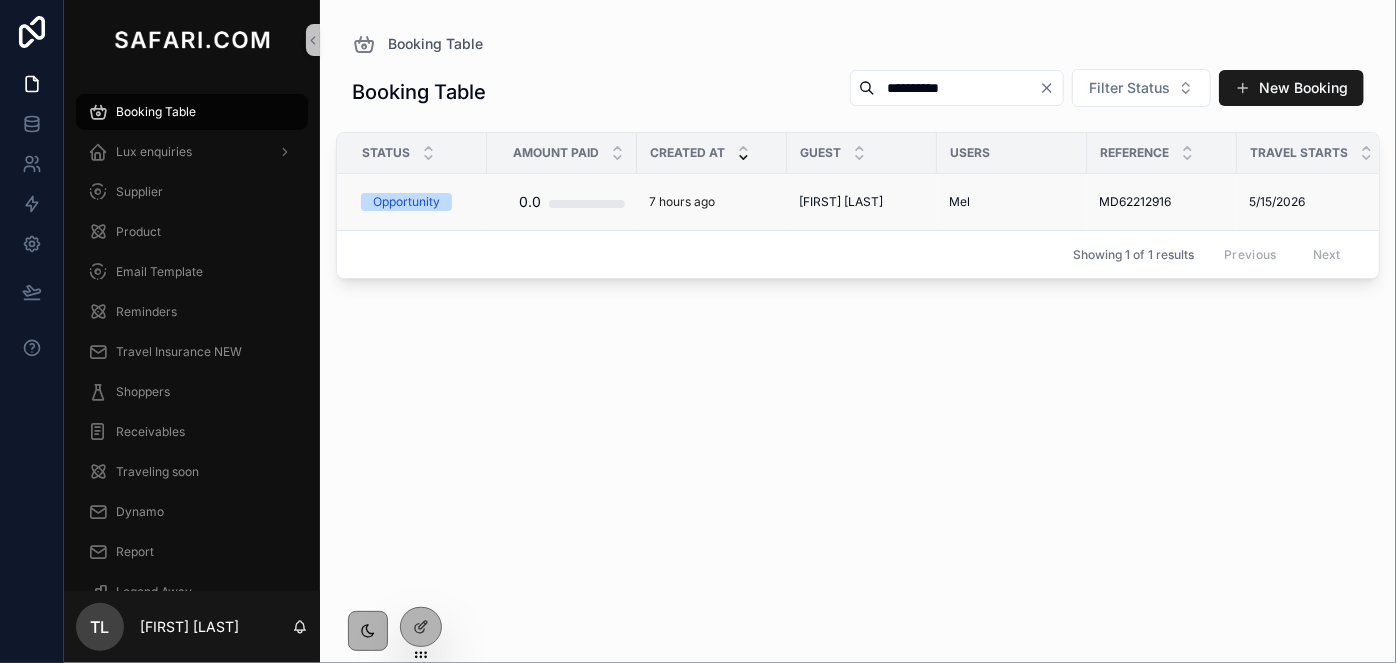 type on "**********" 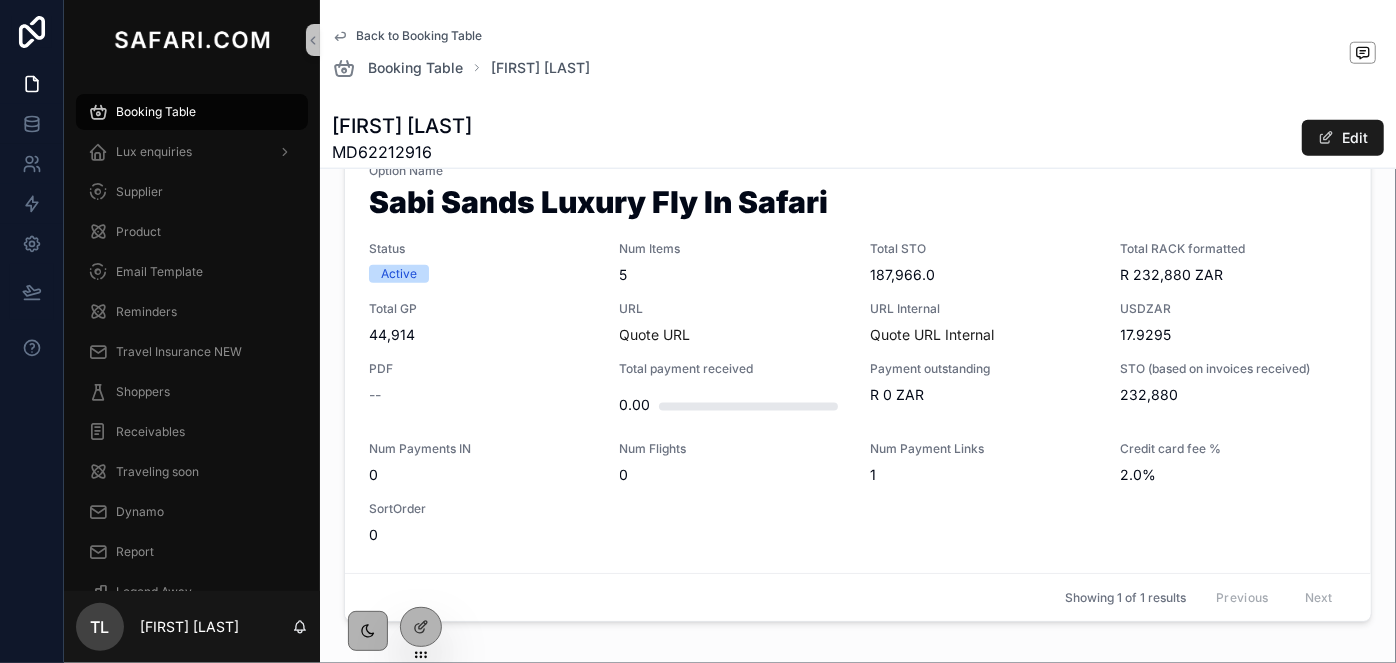 scroll, scrollTop: 1090, scrollLeft: 0, axis: vertical 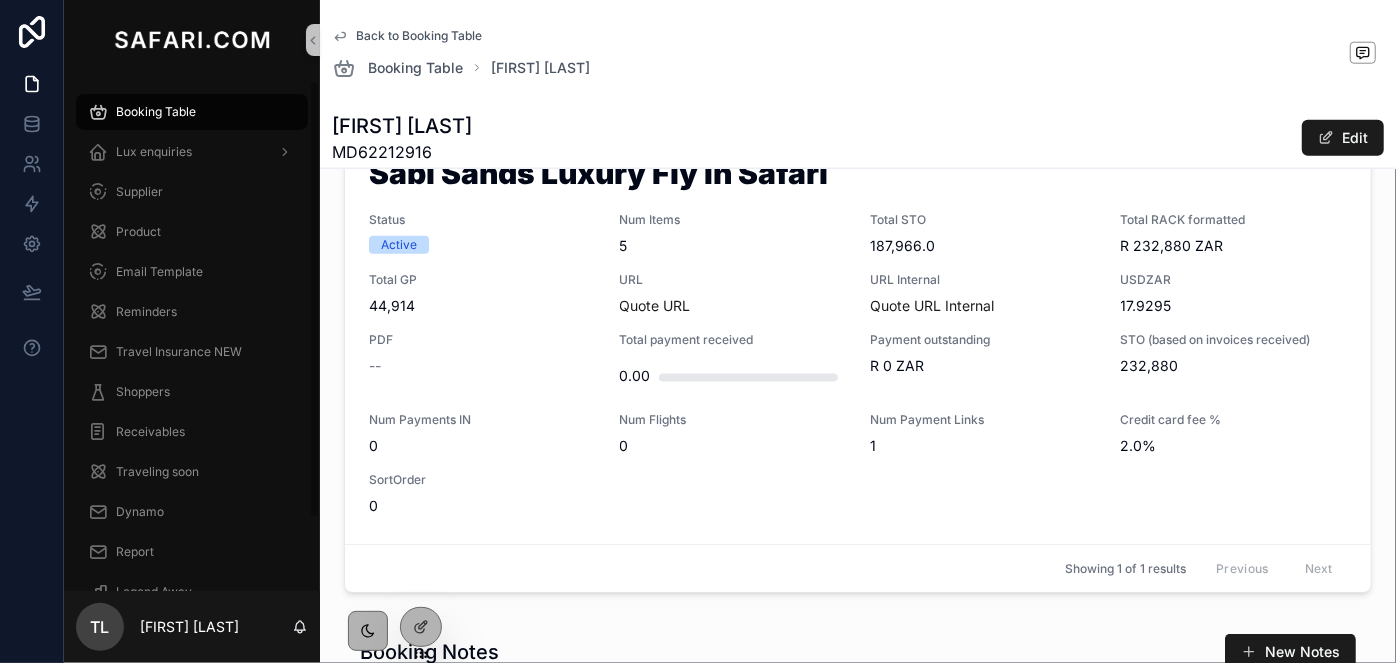 click on "Booking Table" at bounding box center (192, 112) 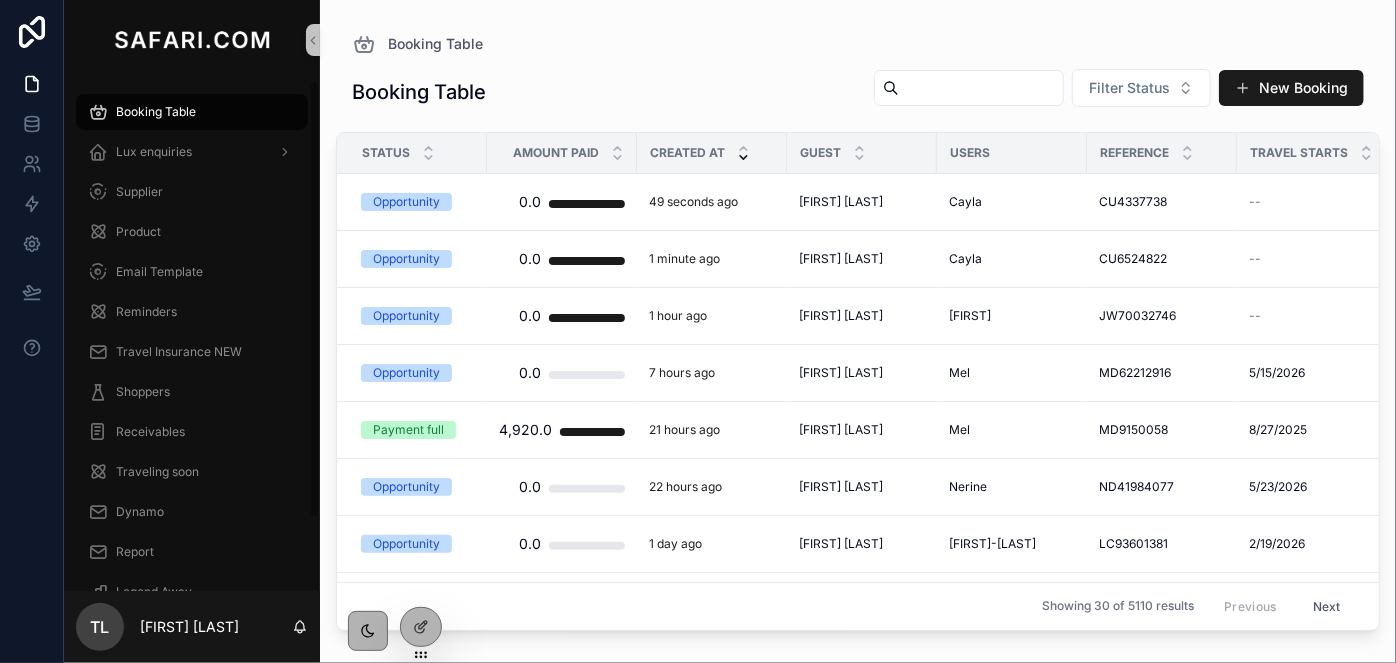 scroll, scrollTop: 0, scrollLeft: 0, axis: both 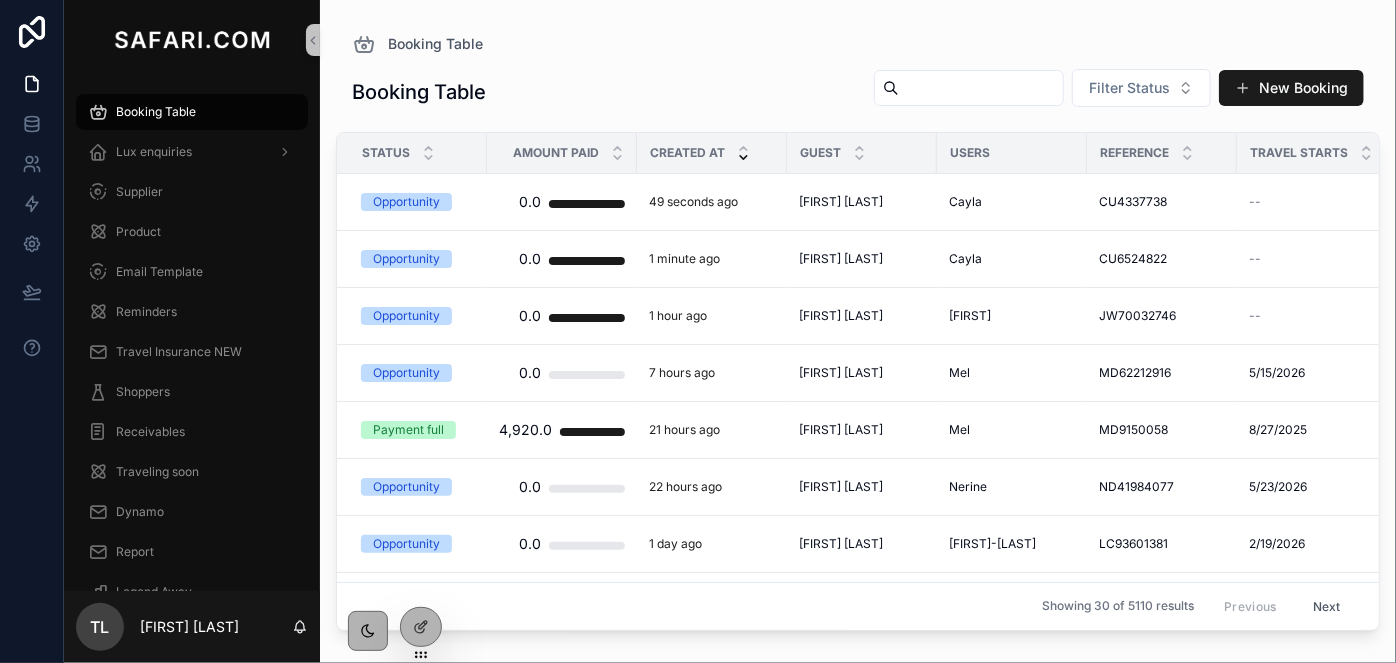 click at bounding box center (981, 88) 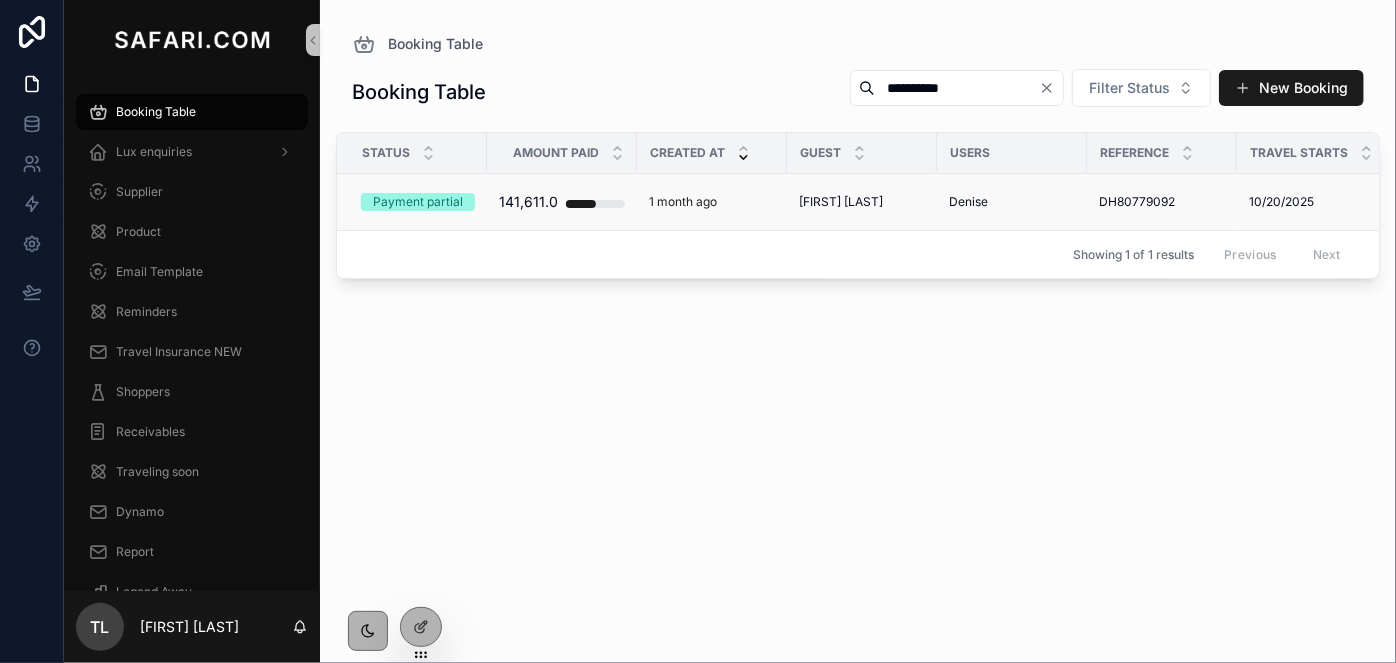 type on "**********" 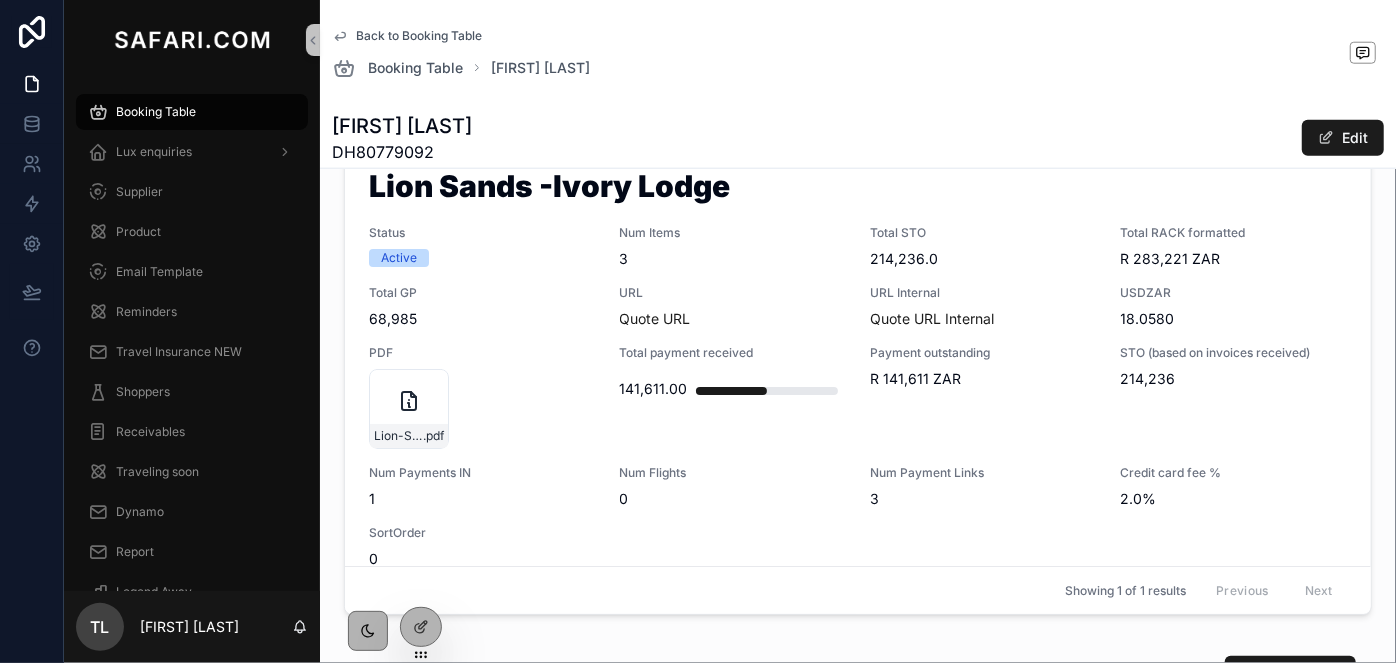 scroll, scrollTop: 1090, scrollLeft: 0, axis: vertical 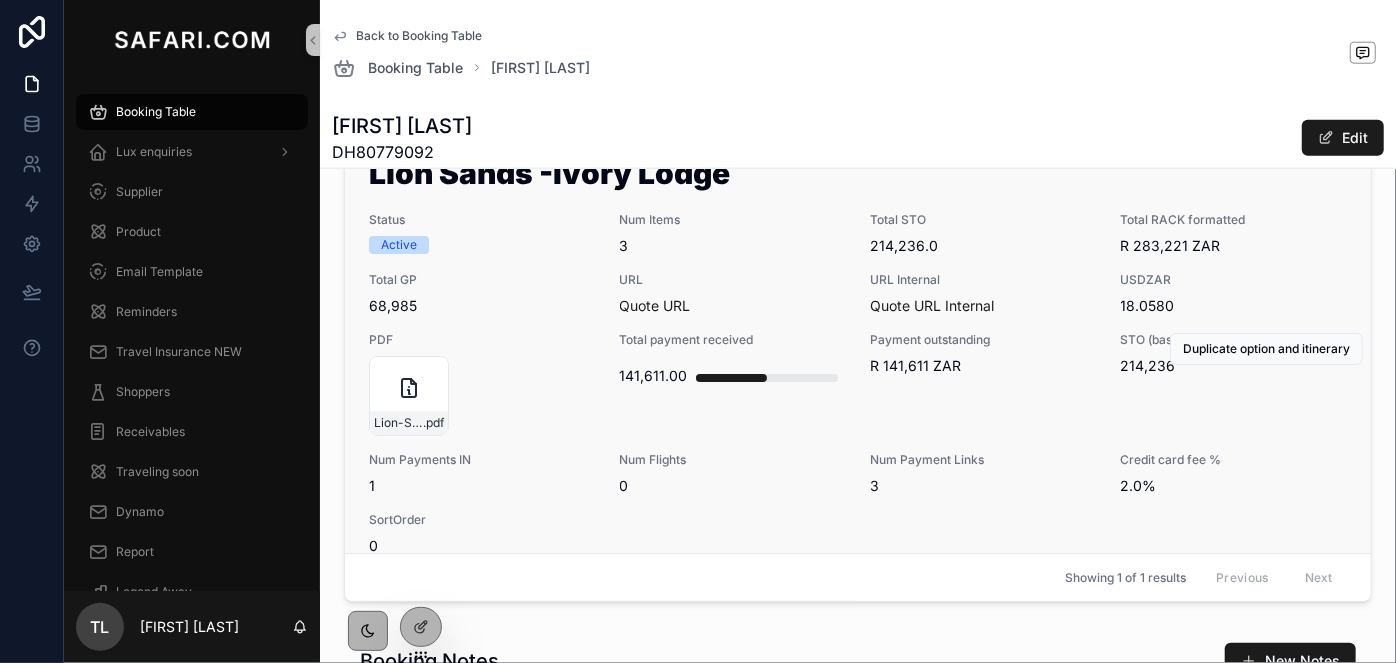 click on "Option Name Lion Sands -Ivory Lodge Status Active Num Items 3 Total STO 214,236.0 Total RACK formatted R 283,221 ZAR Total GP 68,985 URL Quote URL URL Internal Quote URL Internal USDZAR 18.0580 PDF Lion-Sands--Ivory-Lodge .pdf Total payment received 141,611.00 Payment outstanding R 141,611 ZAR STO (based on invoices received) 214,236 Num Payments IN 1 Num Flights 0 Num Payment Links 3 Credit card fee % 2.0% SortOrder 0" at bounding box center (858, 345) 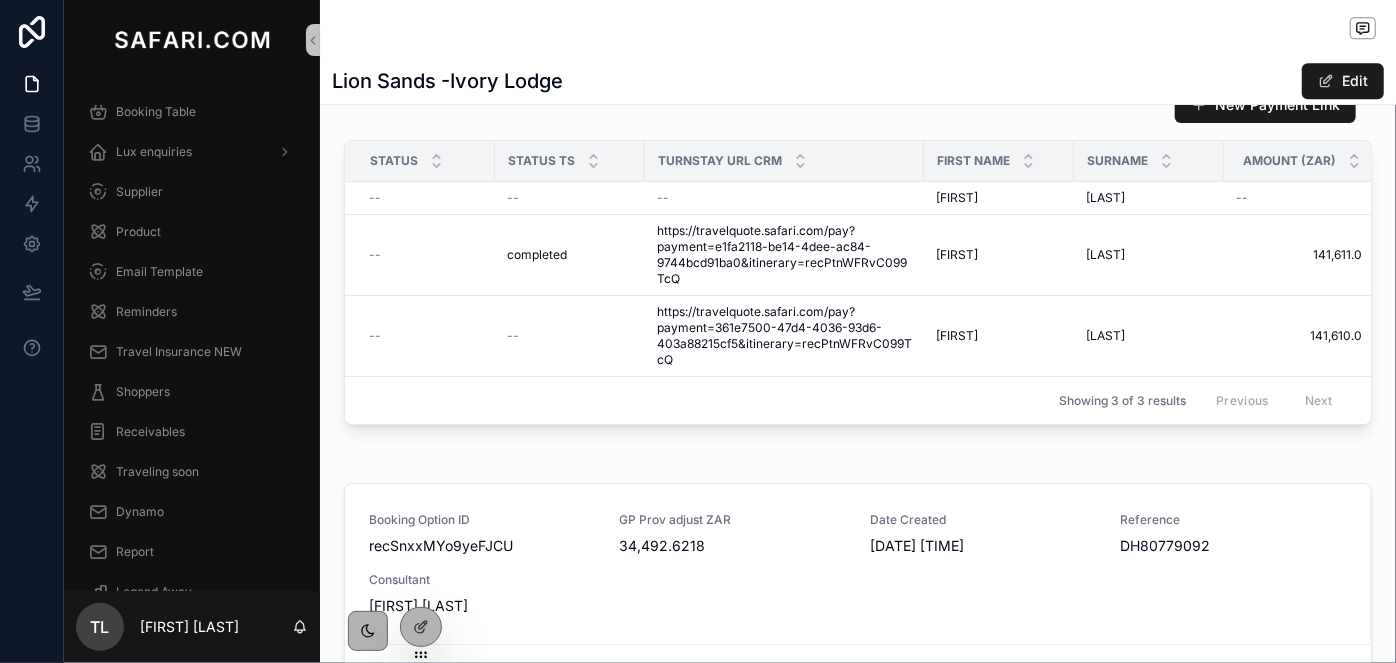 scroll, scrollTop: 2818, scrollLeft: 0, axis: vertical 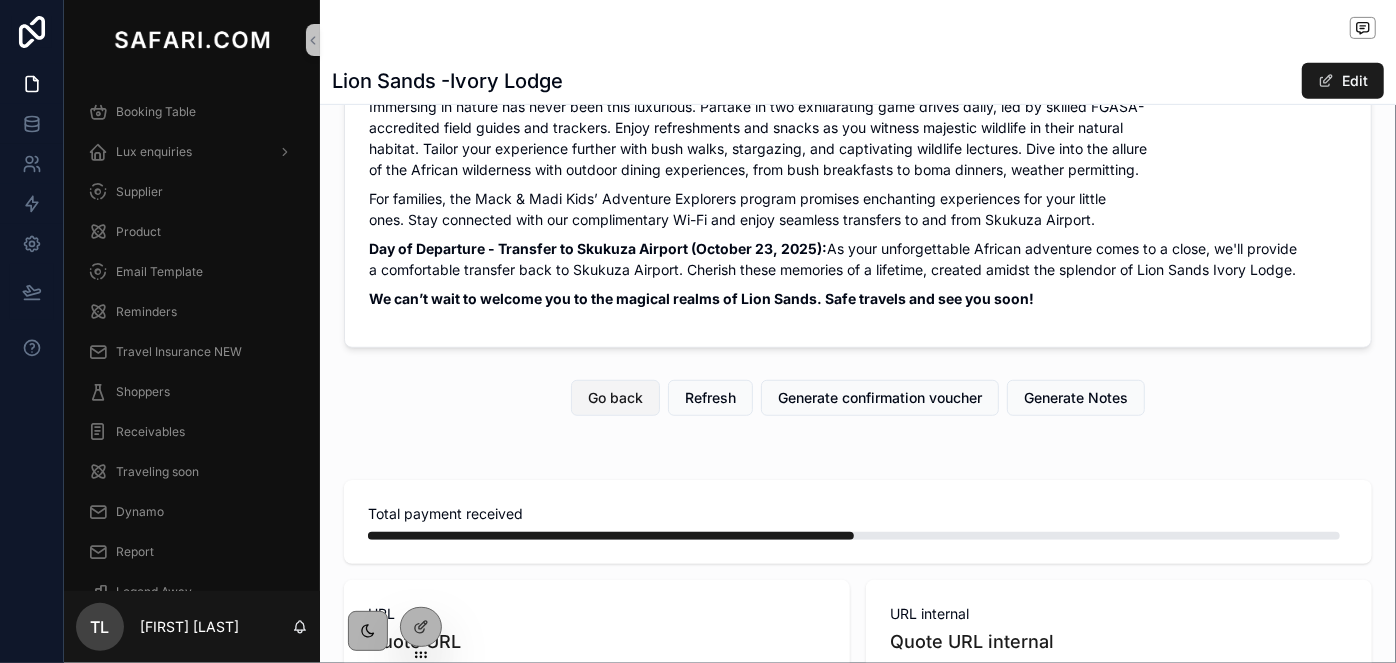 click on "Go back" at bounding box center (615, 398) 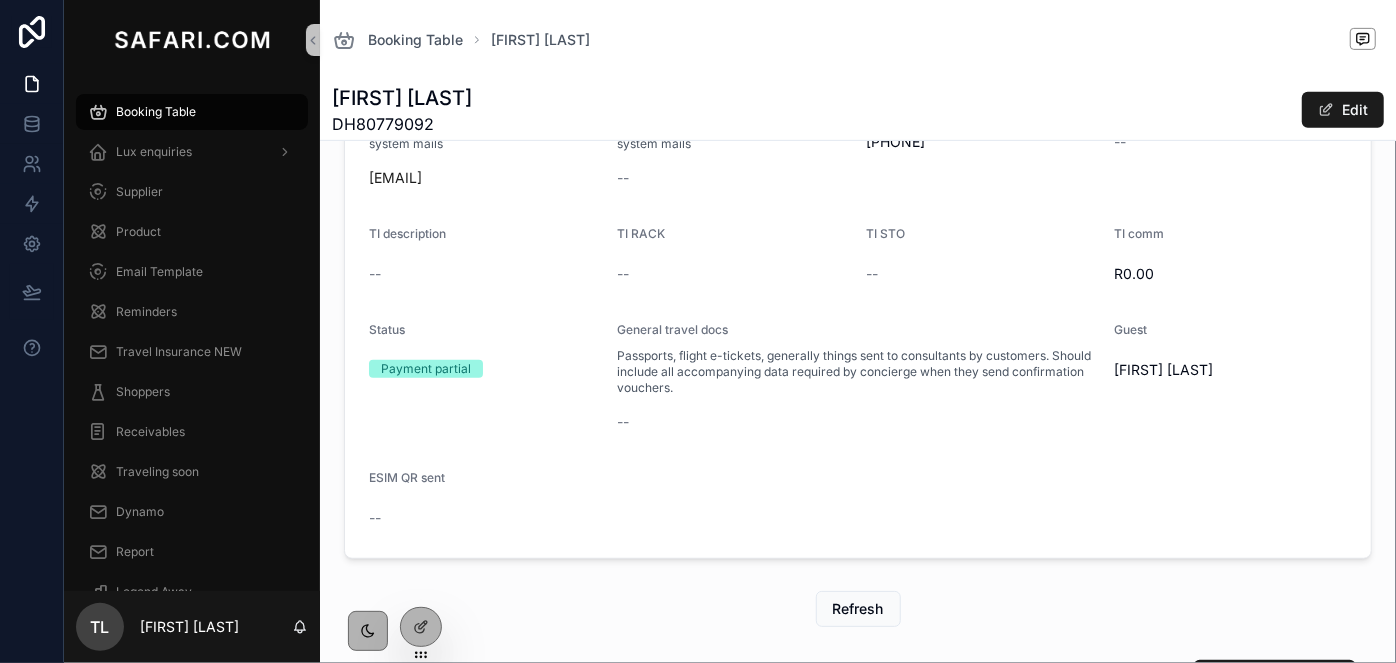 click on "DH80779092" at bounding box center (402, 124) 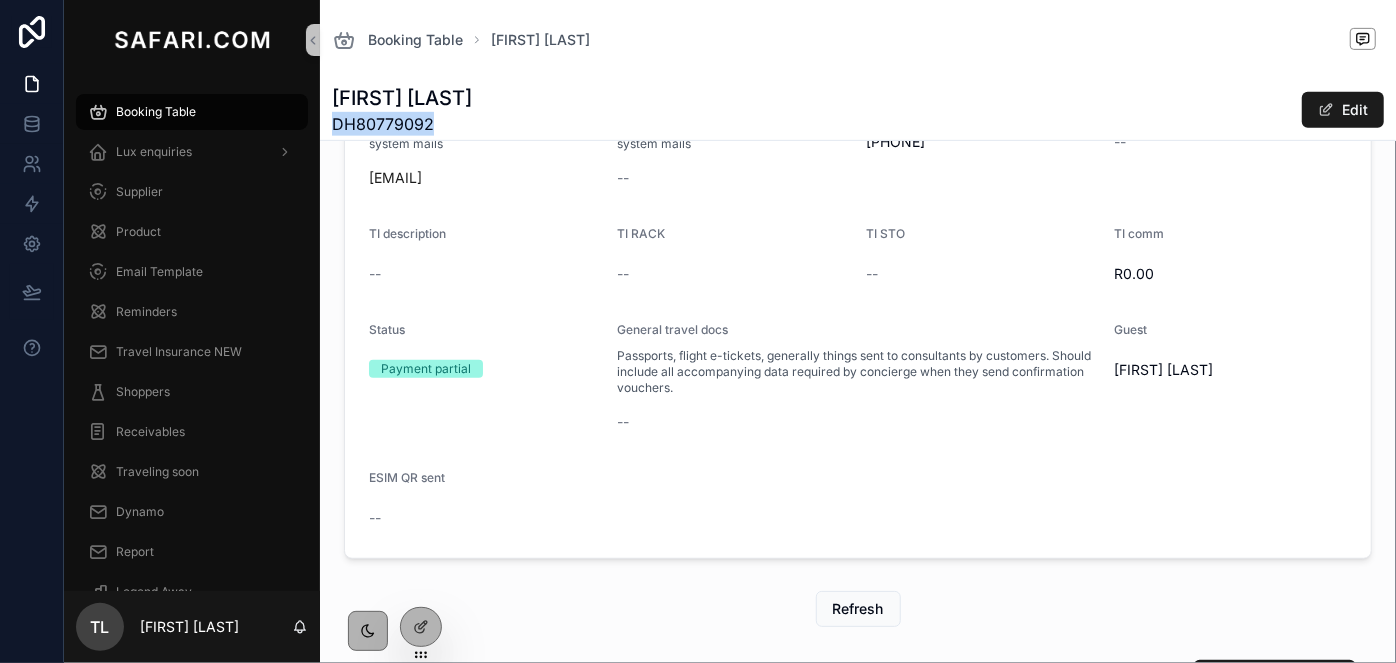 click on "DH80779092" at bounding box center (402, 124) 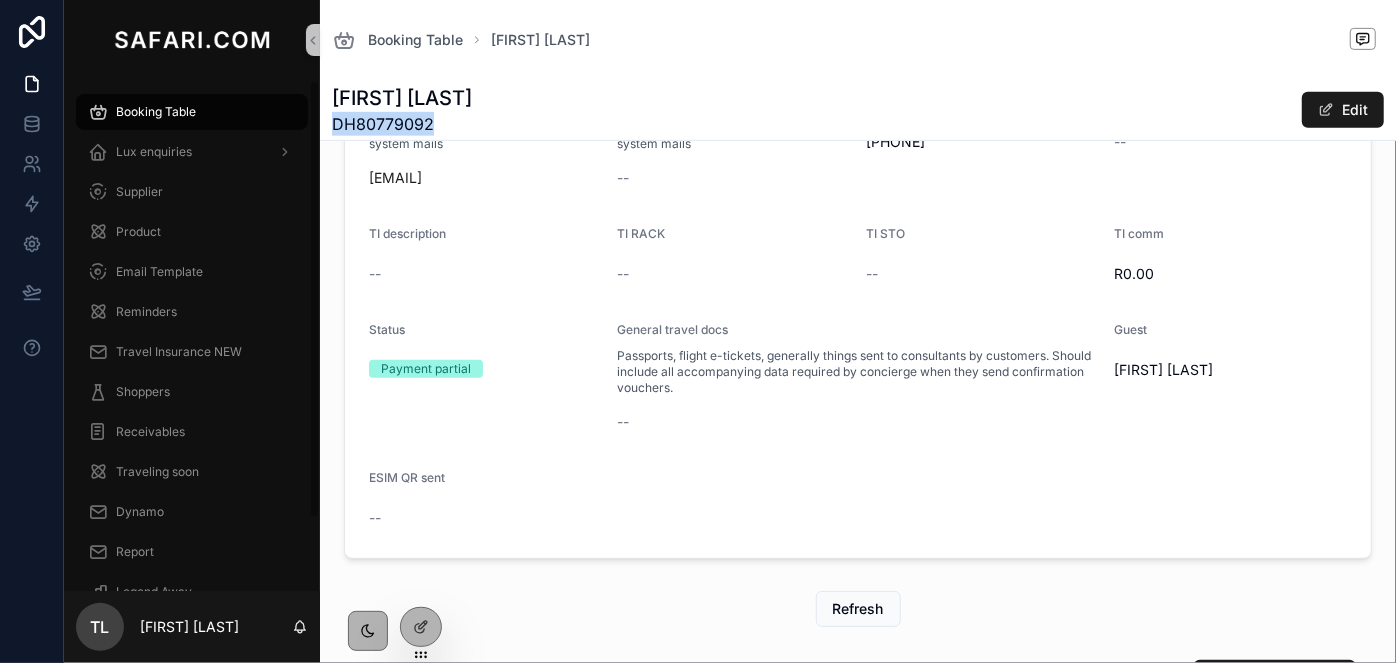 click on "Booking Table" at bounding box center (192, 112) 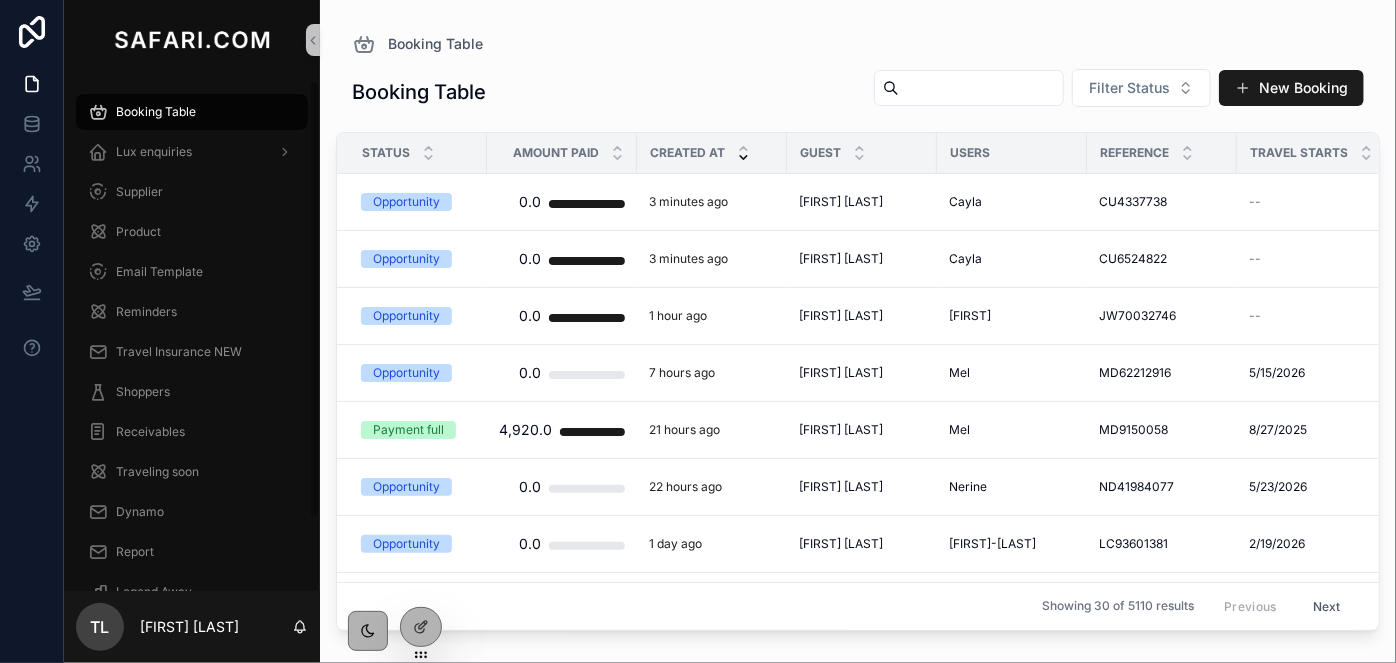 scroll, scrollTop: 0, scrollLeft: 0, axis: both 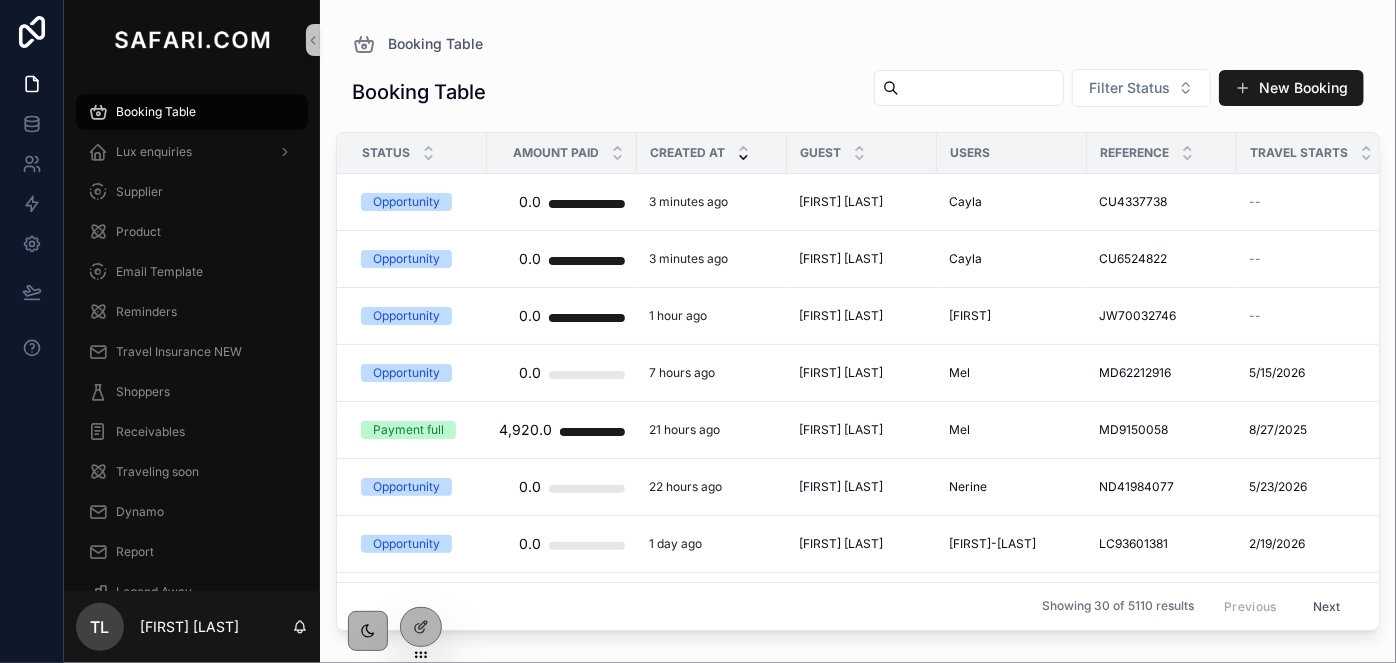 click at bounding box center (981, 88) 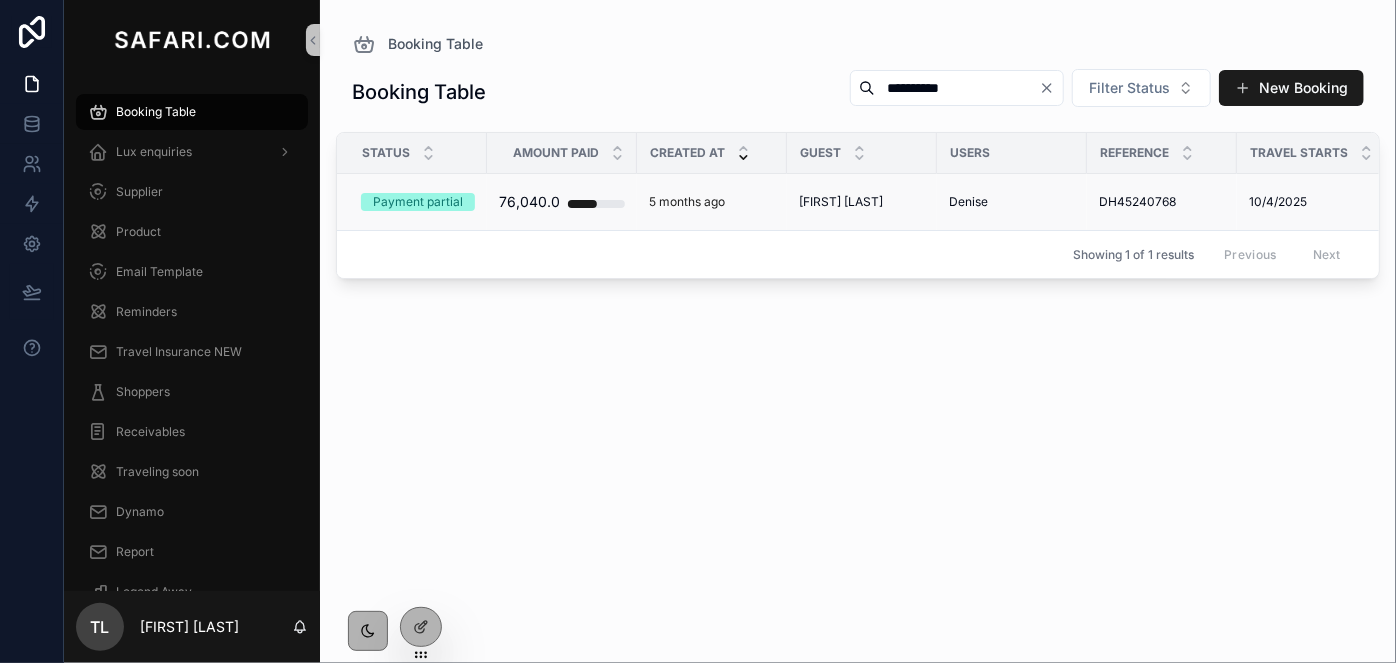 type on "**********" 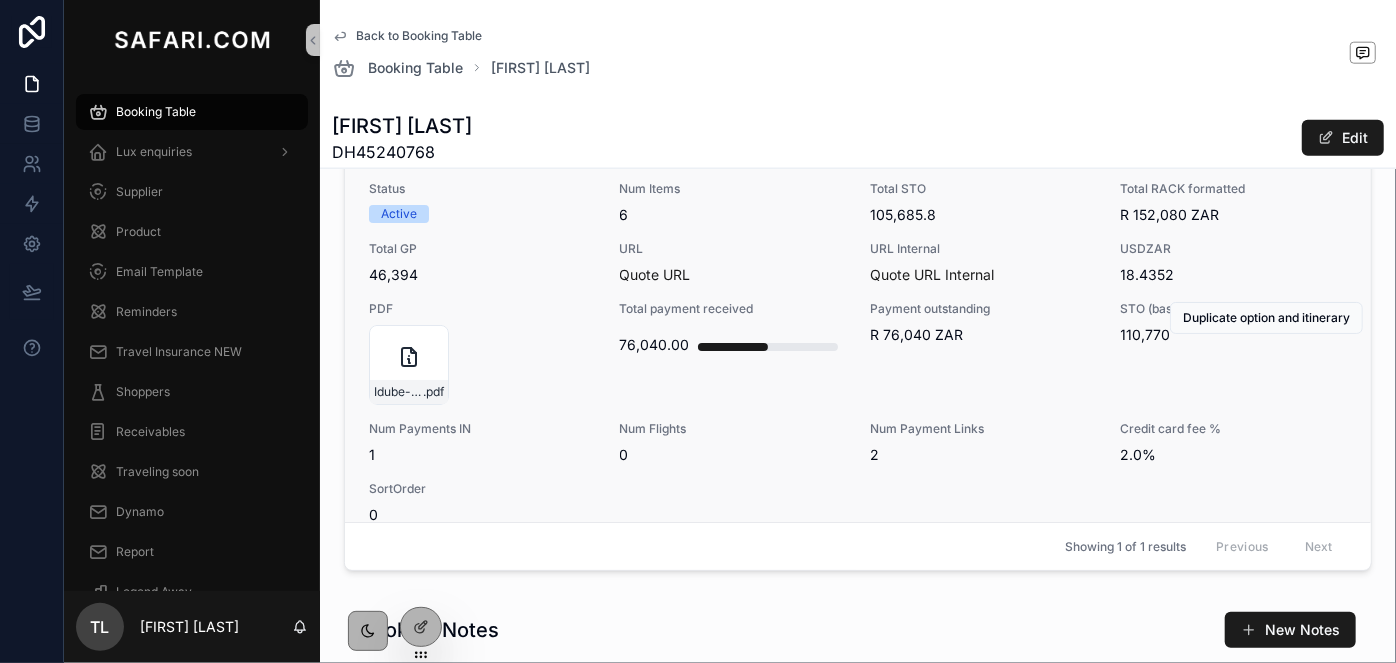 scroll, scrollTop: 1090, scrollLeft: 0, axis: vertical 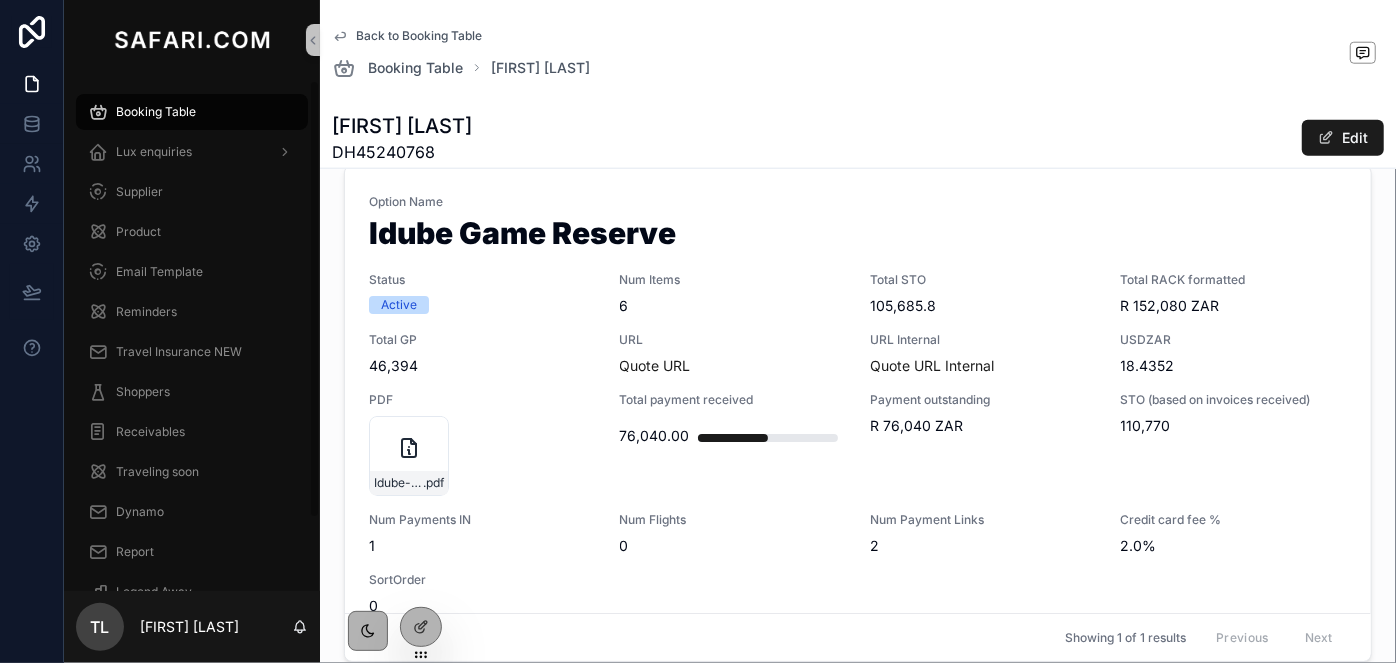 click on "Booking Table" at bounding box center [192, 112] 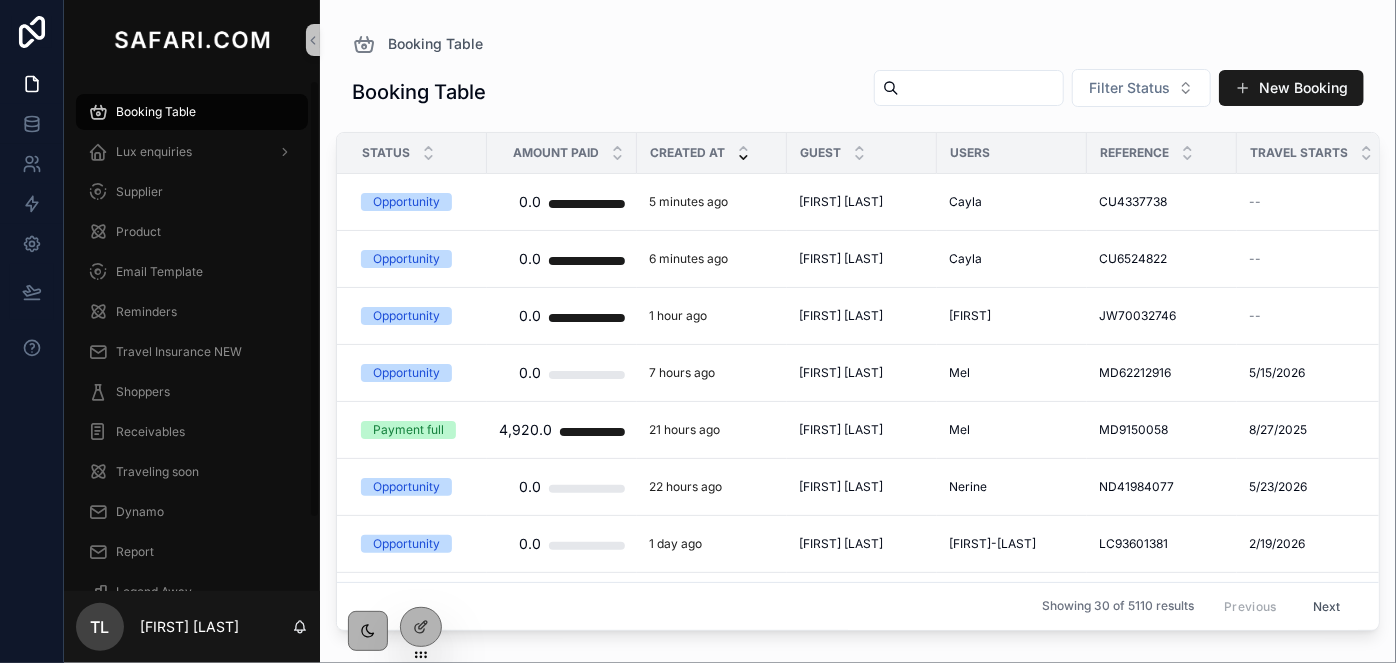 scroll, scrollTop: 0, scrollLeft: 0, axis: both 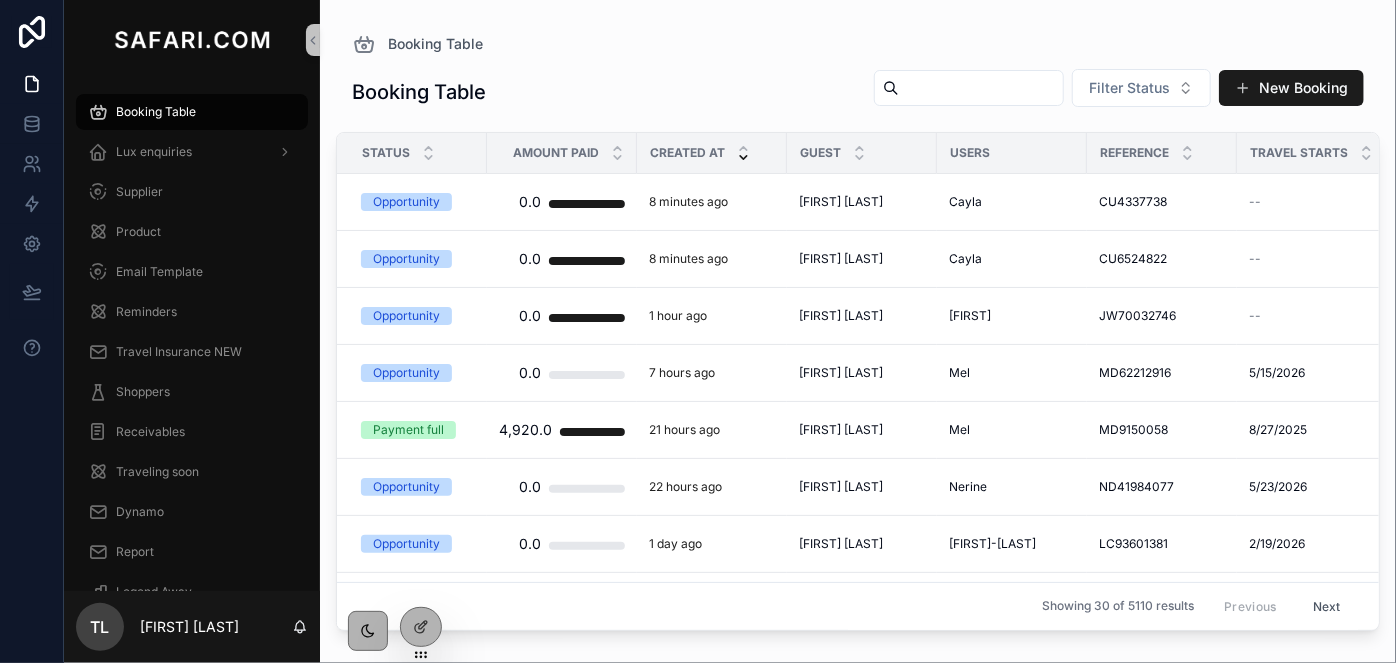 click at bounding box center [969, 88] 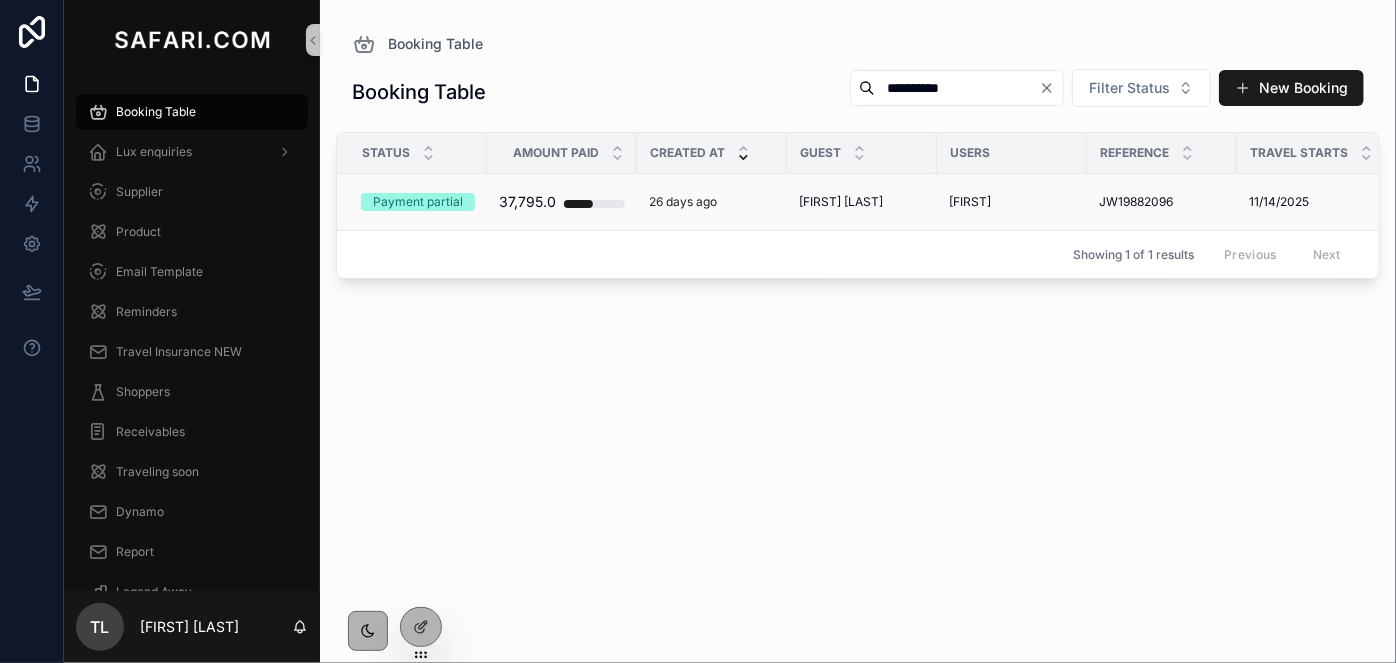 type on "**********" 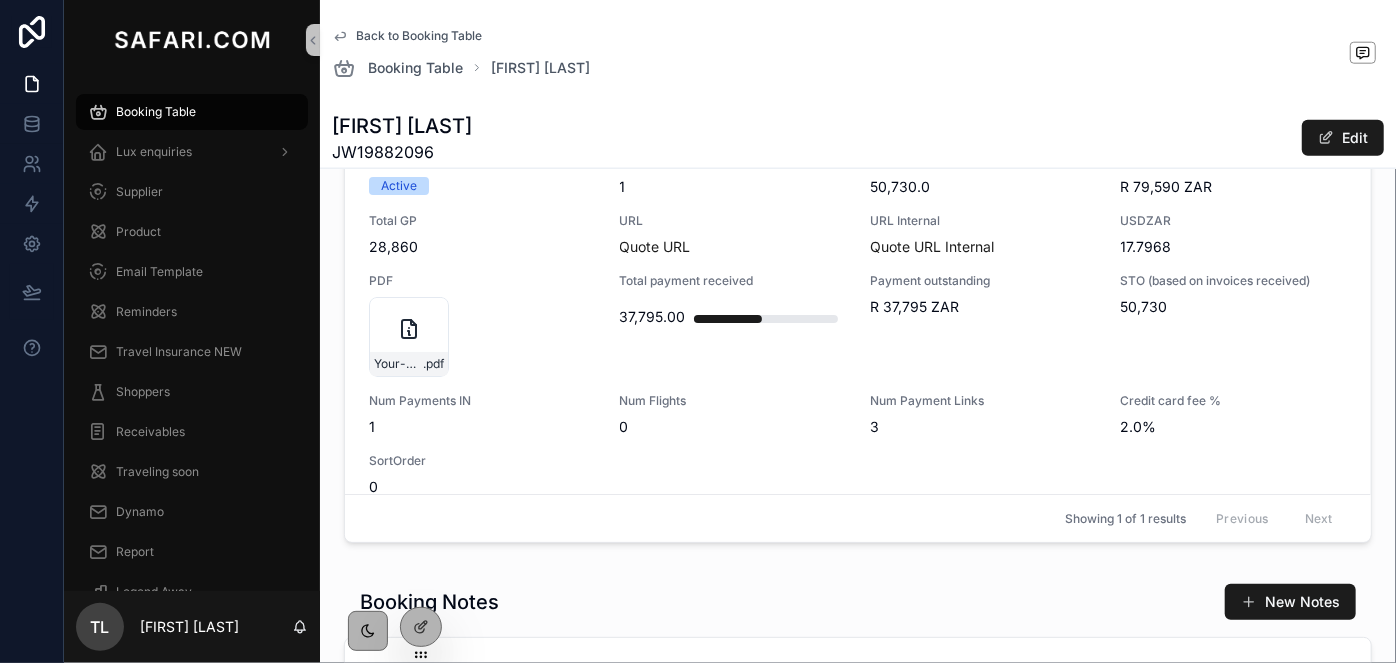 scroll, scrollTop: 1000, scrollLeft: 0, axis: vertical 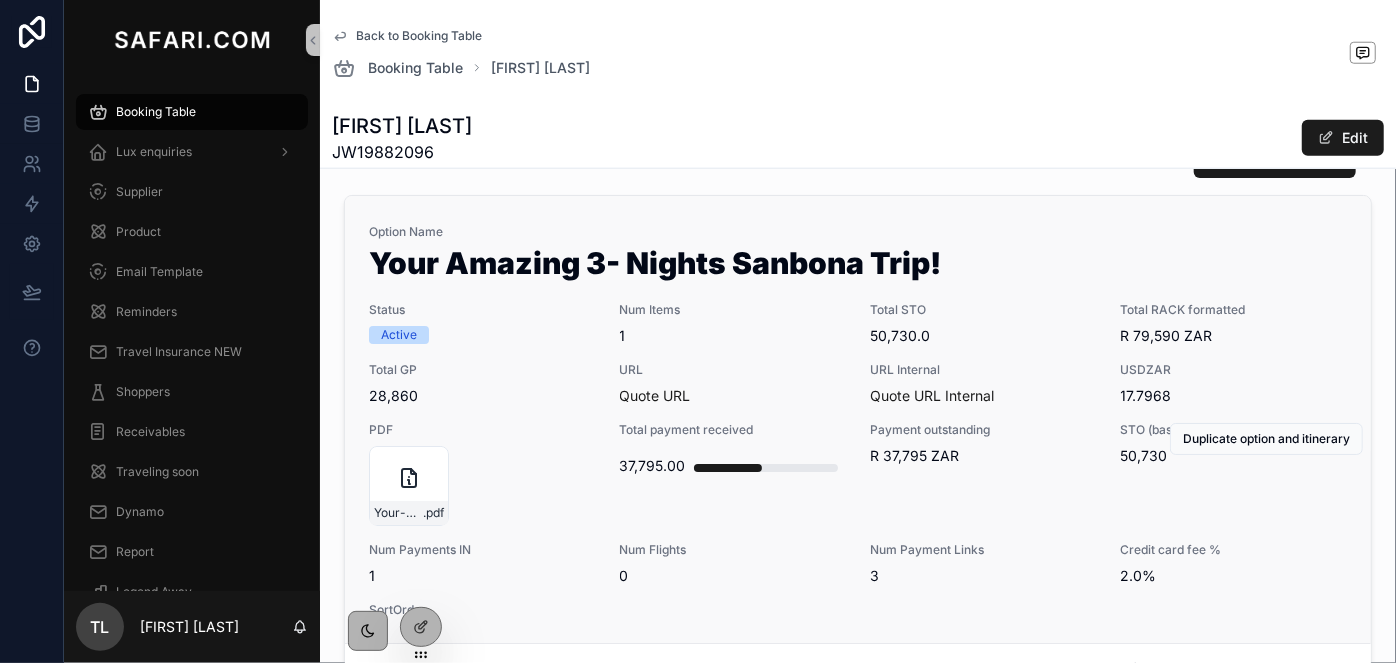 click on "1" at bounding box center [733, 336] 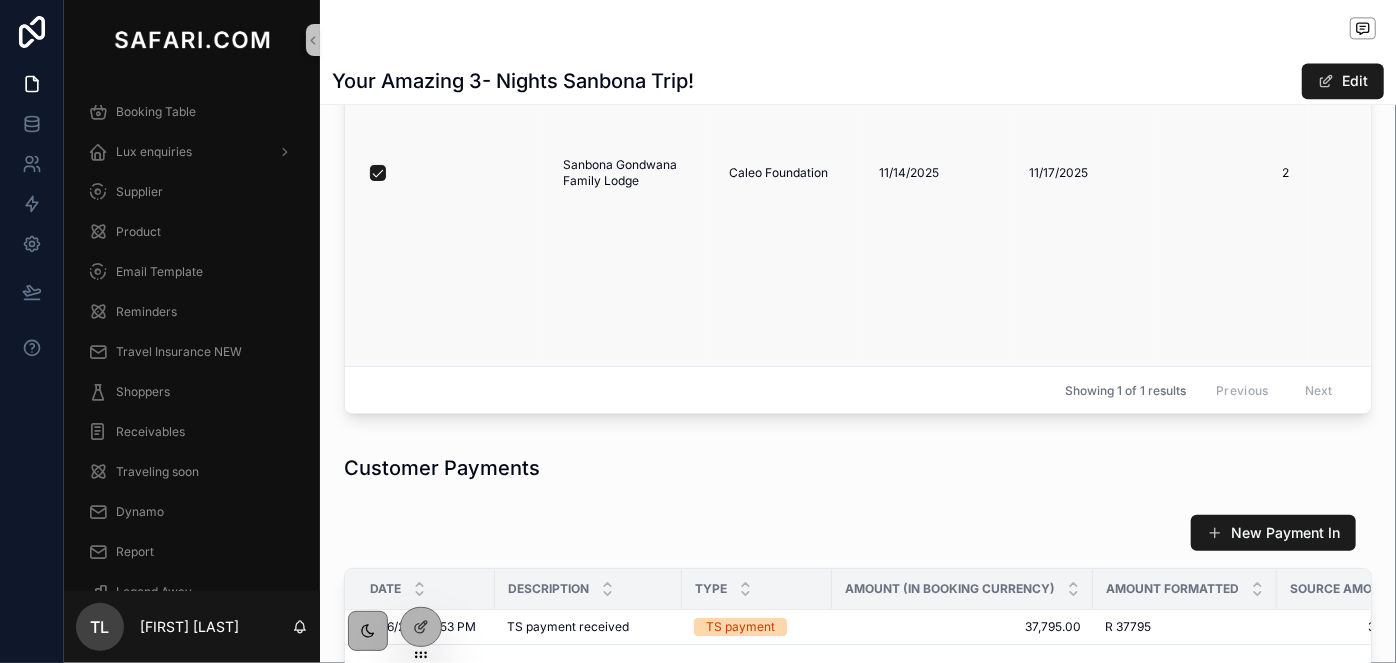 scroll, scrollTop: 2363, scrollLeft: 0, axis: vertical 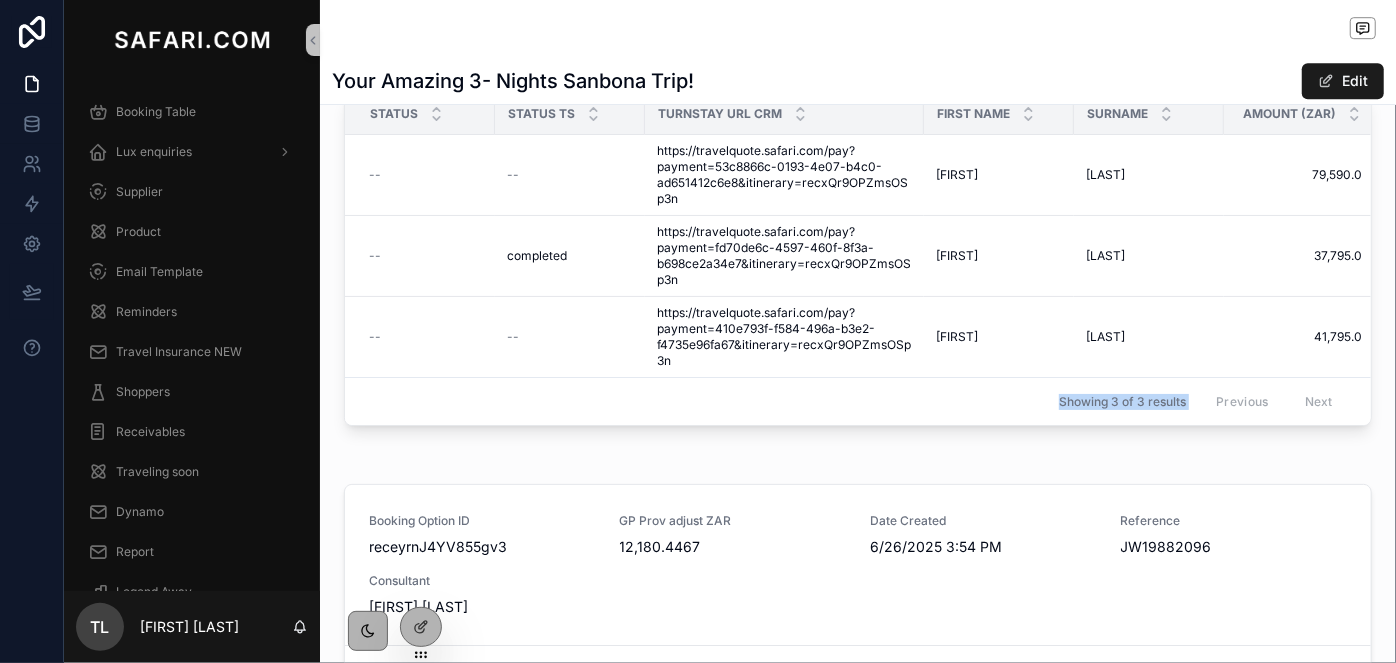 drag, startPoint x: 909, startPoint y: 468, endPoint x: 1042, endPoint y: 466, distance: 133.01503 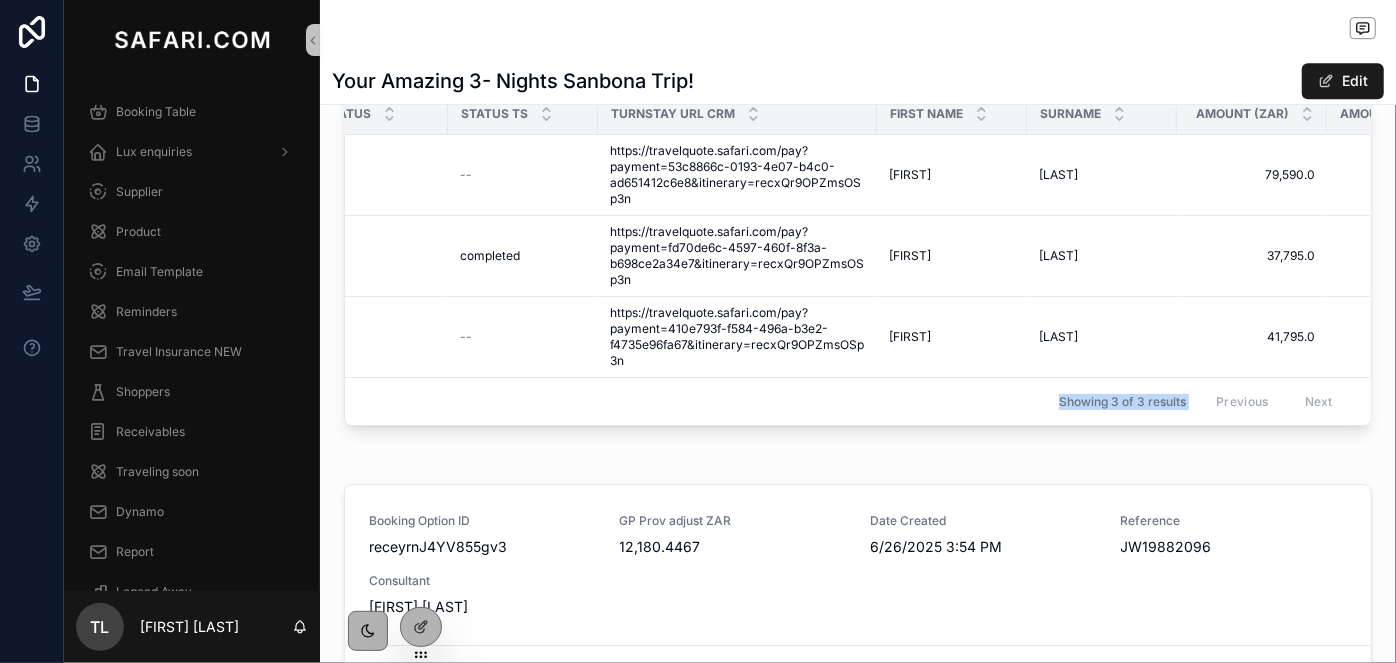 scroll, scrollTop: 0, scrollLeft: 0, axis: both 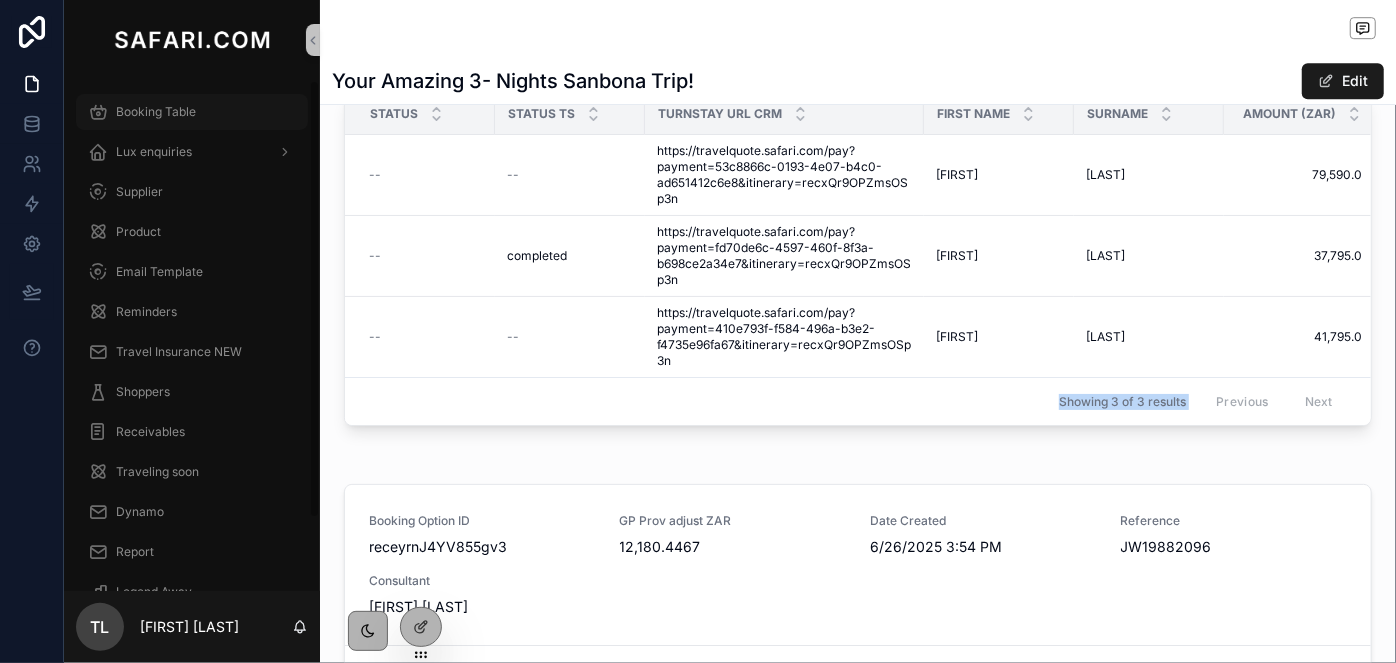 click on "Booking Table" at bounding box center (156, 112) 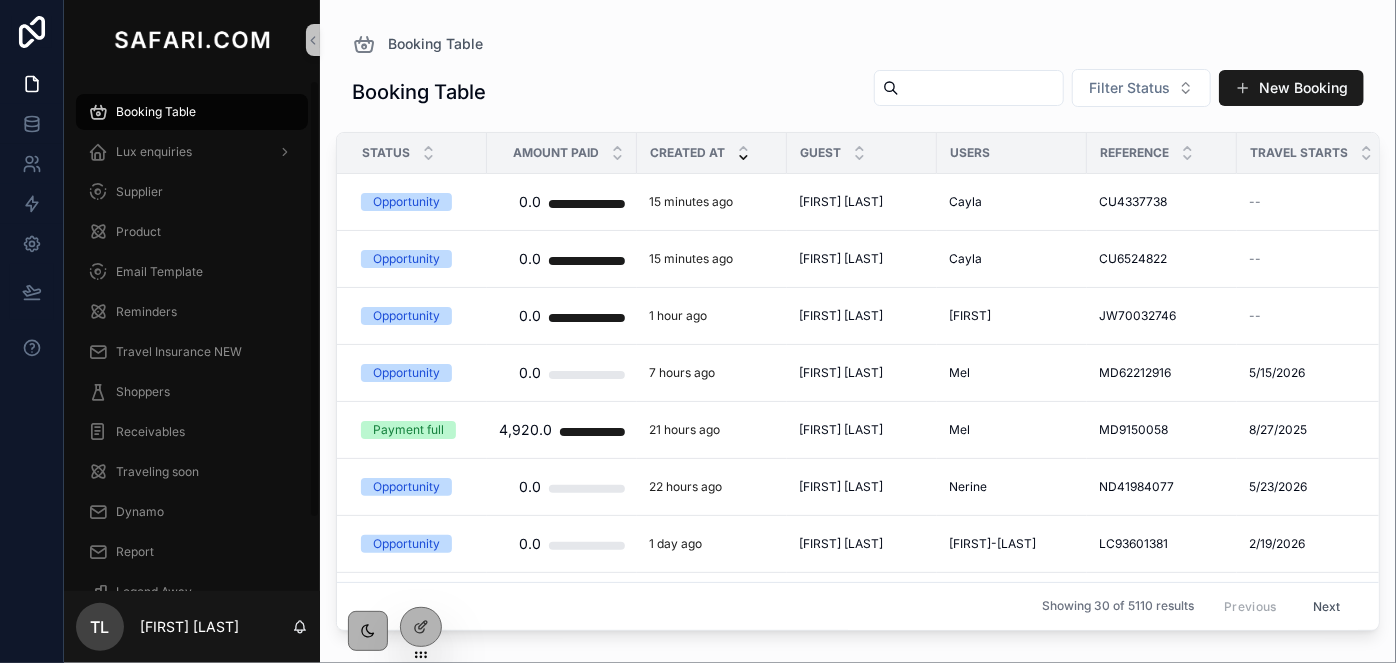 scroll, scrollTop: 0, scrollLeft: 0, axis: both 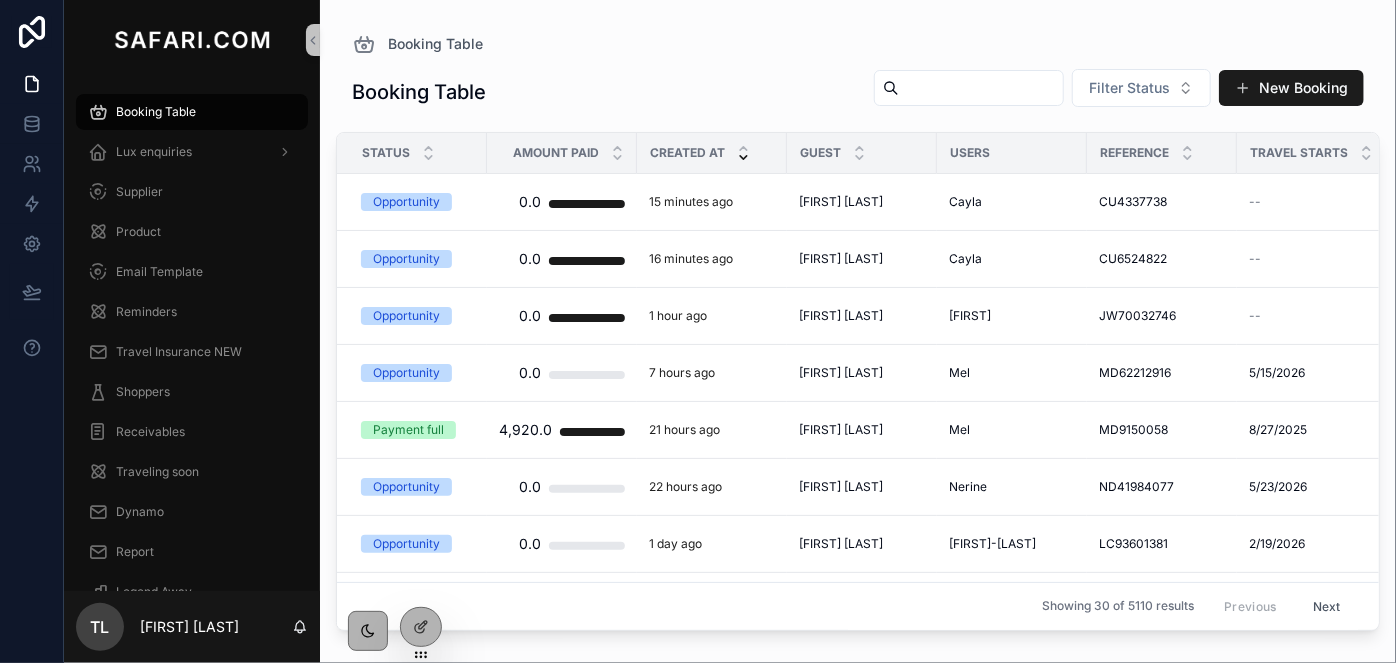 click at bounding box center [981, 88] 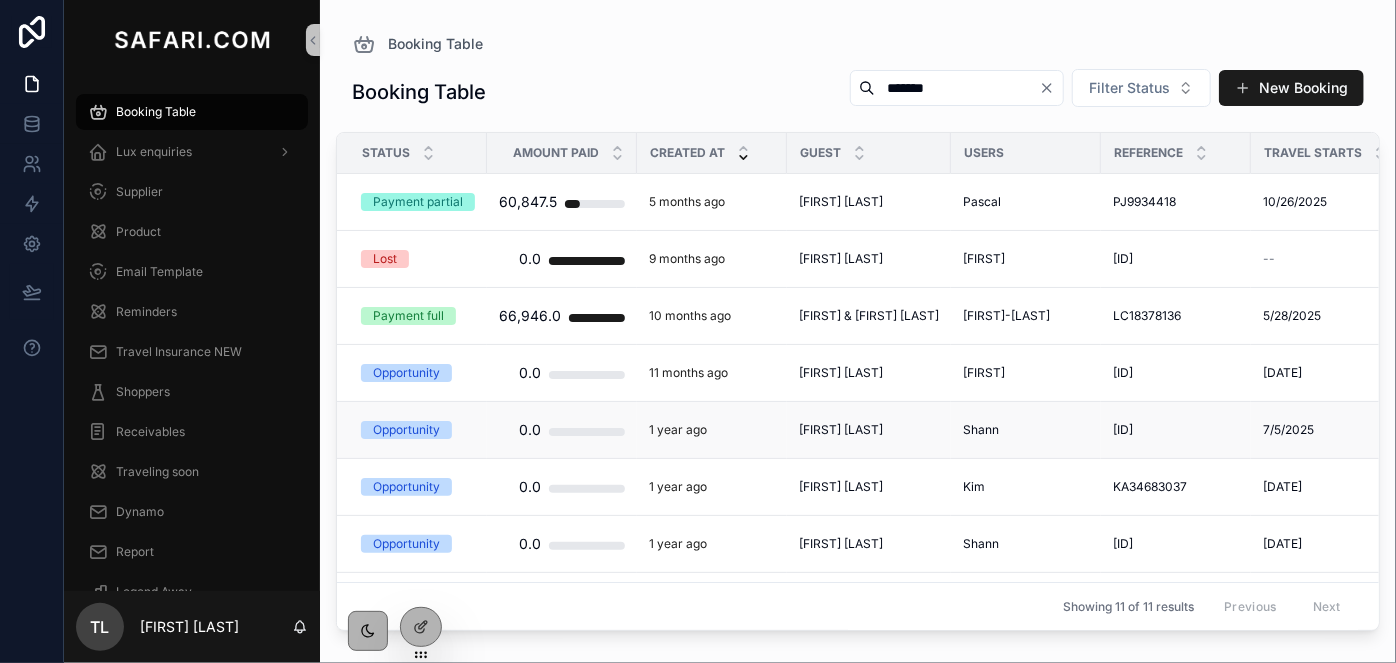 scroll, scrollTop: 181, scrollLeft: 0, axis: vertical 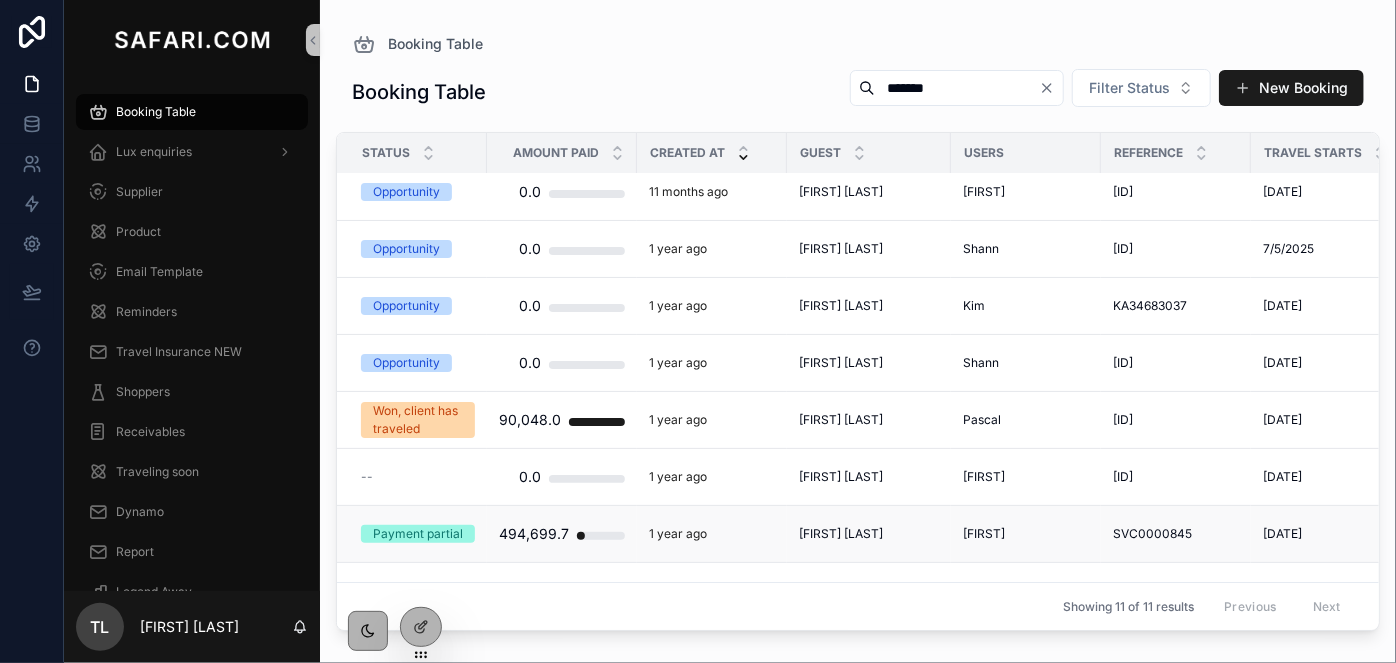 type on "*******" 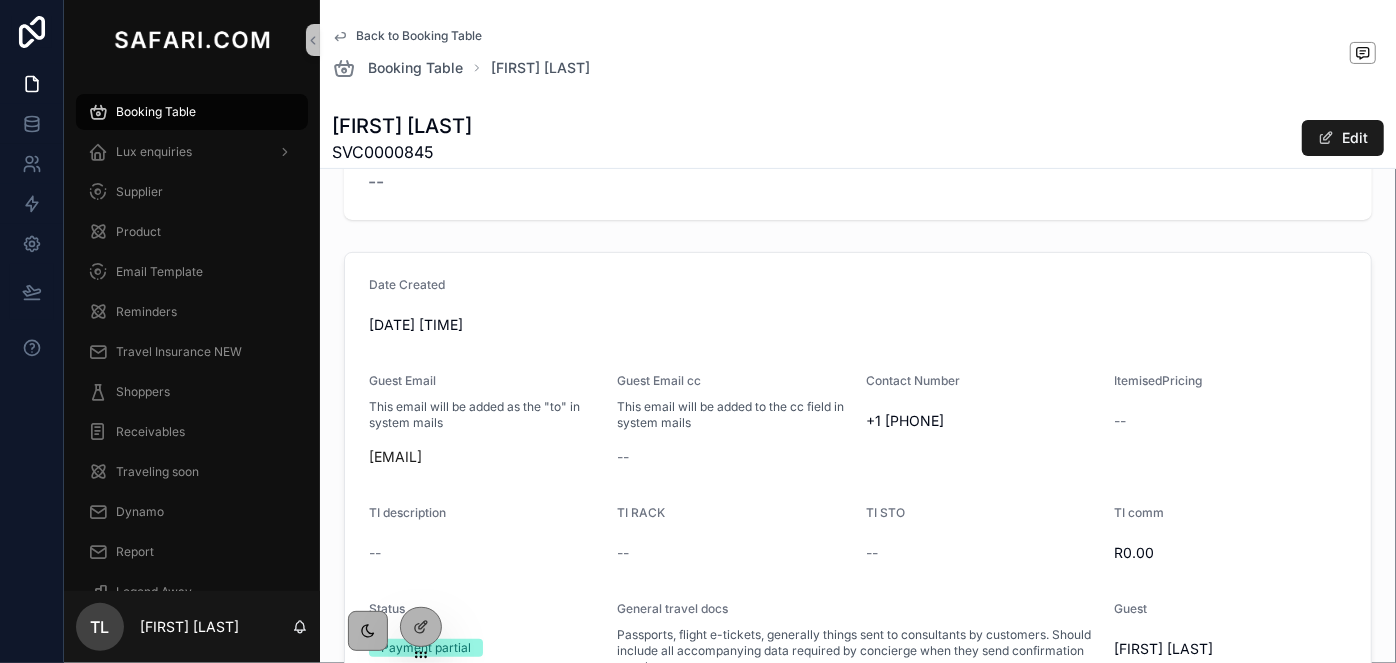 scroll, scrollTop: 272, scrollLeft: 0, axis: vertical 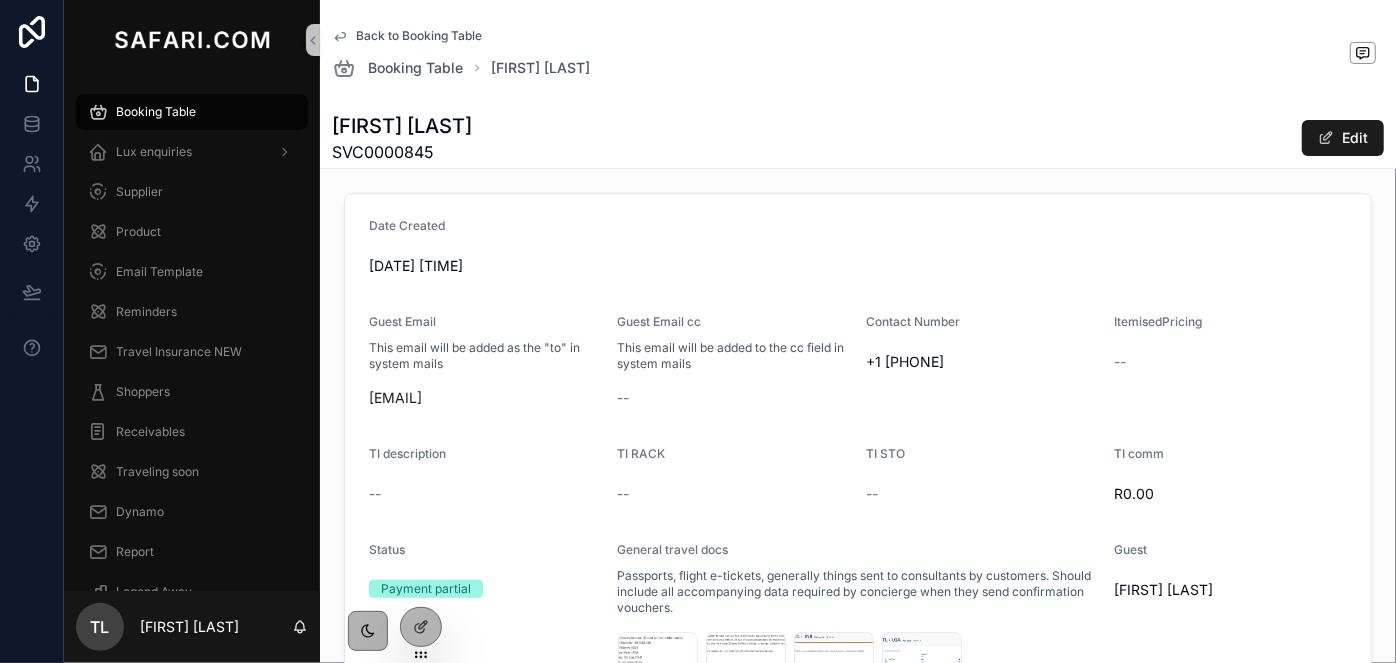 click on "SVC0000845" at bounding box center (402, 152) 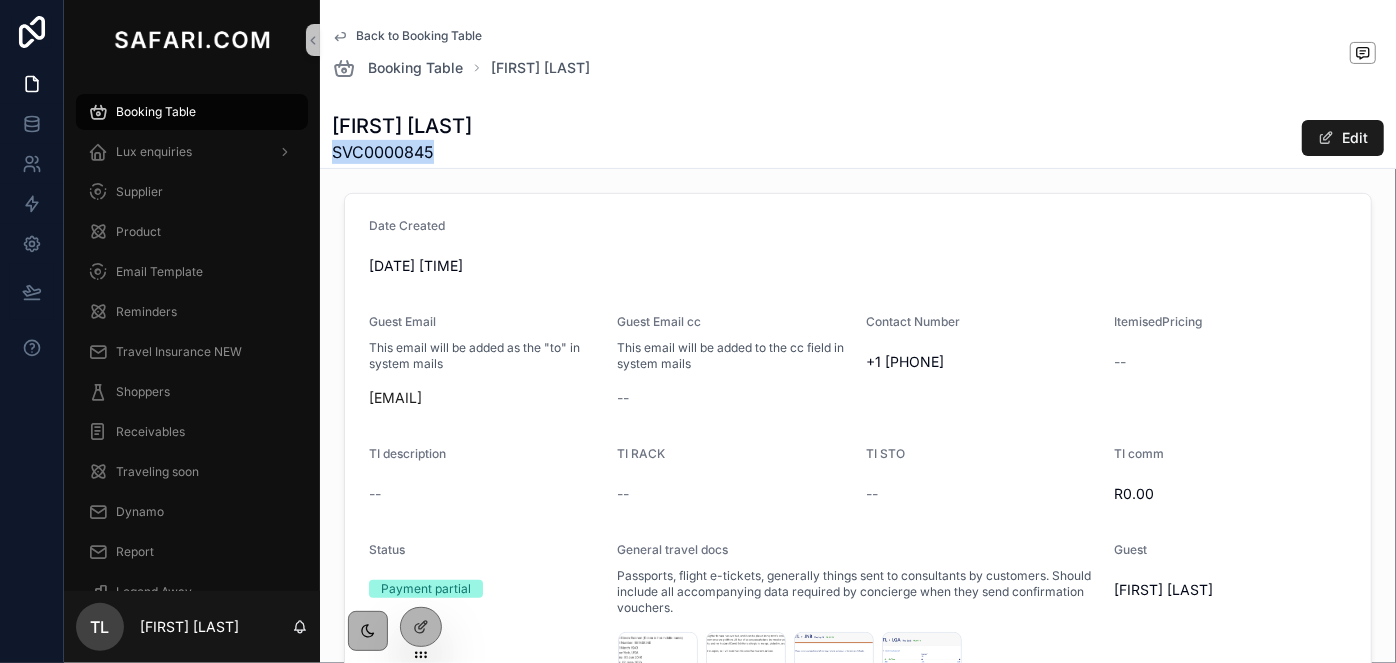 click on "SVC0000845" at bounding box center [402, 152] 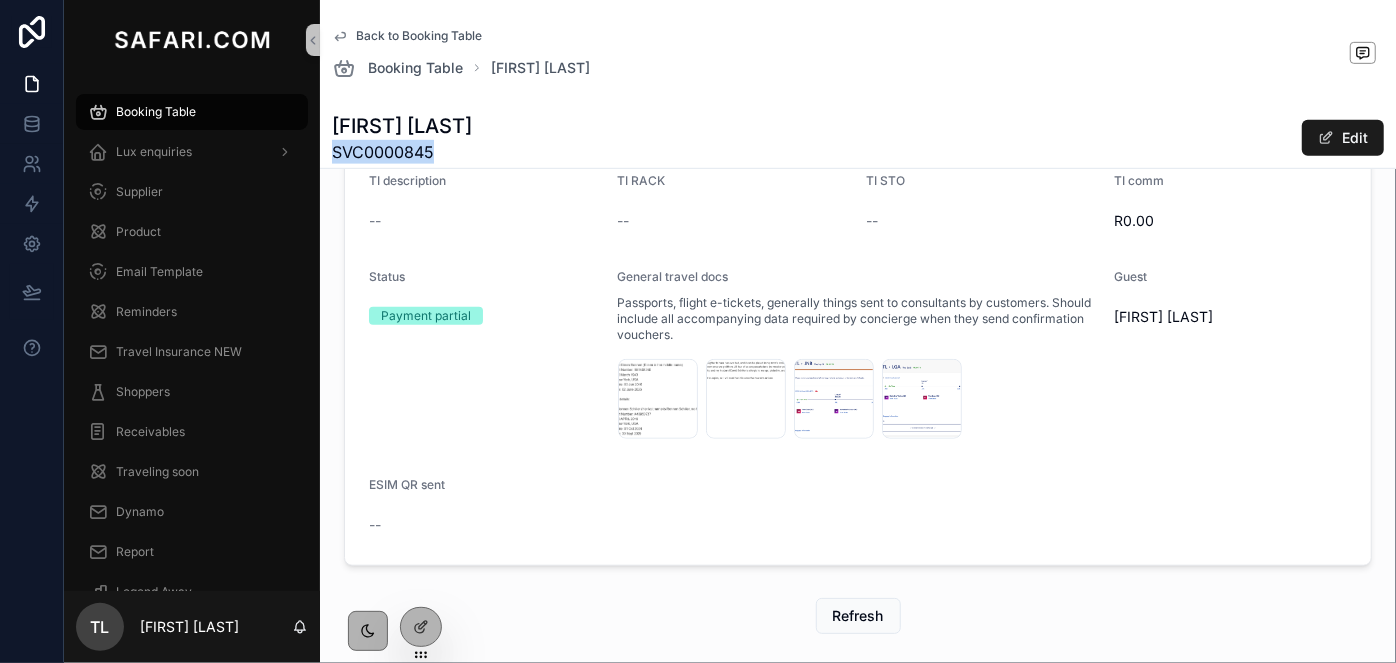scroll, scrollTop: 909, scrollLeft: 0, axis: vertical 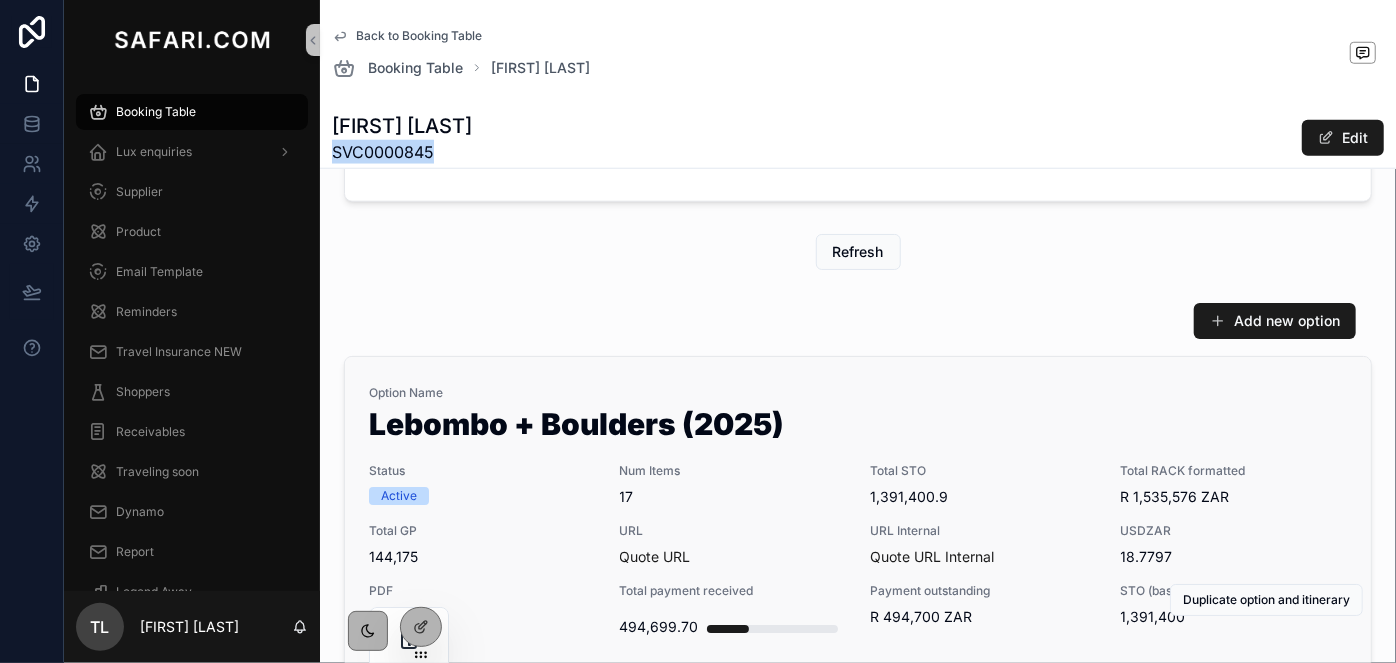 copy on "SVC0000845" 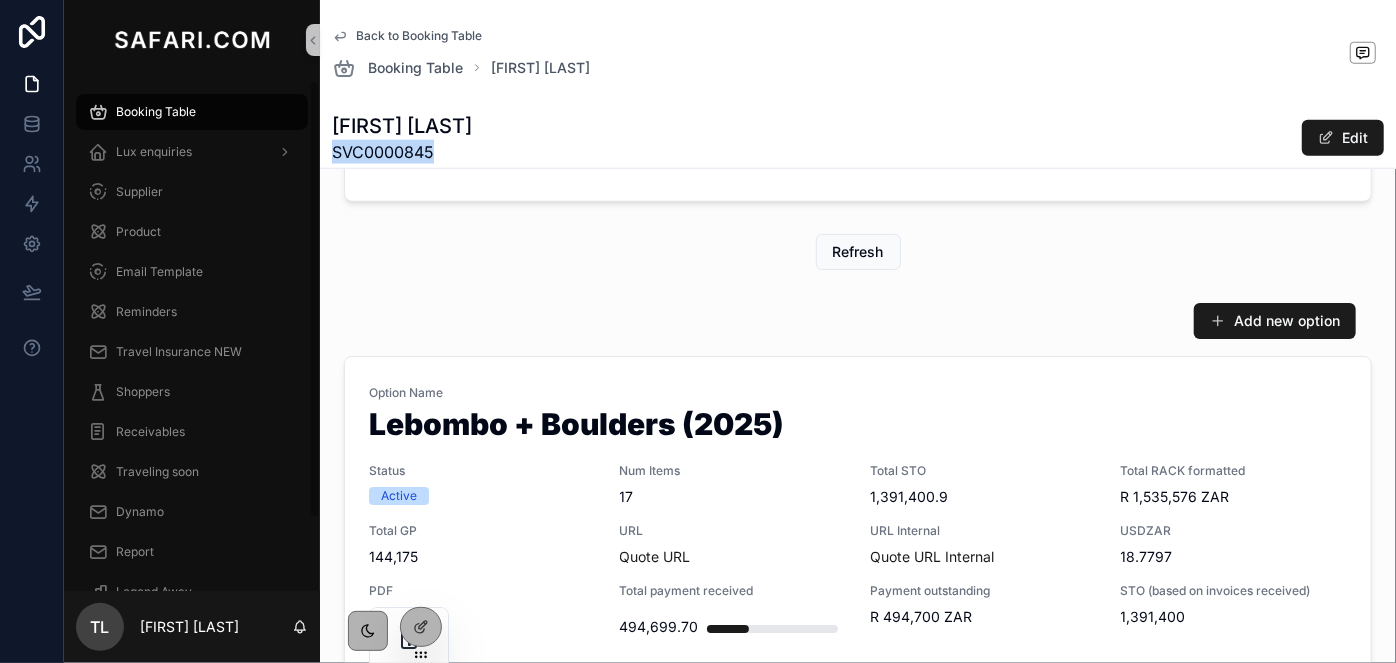 click on "Booking Table" at bounding box center [156, 112] 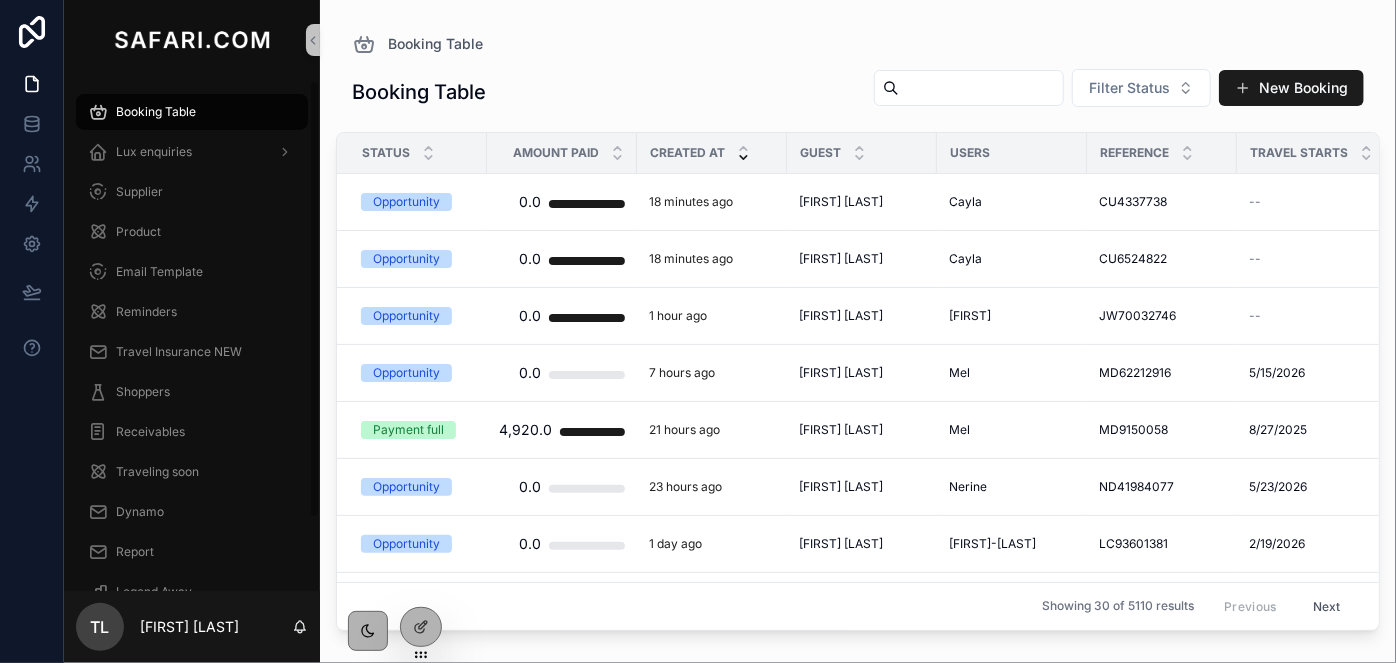 scroll, scrollTop: 0, scrollLeft: 0, axis: both 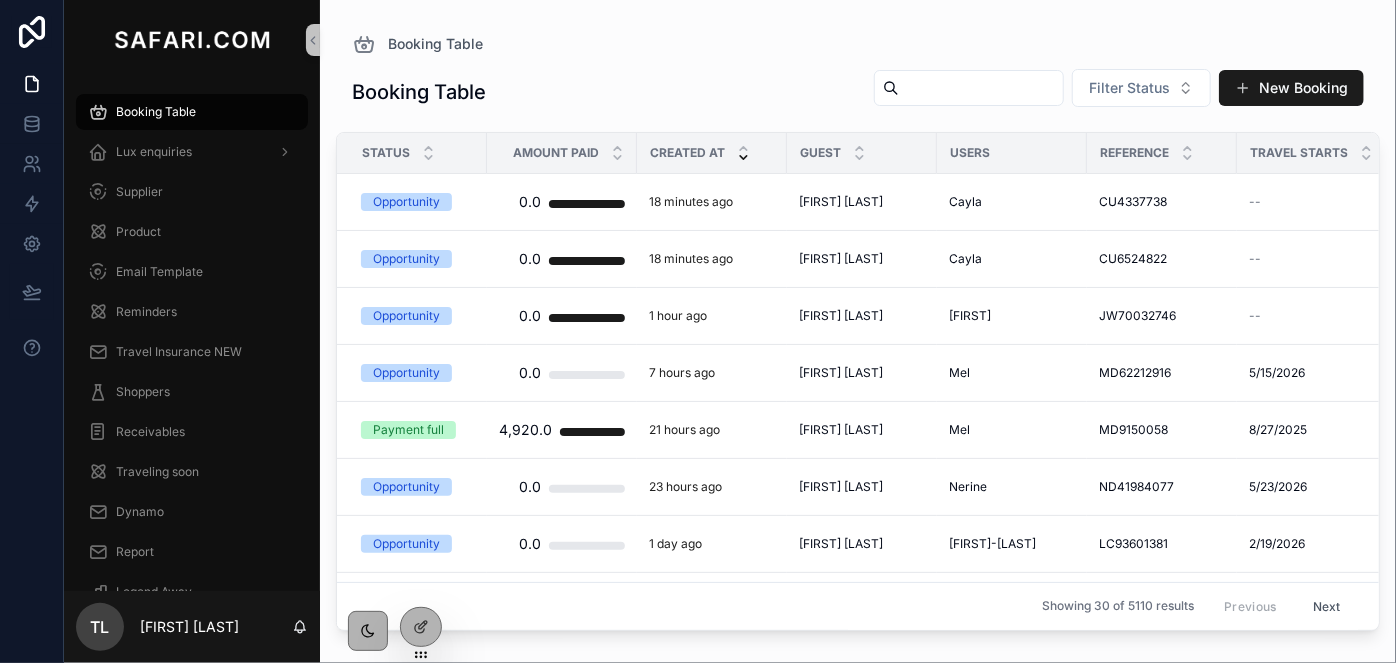 click at bounding box center [981, 88] 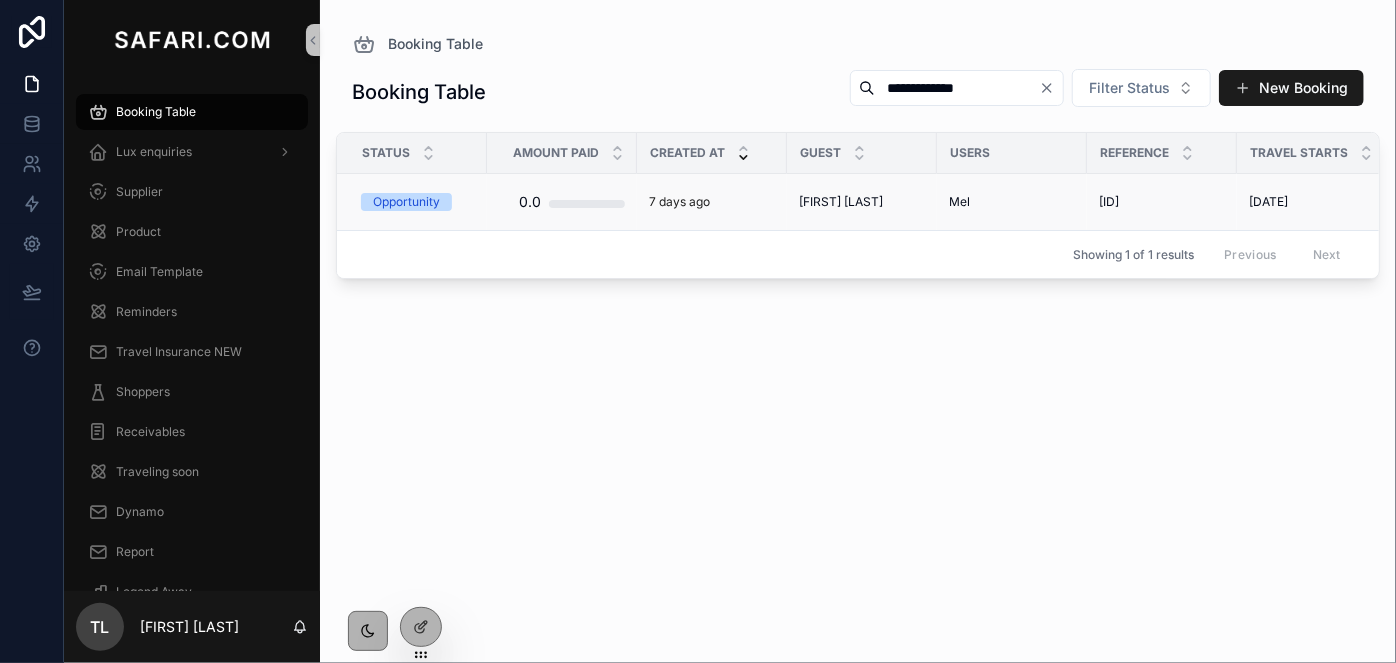 type on "**********" 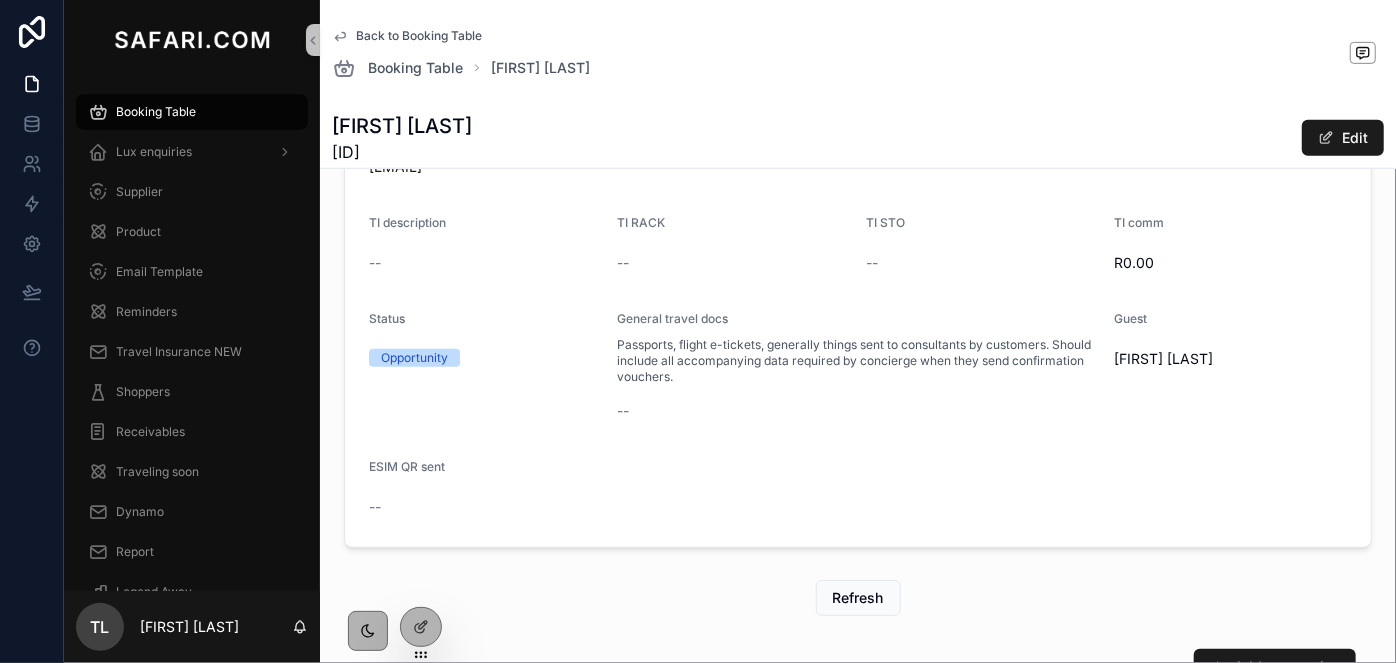 scroll, scrollTop: 454, scrollLeft: 0, axis: vertical 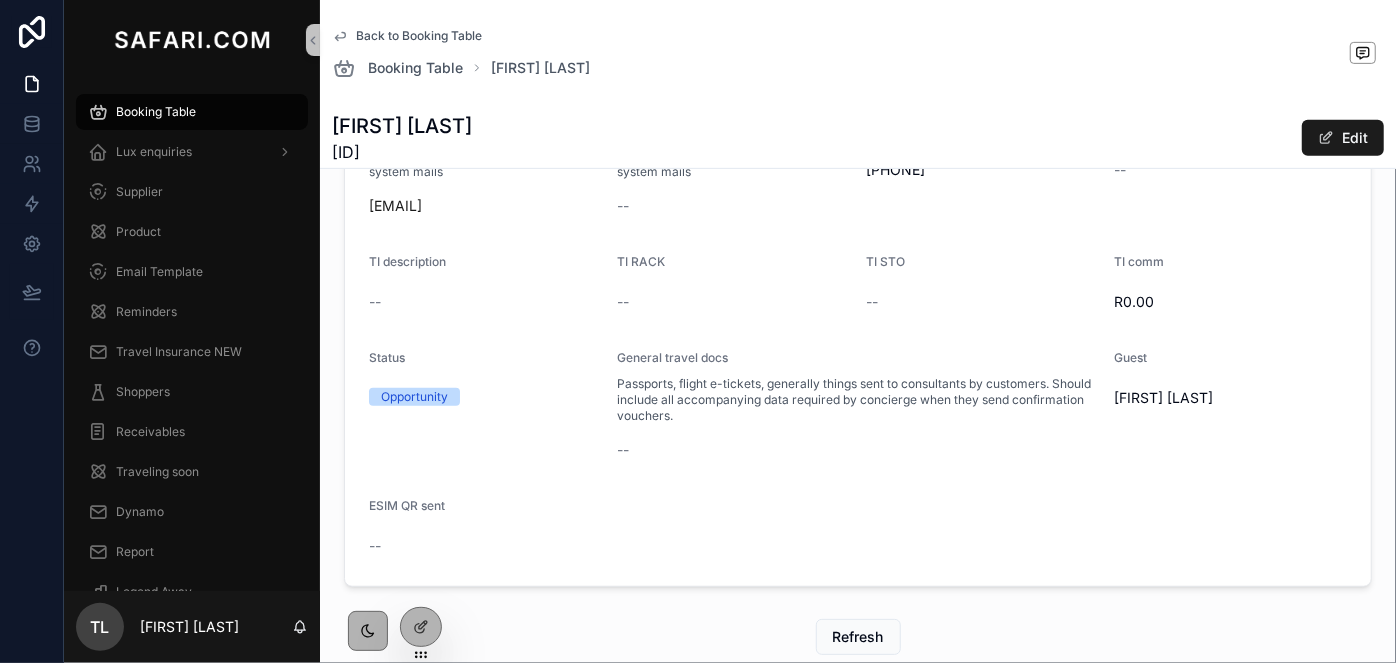 click on "This email will be added as the "to" in system mails" at bounding box center (485, 164) 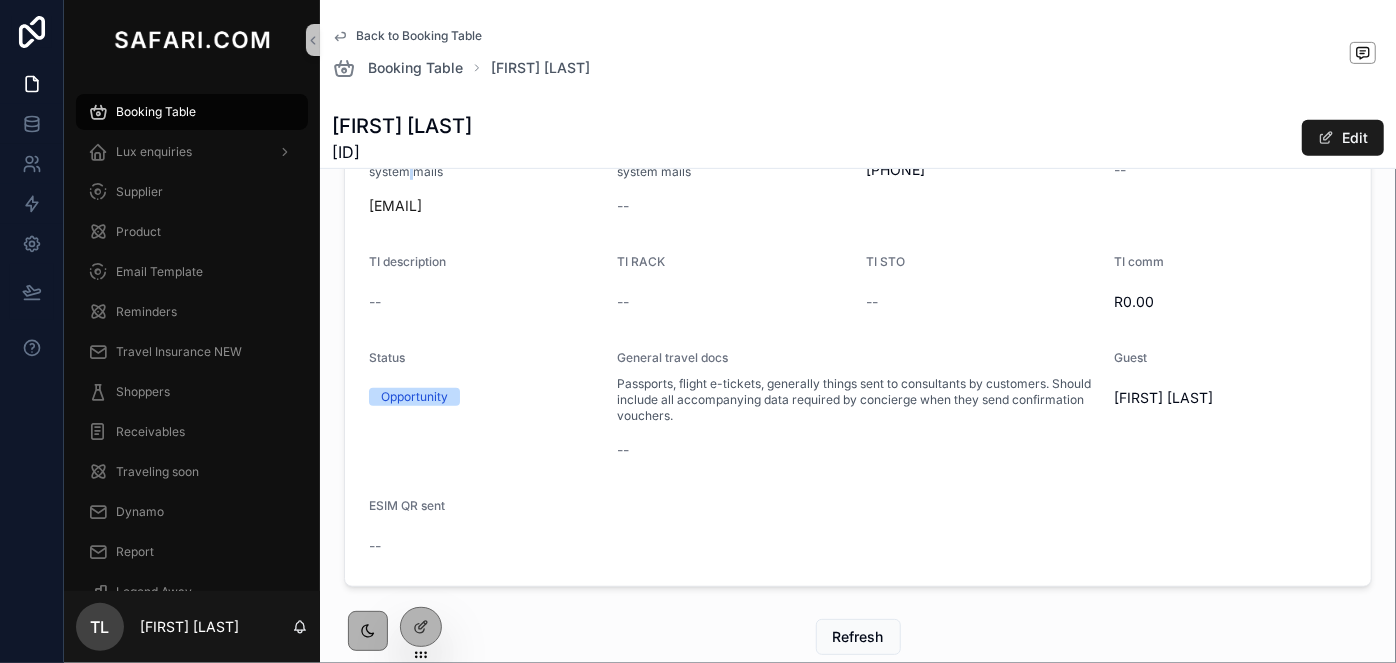 click on "This email will be added as the "to" in system mails" at bounding box center (485, 164) 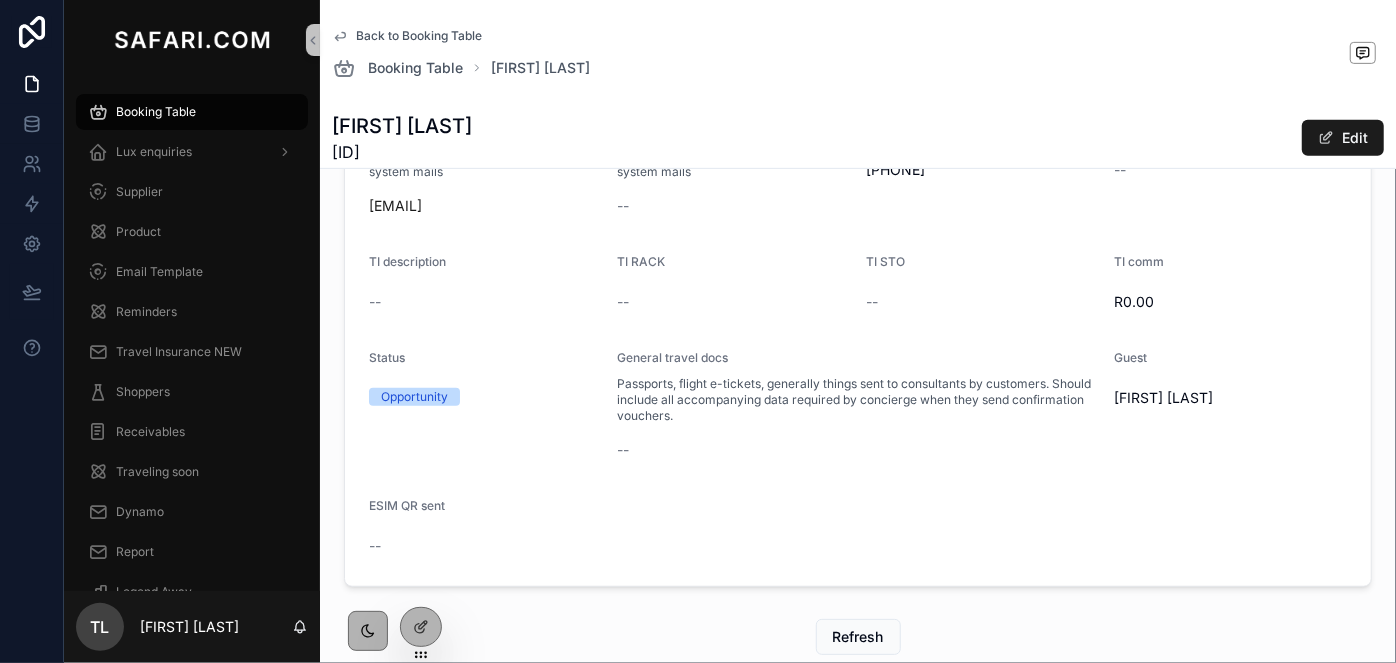 click on "MD74647593" at bounding box center [402, 152] 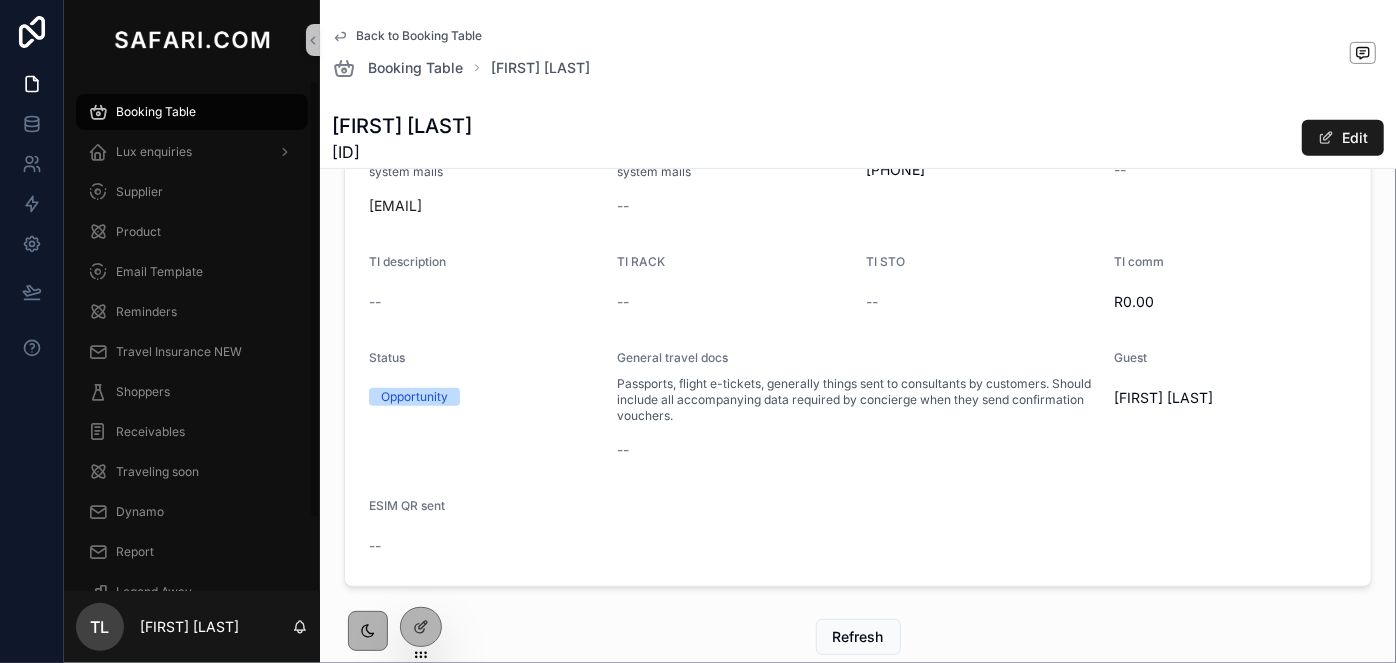 click on "Booking Table" at bounding box center (192, 112) 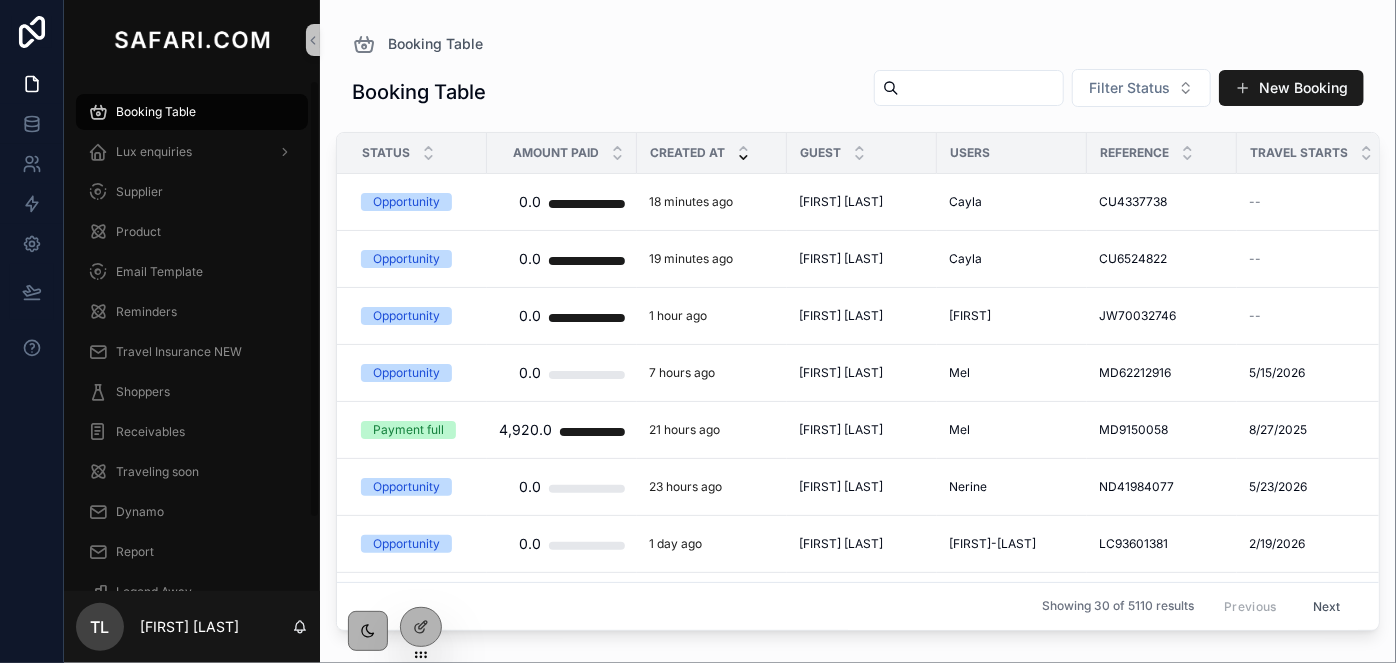 scroll, scrollTop: 0, scrollLeft: 0, axis: both 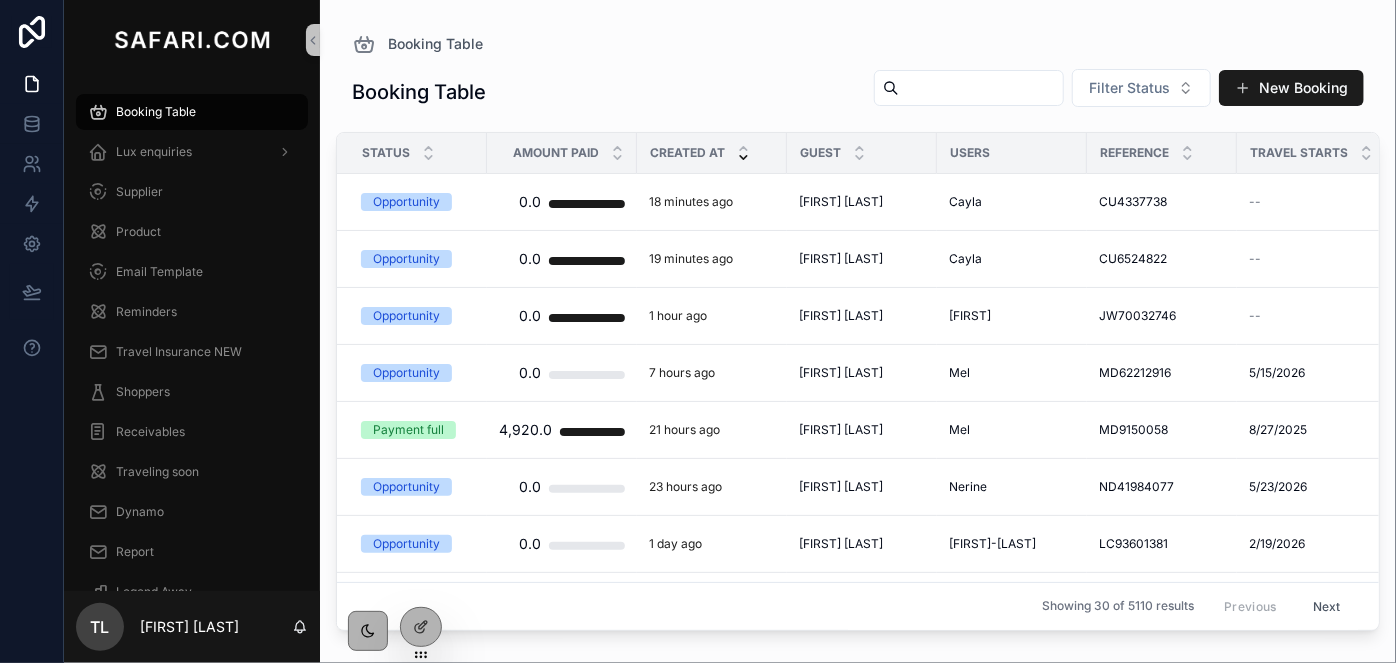 click at bounding box center [981, 88] 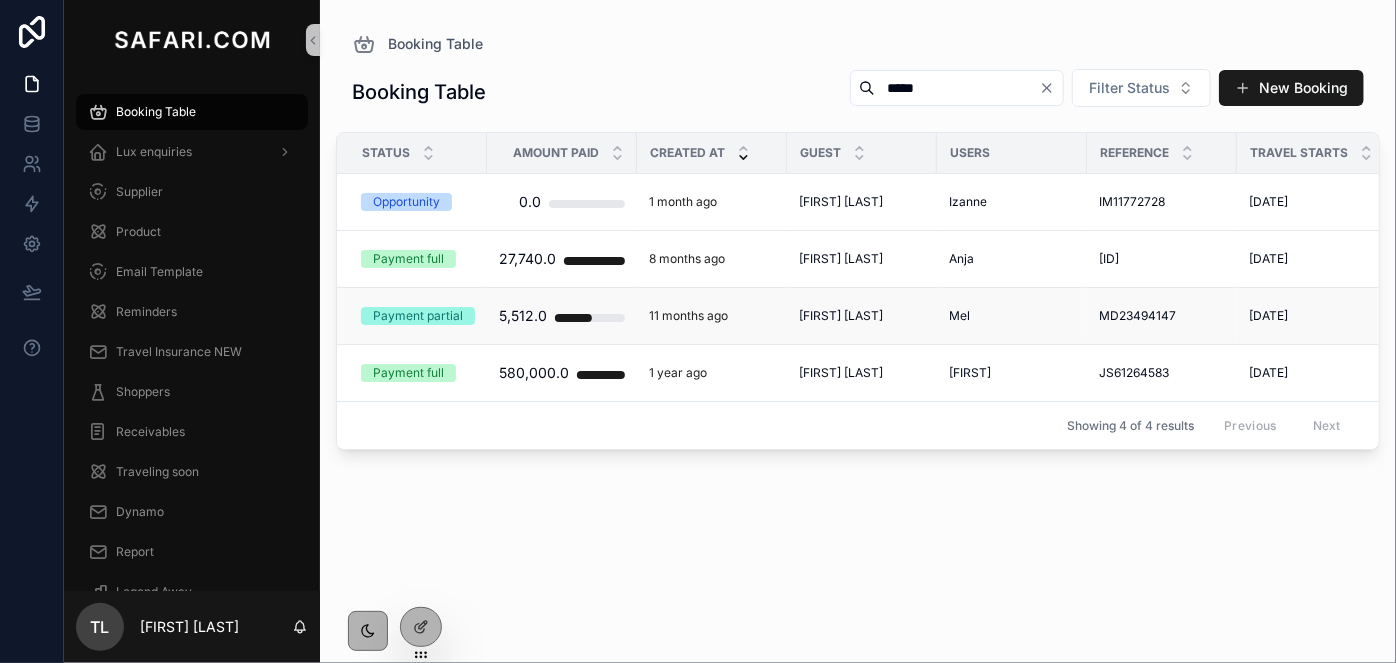 type on "*****" 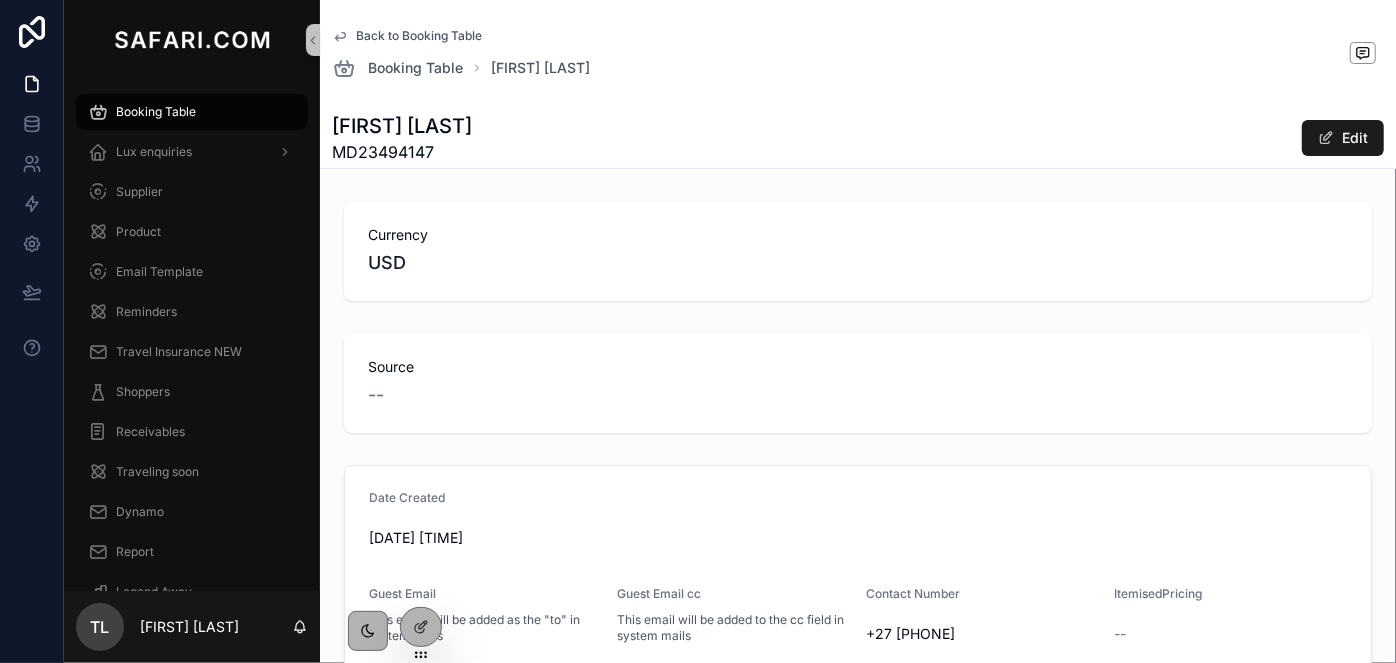 click on "MD23494147" at bounding box center (402, 152) 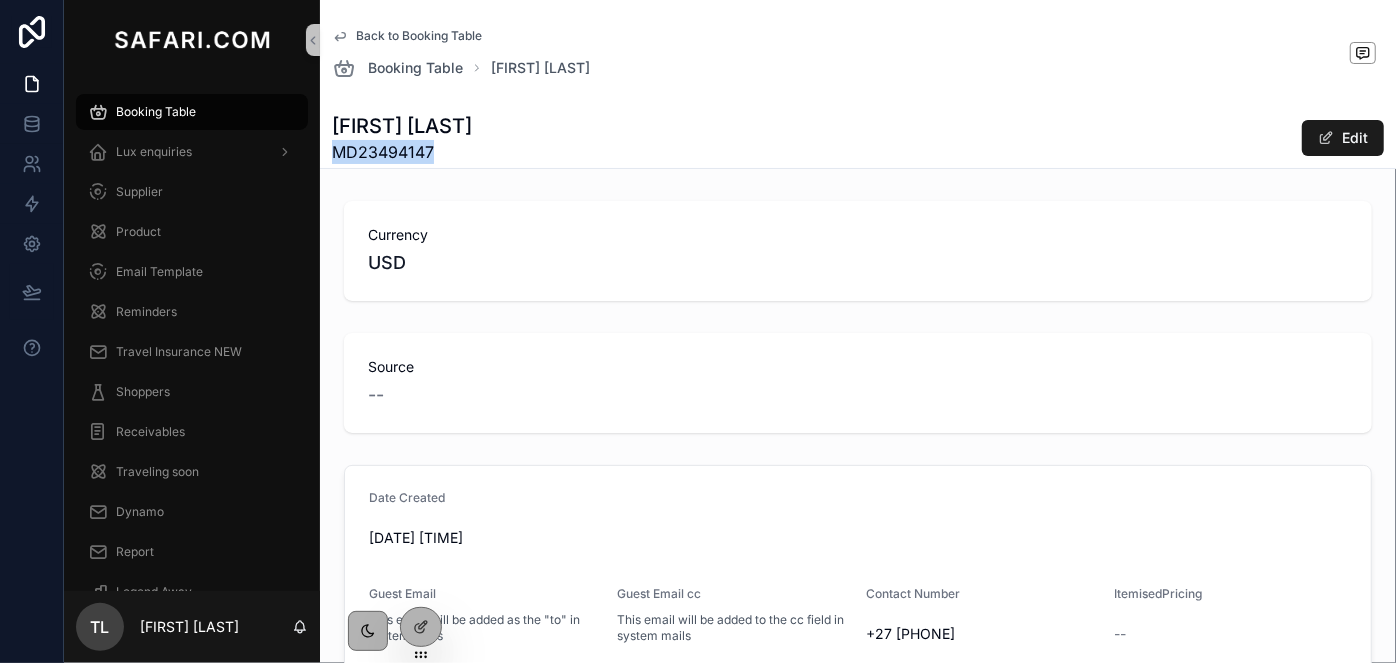 click on "MD23494147" at bounding box center [402, 152] 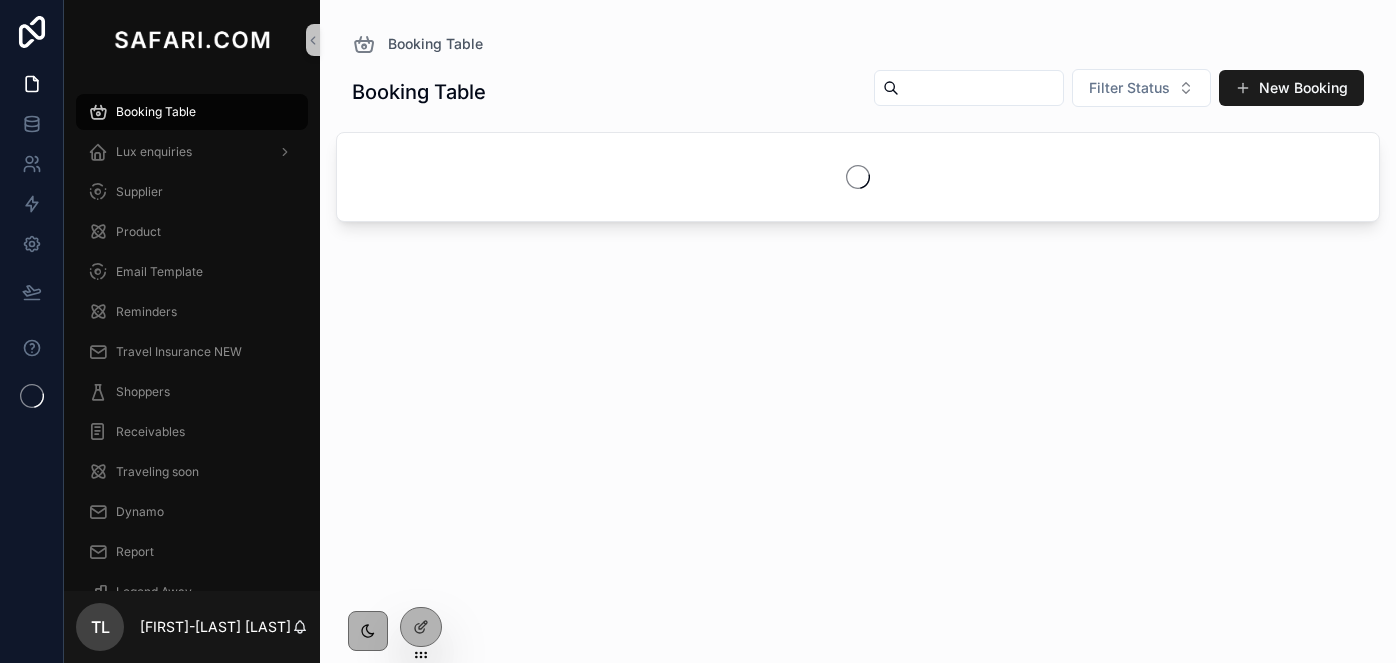 scroll, scrollTop: 0, scrollLeft: 0, axis: both 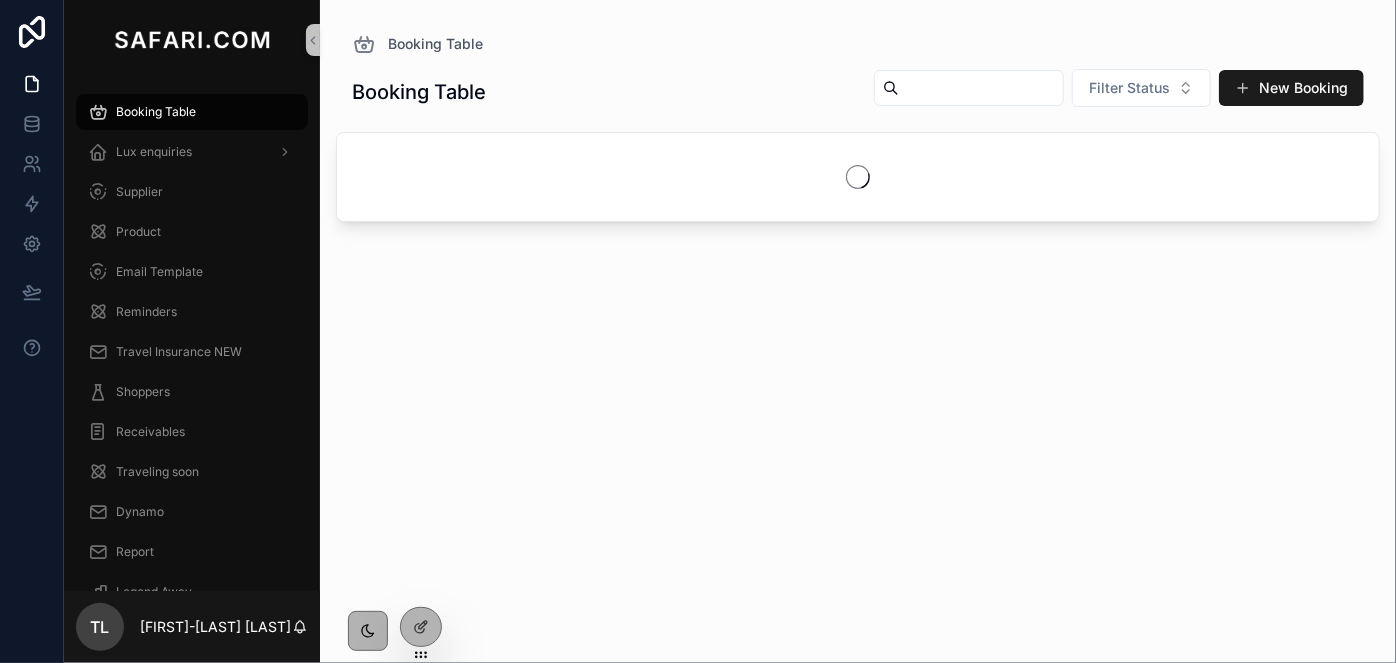 click at bounding box center (981, 88) 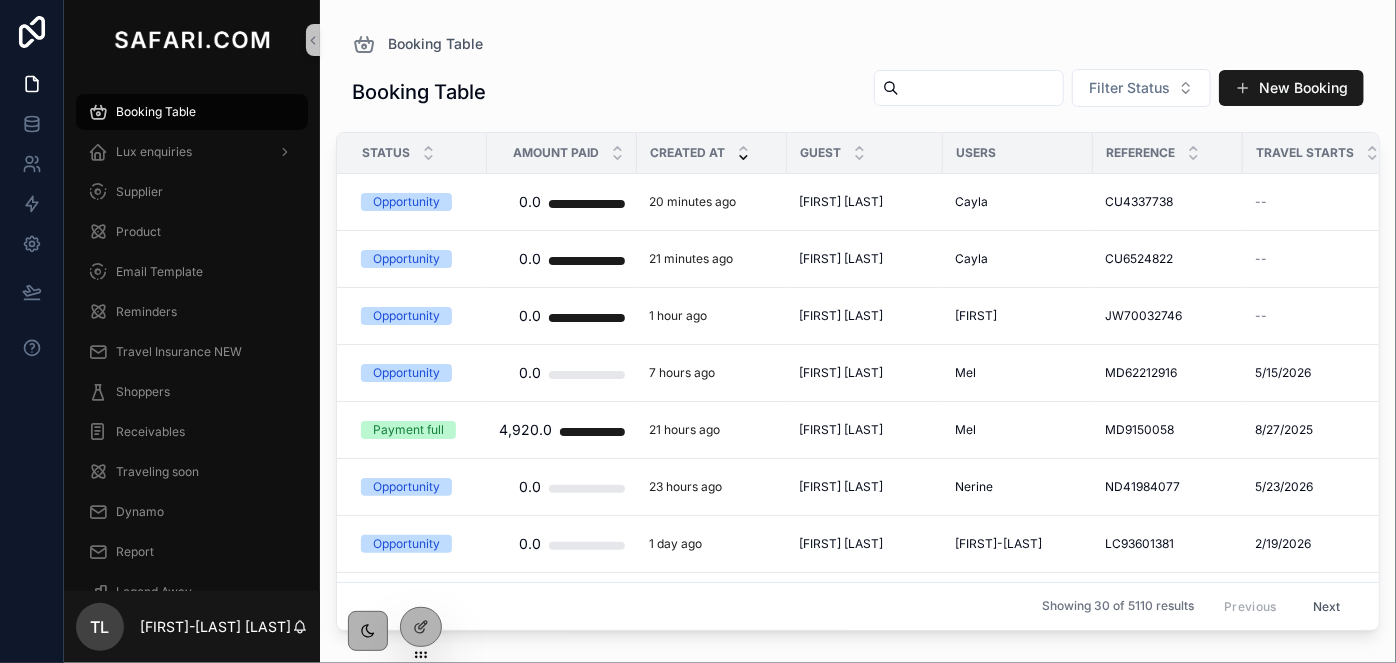 paste on "**********" 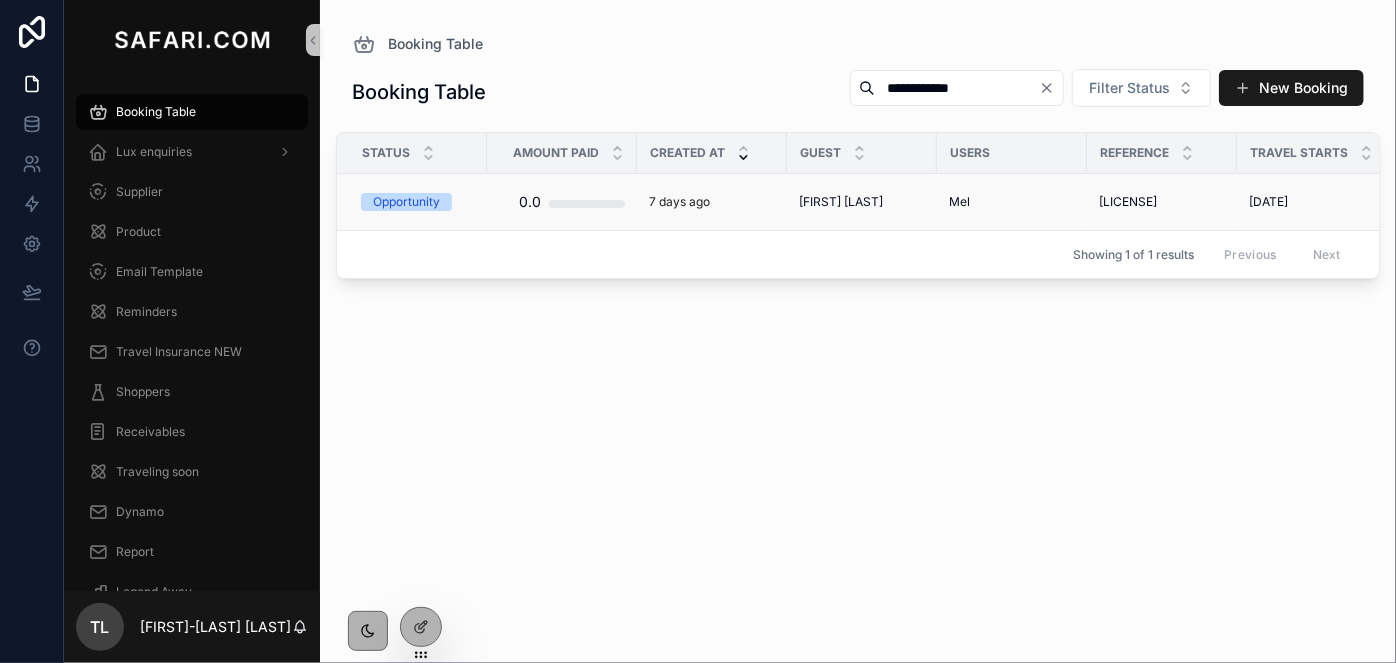 type on "**********" 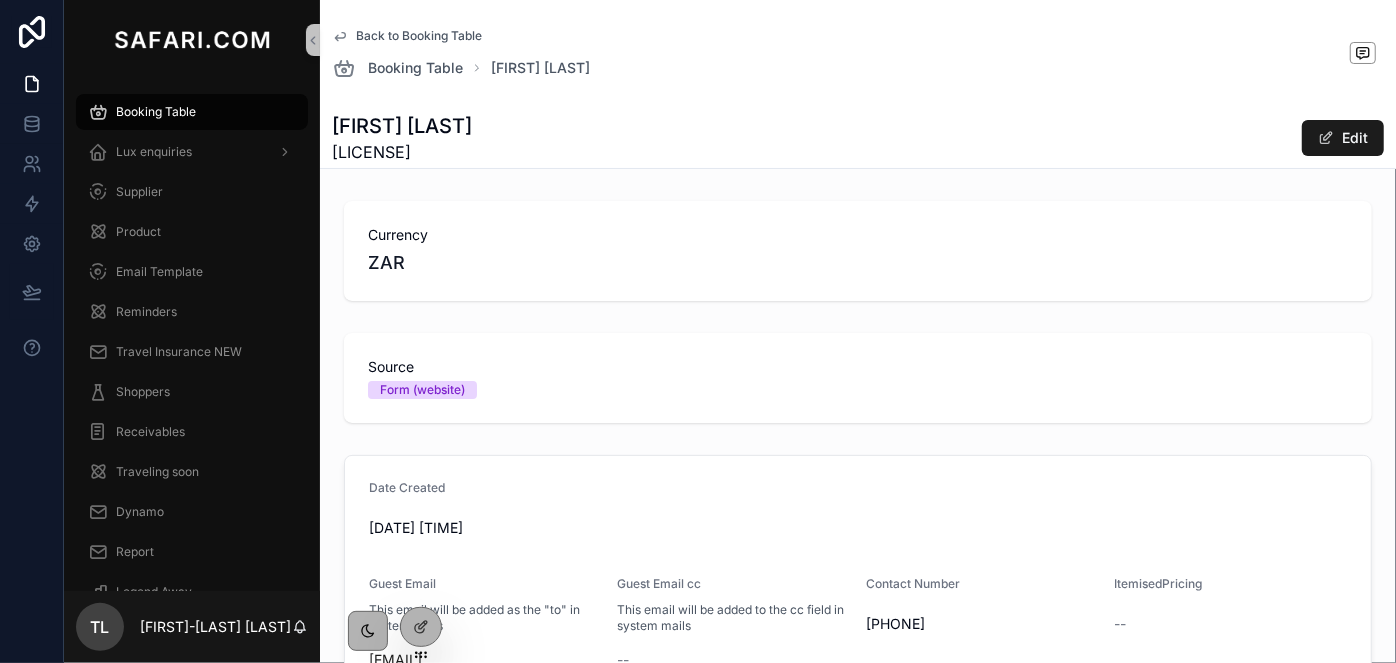 click on "Back to Booking Table Booking Table Dennis Jurss Dennis Jurss MD74647593 Edit" at bounding box center (858, 84) 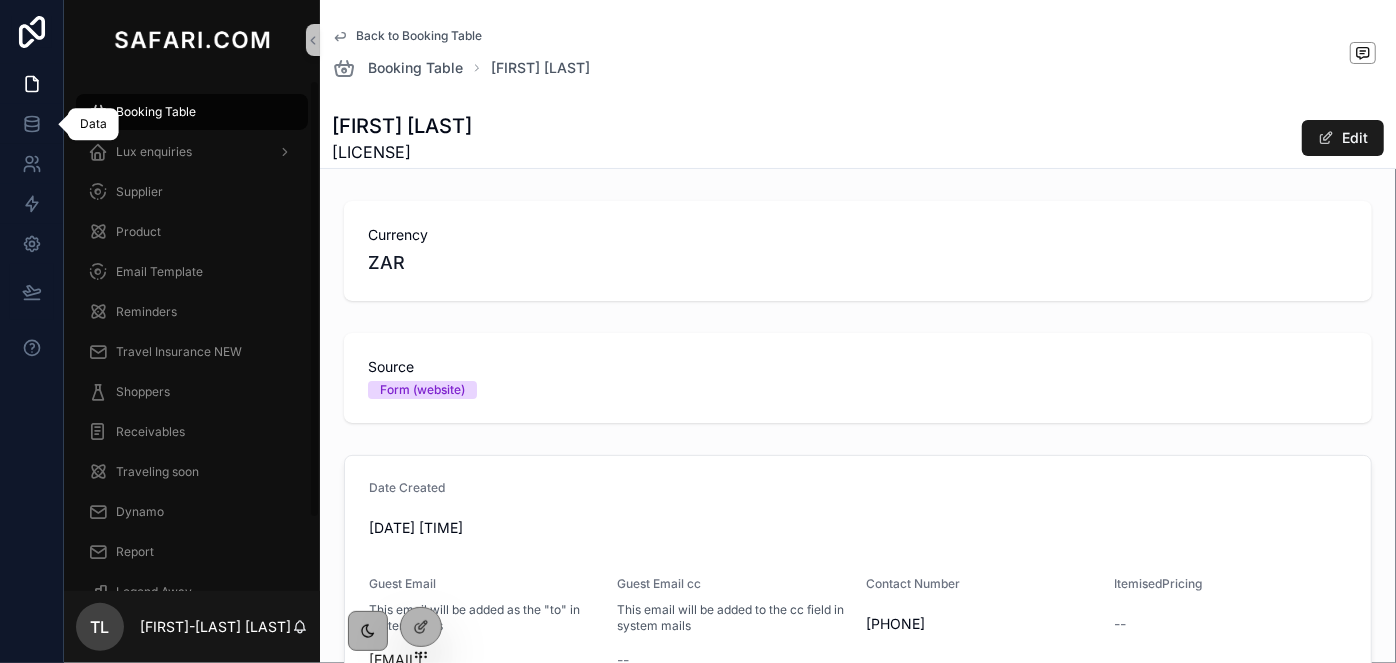 click on "Data" at bounding box center (93, 124) 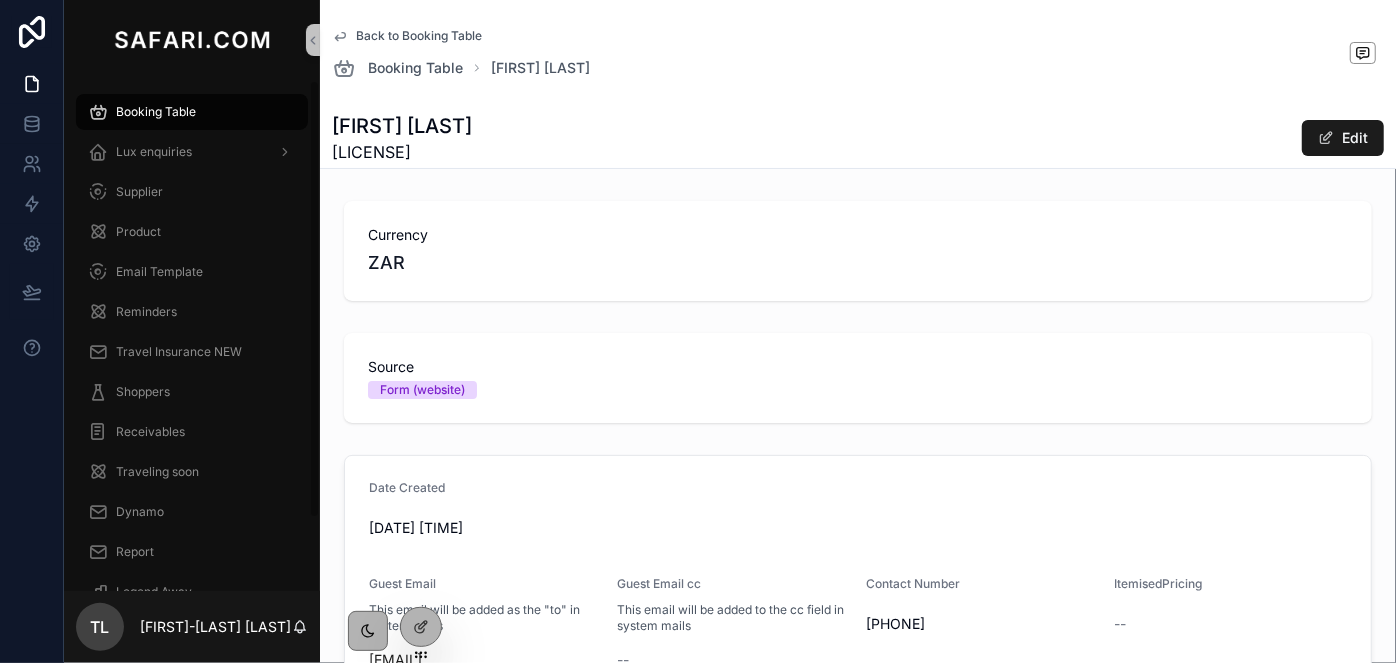click on "Booking Table" at bounding box center [192, 112] 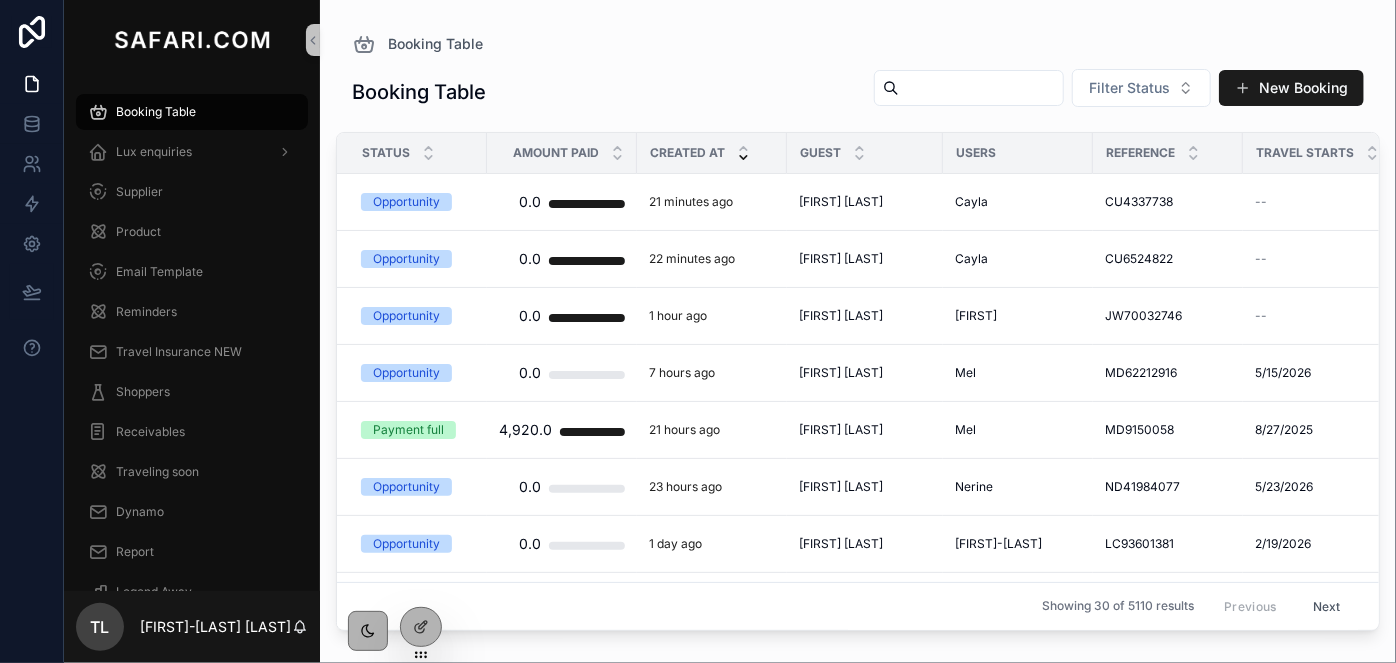 click at bounding box center [981, 88] 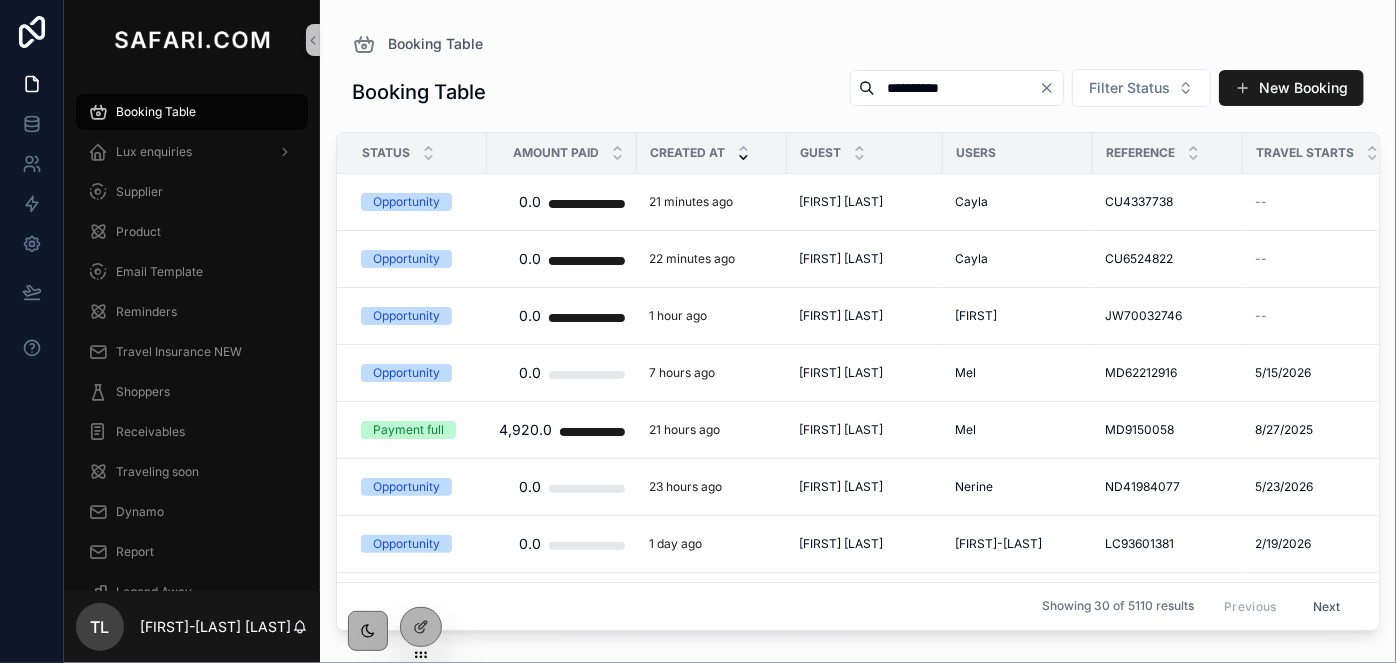 type on "**********" 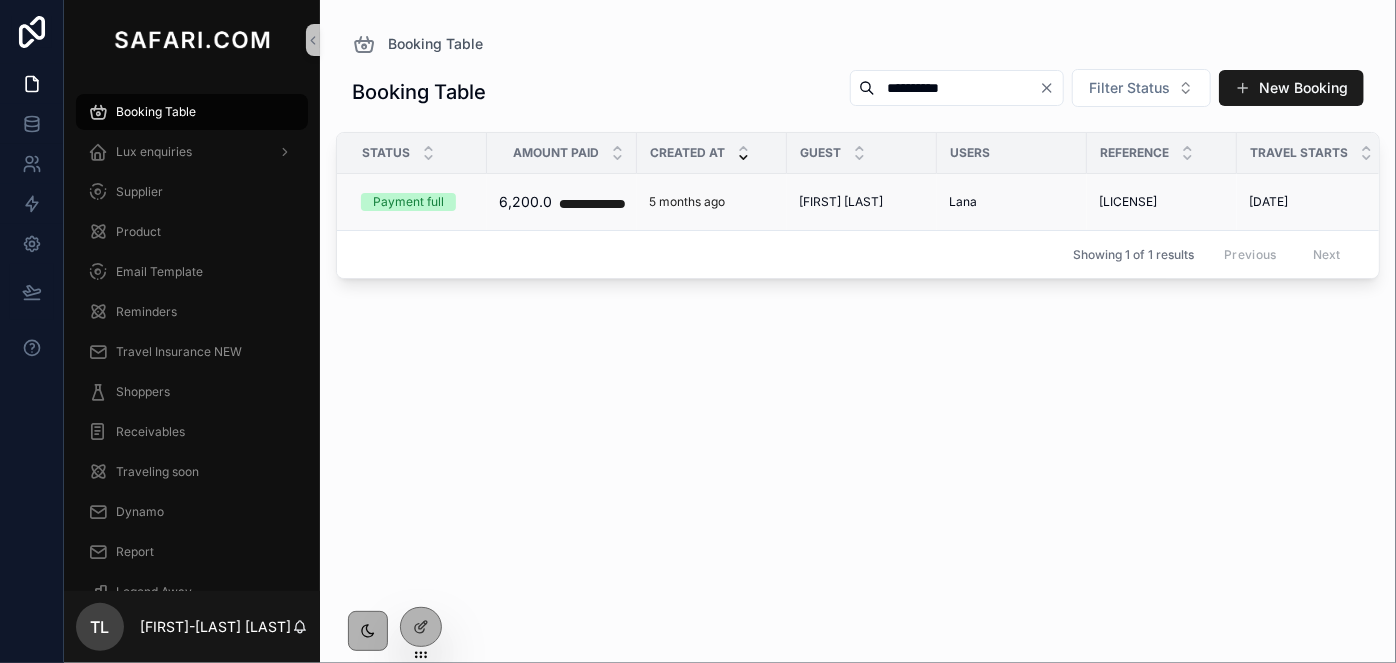 click on "Kayleigh Evans" at bounding box center [841, 202] 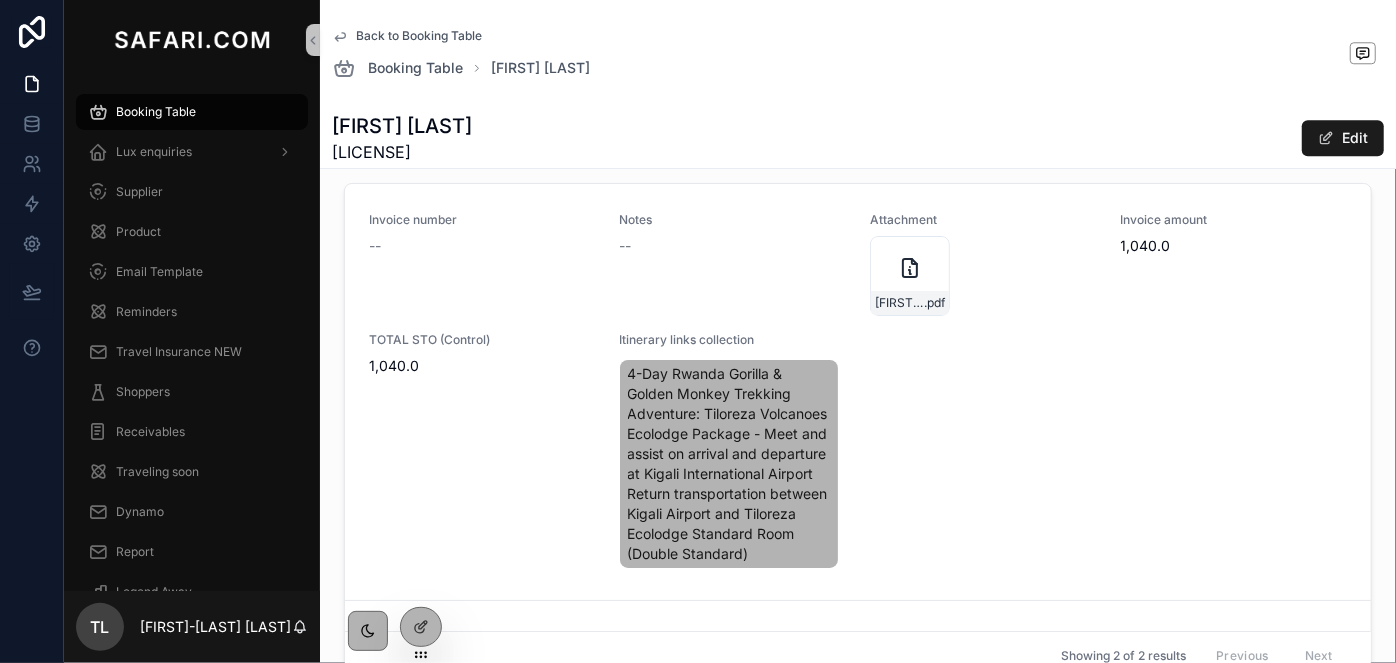 scroll, scrollTop: 2727, scrollLeft: 0, axis: vertical 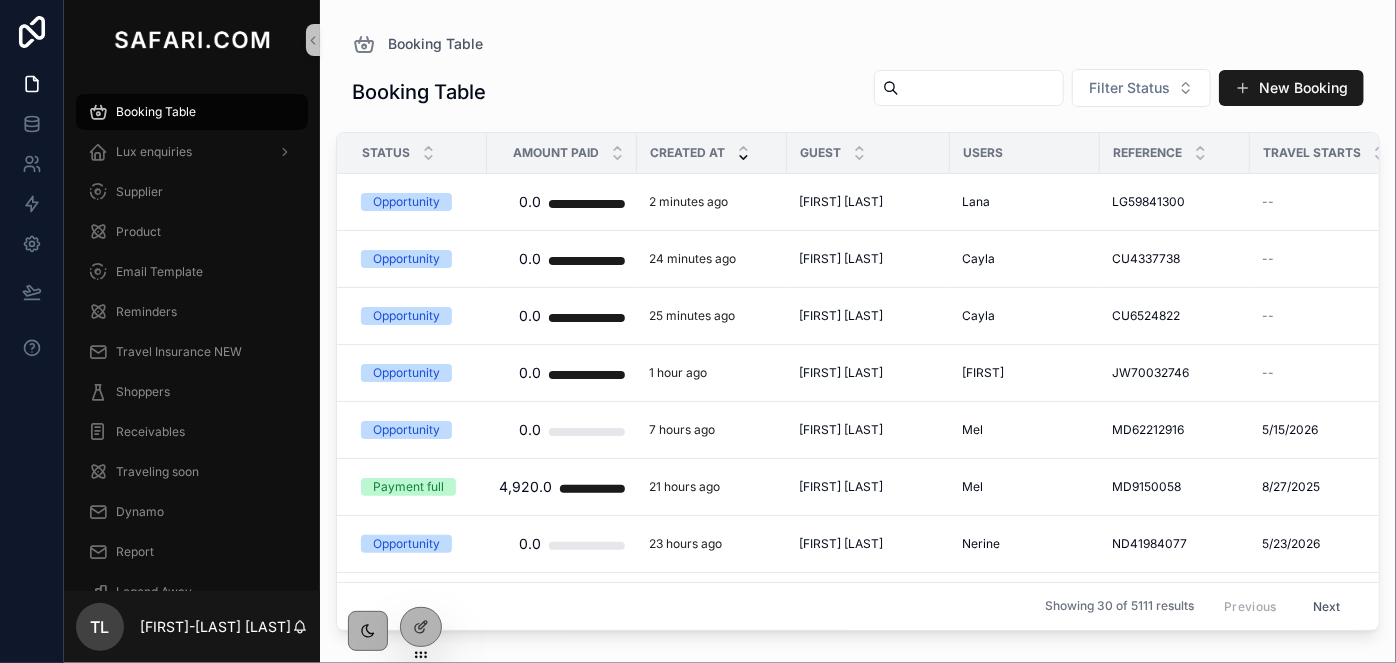 paste on "**********" 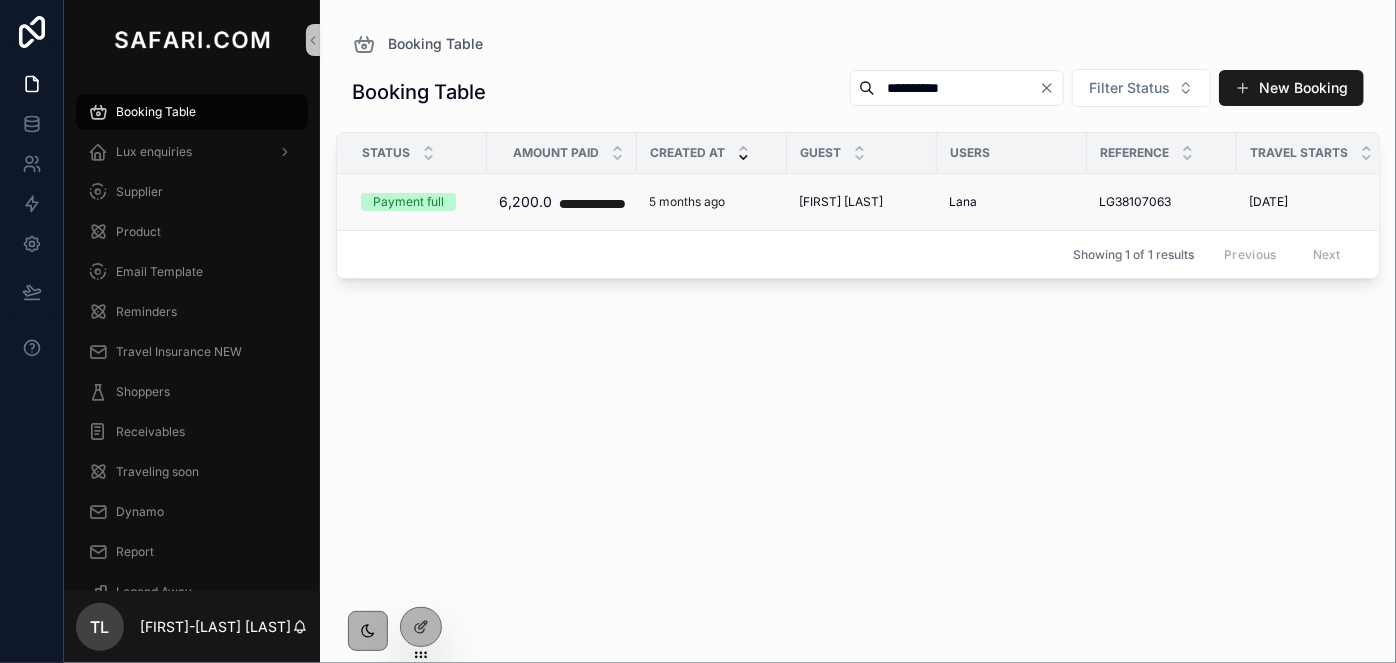 type on "**********" 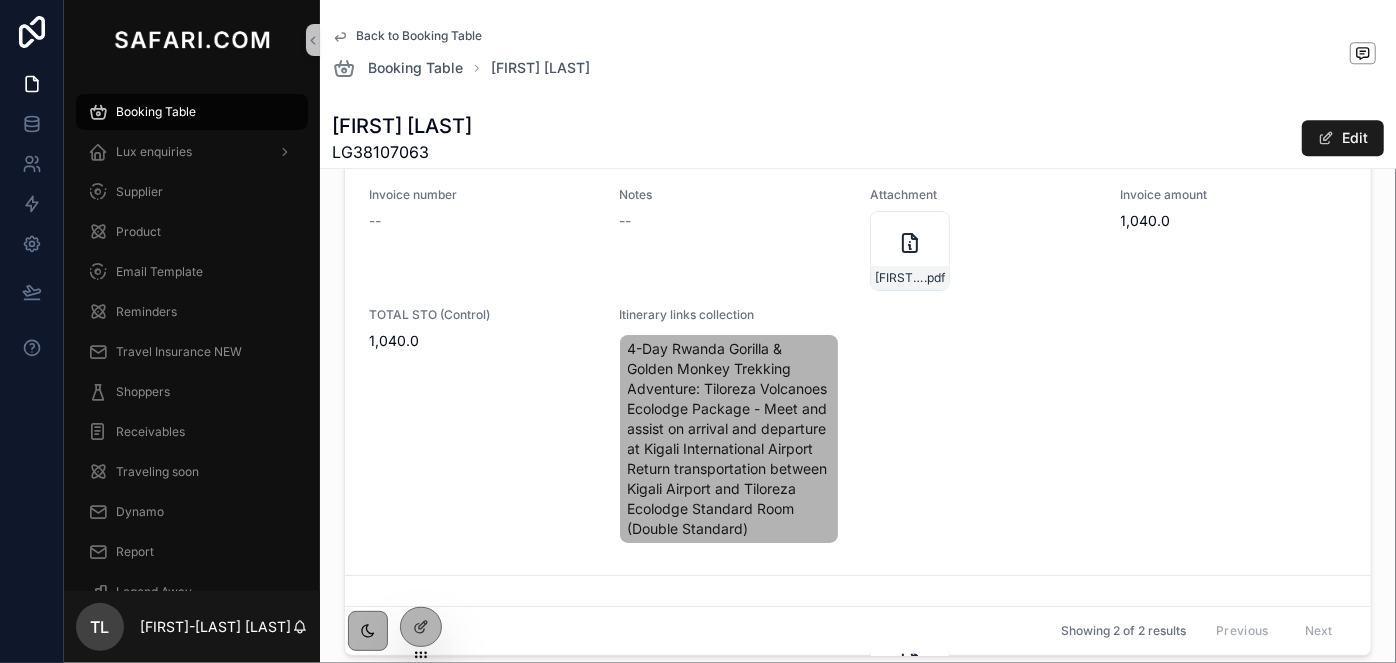 scroll, scrollTop: 2909, scrollLeft: 0, axis: vertical 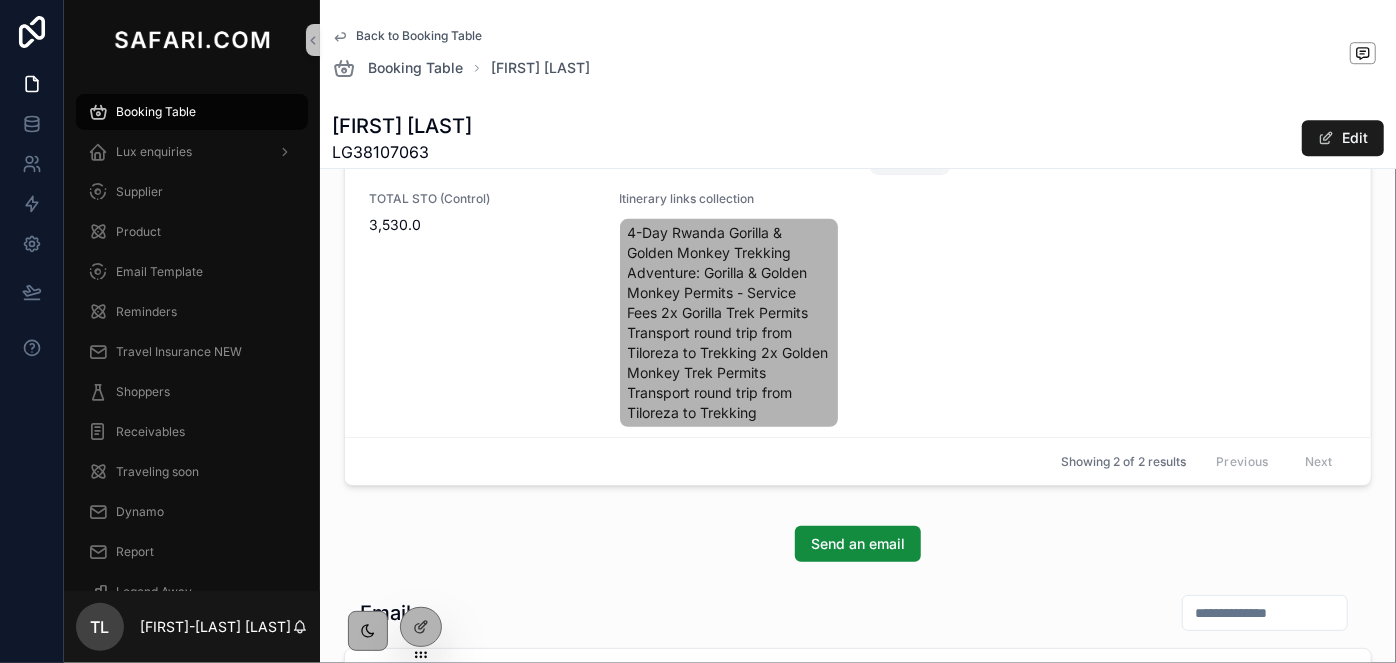 click on "TOTAL STO (Control) 3,530.0" at bounding box center [482, 311] 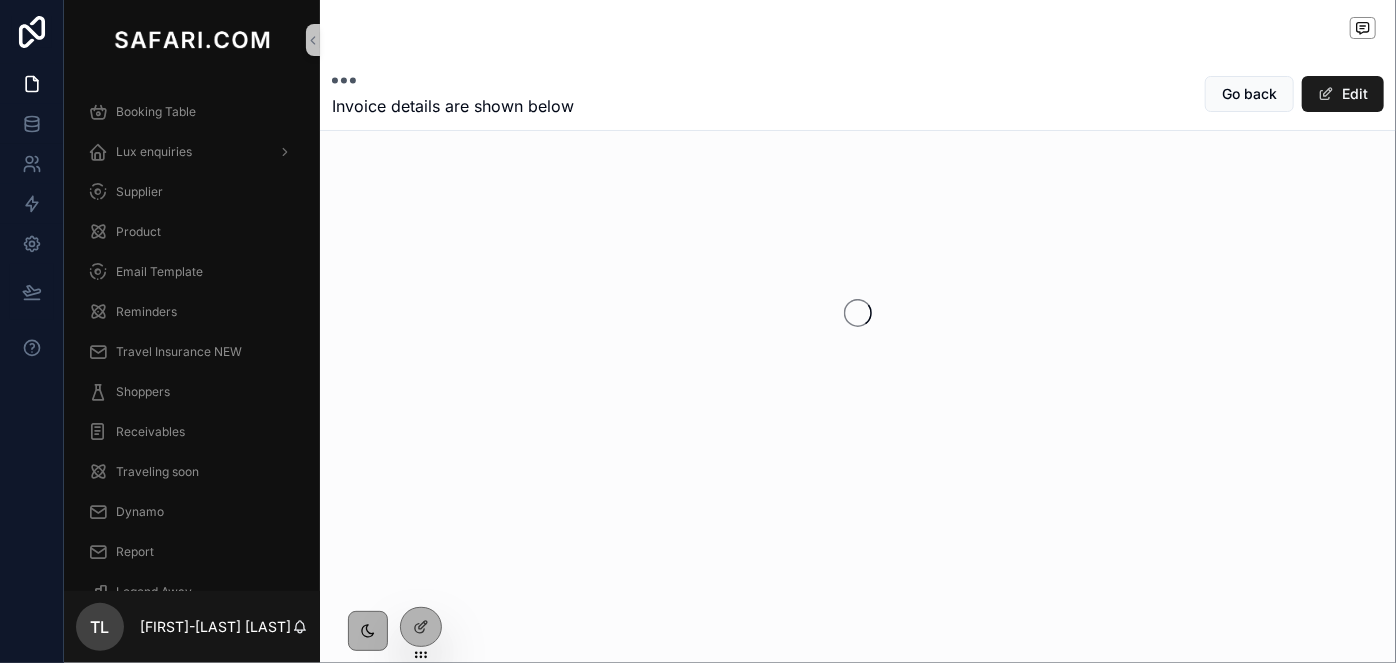 scroll, scrollTop: 0, scrollLeft: 0, axis: both 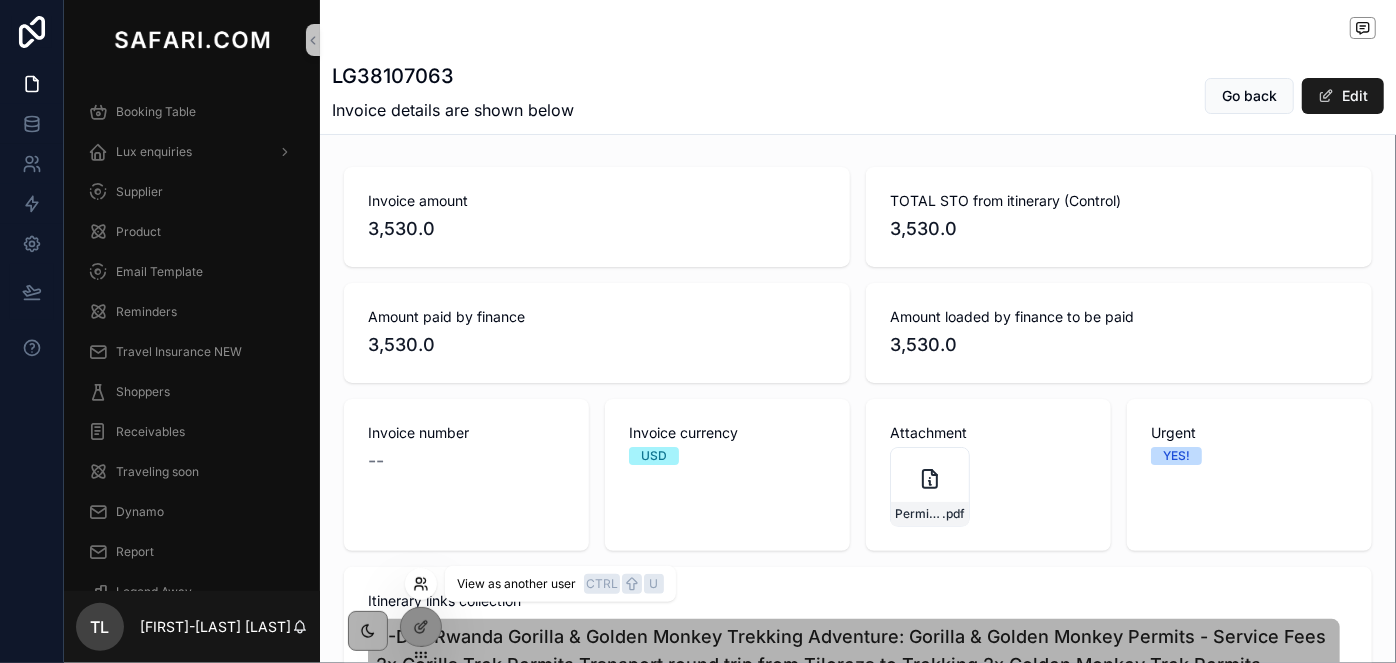 click 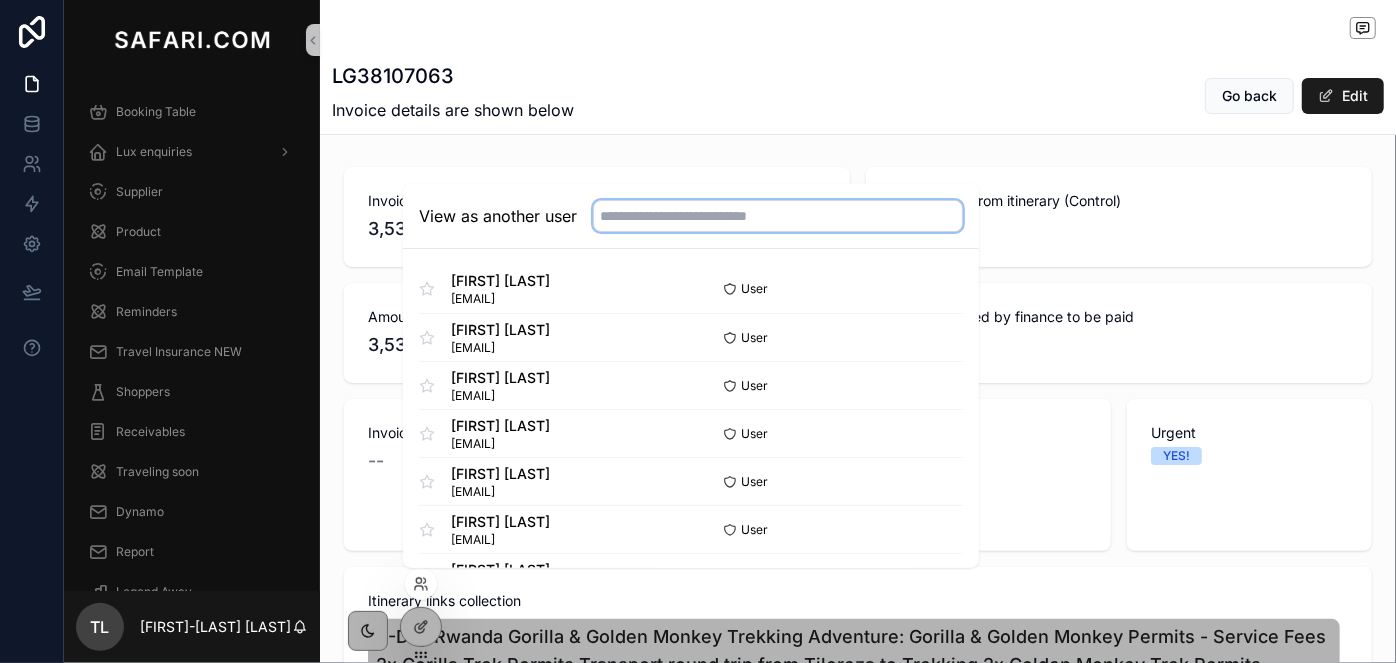 click at bounding box center (778, 216) 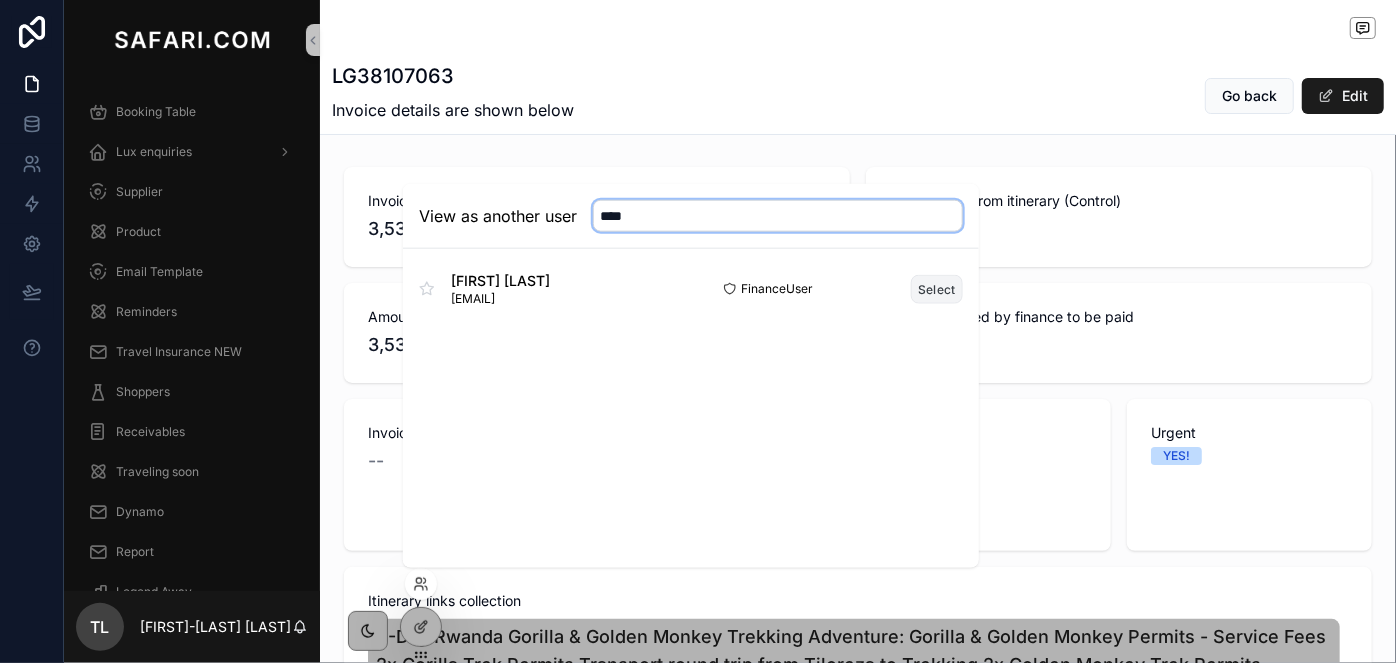 type on "****" 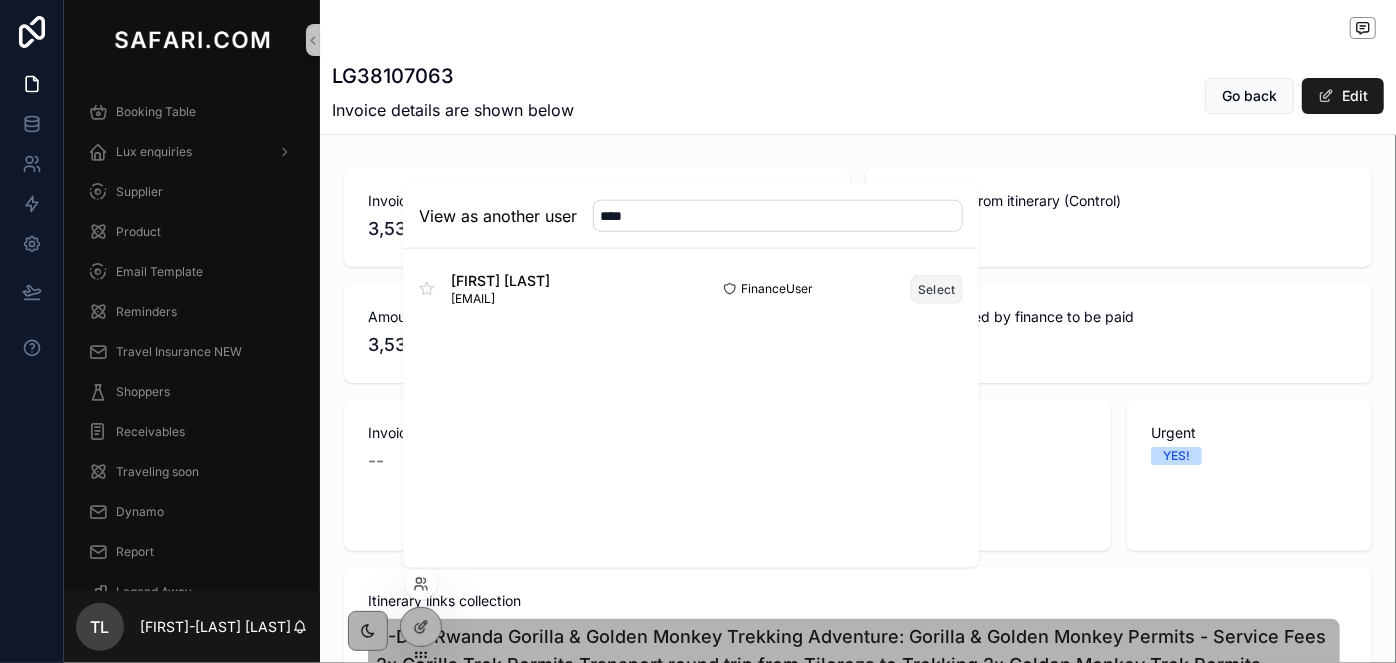 click on "Select" at bounding box center [937, 288] 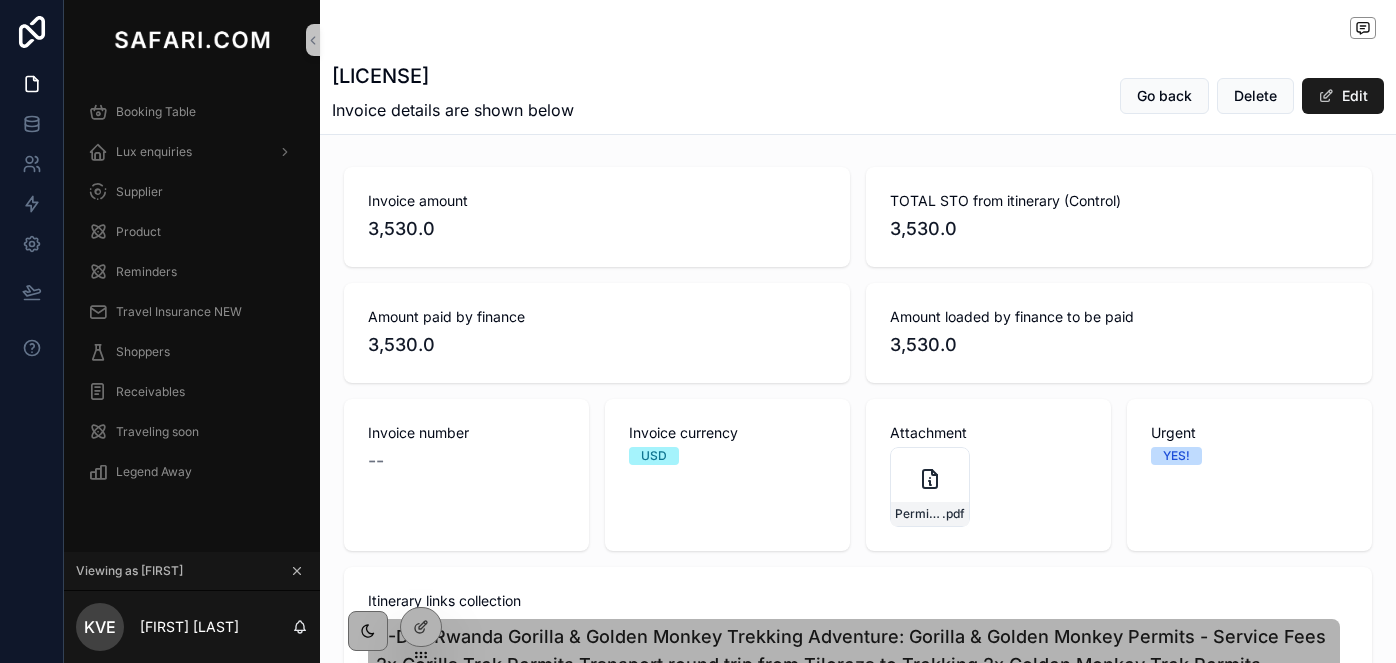 scroll, scrollTop: 0, scrollLeft: 0, axis: both 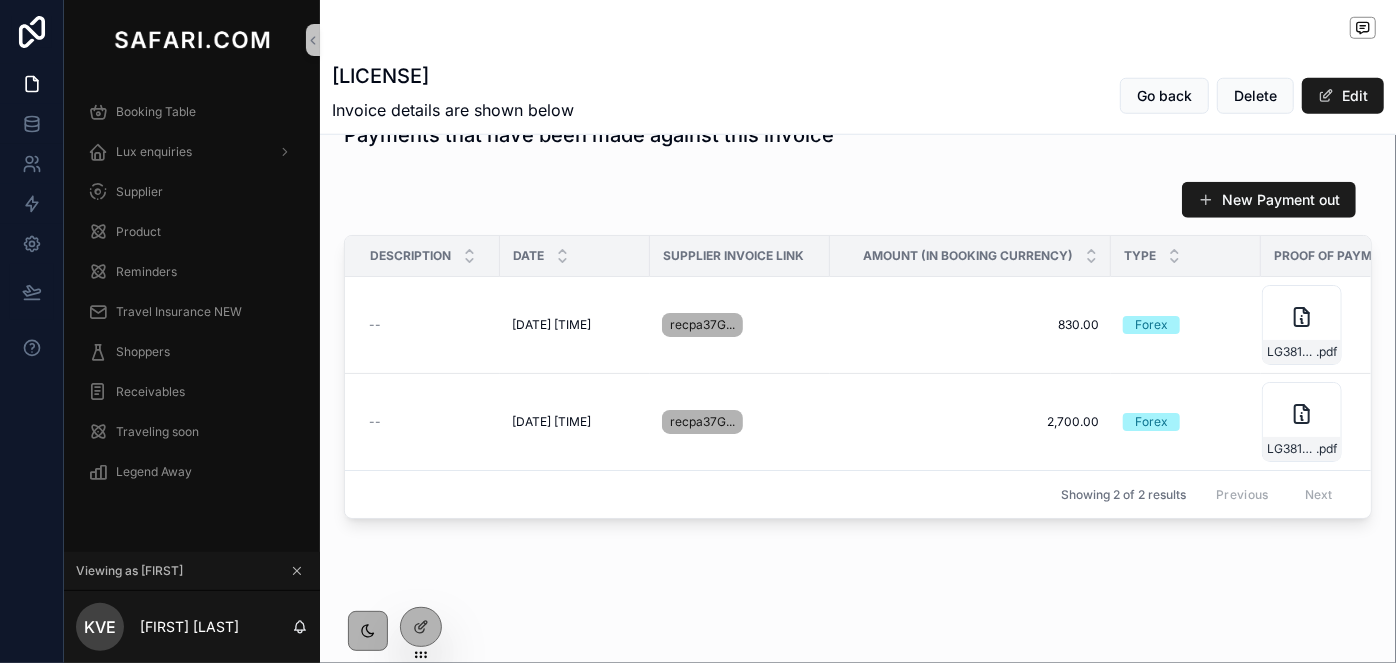 click on "[LICENSE]" at bounding box center [453, 76] 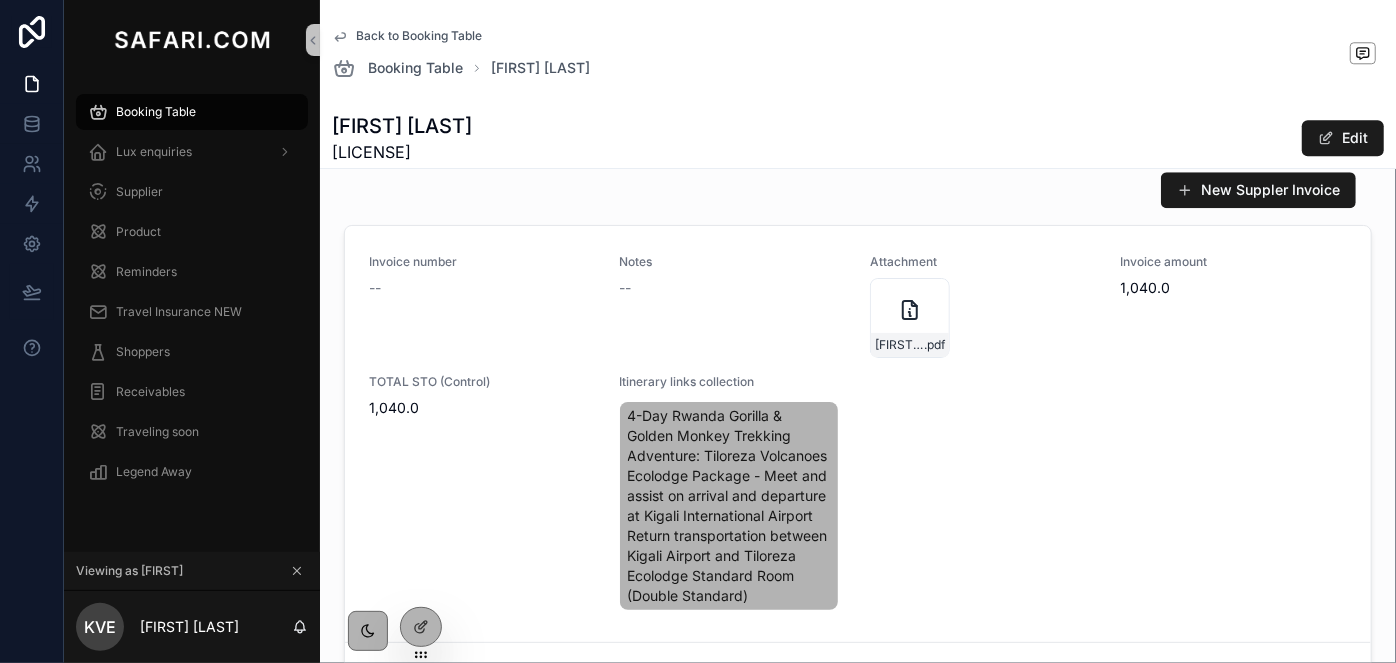 scroll, scrollTop: 2708, scrollLeft: 0, axis: vertical 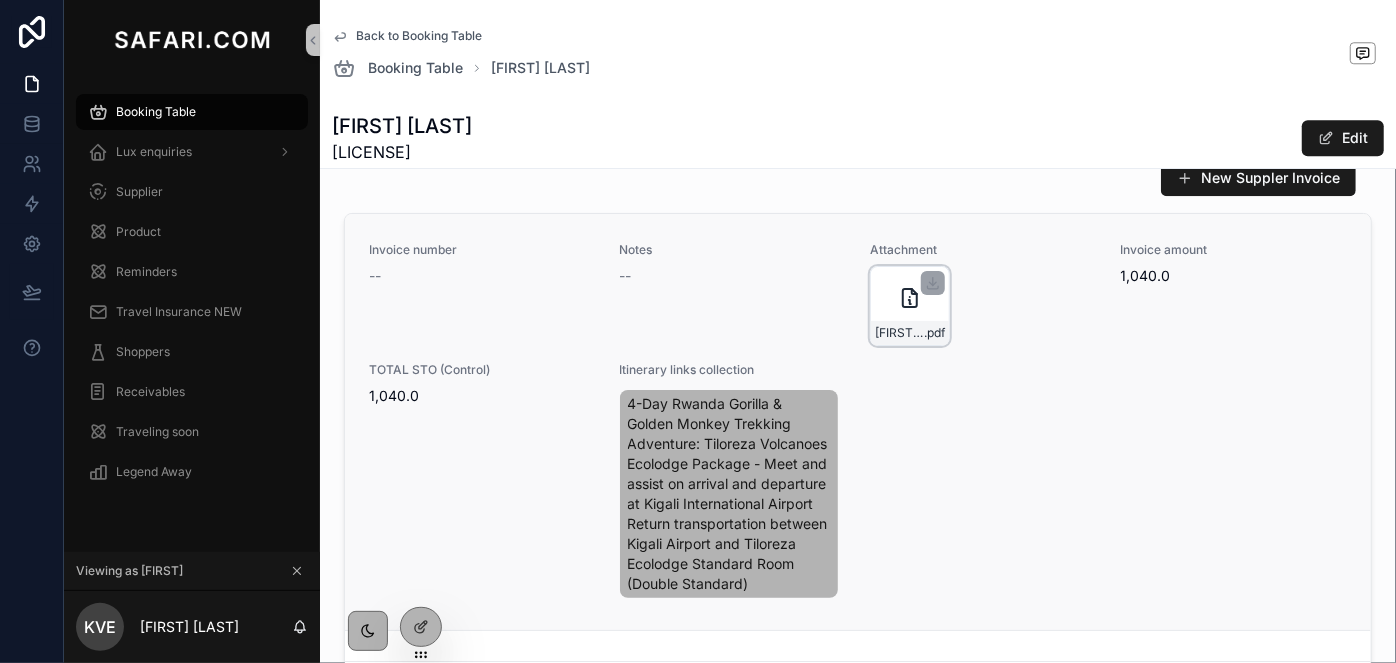 click 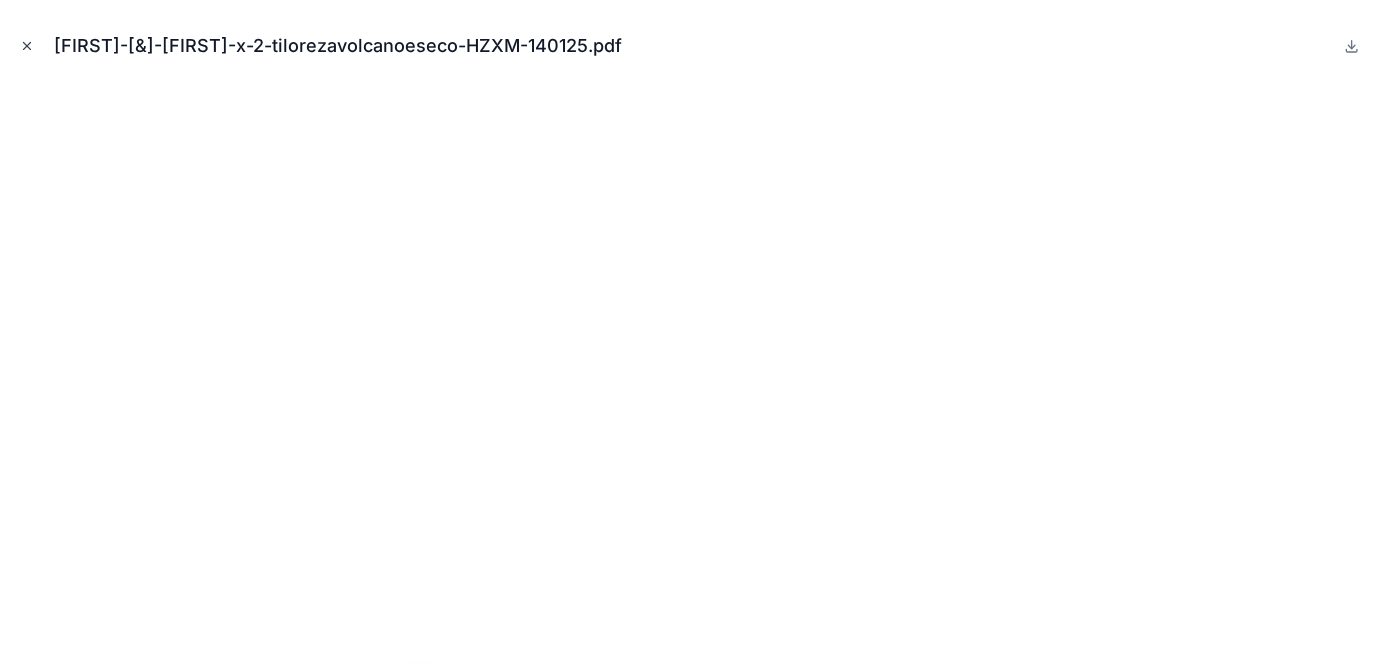 click at bounding box center [27, 46] 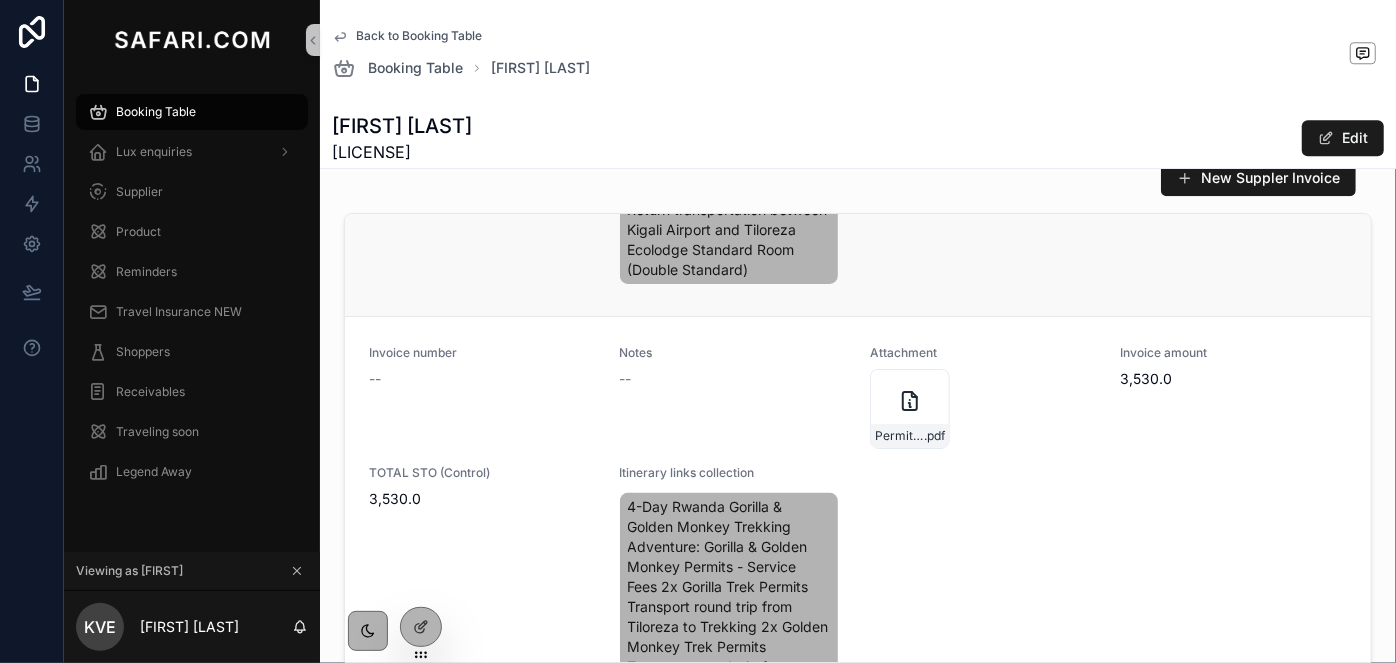 scroll, scrollTop: 403, scrollLeft: 0, axis: vertical 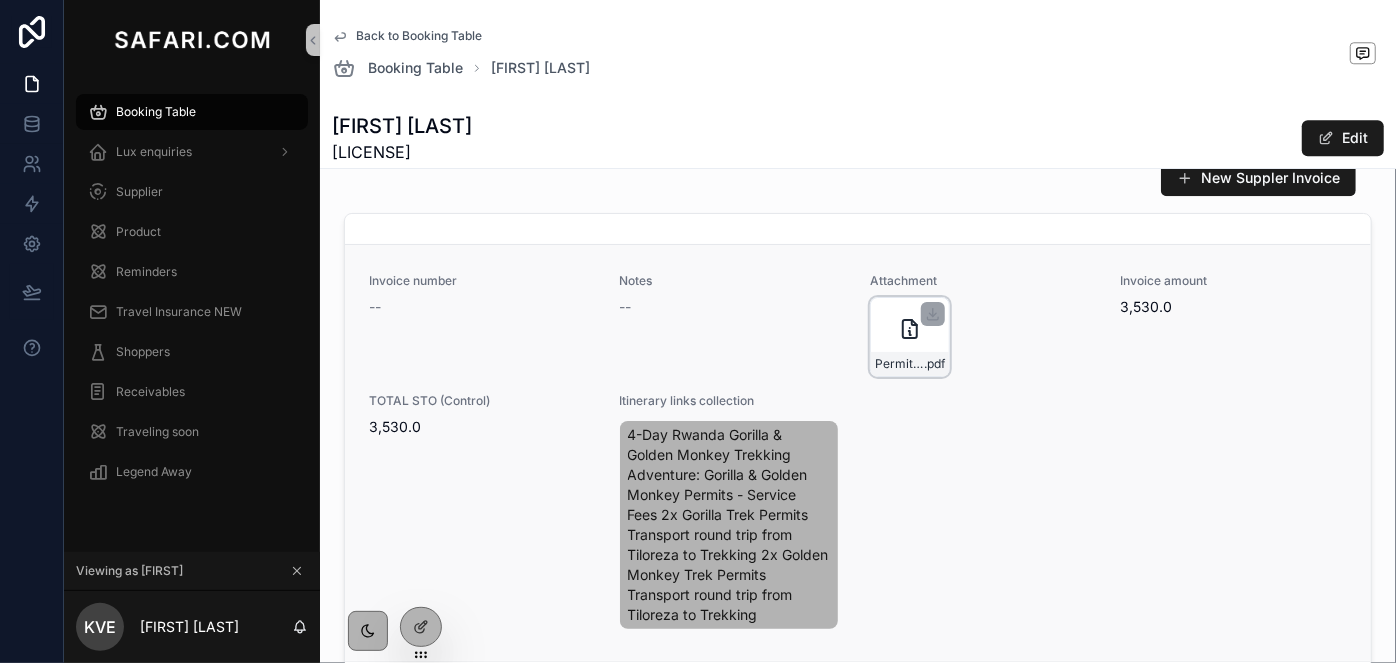 click on "Permits-tilorezavolcanoeseco-CAXT-140125 .pdf" at bounding box center [910, 337] 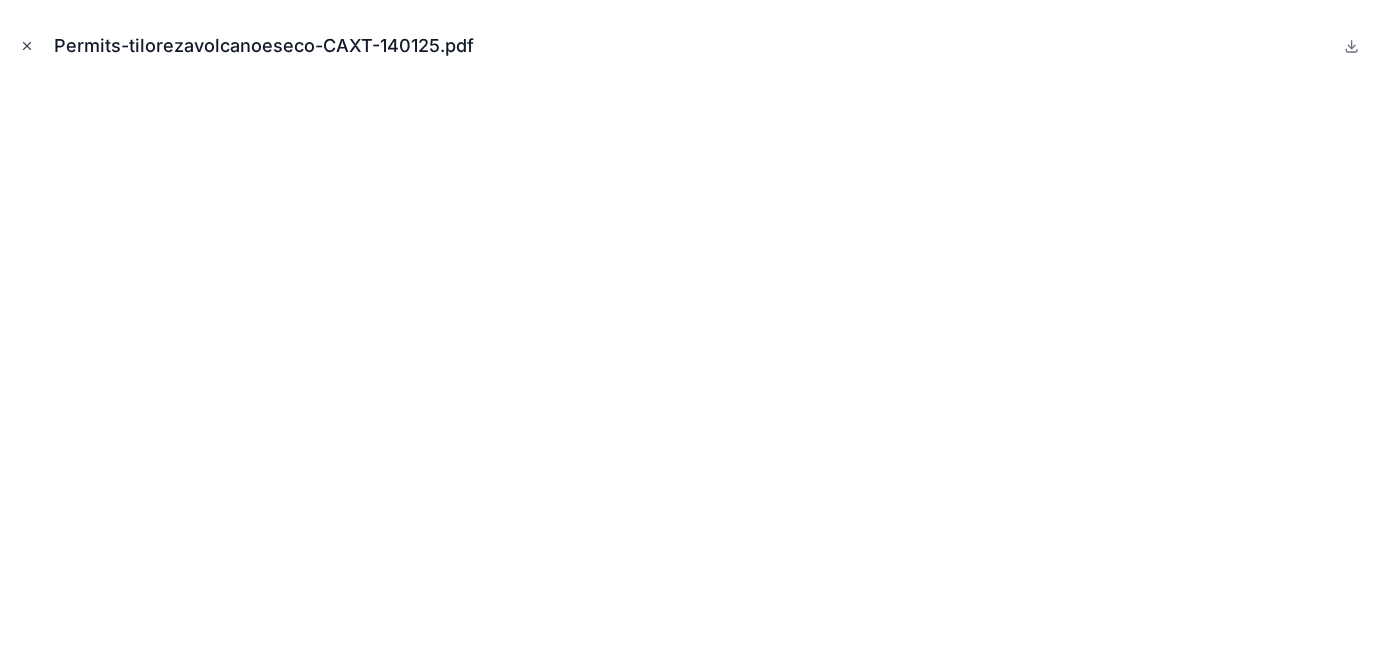 click 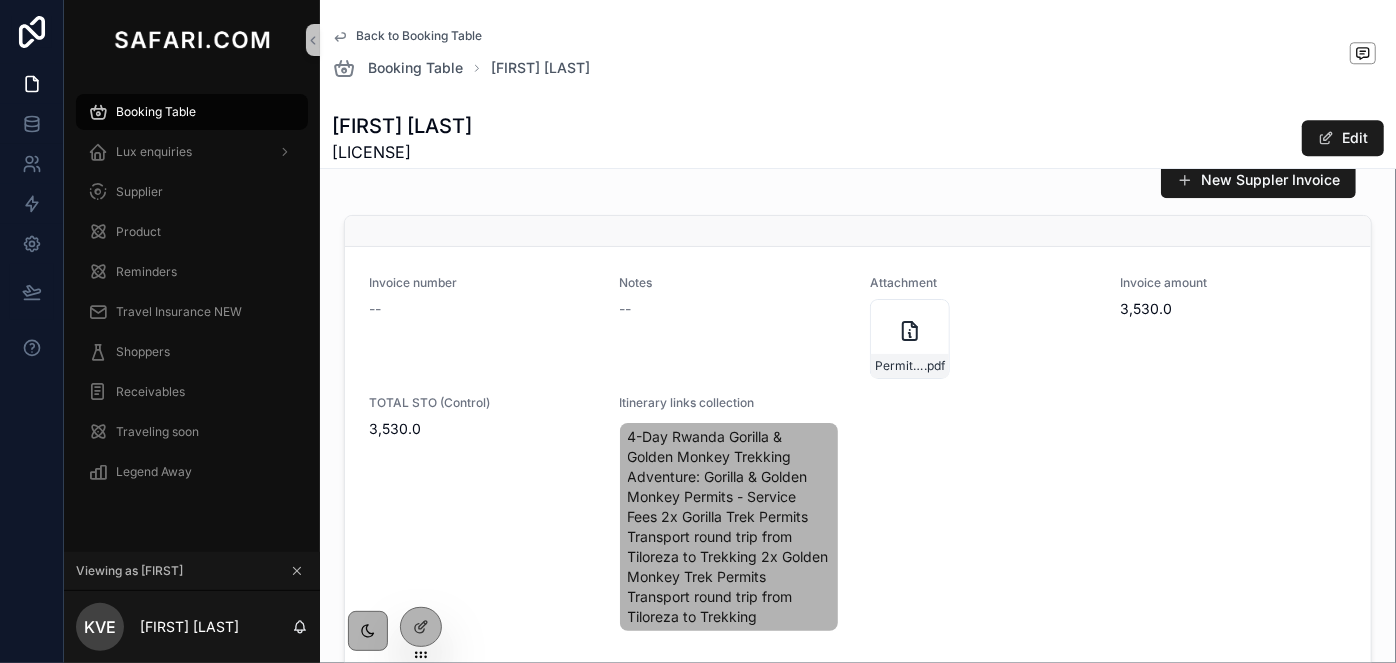scroll, scrollTop: 2708, scrollLeft: 0, axis: vertical 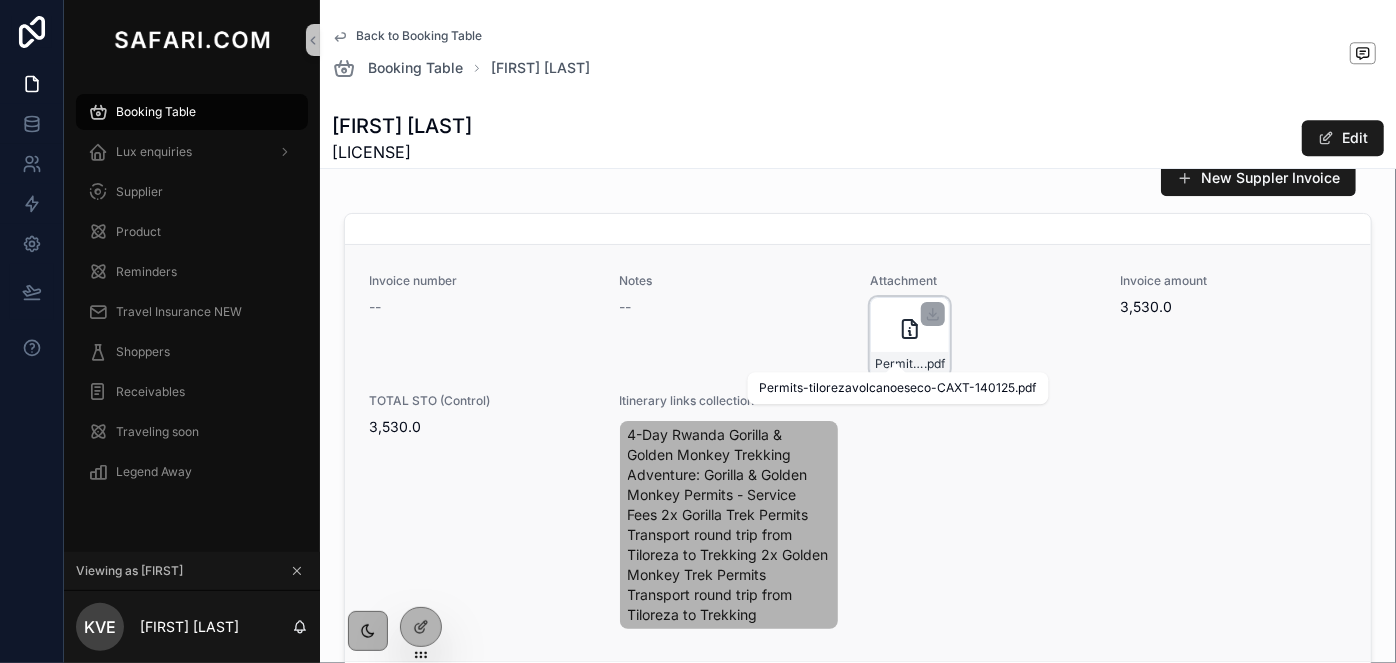 click on "Permits-tilorezavolcanoeseco-CAXT-140125" at bounding box center (899, 364) 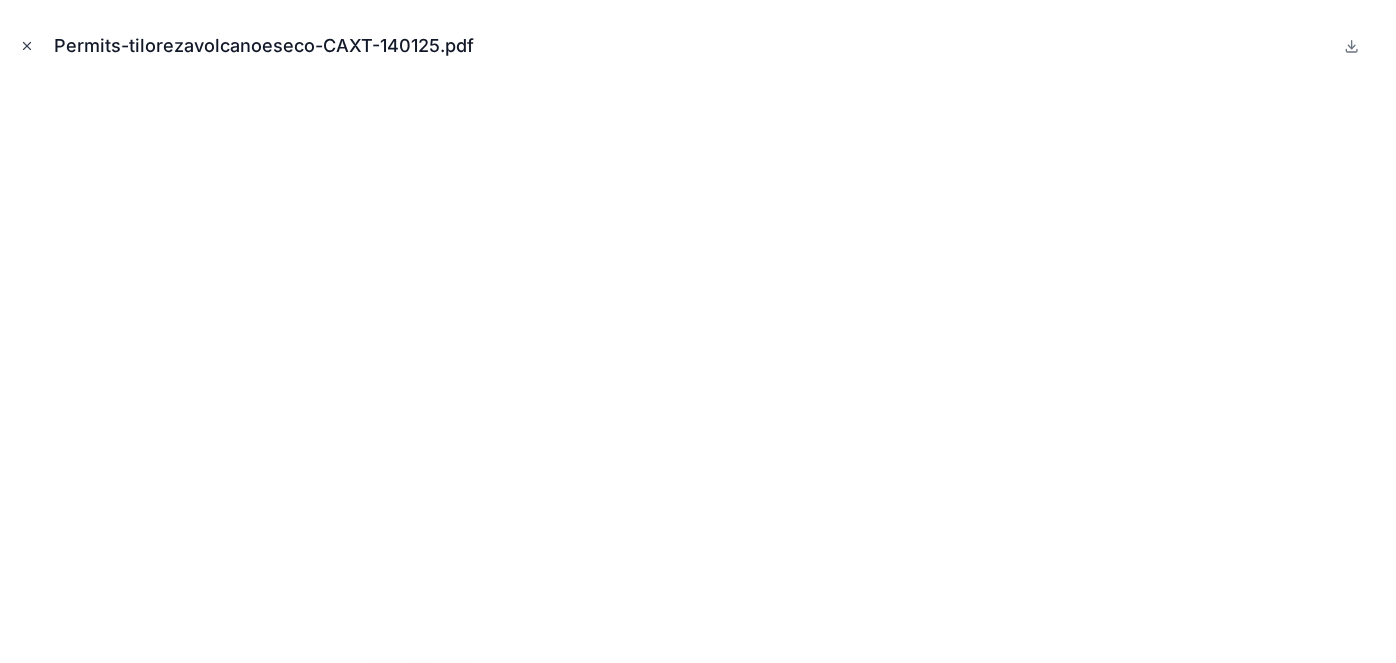 click at bounding box center (27, 46) 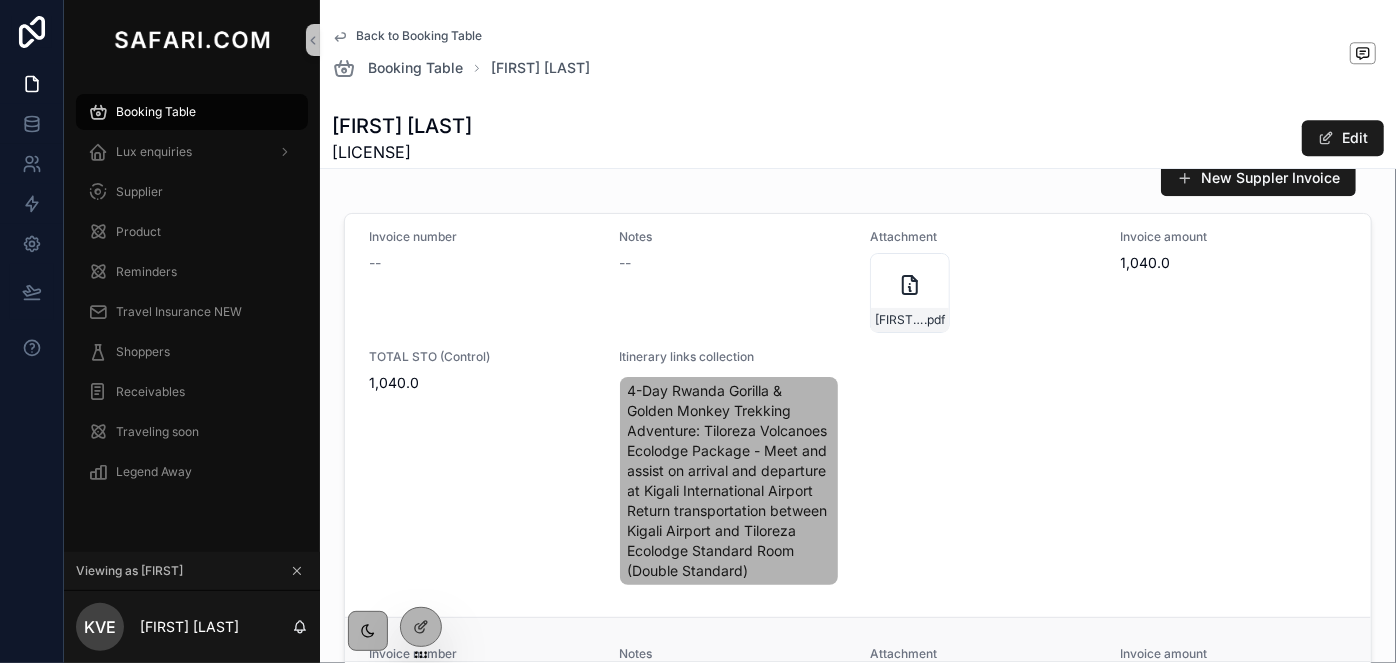 scroll, scrollTop: 0, scrollLeft: 0, axis: both 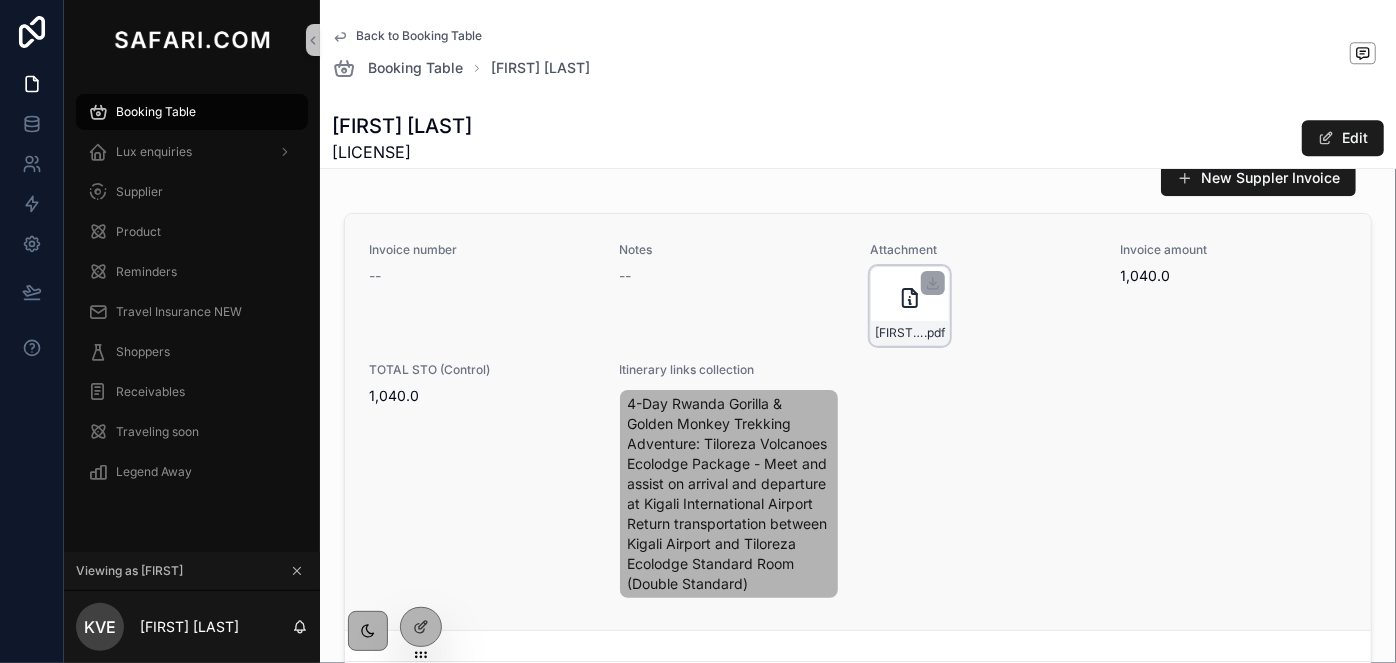 click on "Kayleigh-&-Dewi-Evans-x-2-tilorezavolcanoeseco-HZXM-140125" at bounding box center [899, 333] 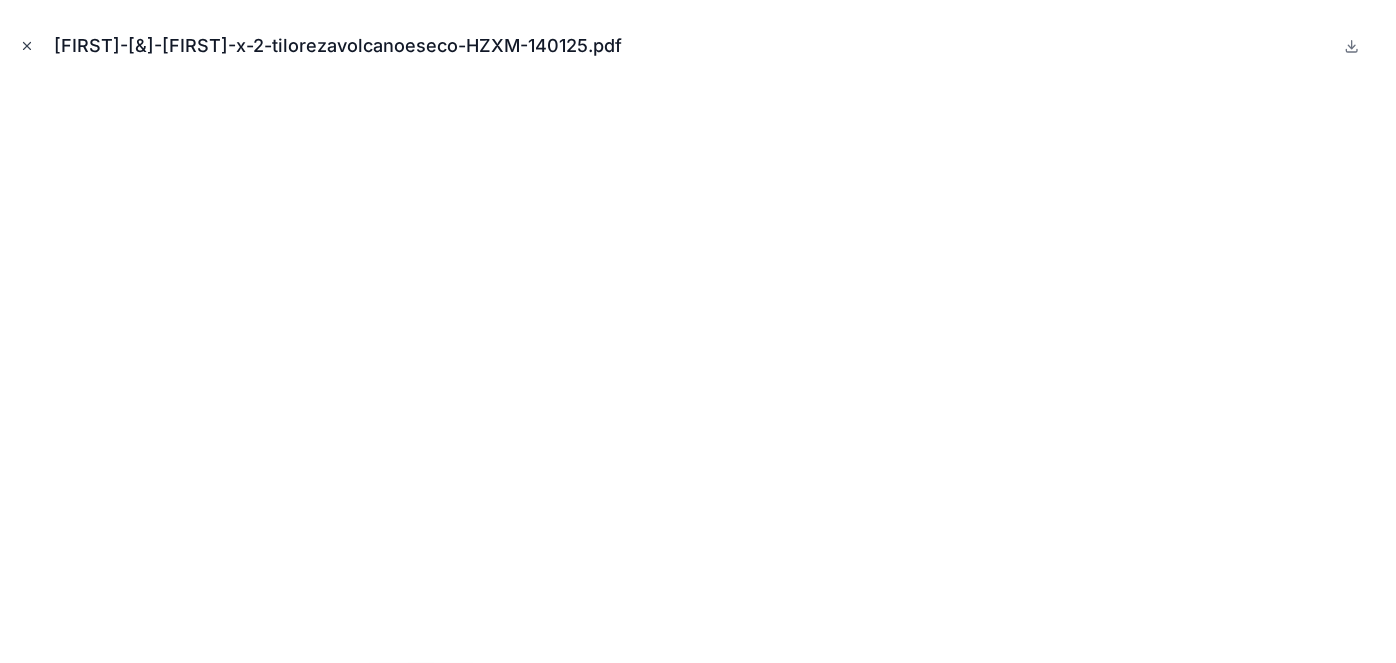 click at bounding box center [27, 46] 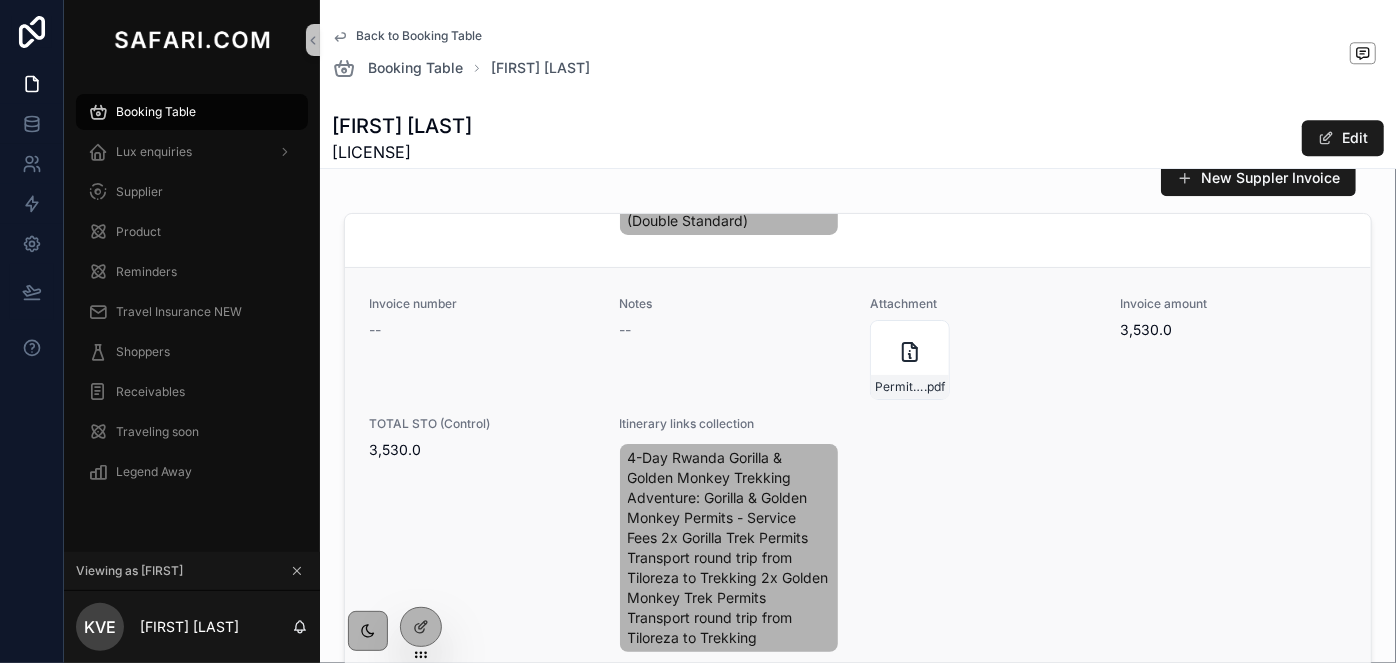 scroll, scrollTop: 403, scrollLeft: 0, axis: vertical 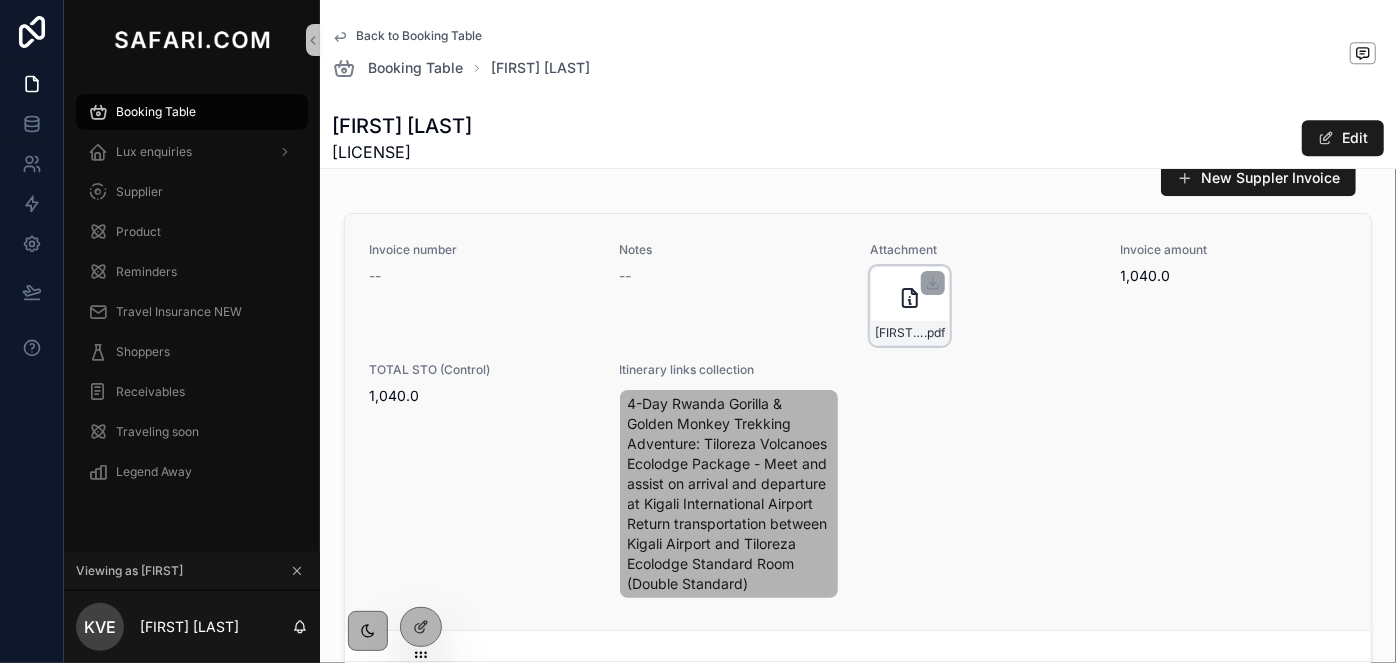 click on "Kayleigh-&-Dewi-Evans-x-2-tilorezavolcanoeseco-HZXM-140125 .pdf" at bounding box center [910, 306] 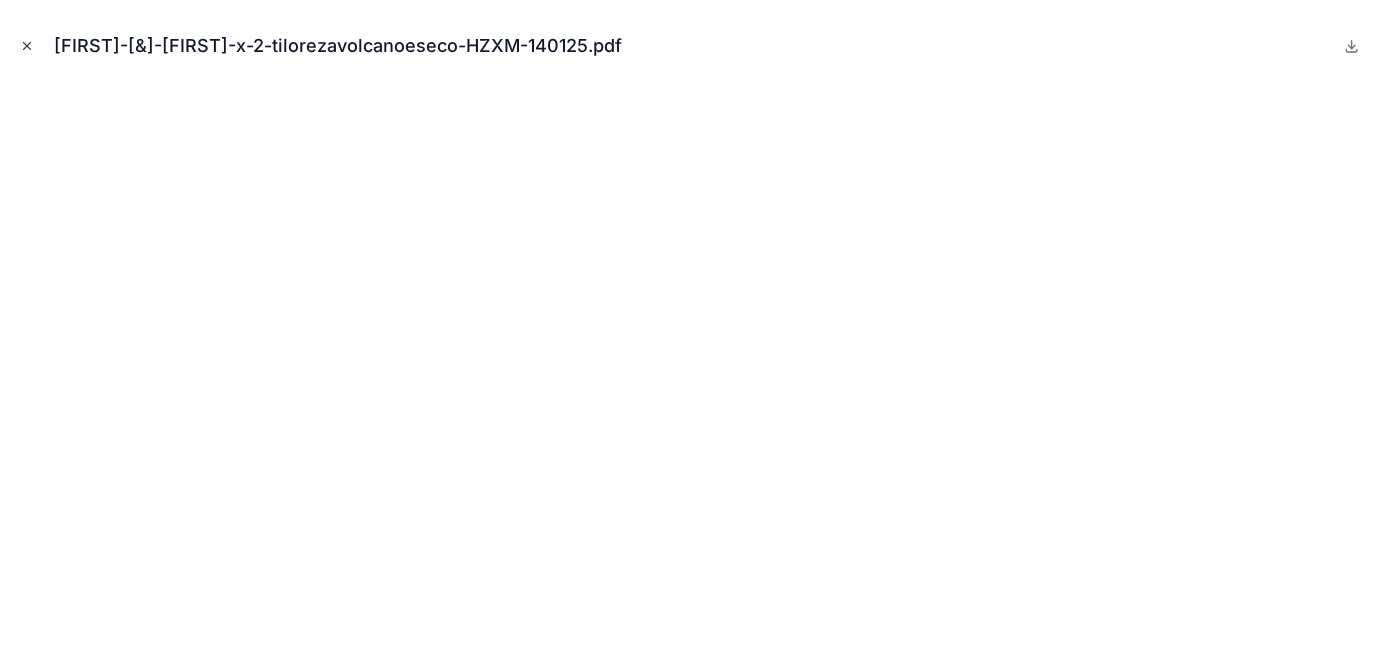 click 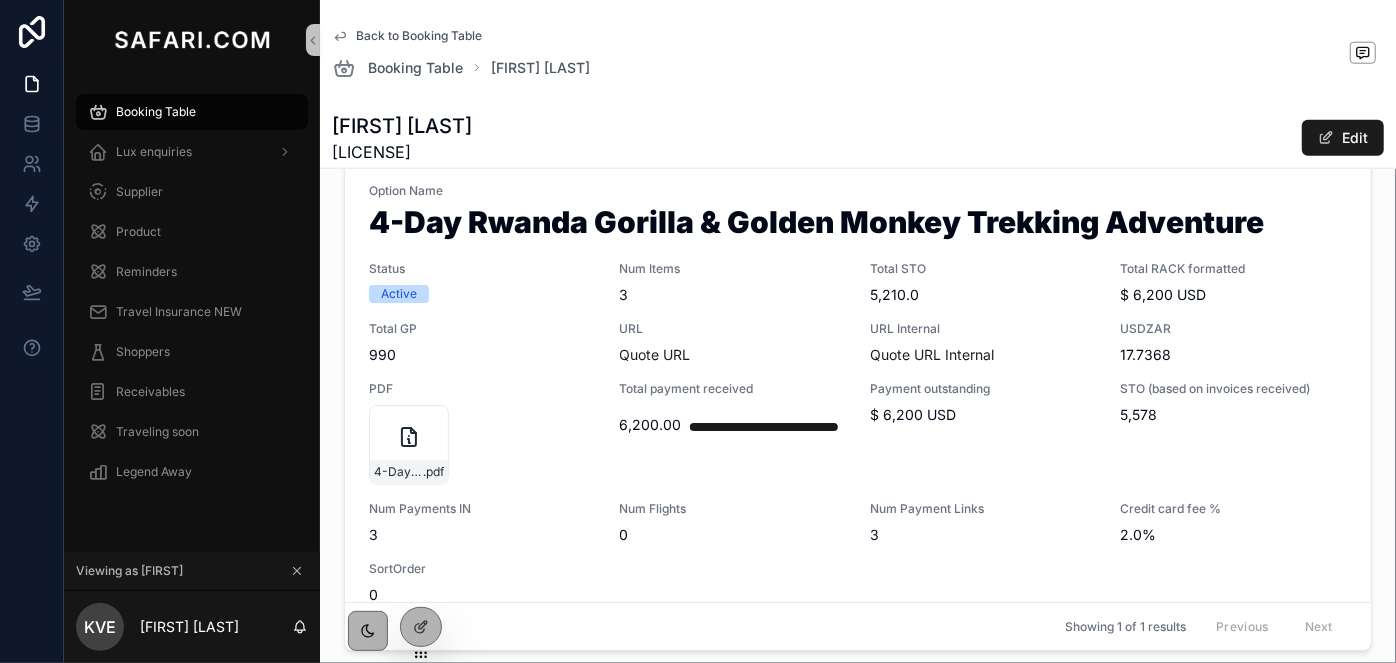 scroll, scrollTop: 1072, scrollLeft: 0, axis: vertical 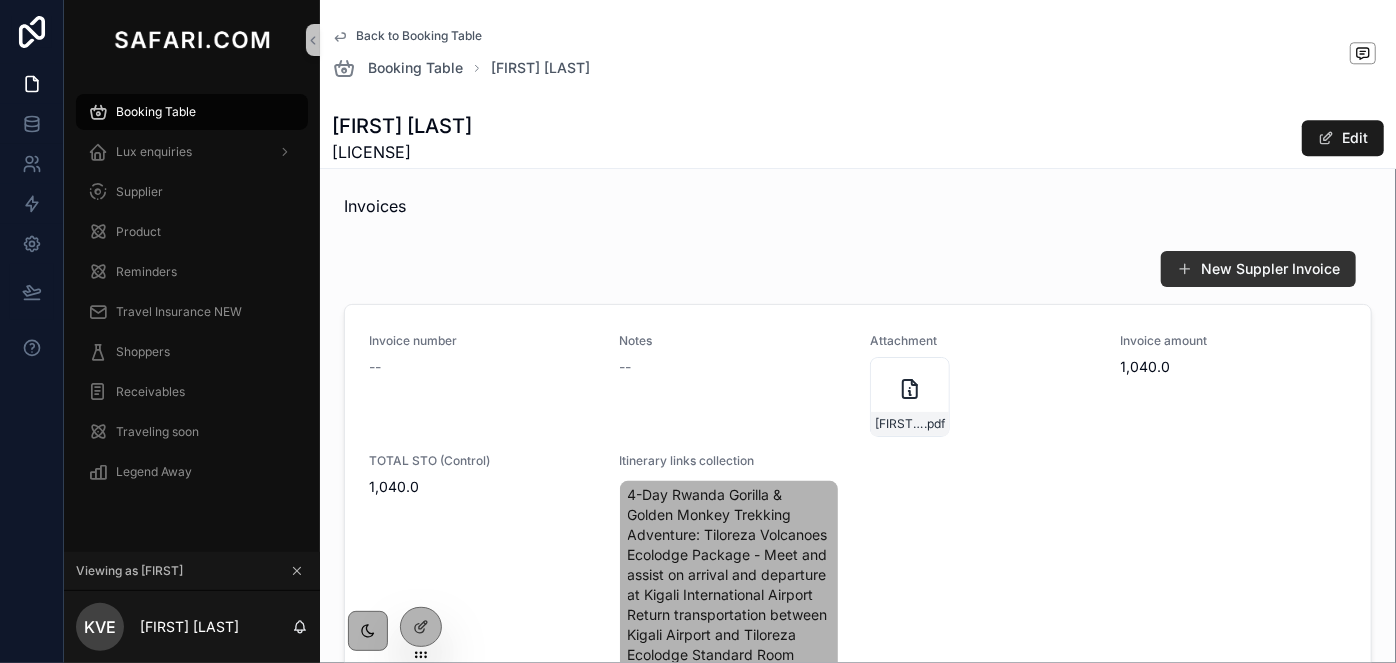 click on "New Suppler Invoice" at bounding box center (1258, 269) 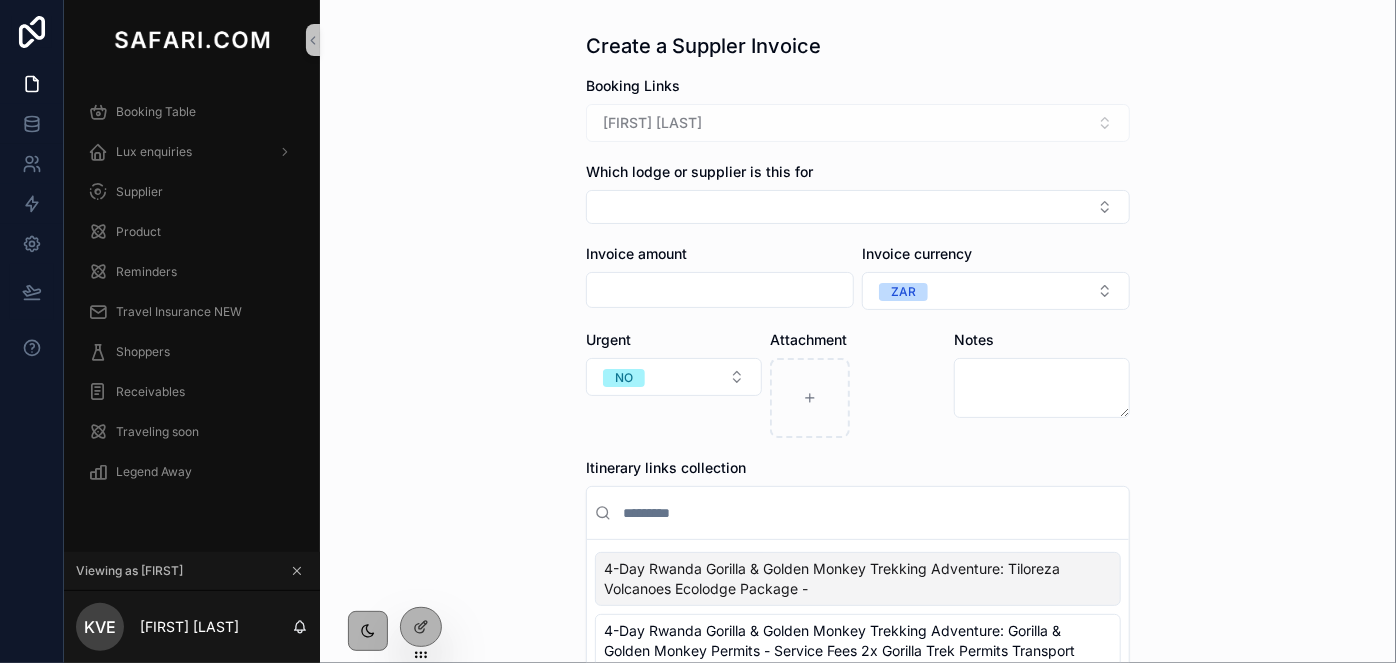 scroll, scrollTop: 90, scrollLeft: 0, axis: vertical 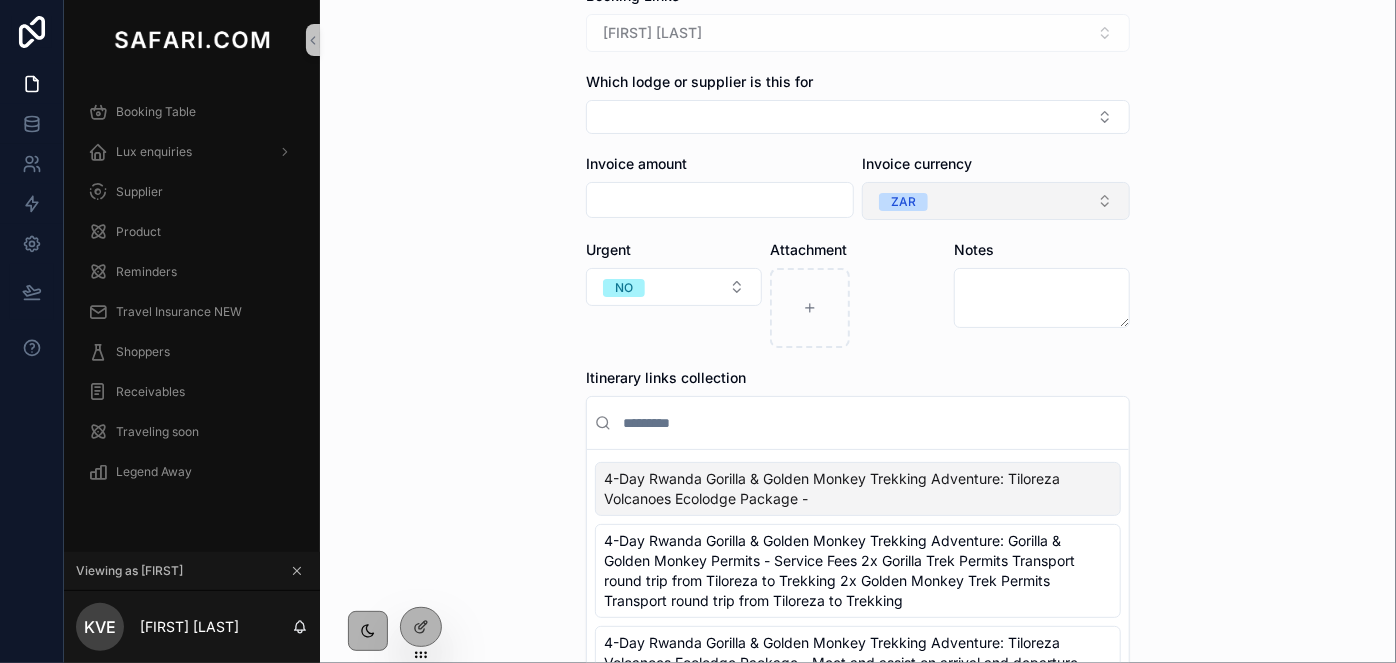 click on "ZAR" at bounding box center [903, 202] 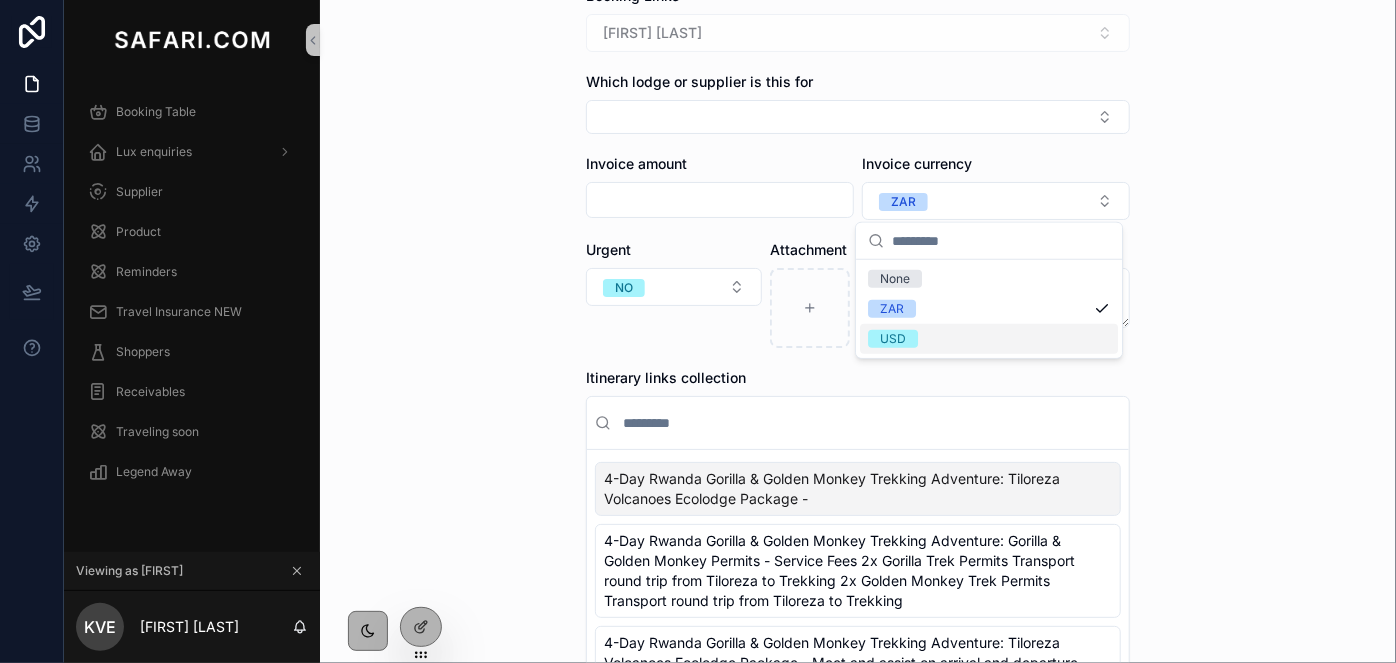 click on "USD" at bounding box center (989, 339) 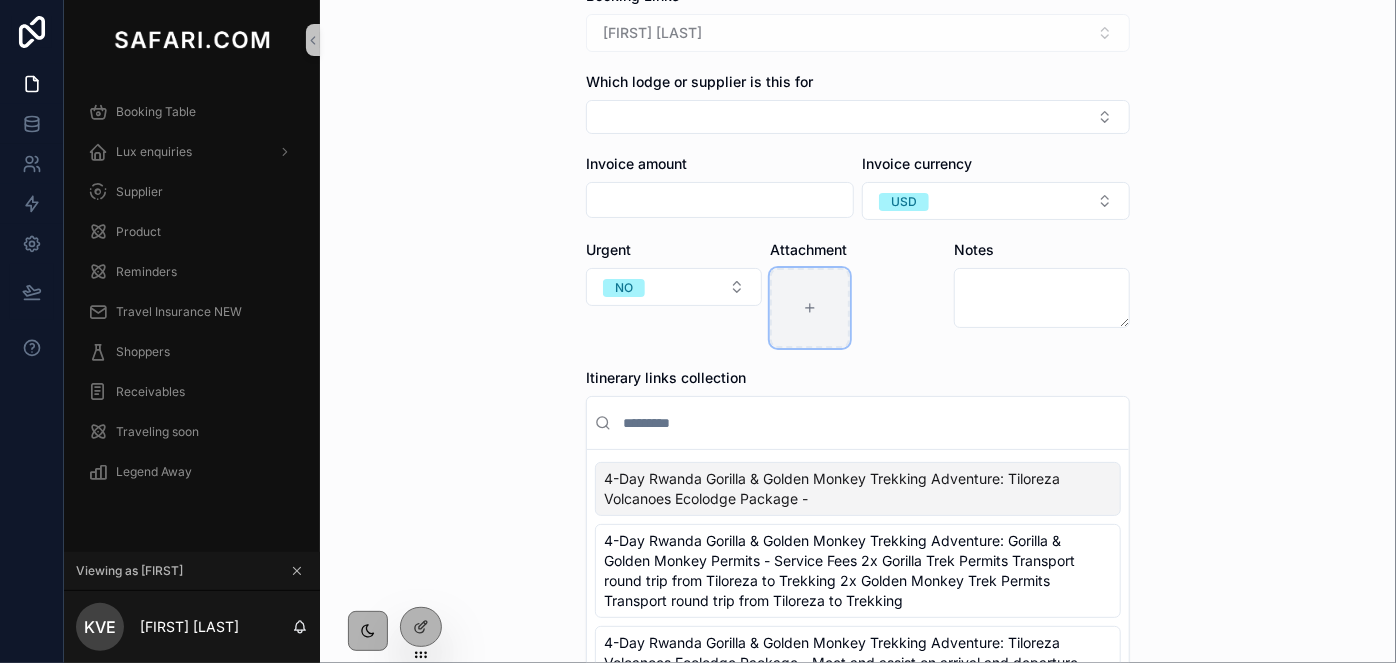 click at bounding box center (810, 308) 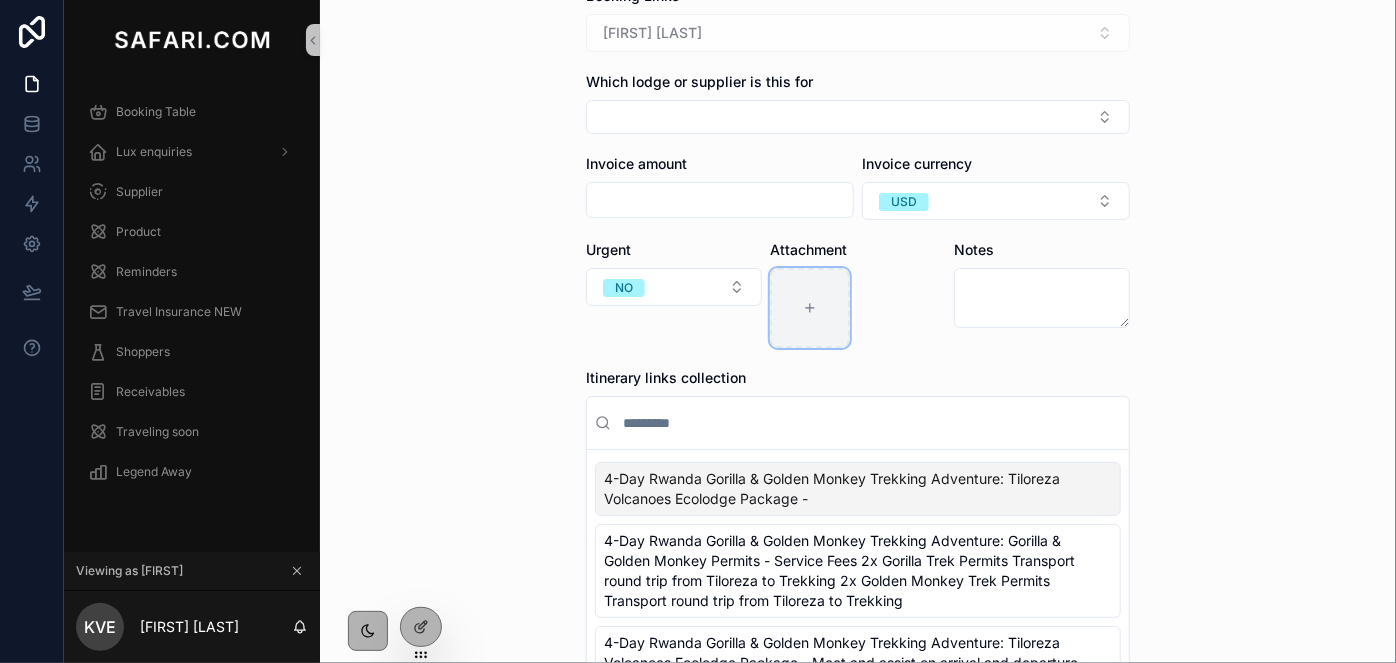 type on "**********" 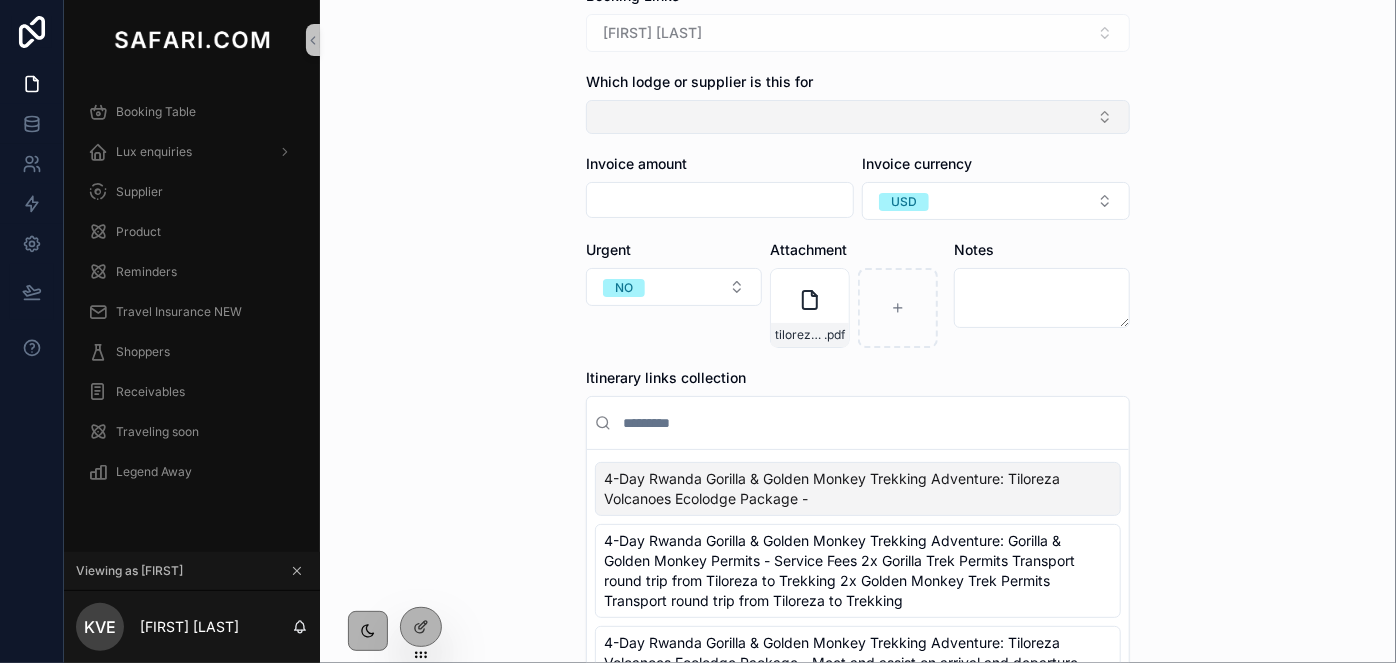 click at bounding box center [858, 117] 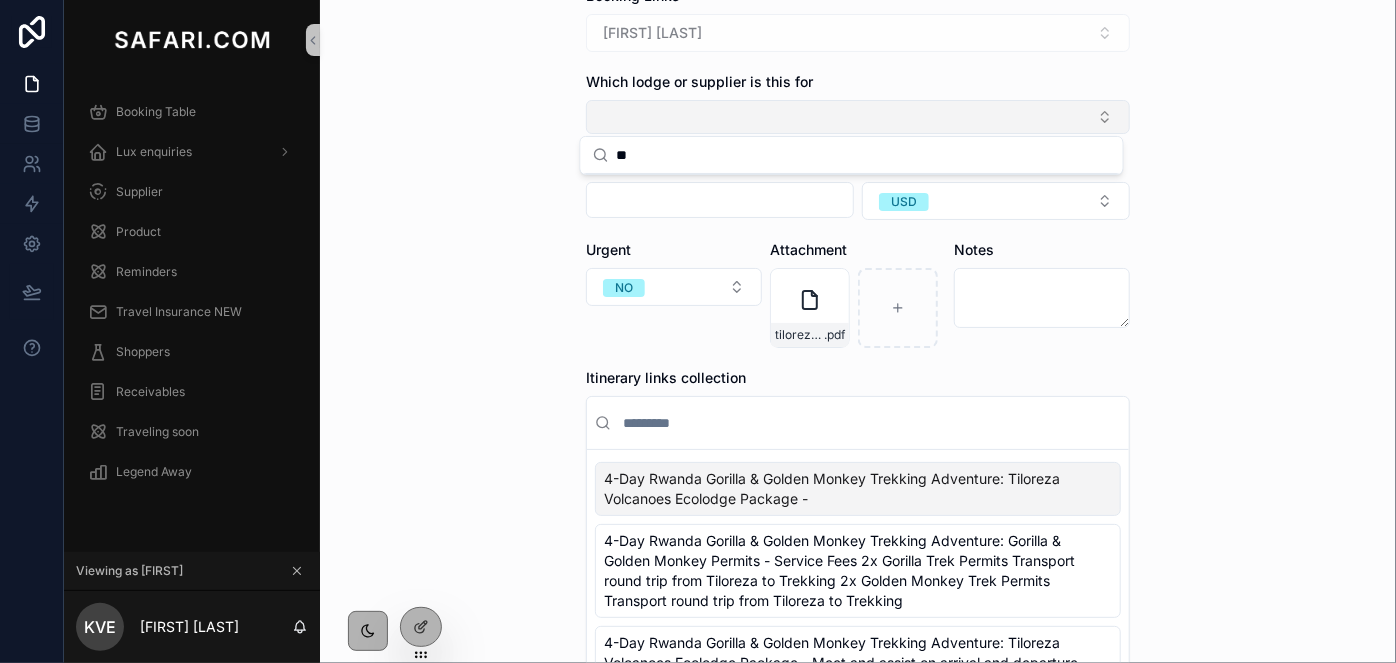 type on "*" 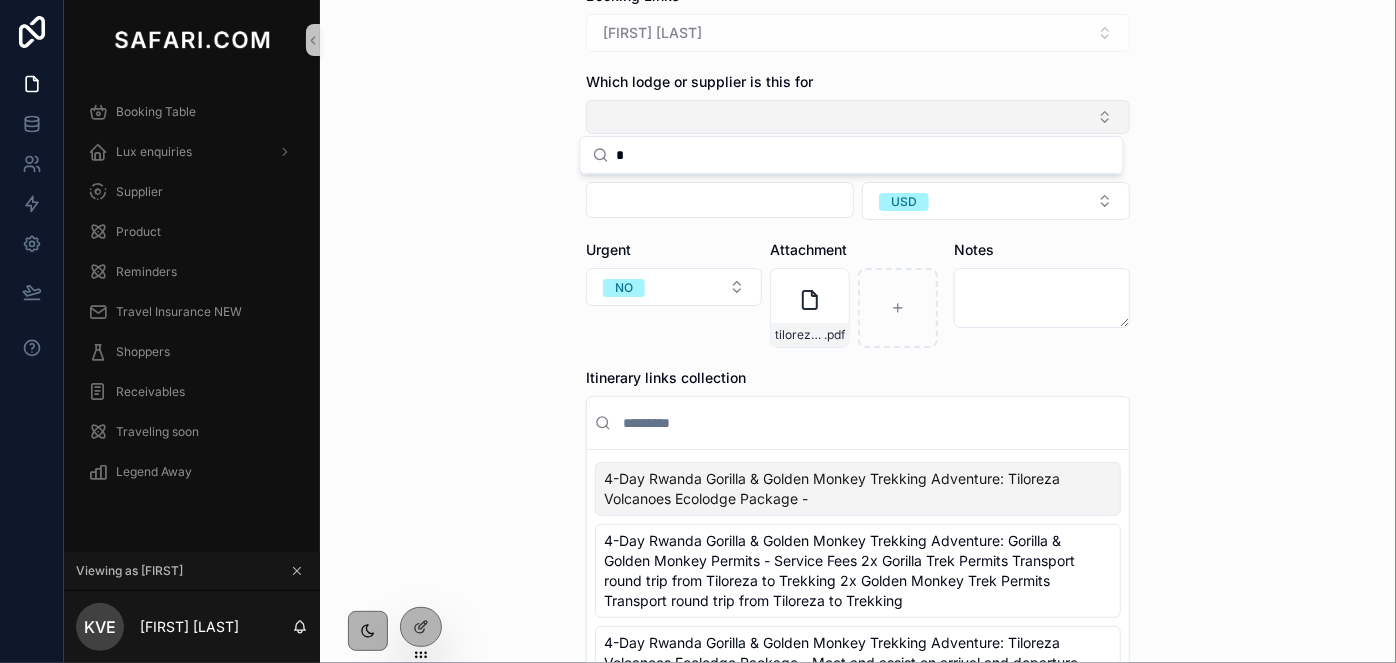 type 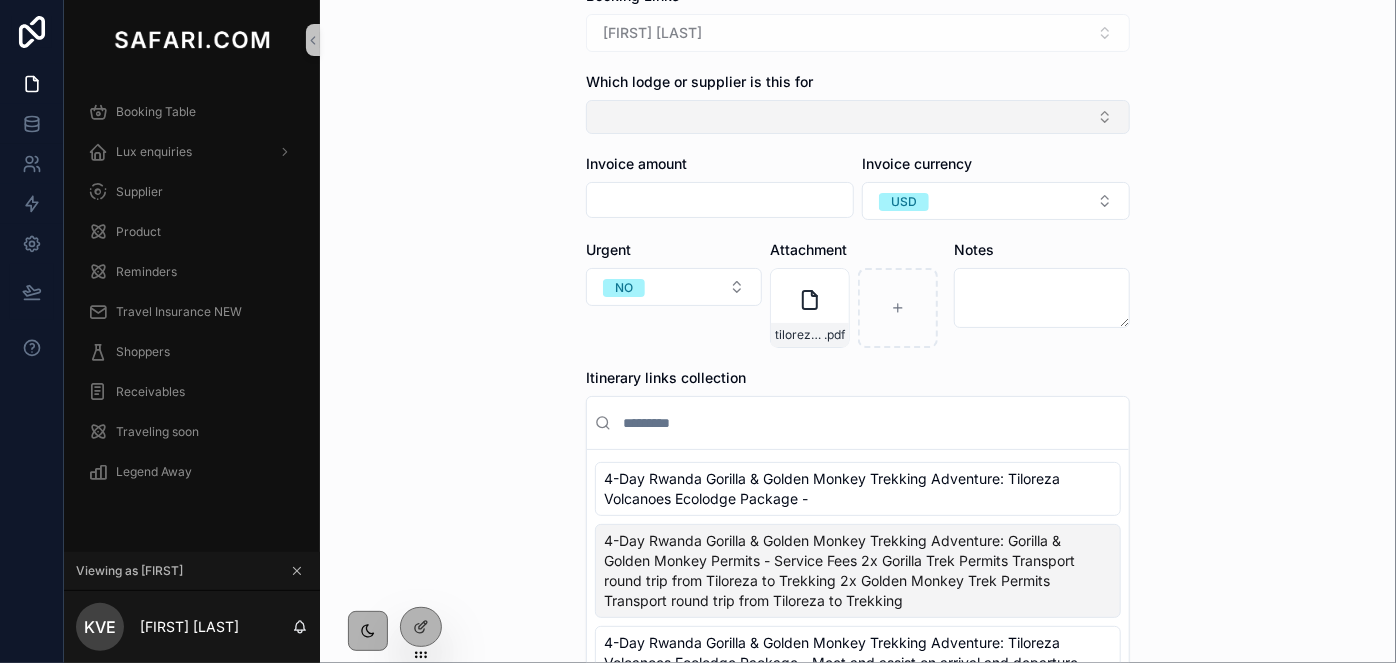 click at bounding box center (858, 117) 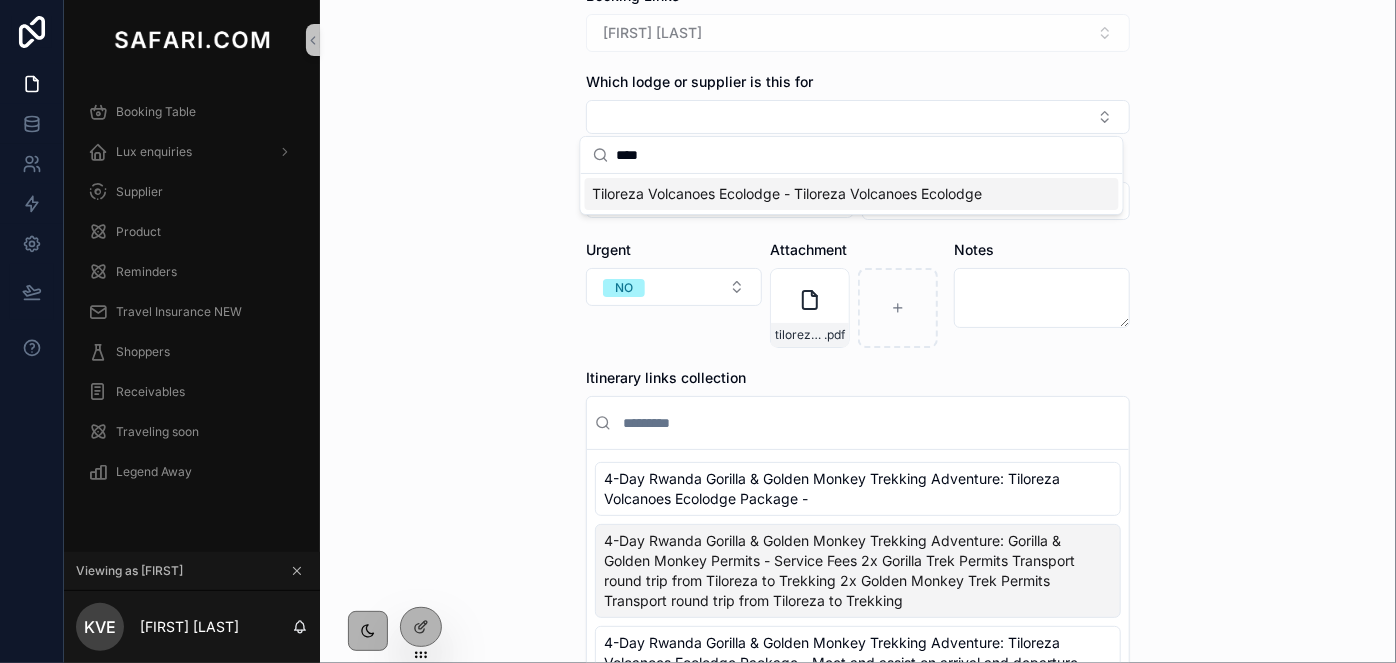 type on "****" 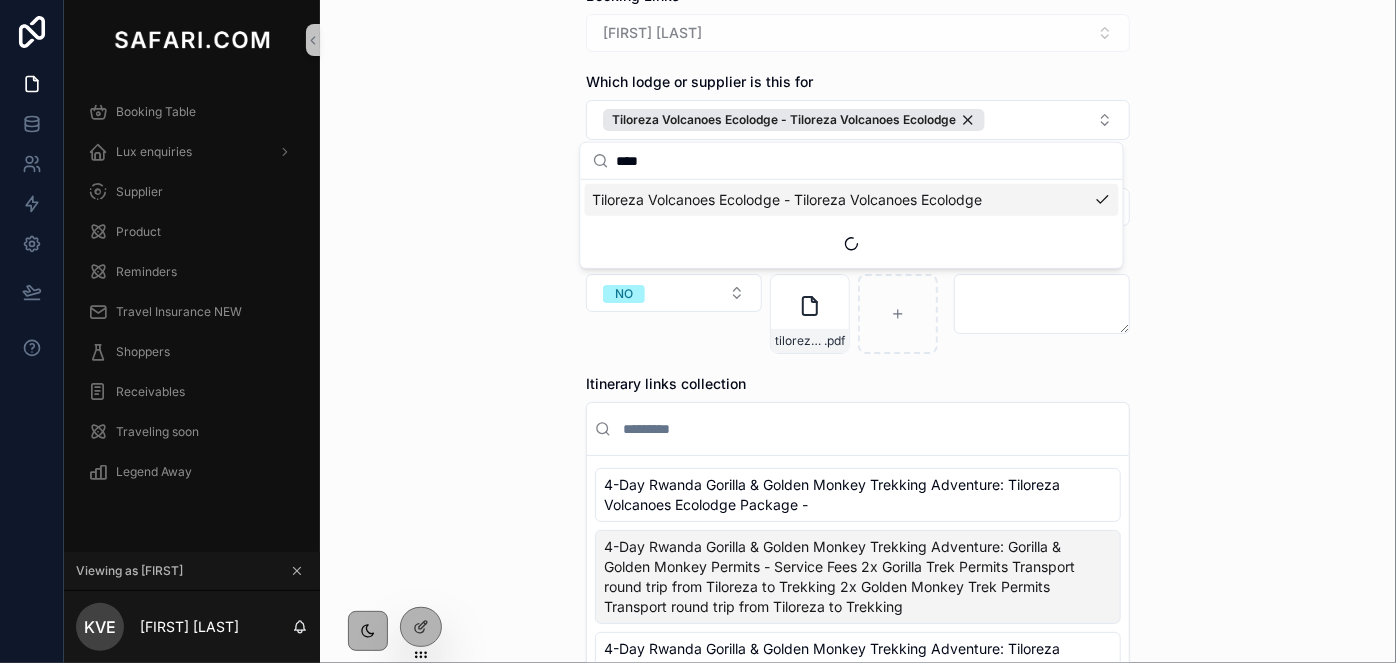 click on "Create a Suppler Invoice Booking Links Kayleigh Evans Which lodge or supplier is this for Tiloreza Volcanoes Ecolodge - Tiloreza Volcanoes Ecolodge Invoice amount Invoice currency USD Urgent NO Attachment tilorezavolcanoeseco-CAXT-140125 .pdf Notes Itinerary links collection 4-Day Rwanda Gorilla & Golden Monkey Trekking Adventure: Tiloreza Volcanoes Ecolodge Package -  4-Day Rwanda Gorilla & Golden Monkey Trekking Adventure: Gorilla & Golden Monkey Permits - Service Fees
2x Gorilla Trek Permits
Transport round trip from Tiloreza to Trekking
2x Golden Monkey Trek Permits
Transport round trip from Tiloreza to Trekking
4-Day Rwanda Gorilla & Golden Monkey Trekking Adventure: Tiloreza Volcanoes Ecolodge Package - Meet and assist on arrival and departure at Kigali International Airport
Return transportation between Kigali Airport and Tiloreza Ecolodge
Standard Room (Double Standard) Save" at bounding box center [858, 241] 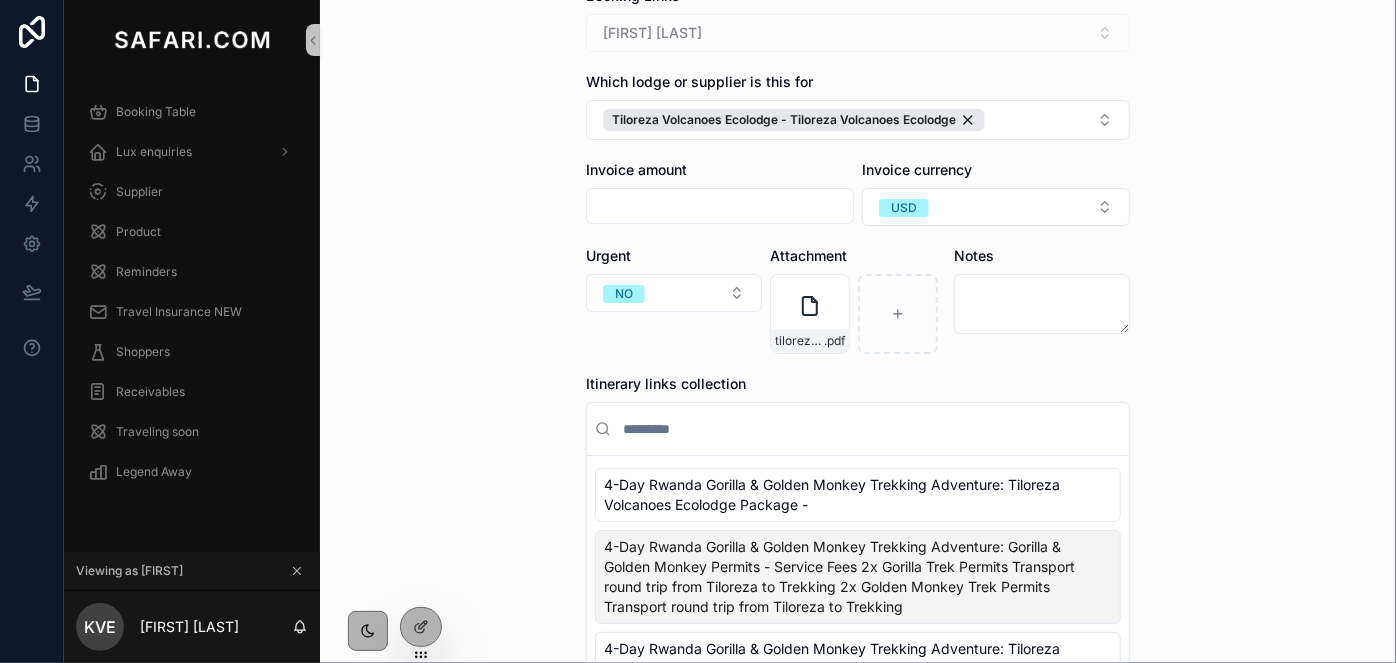 click at bounding box center (720, 206) 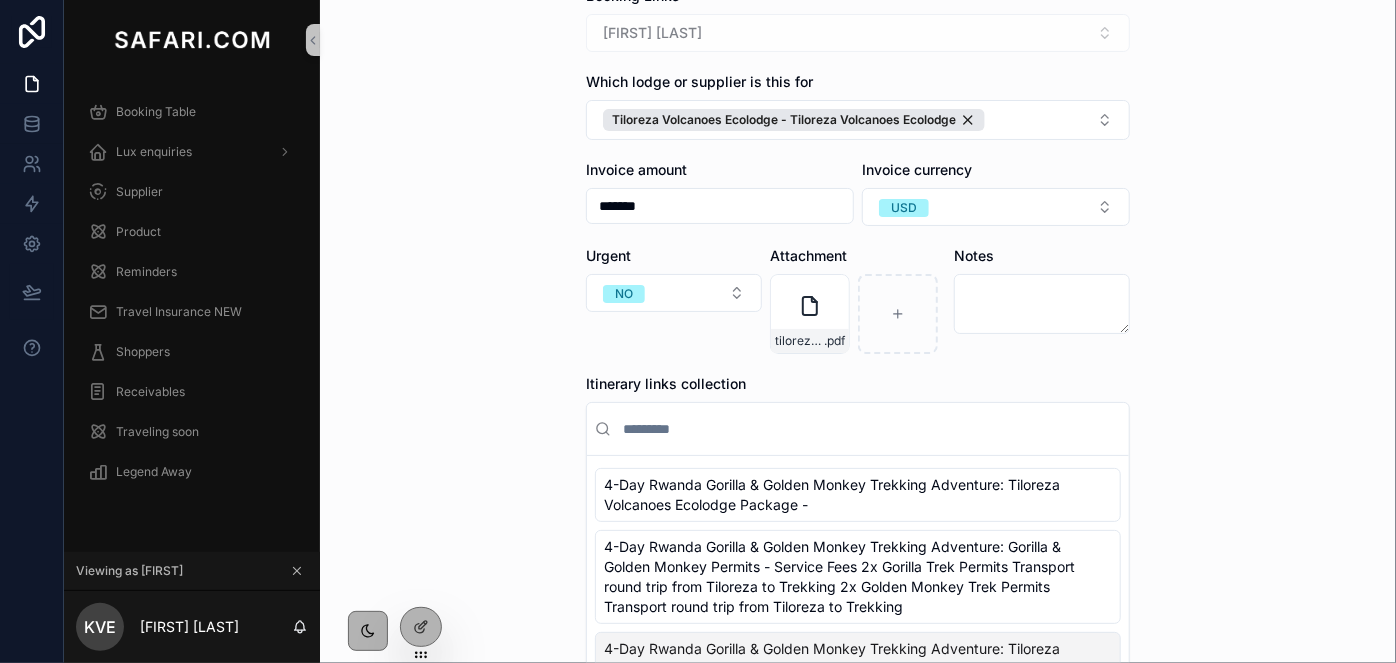 type on "*******" 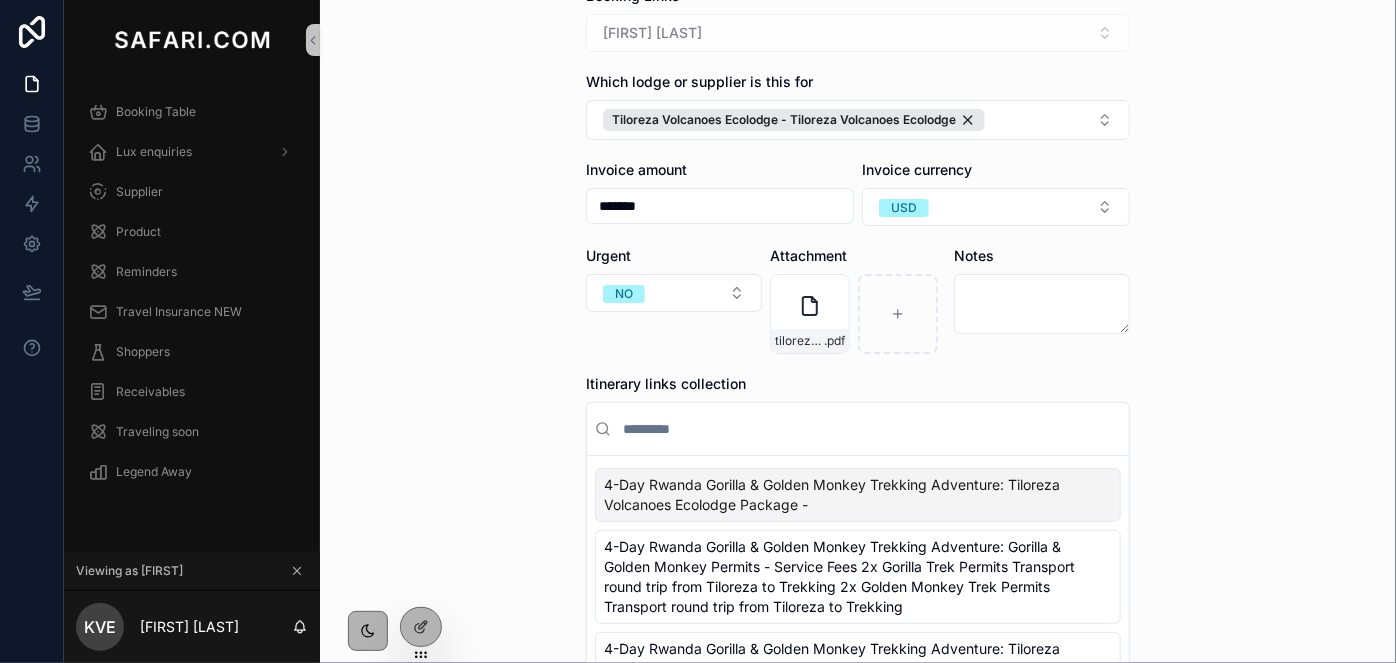 click on "Itinerary links collection 4-Day Rwanda Gorilla & Golden Monkey Trekking Adventure: Tiloreza Volcanoes Ecolodge Package -  4-Day Rwanda Gorilla & Golden Monkey Trekking Adventure: Gorilla & Golden Monkey Permits - Service Fees
2x Gorilla Trek Permits
Transport round trip from Tiloreza to Trekking
2x Golden Monkey Trek Permits
Transport round trip from Tiloreza to Trekking
4-Day Rwanda Gorilla & Golden Monkey Trekking Adventure: Tiloreza Volcanoes Ecolodge Package - Meet and assist on arrival and departure at Kigali International Airport
Return transportation between Kigali Airport and Tiloreza Ecolodge
Standard Room (Double Standard)" at bounding box center [858, 556] 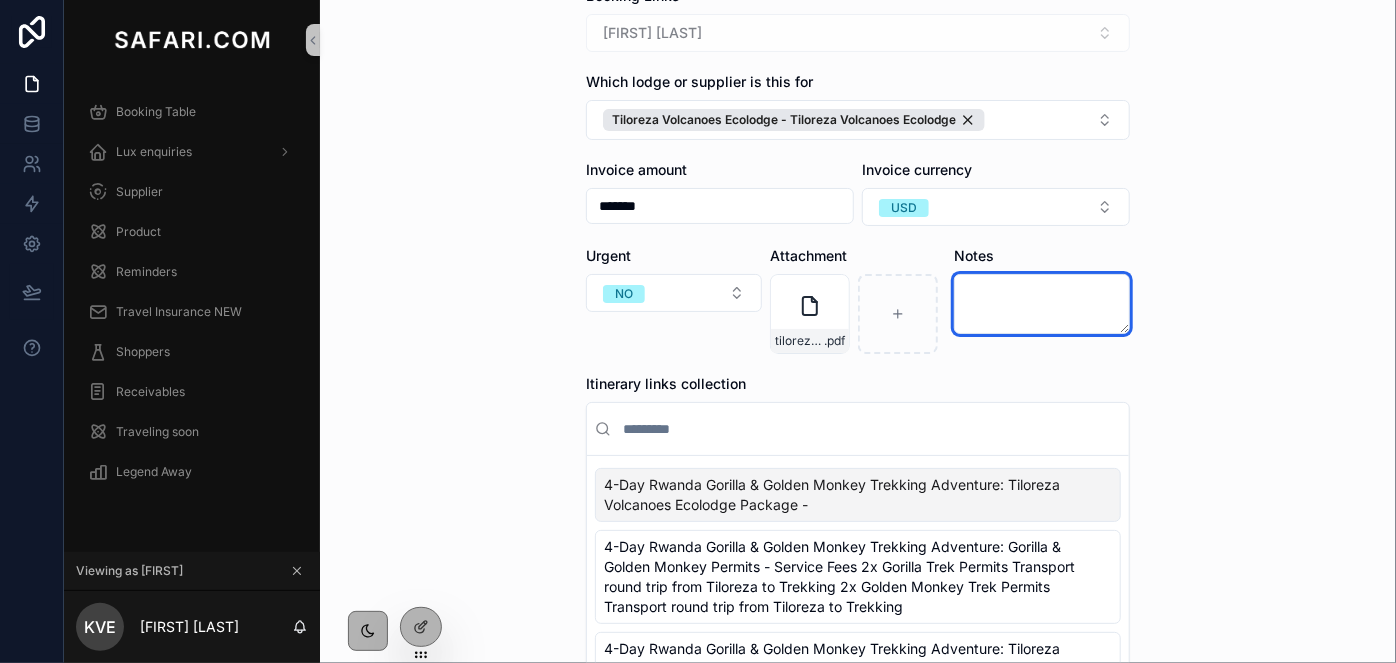click at bounding box center [1042, 304] 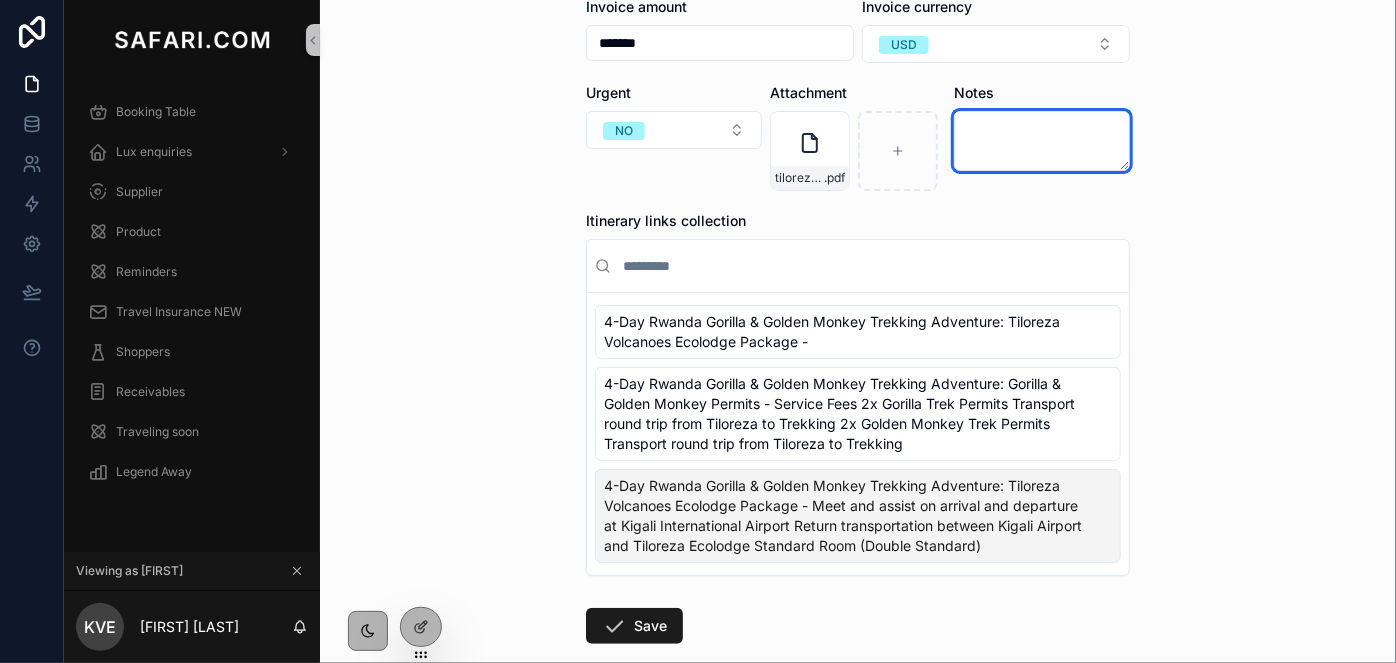 scroll, scrollTop: 272, scrollLeft: 0, axis: vertical 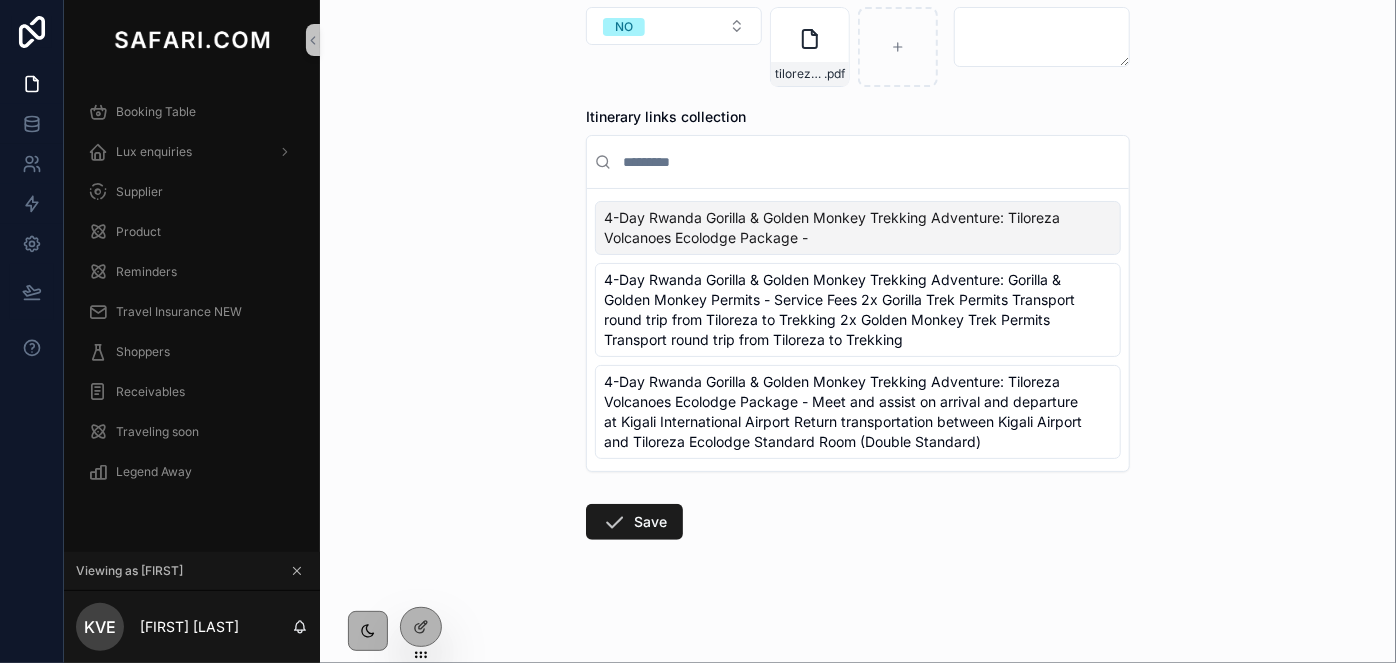 click on "4-Day Rwanda Gorilla & Golden Monkey Trekking Adventure: Tiloreza Volcanoes Ecolodge Package -" at bounding box center (846, 228) 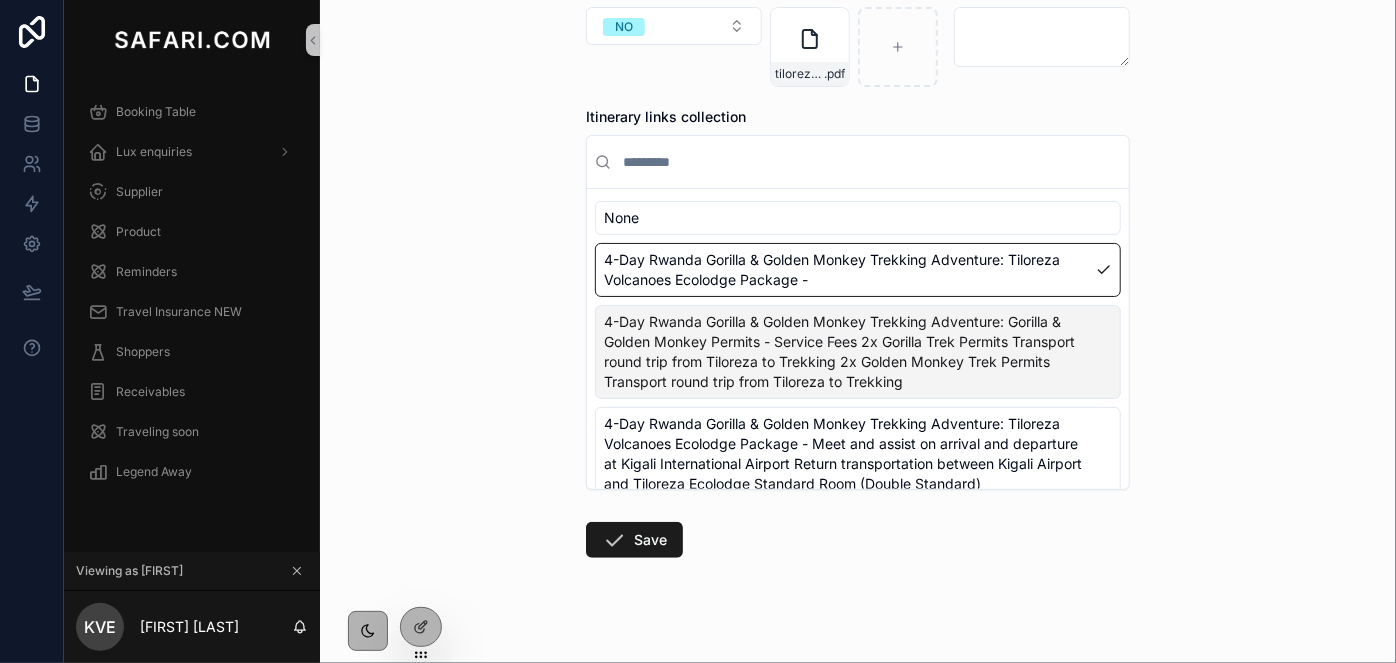 click on "4-Day Rwanda Gorilla & Golden Monkey Trekking Adventure: Gorilla & Golden Monkey Permits - Service Fees
2x Gorilla Trek Permits
Transport round trip from Tiloreza to Trekking
2x Golden Monkey Trek Permits
Transport round trip from Tiloreza to Trekking" at bounding box center [846, 352] 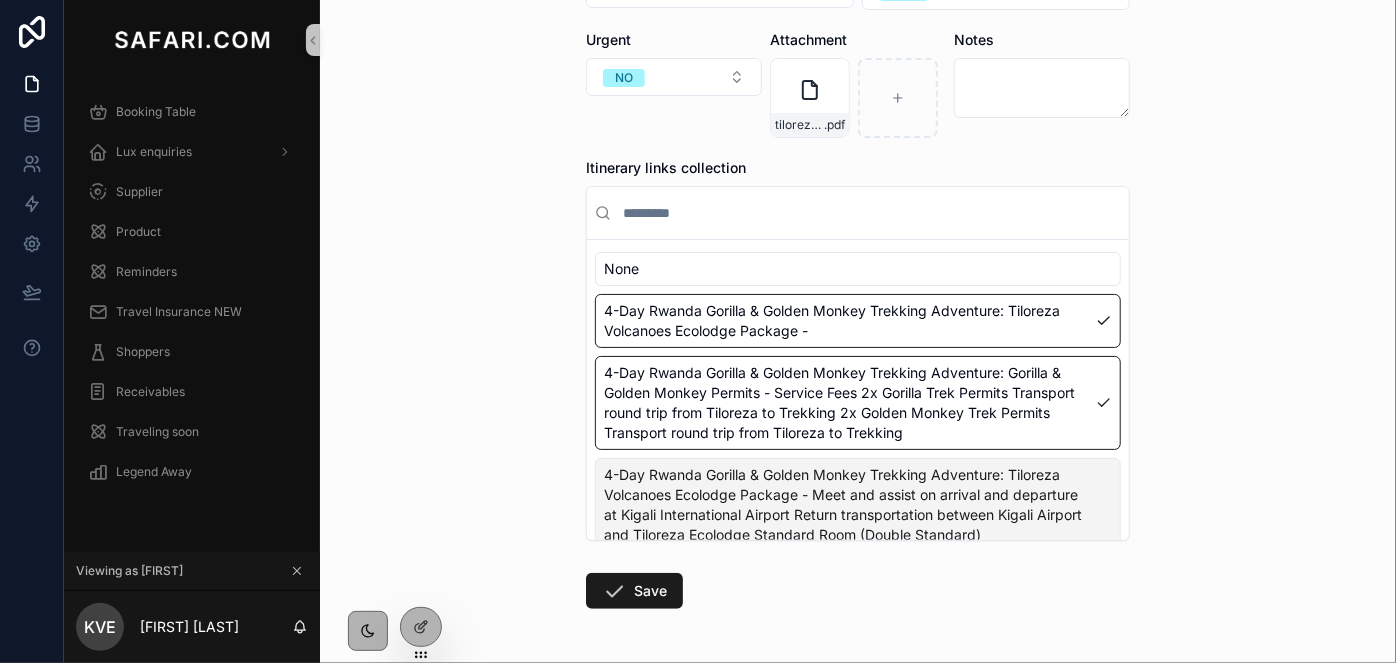 scroll, scrollTop: 175, scrollLeft: 0, axis: vertical 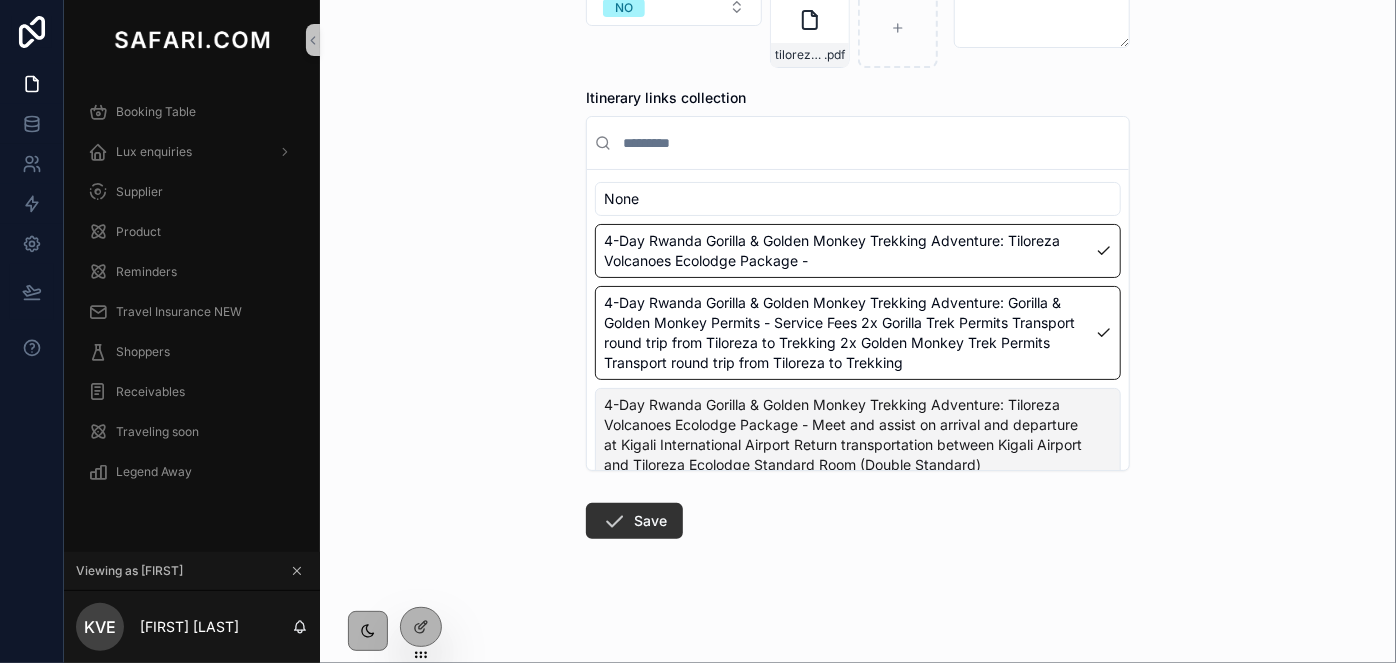 click on "Save" at bounding box center [634, 521] 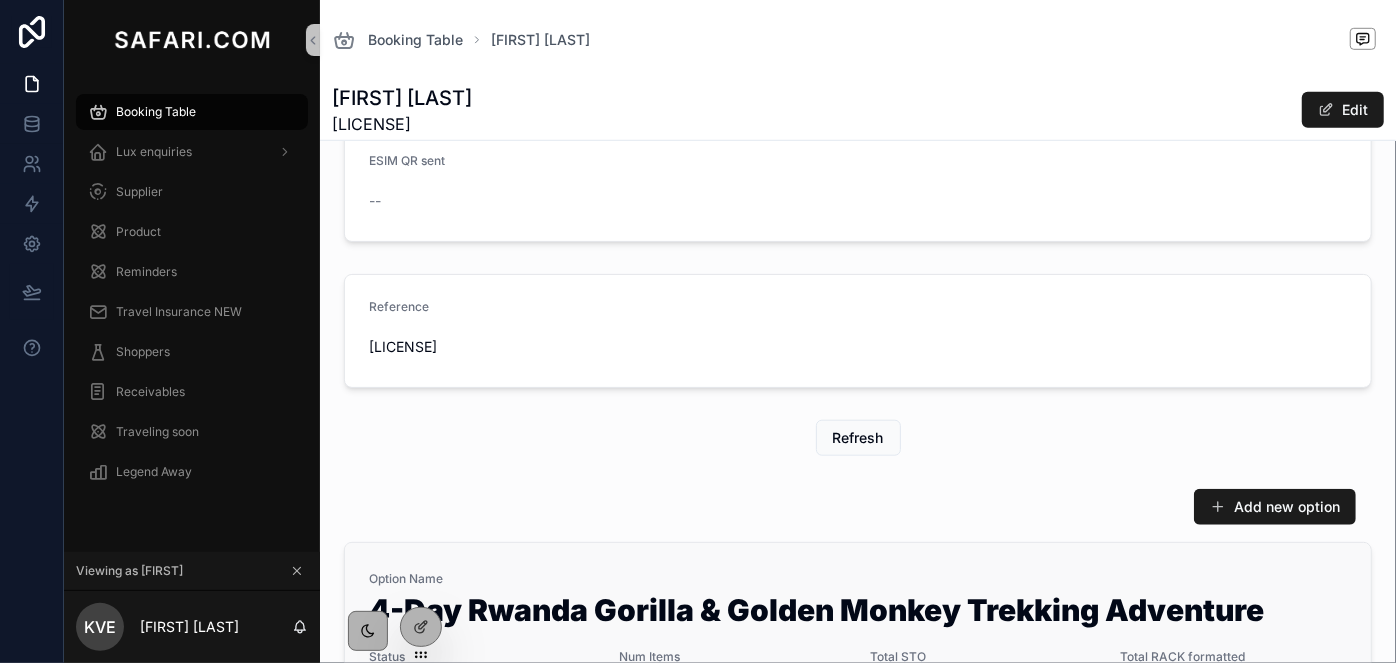 scroll, scrollTop: 740, scrollLeft: 0, axis: vertical 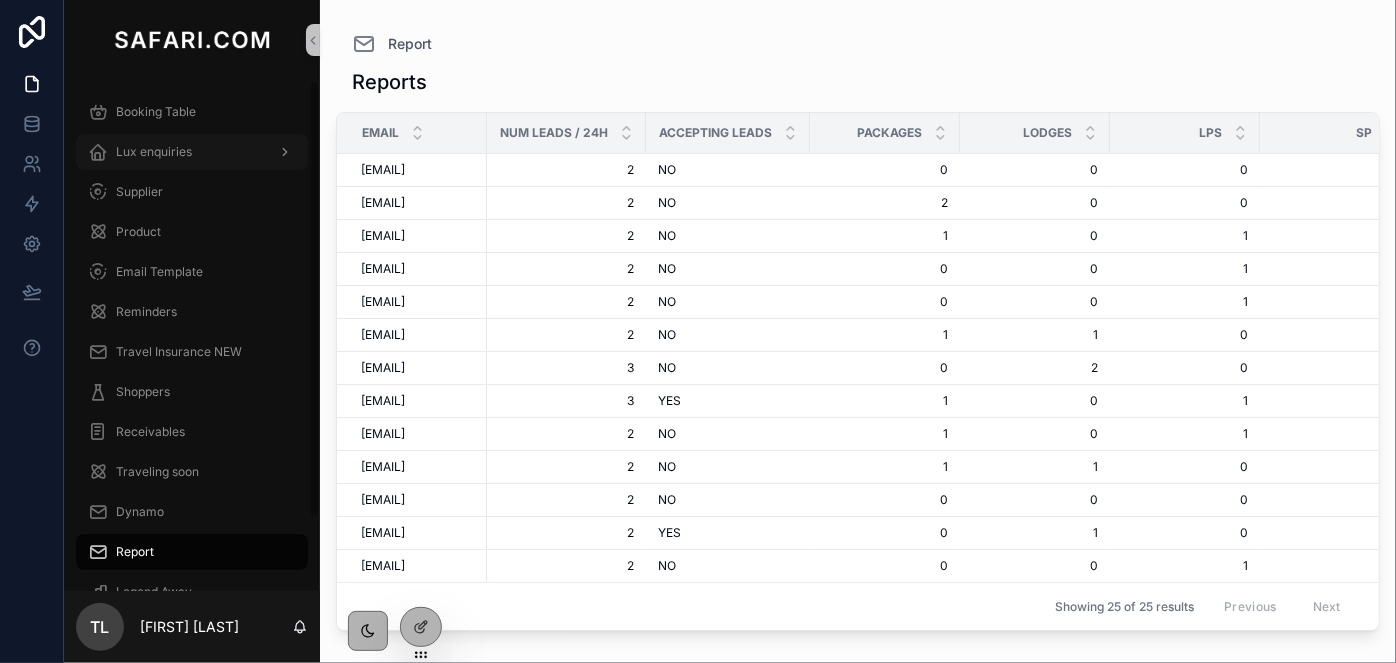 click on "Lux enquiries" at bounding box center [154, 152] 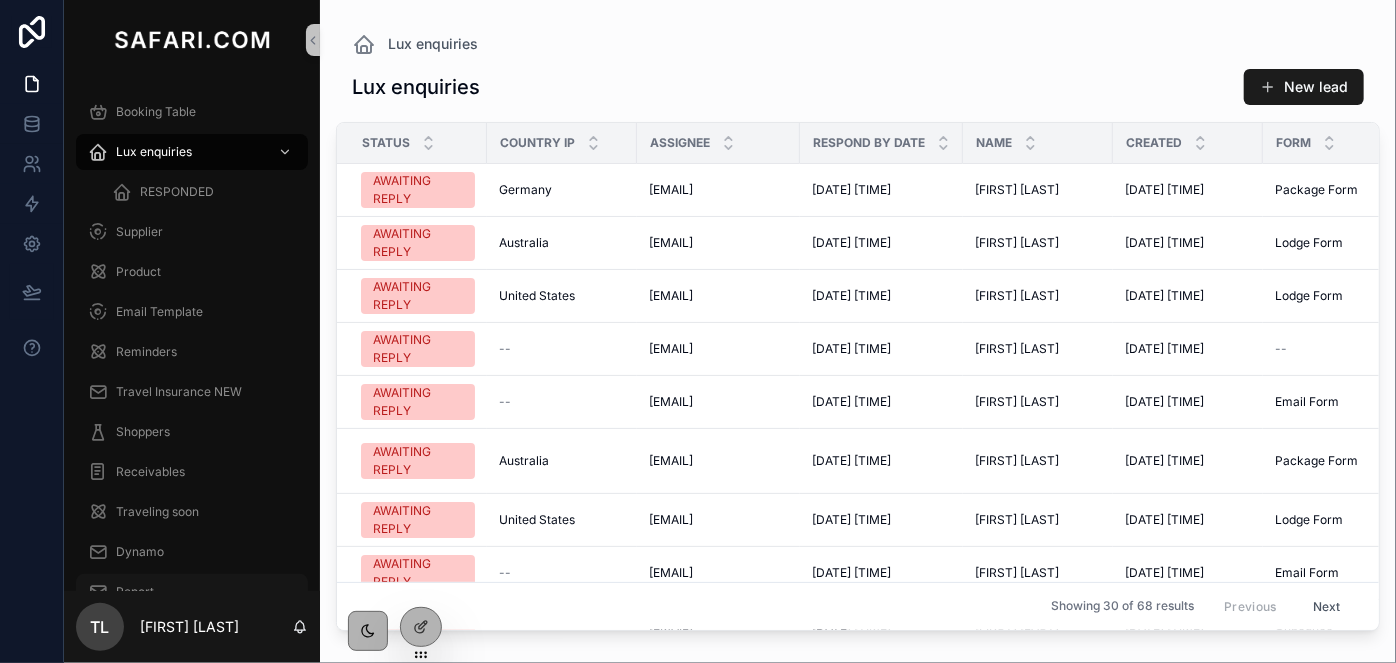 click on "Report" at bounding box center (192, 592) 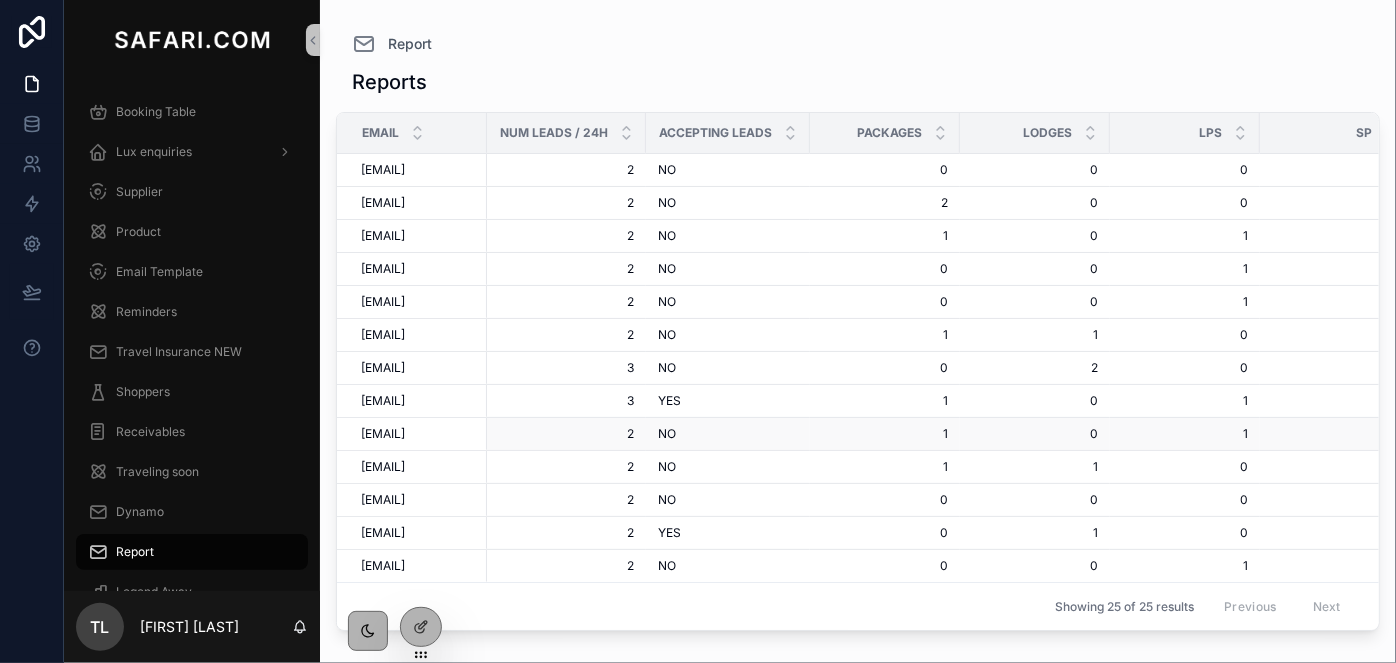 scroll, scrollTop: 786, scrollLeft: 0, axis: vertical 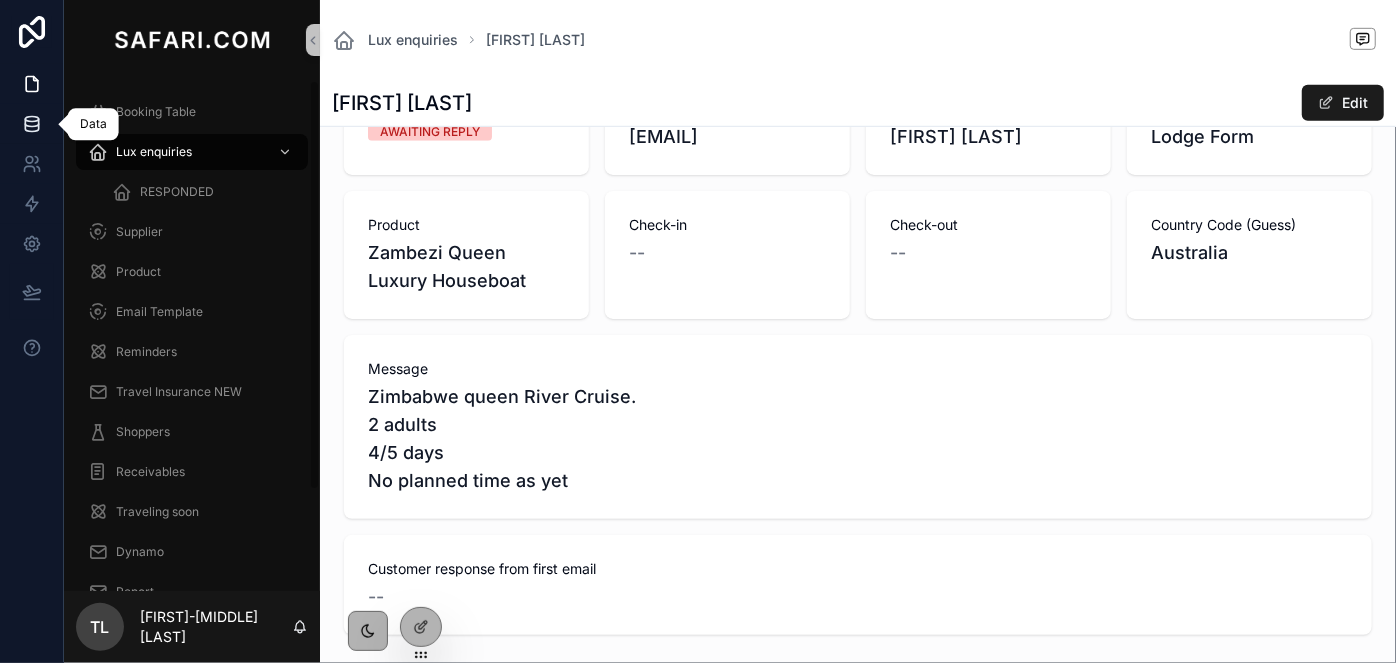click 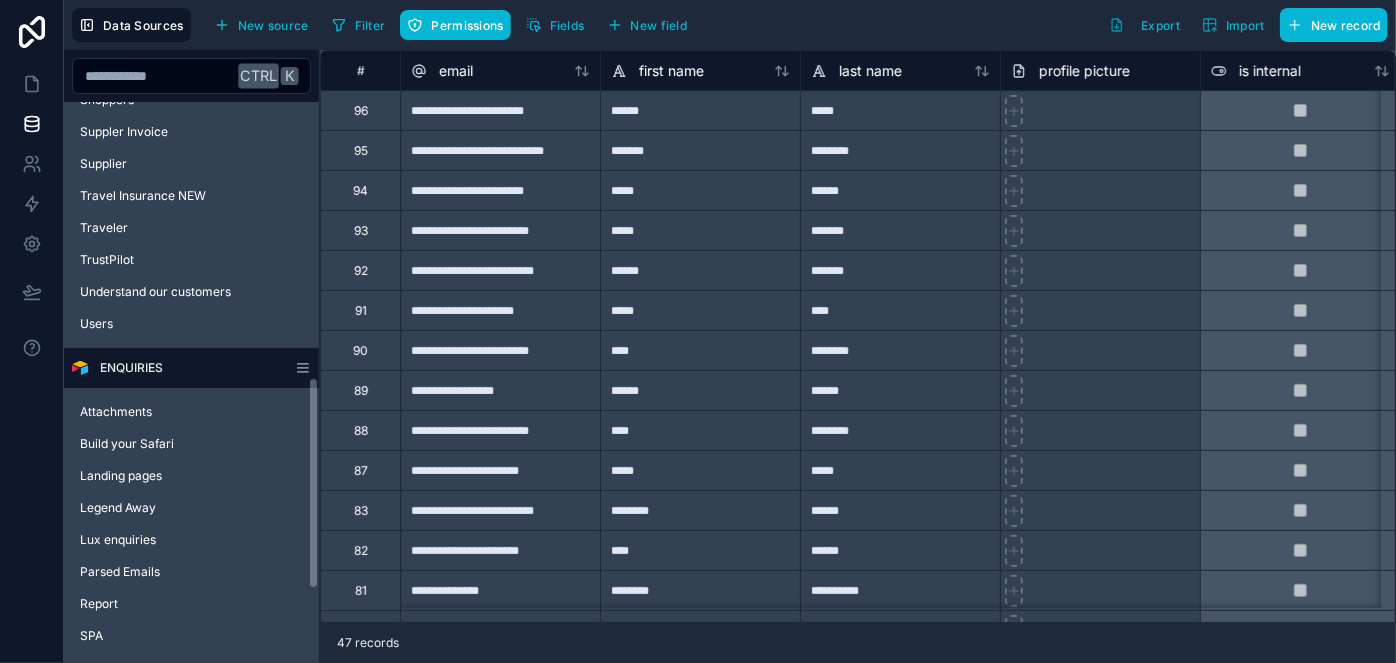 scroll, scrollTop: 818, scrollLeft: 0, axis: vertical 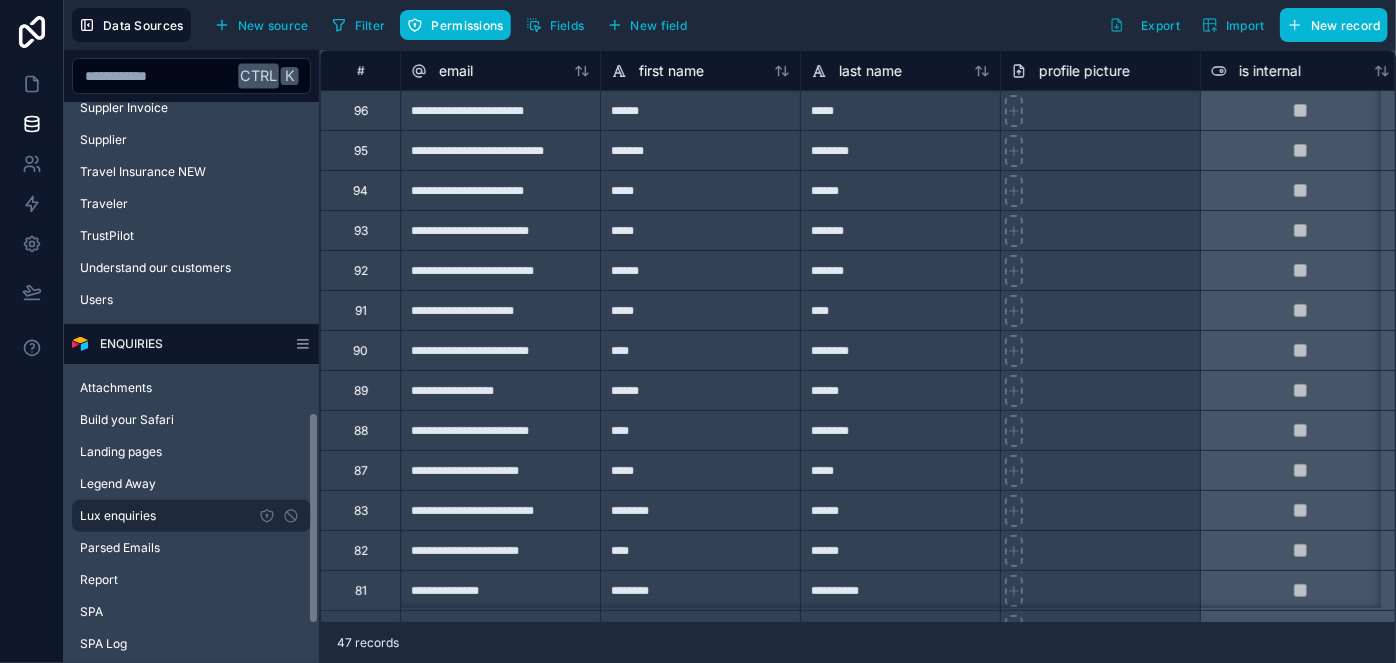 click on "Lux enquiries" at bounding box center [191, 516] 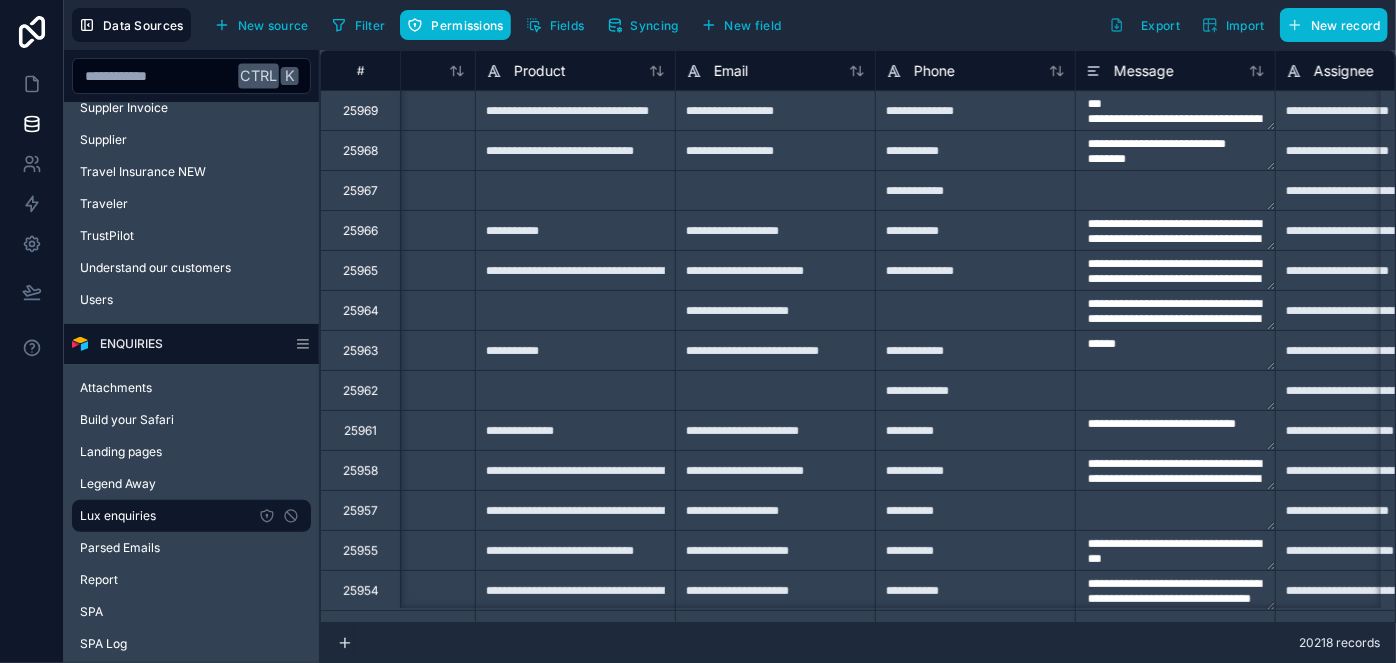 scroll, scrollTop: 0, scrollLeft: 696, axis: horizontal 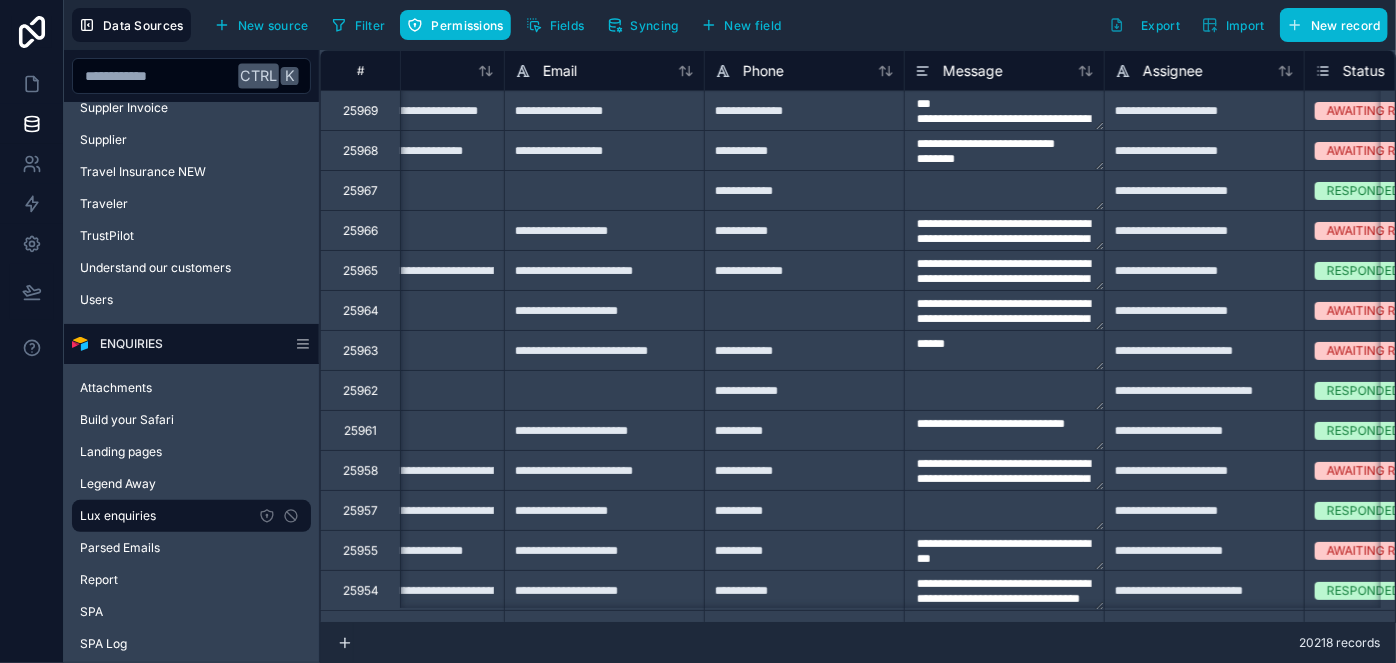 type on "**********" 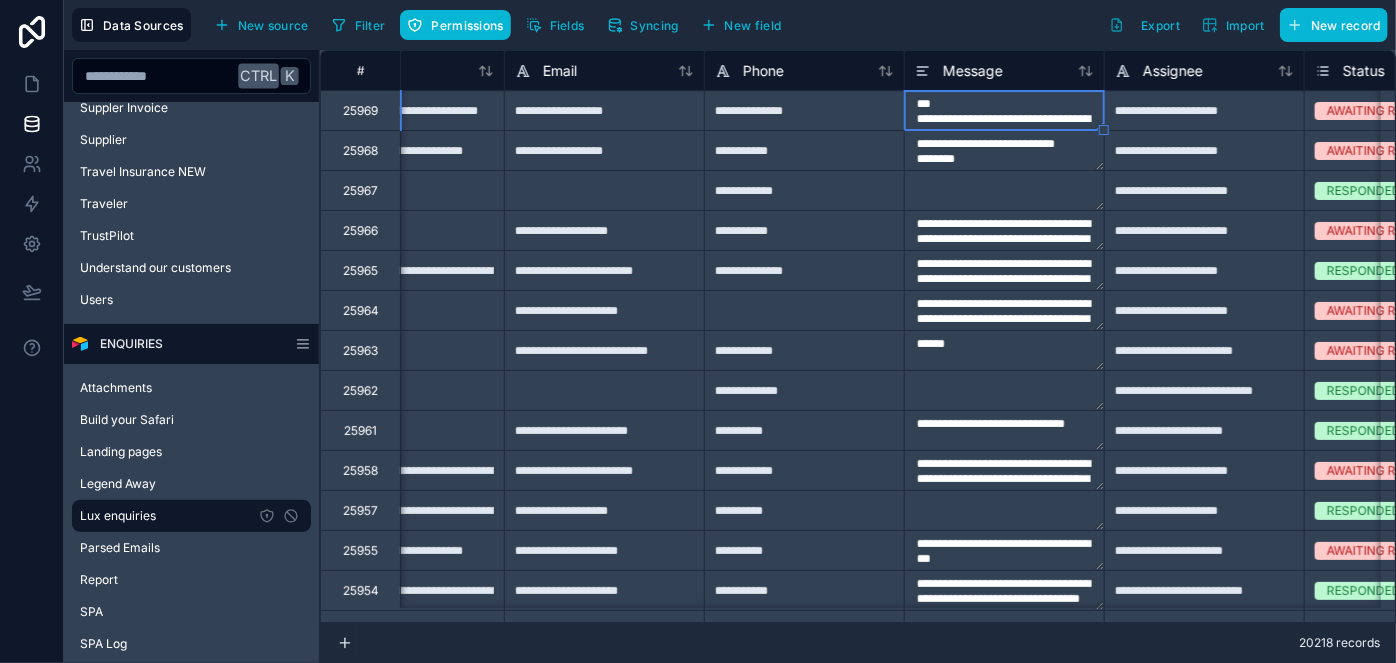 click on "**********" at bounding box center [1004, 110] 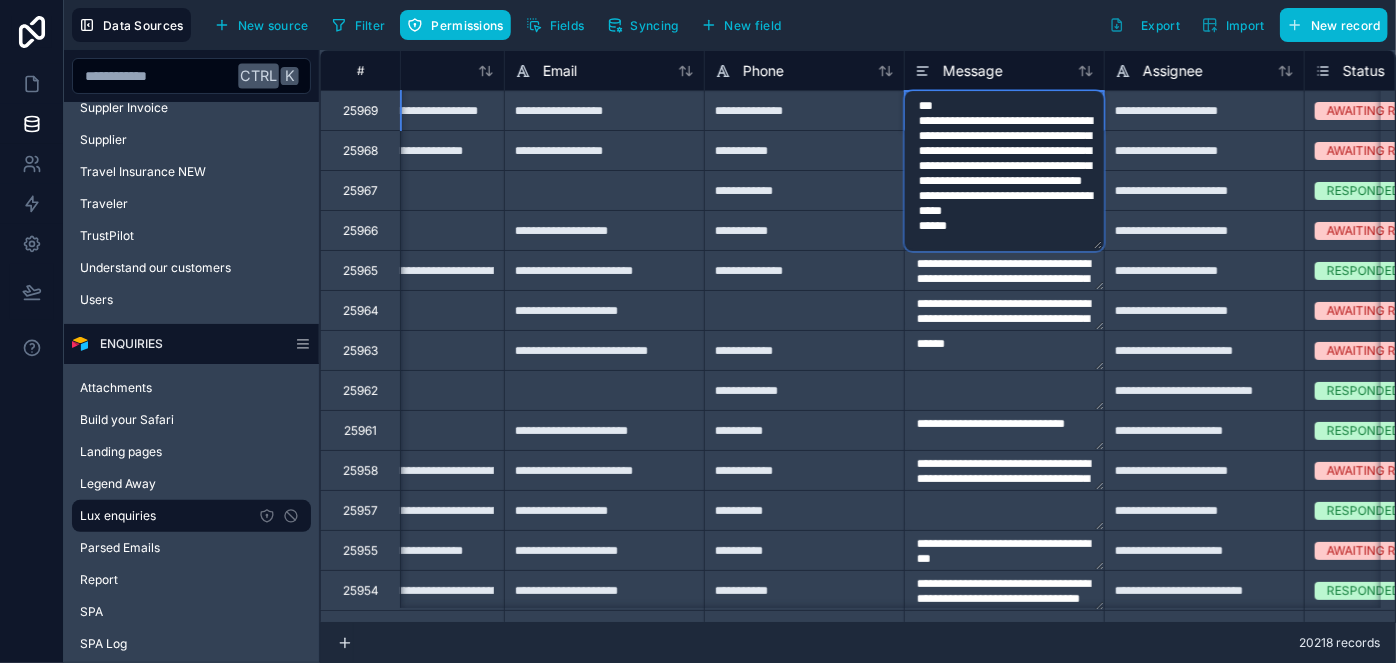 type on "**********" 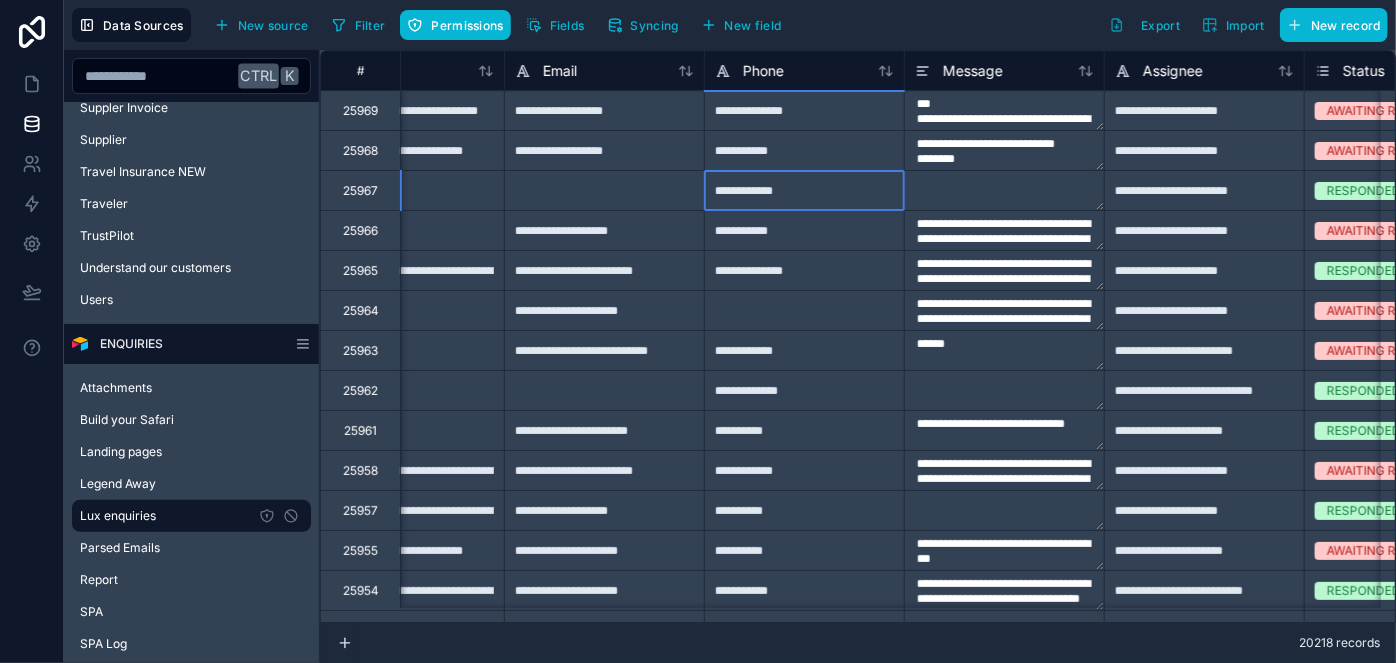 click on "**********" at bounding box center [804, 190] 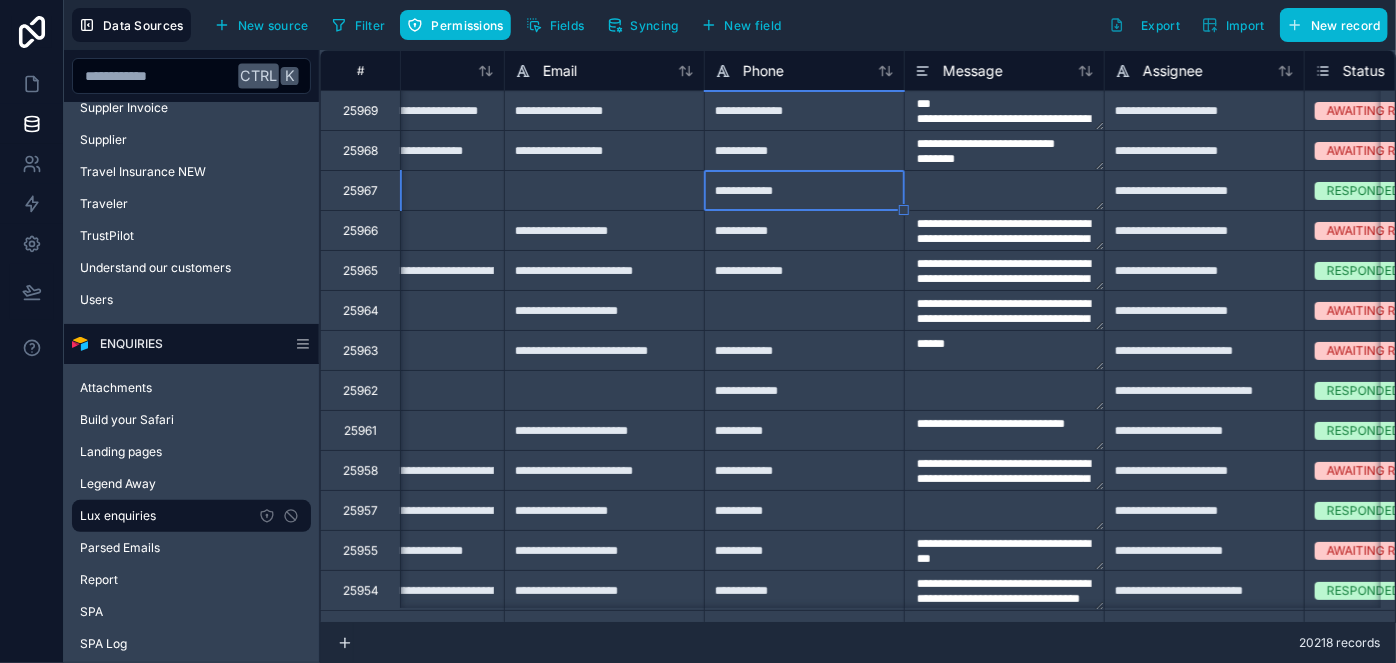 type on "**********" 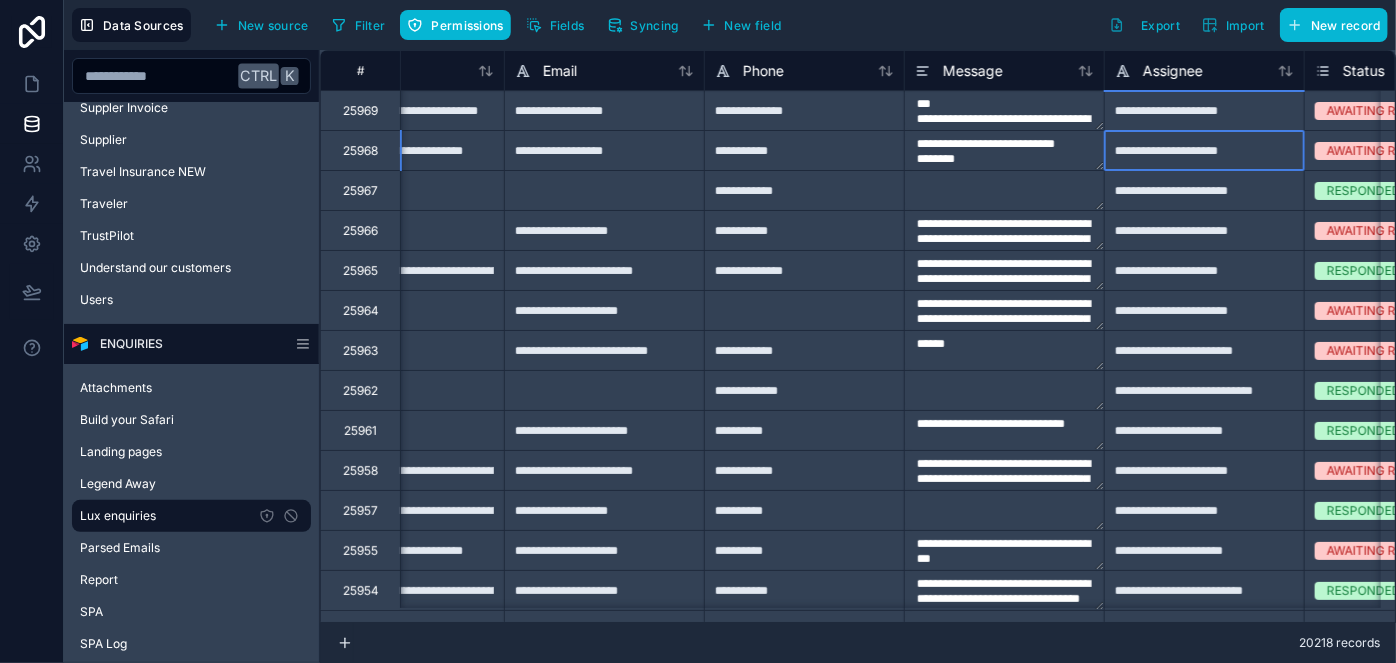 click on "**********" at bounding box center [1204, 150] 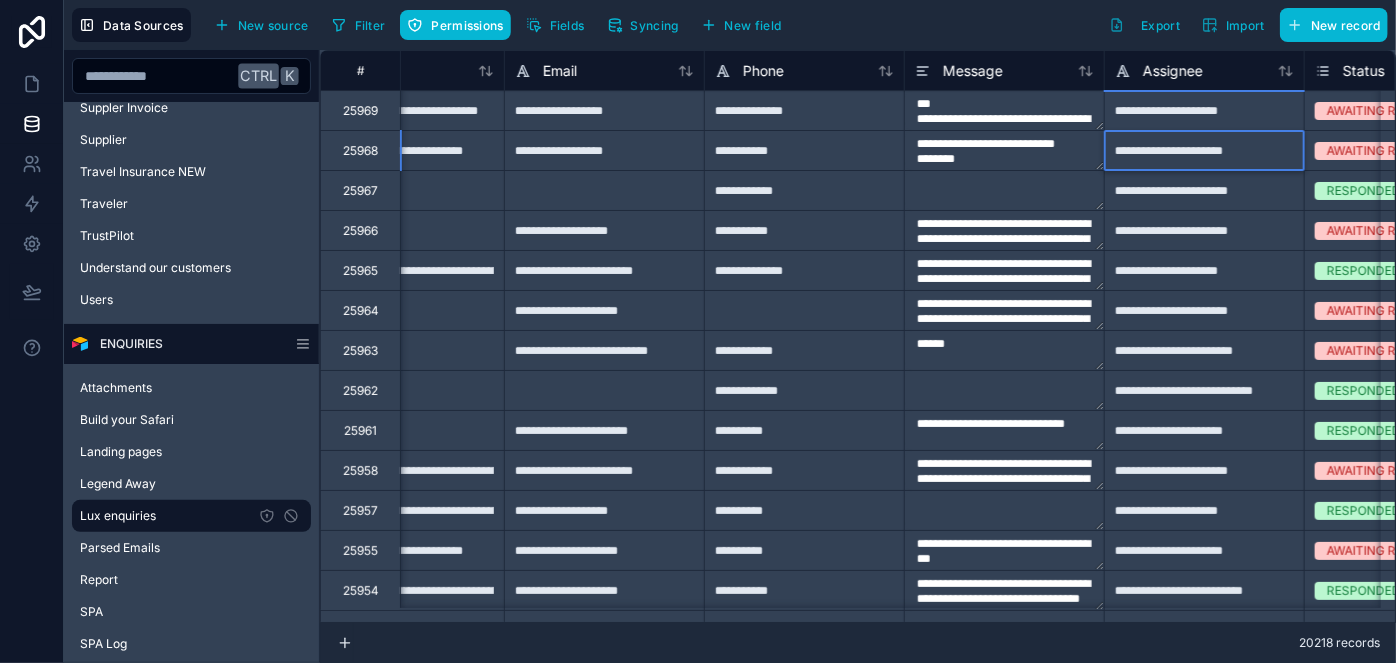 type on "**********" 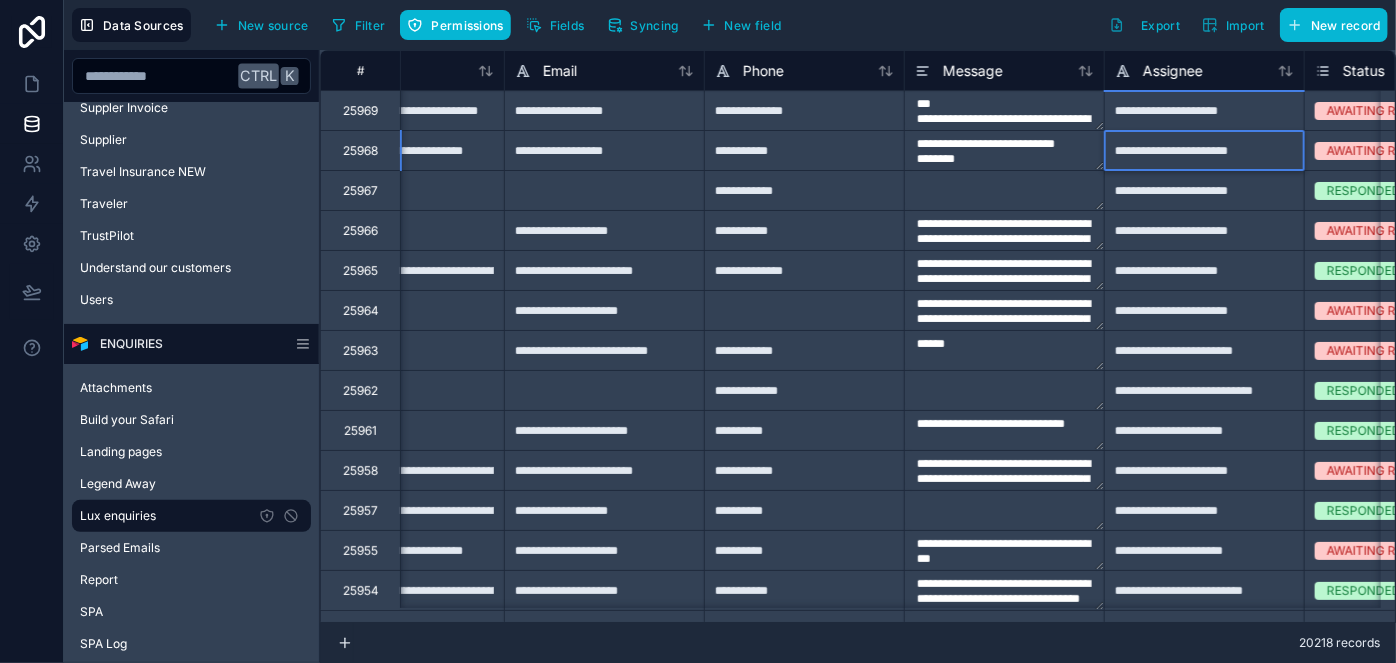 type on "**********" 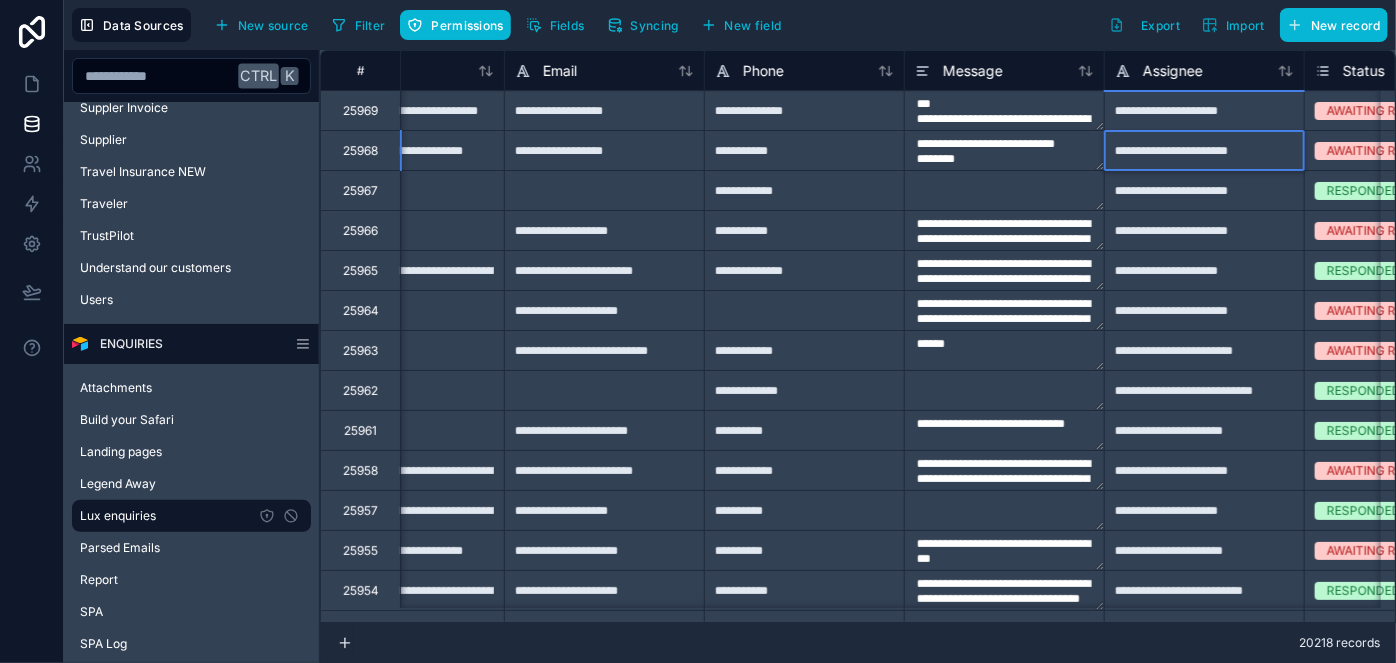 type on "**********" 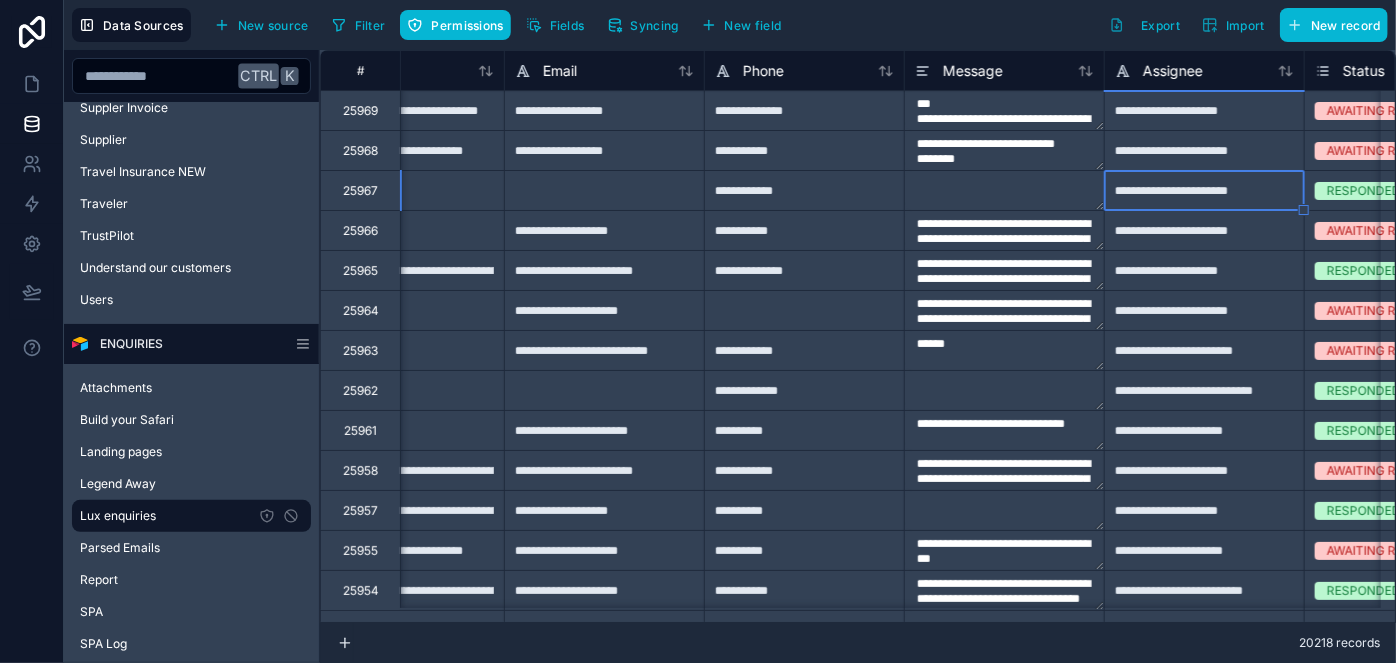 type on "**********" 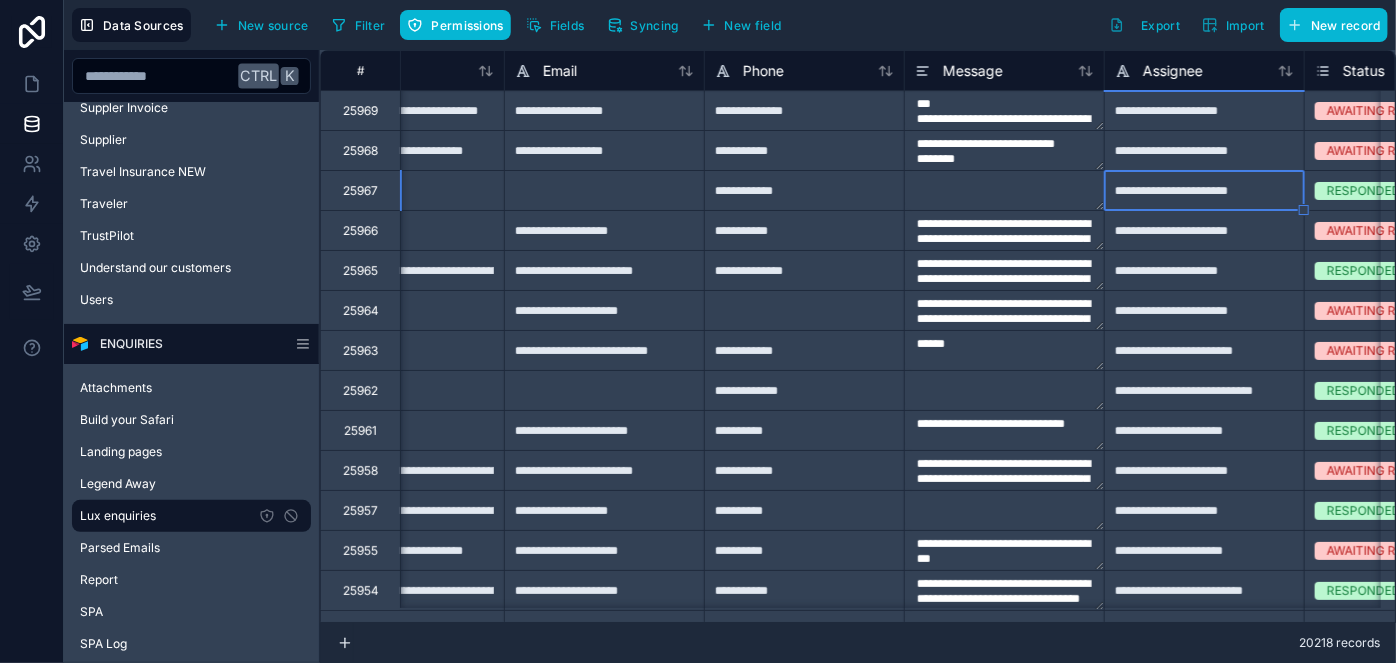 type on "**********" 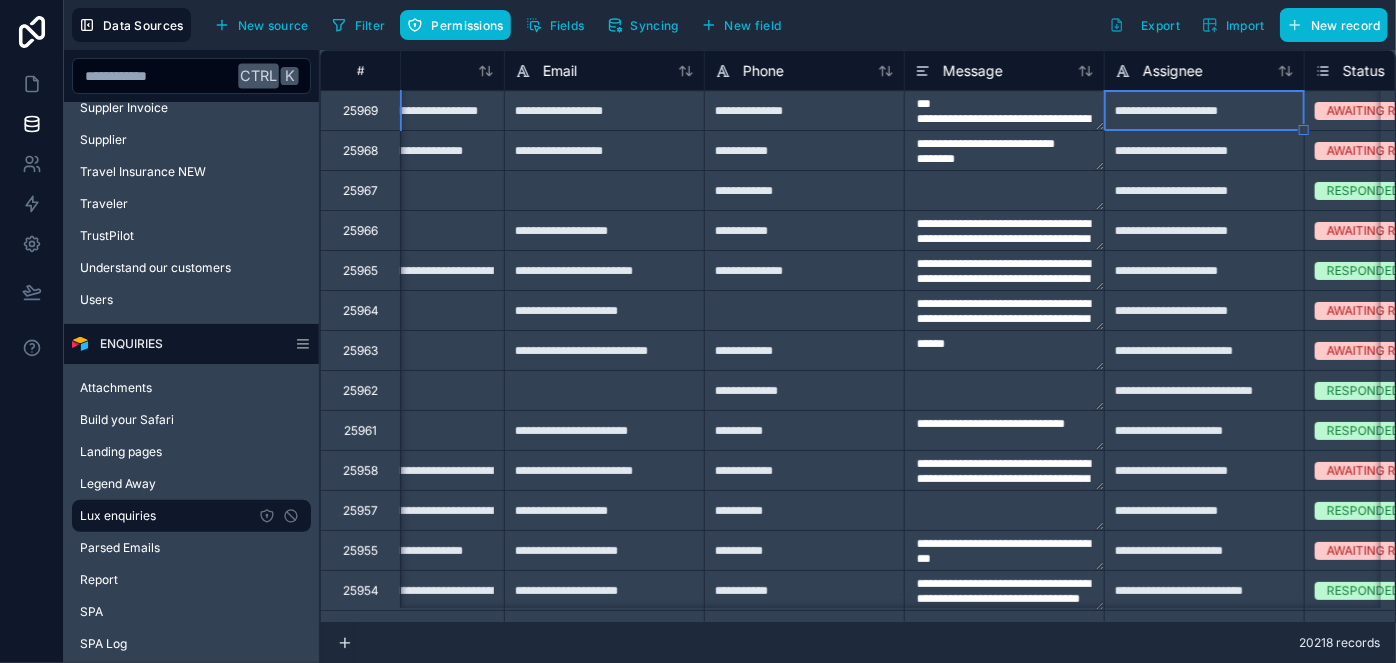 type on "**********" 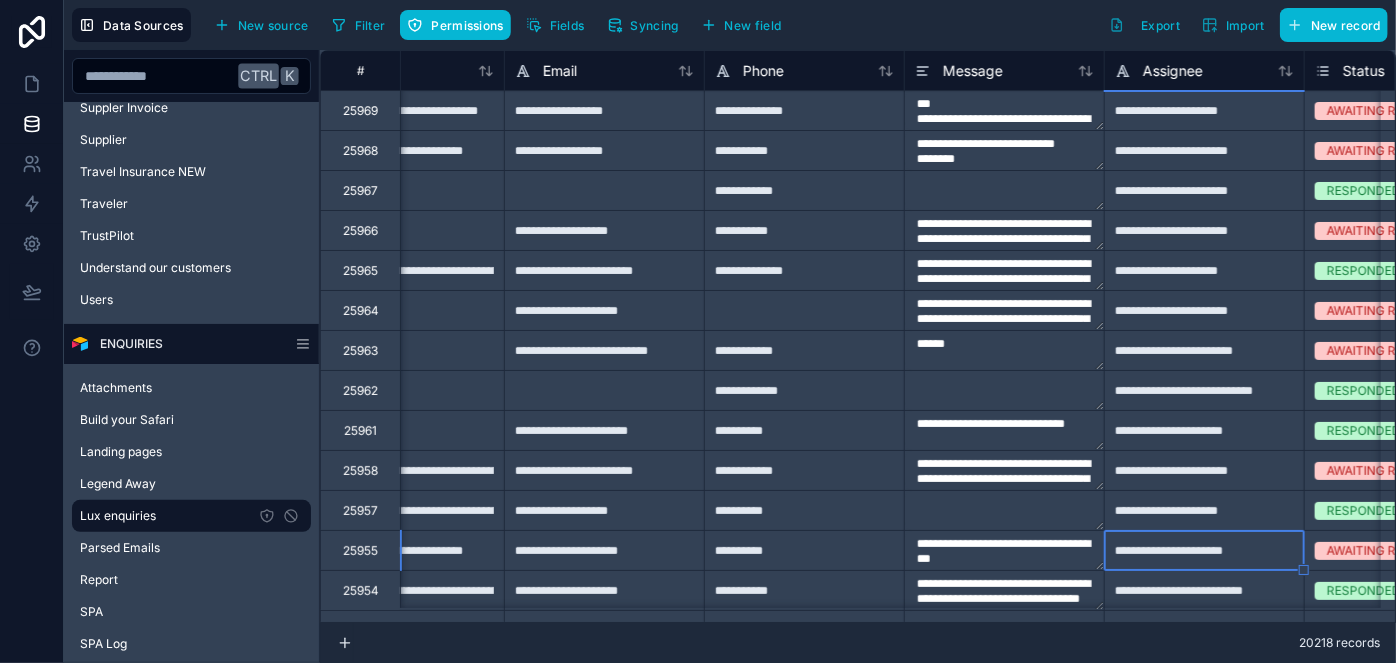type on "**********" 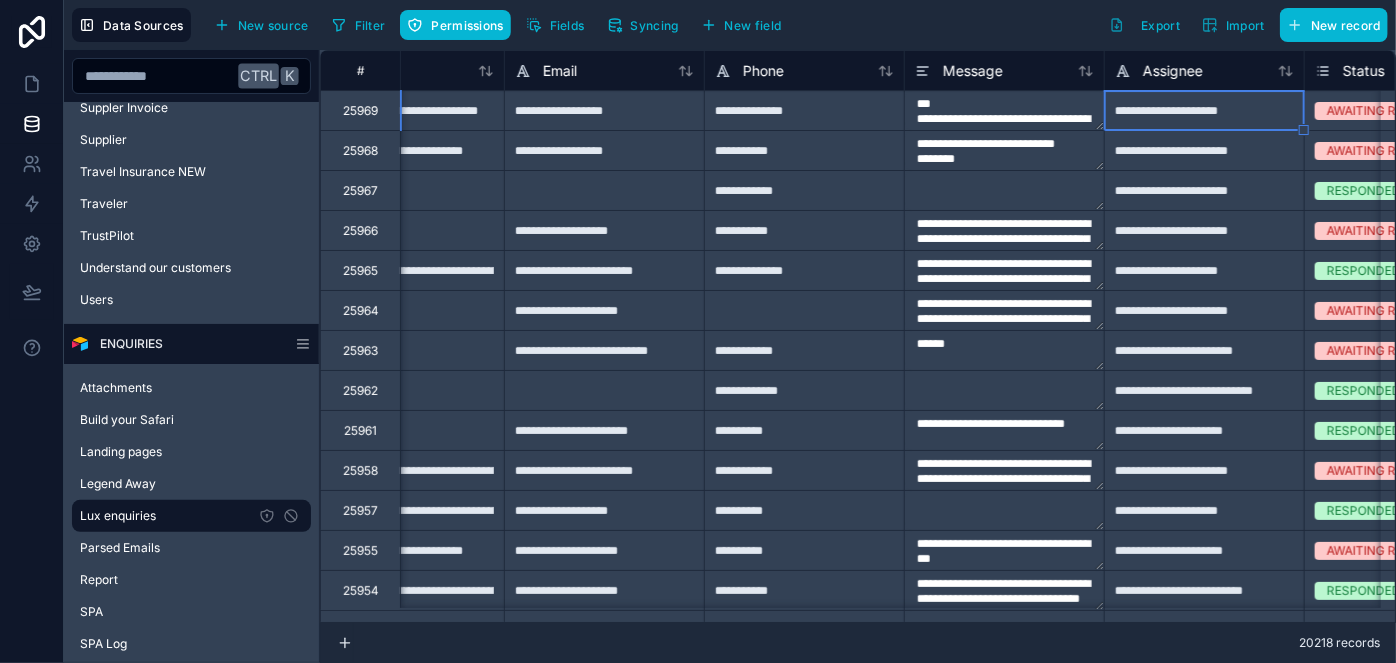 type on "**********" 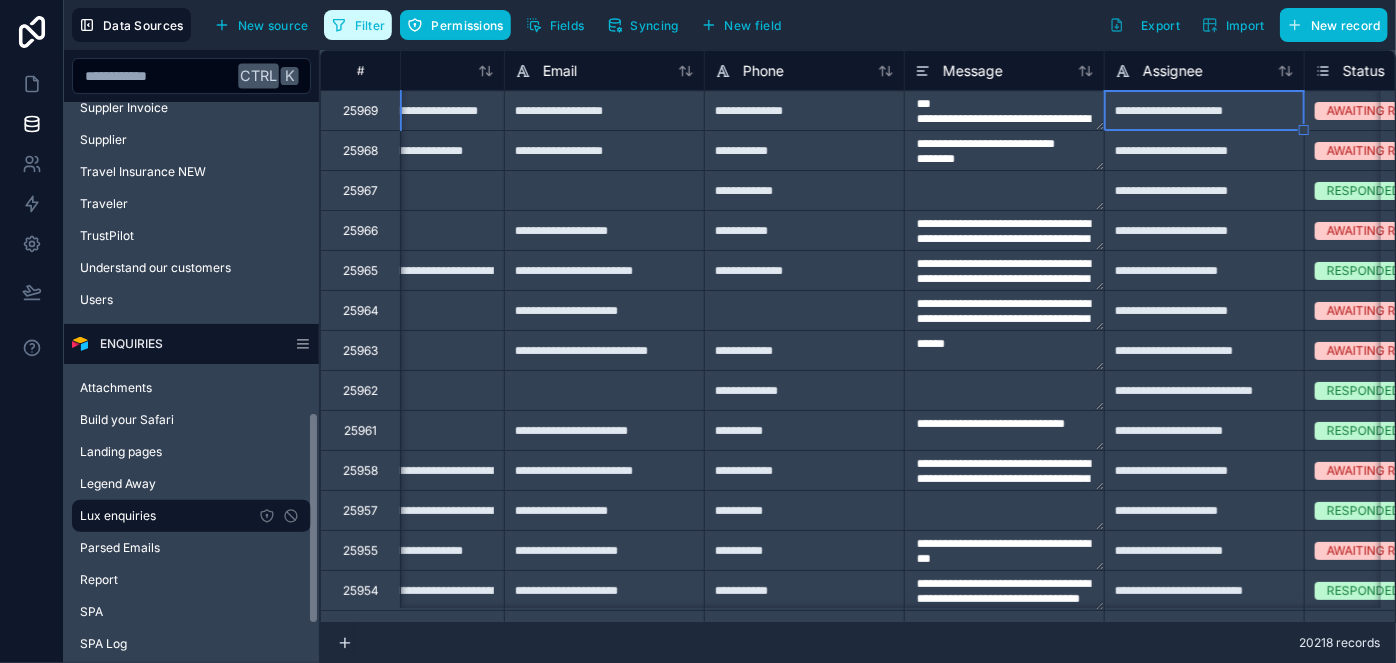 type on "**********" 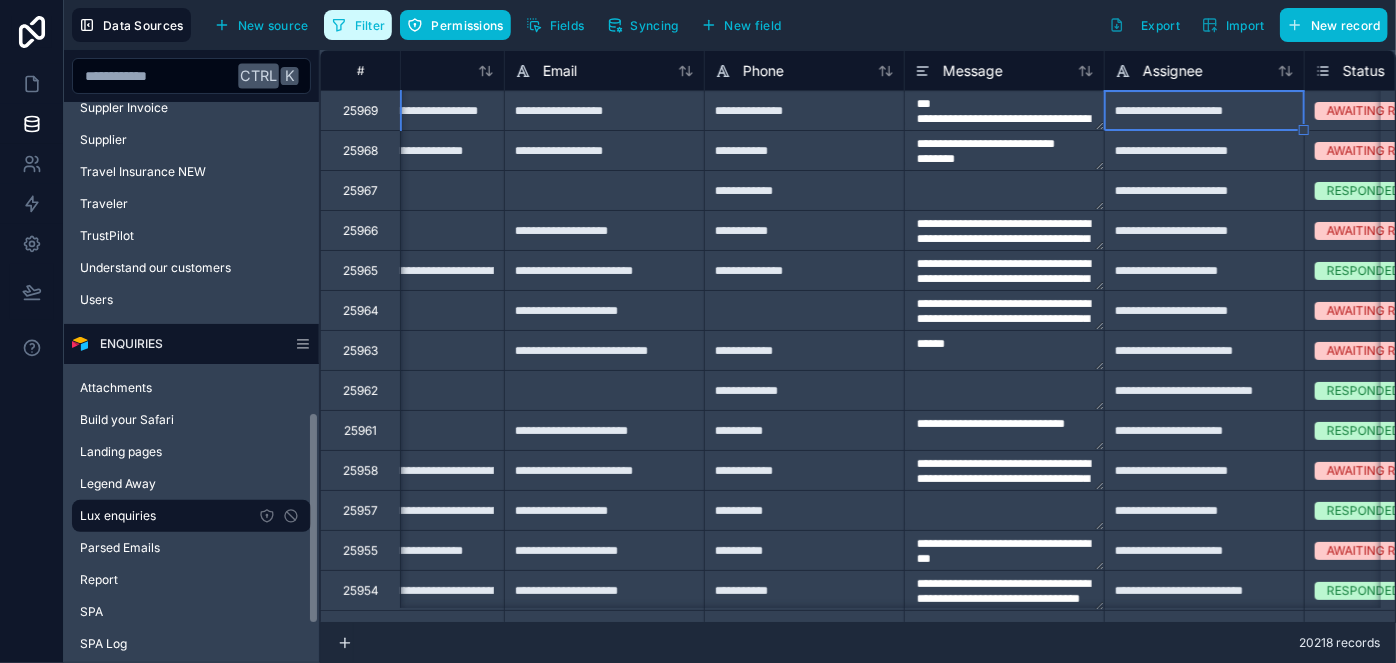 type on "**********" 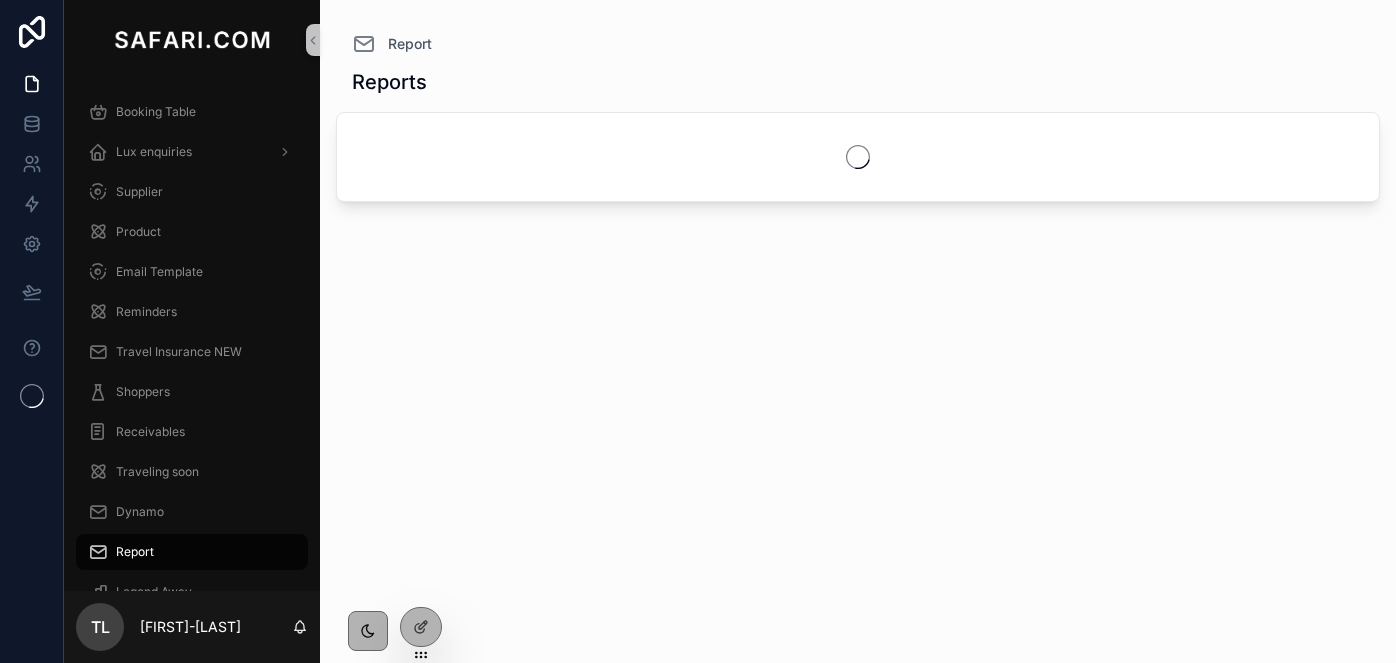 scroll, scrollTop: 0, scrollLeft: 0, axis: both 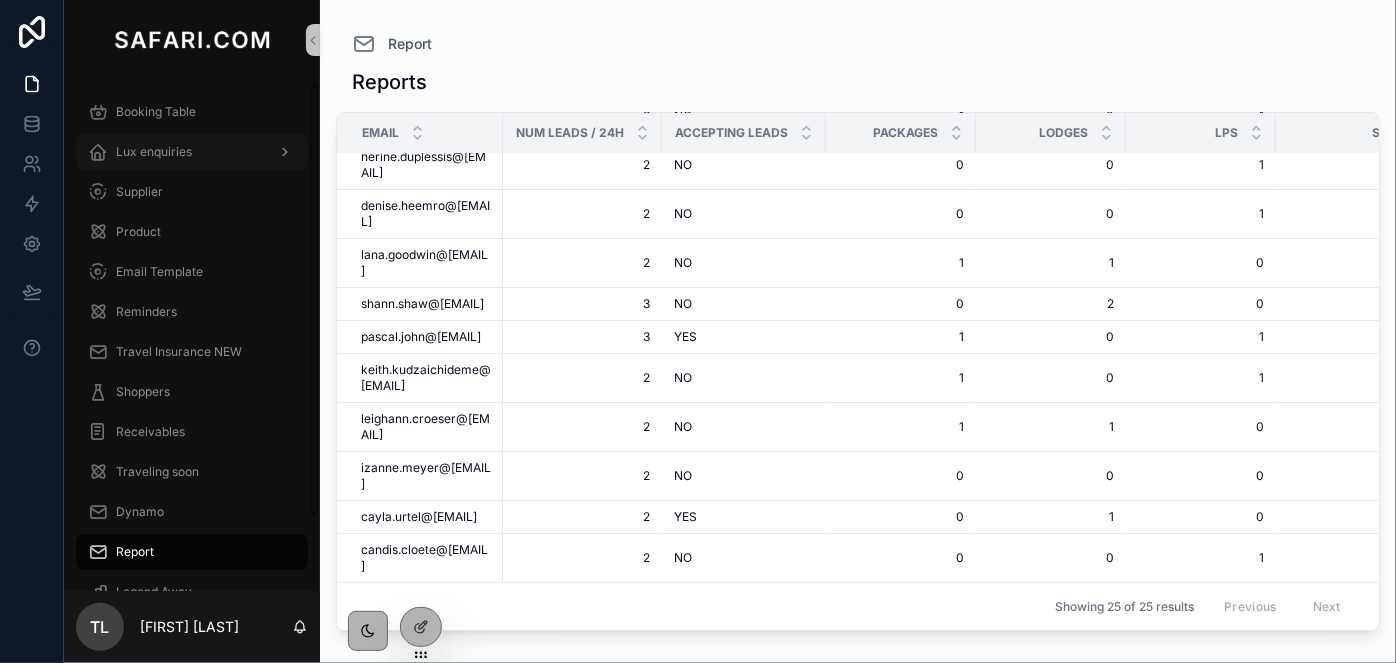 click on "Lux enquiries" at bounding box center (154, 152) 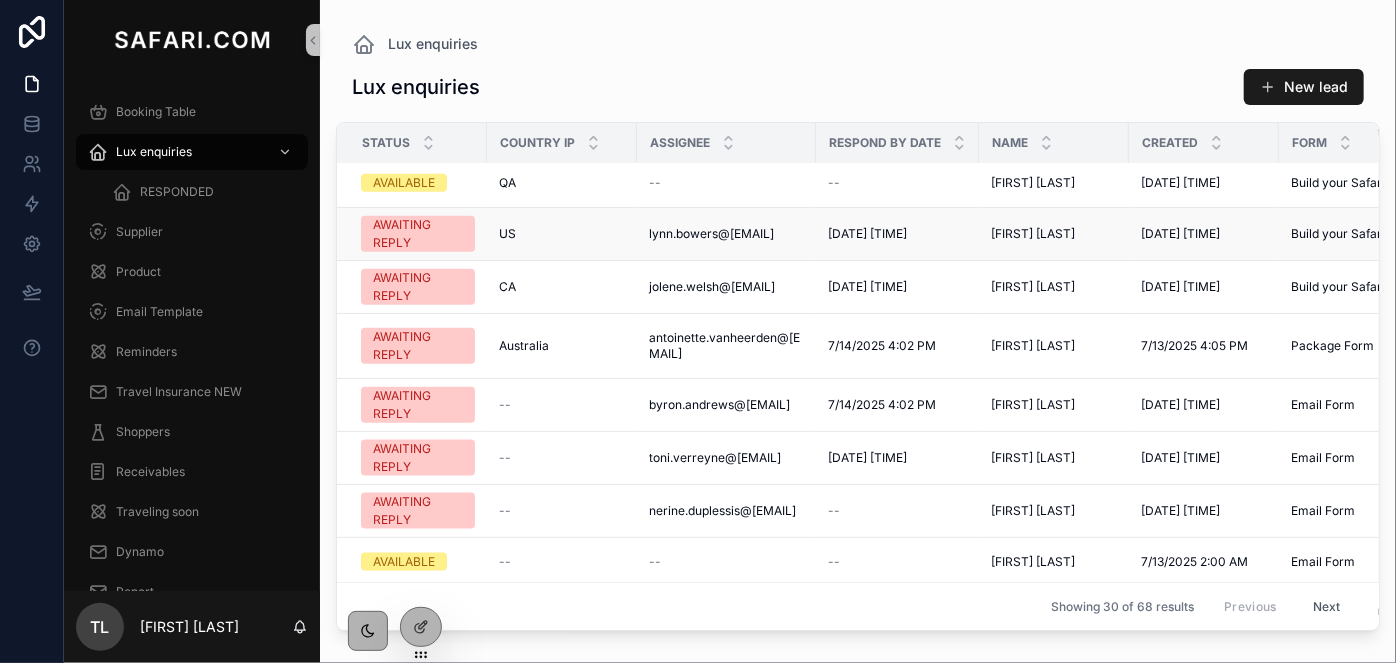 scroll, scrollTop: 1177, scrollLeft: 0, axis: vertical 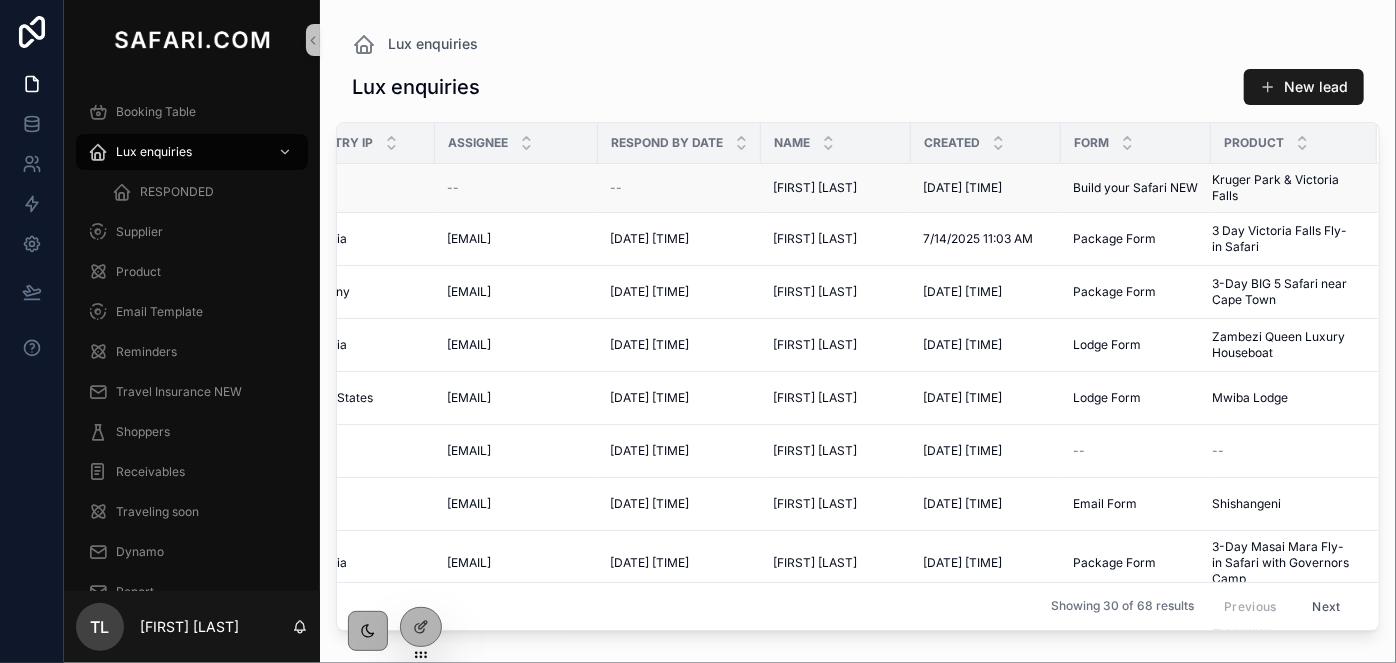 click on "Build your Safari NEW" at bounding box center [1135, 188] 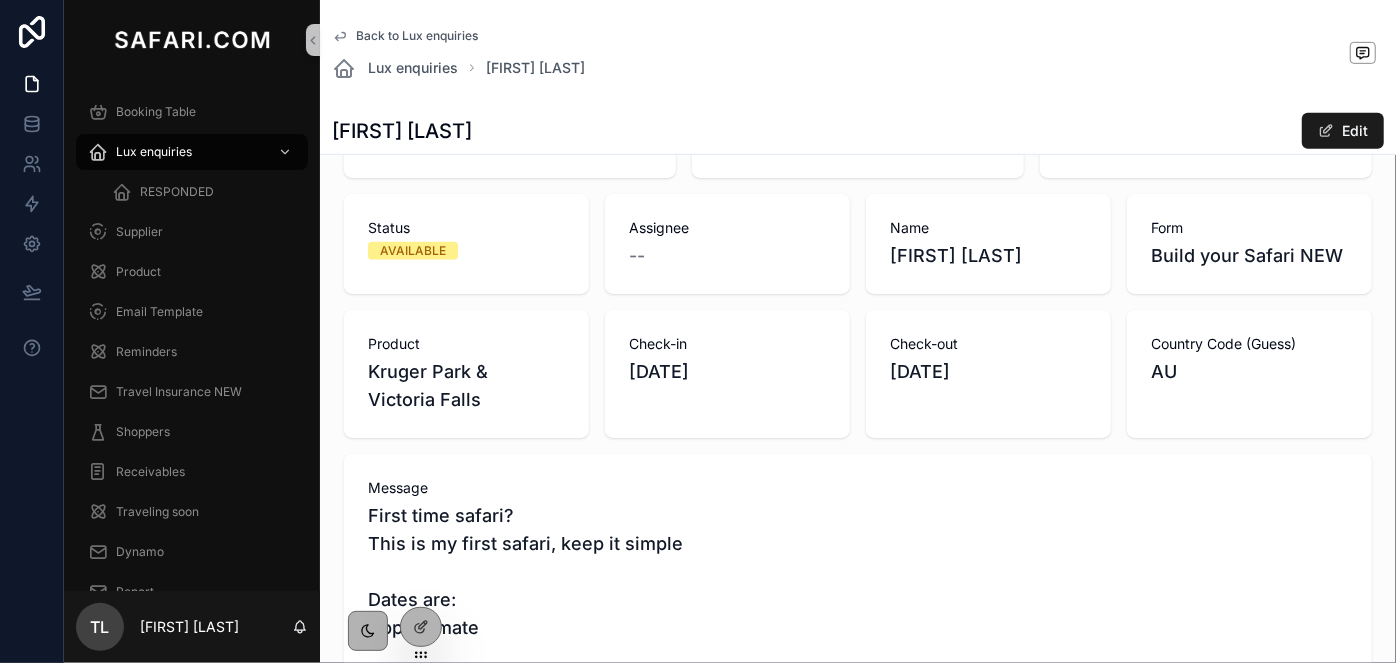 scroll, scrollTop: 363, scrollLeft: 0, axis: vertical 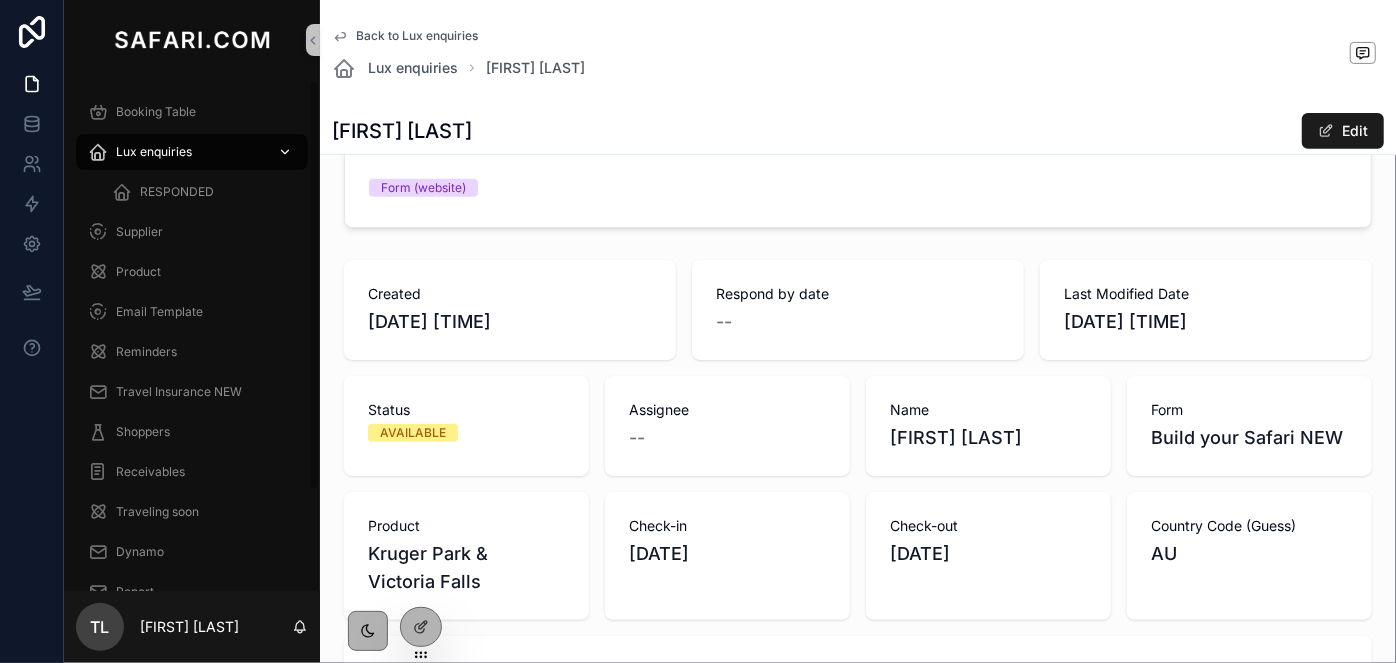click on "Lux enquiries" at bounding box center (154, 152) 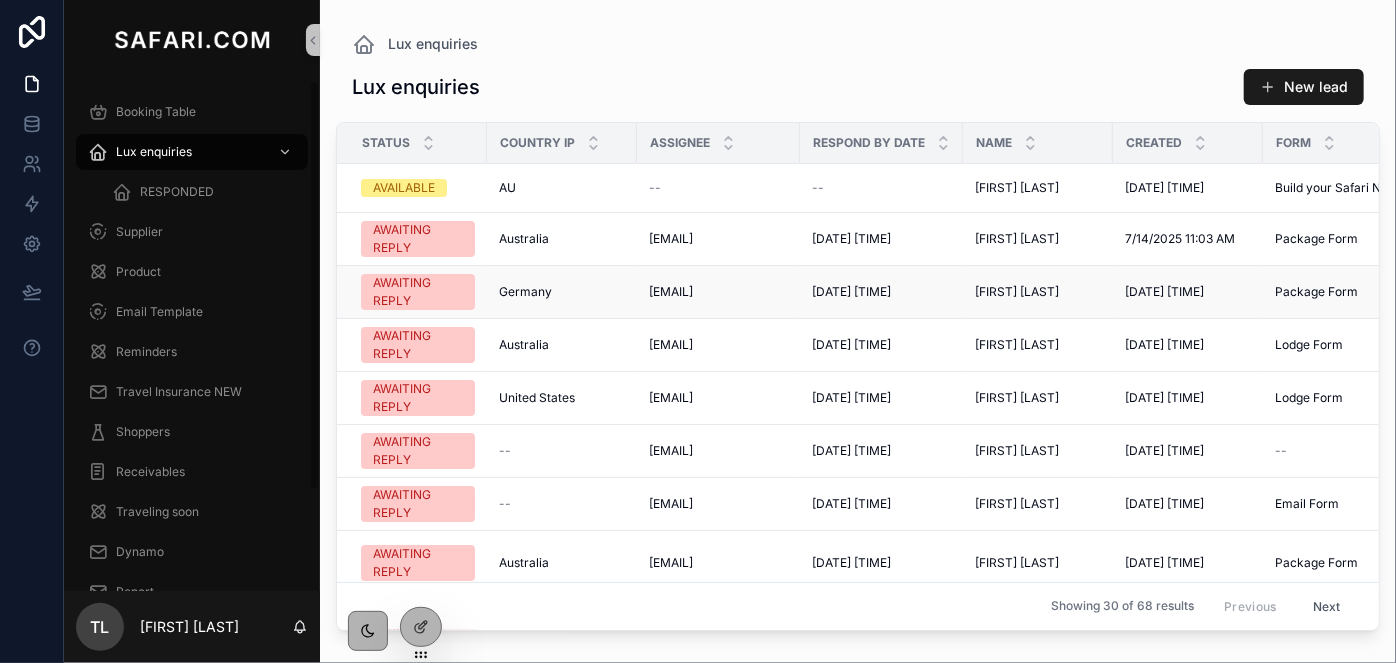 scroll, scrollTop: 0, scrollLeft: 0, axis: both 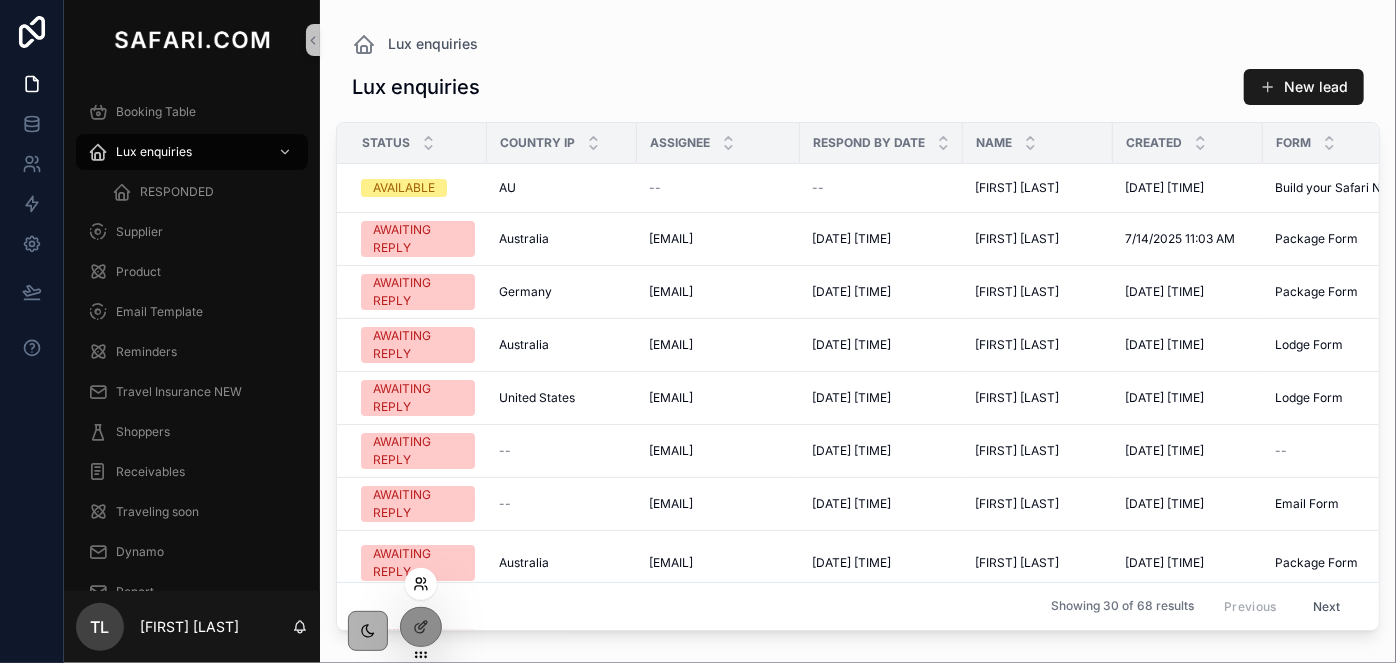 click 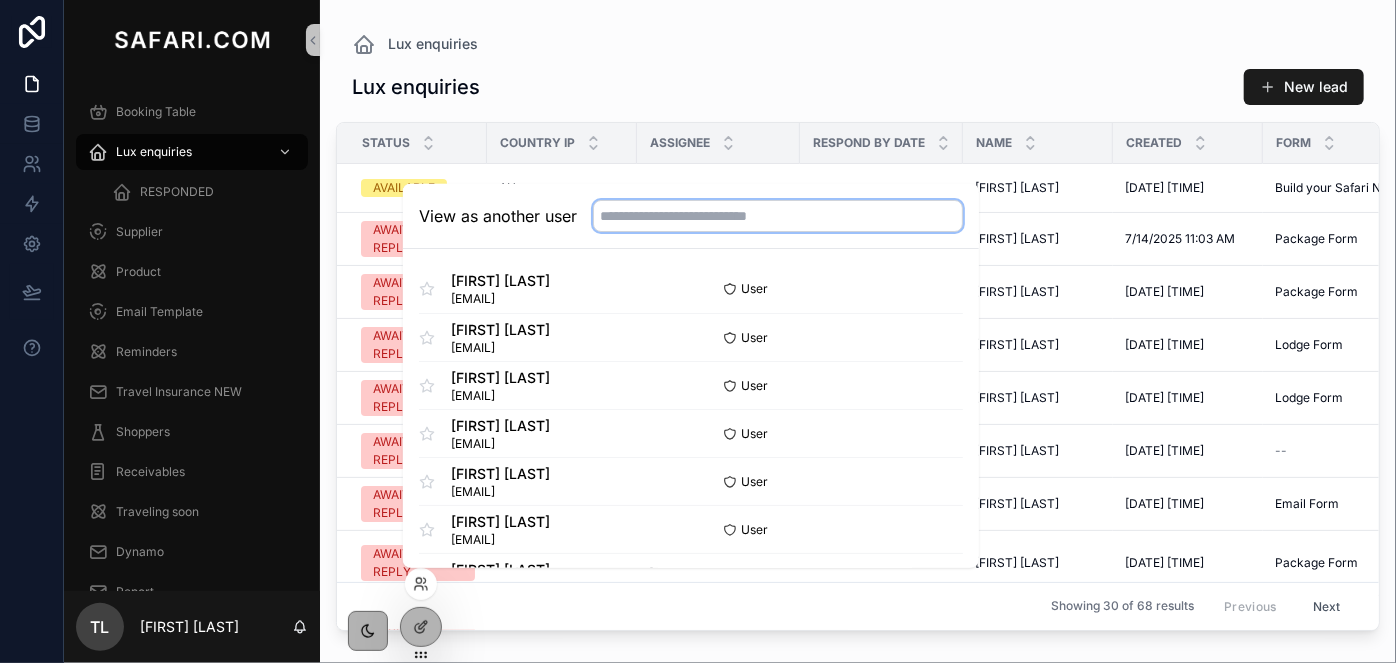 click at bounding box center (778, 216) 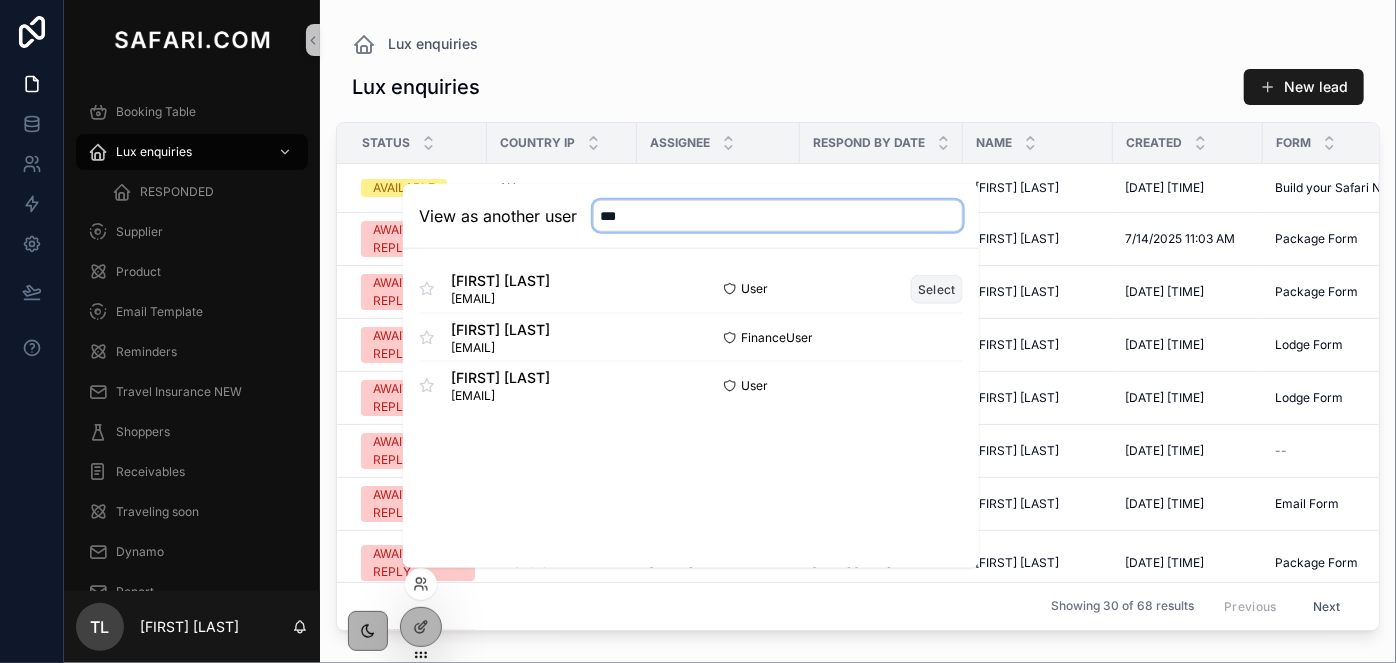 type on "***" 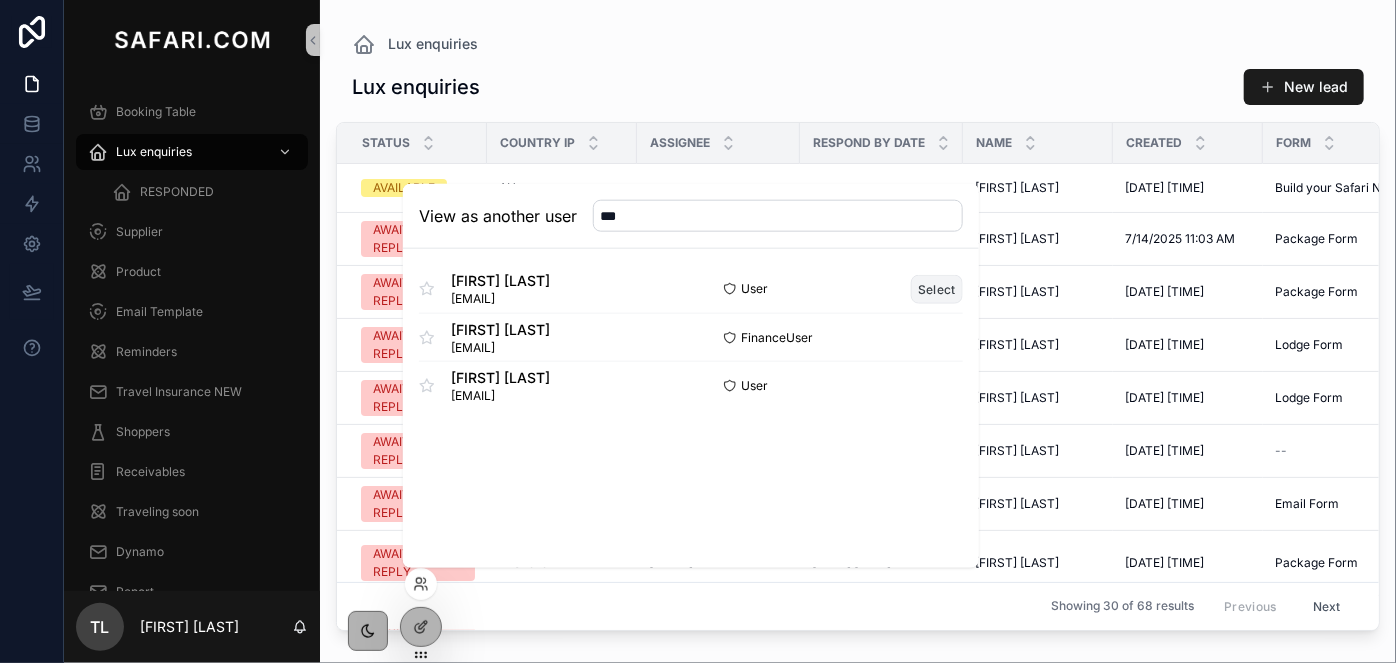click on "Select" at bounding box center (937, 288) 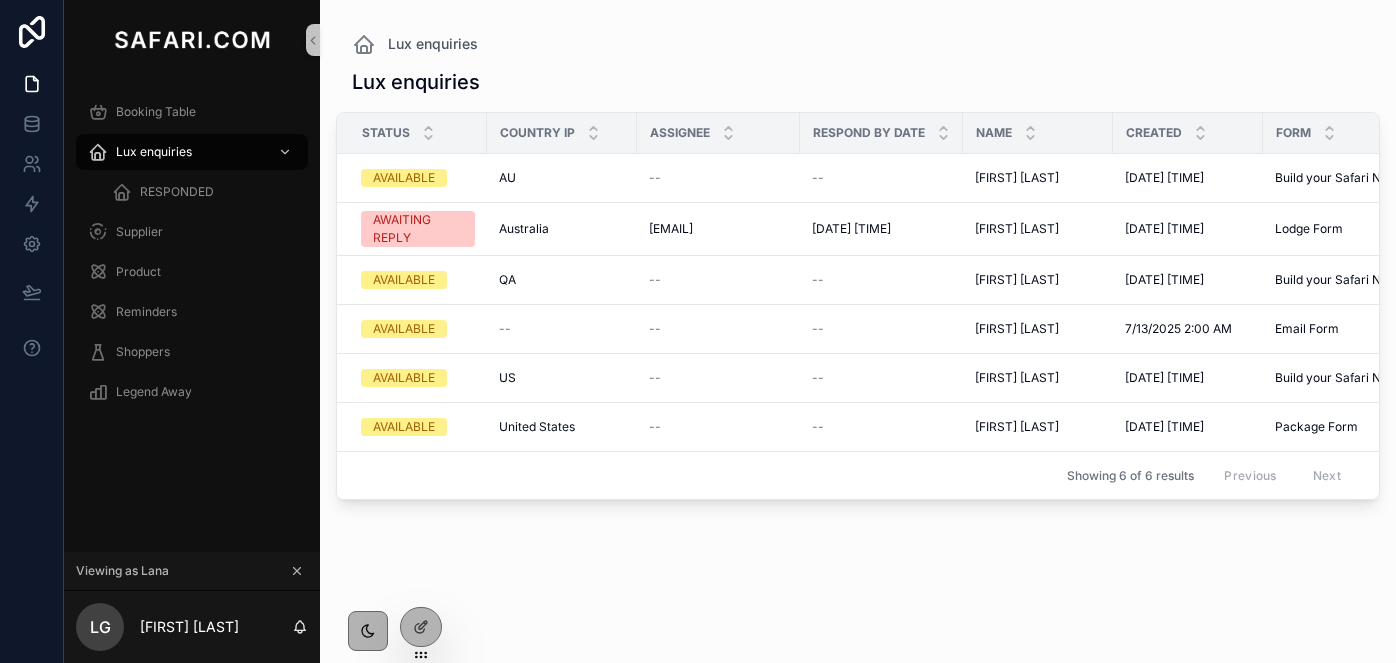 scroll, scrollTop: 0, scrollLeft: 0, axis: both 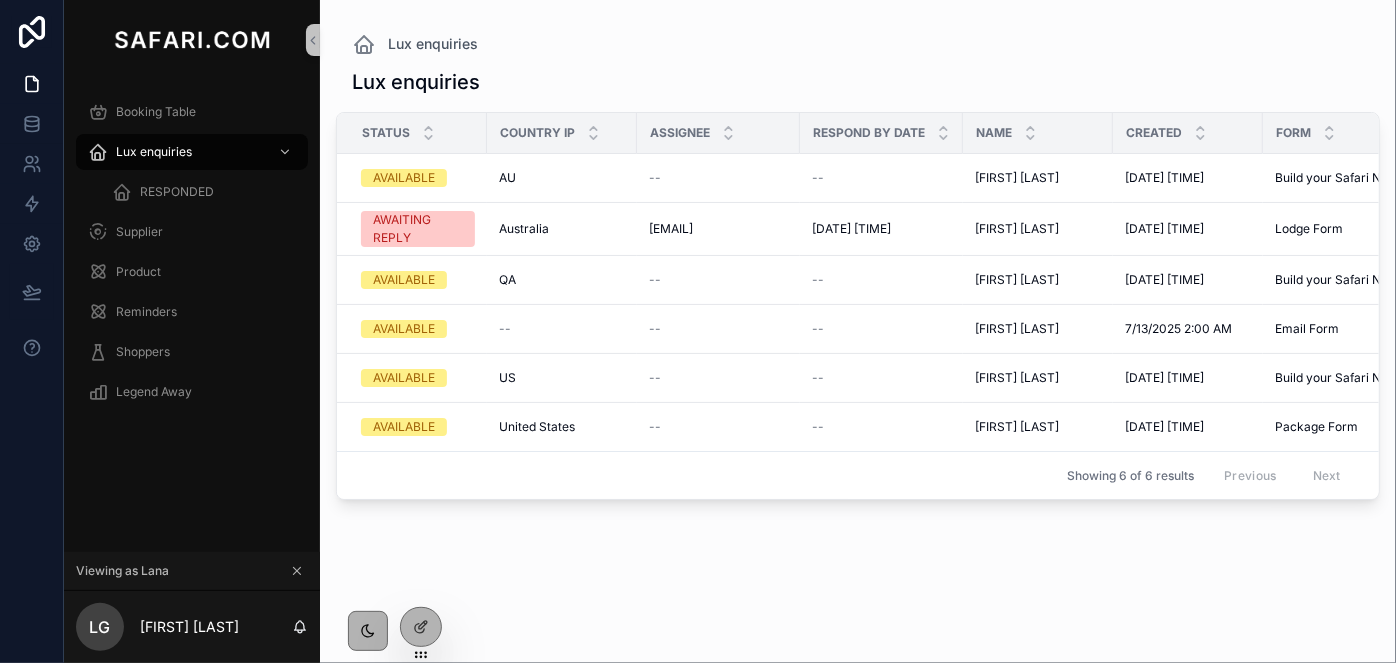 click 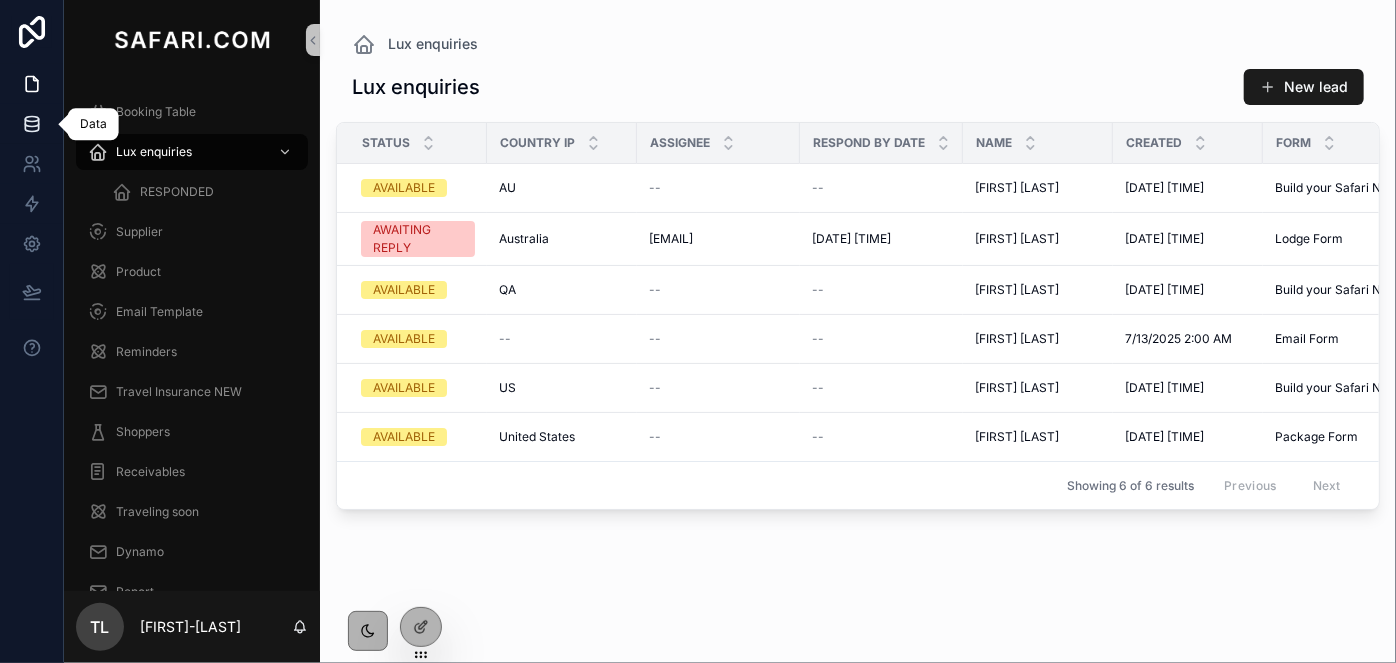 click 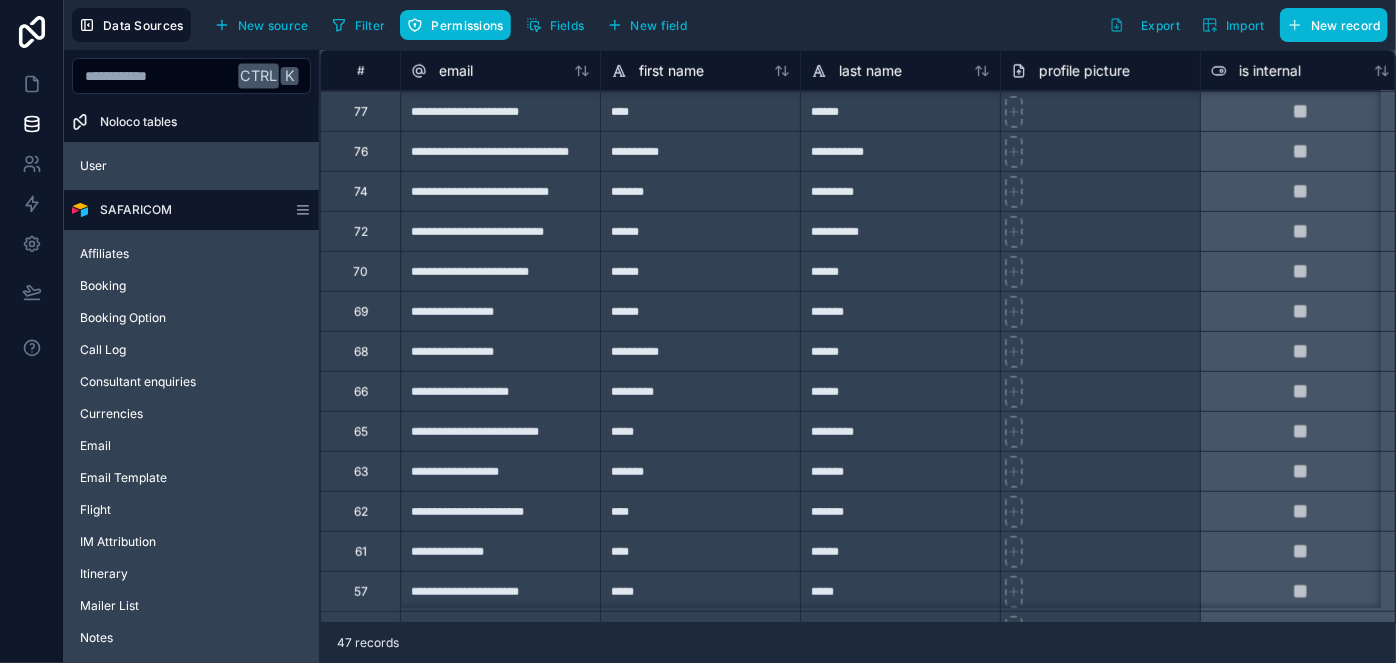 scroll, scrollTop: 636, scrollLeft: 0, axis: vertical 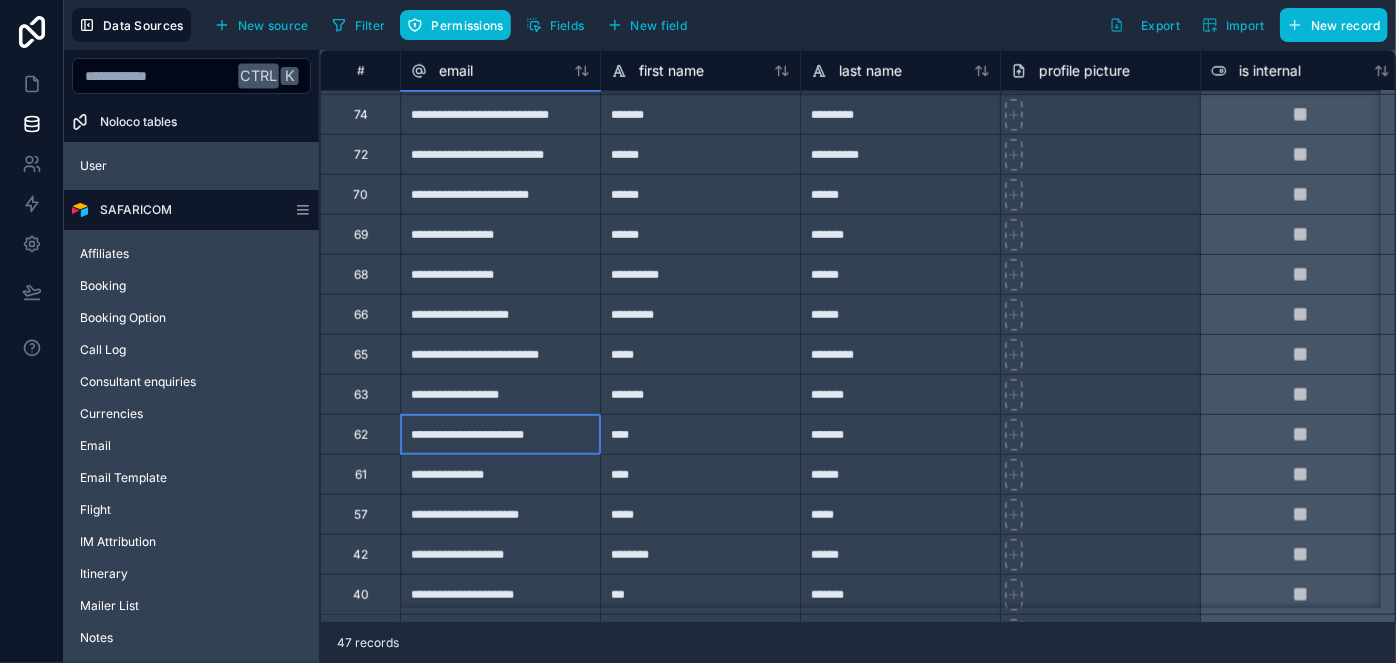 click on "**********" at bounding box center (500, 434) 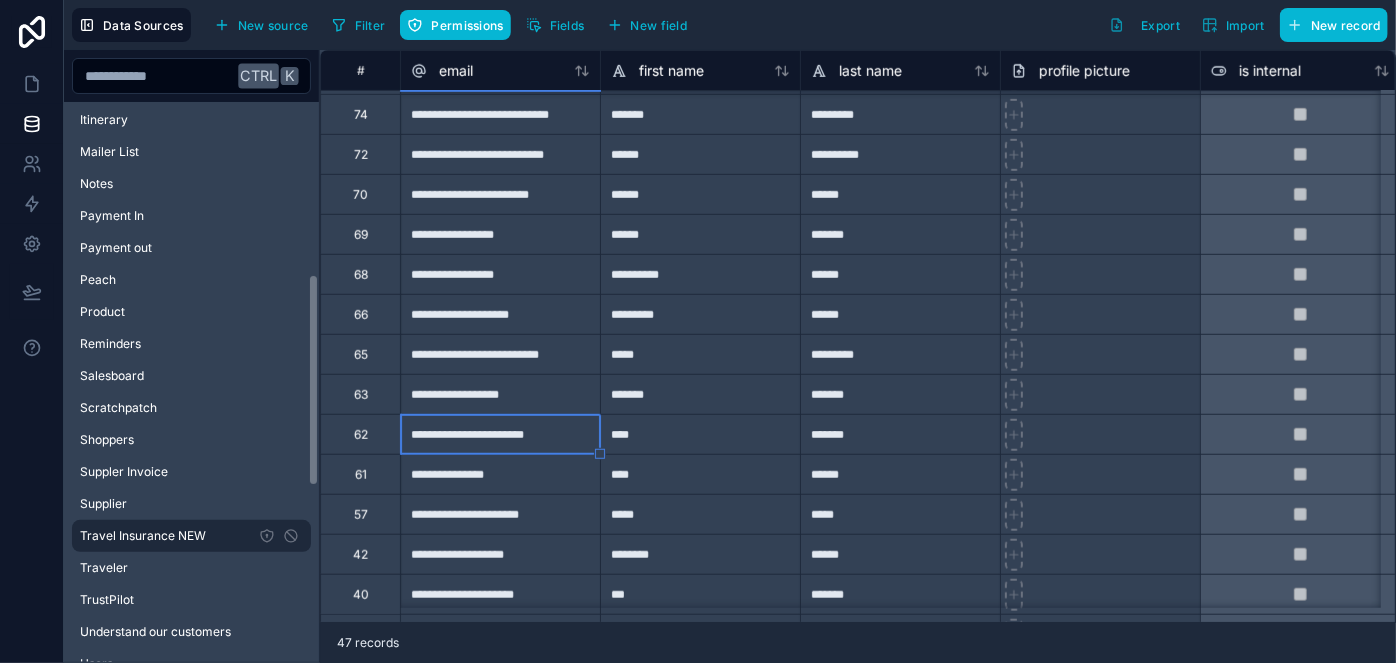 scroll, scrollTop: 818, scrollLeft: 0, axis: vertical 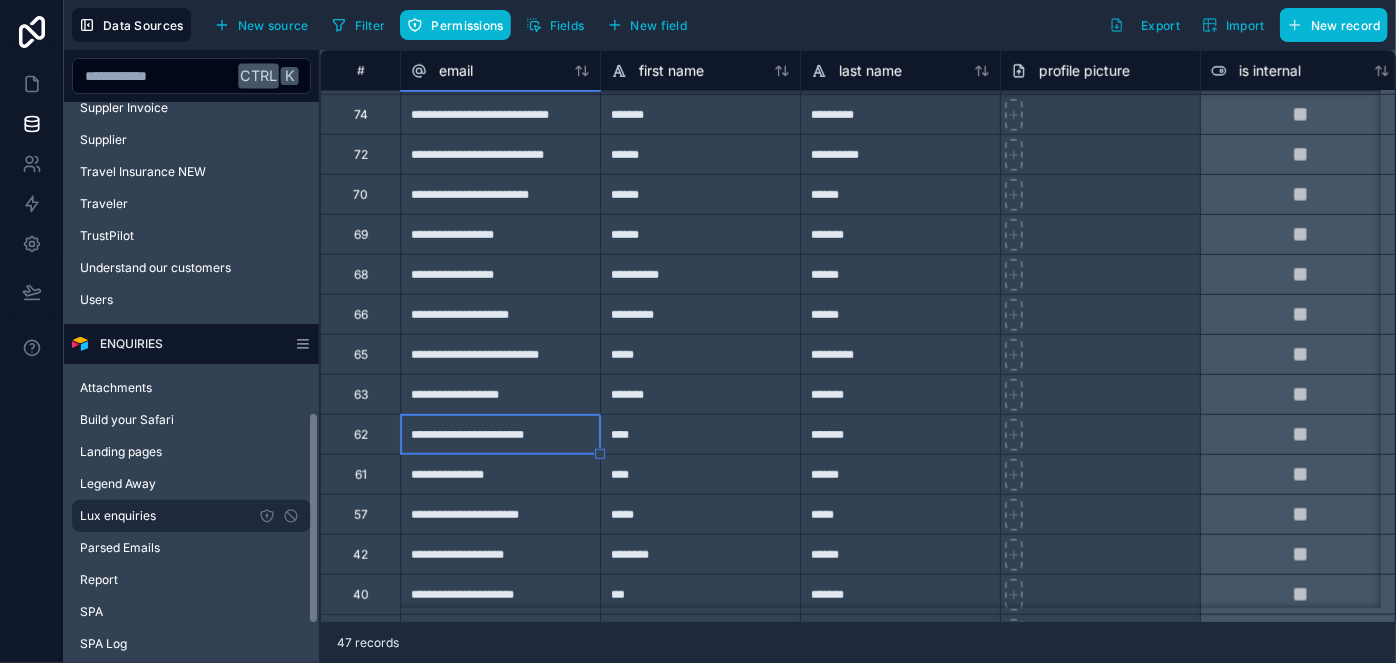 click on "Lux enquiries" at bounding box center [118, 516] 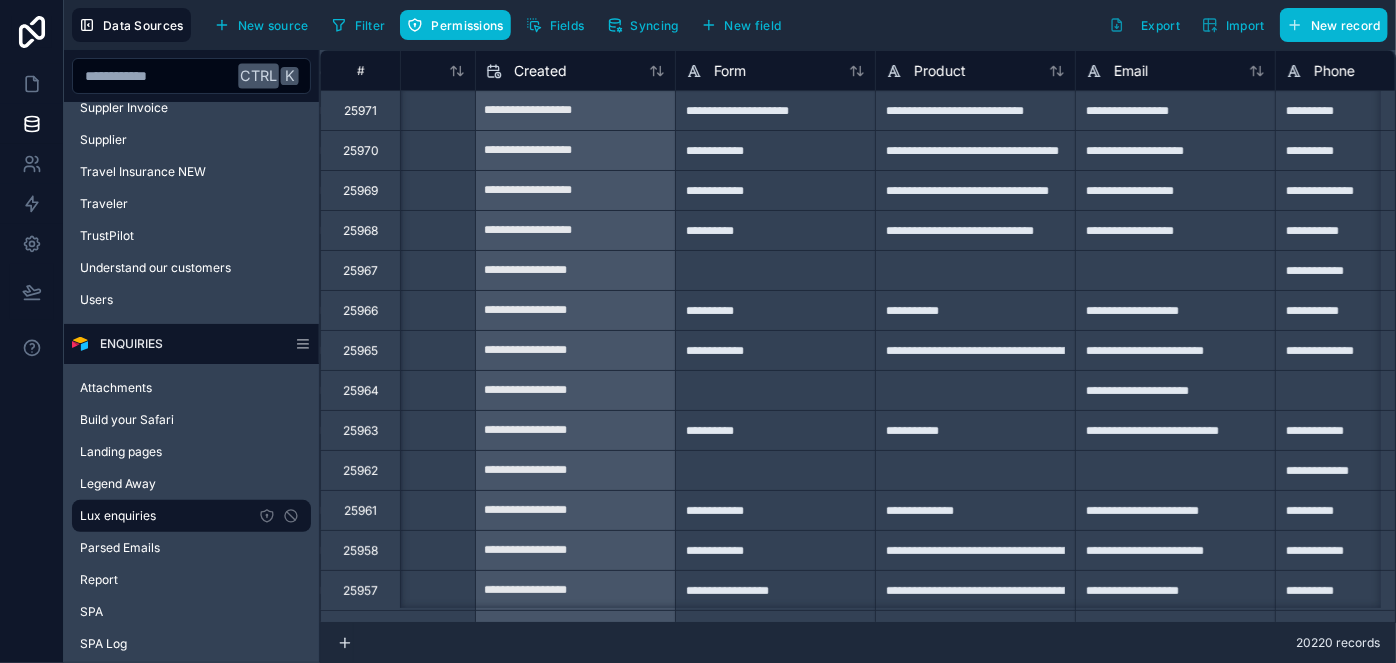 type on "**********" 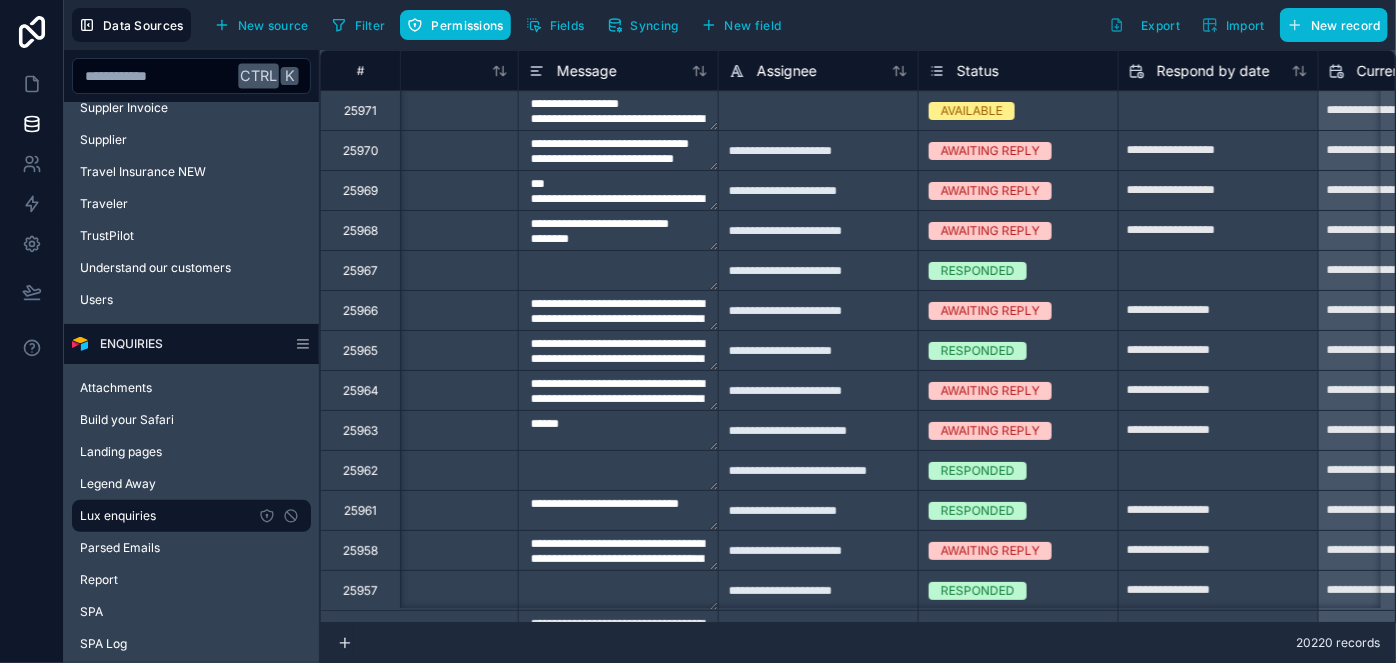 scroll, scrollTop: 0, scrollLeft: 1102, axis: horizontal 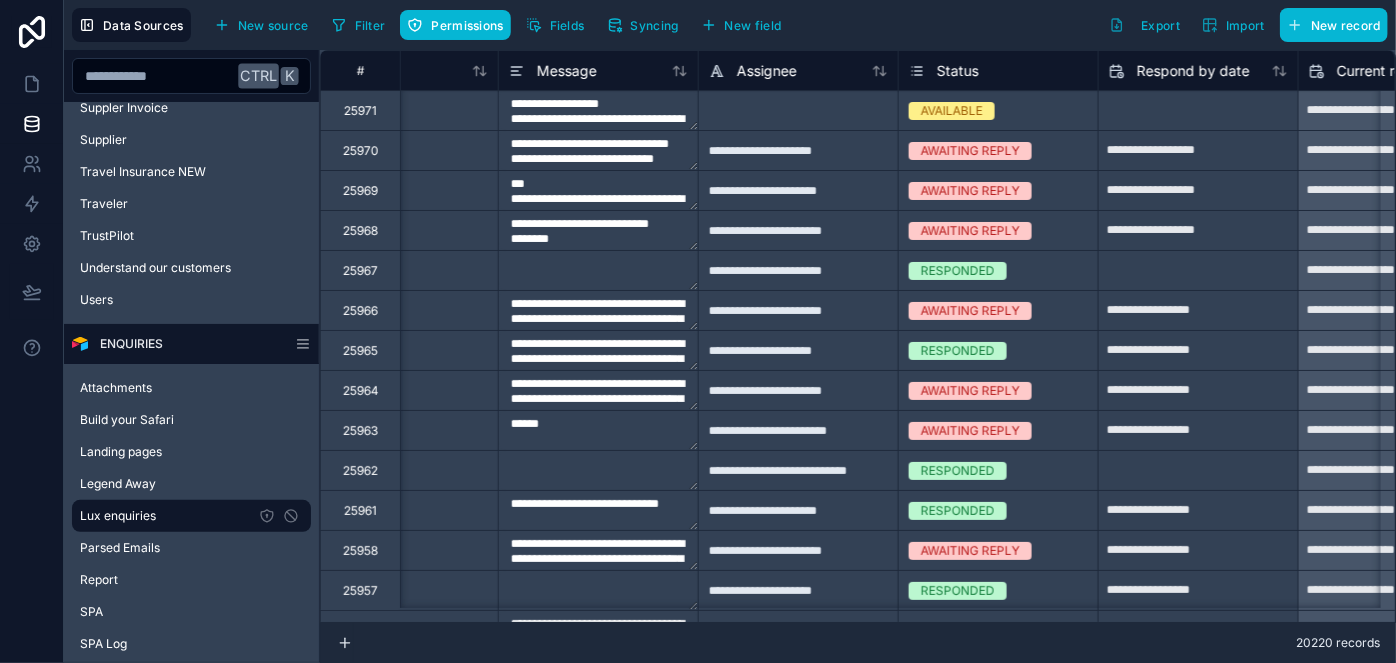 type on "**********" 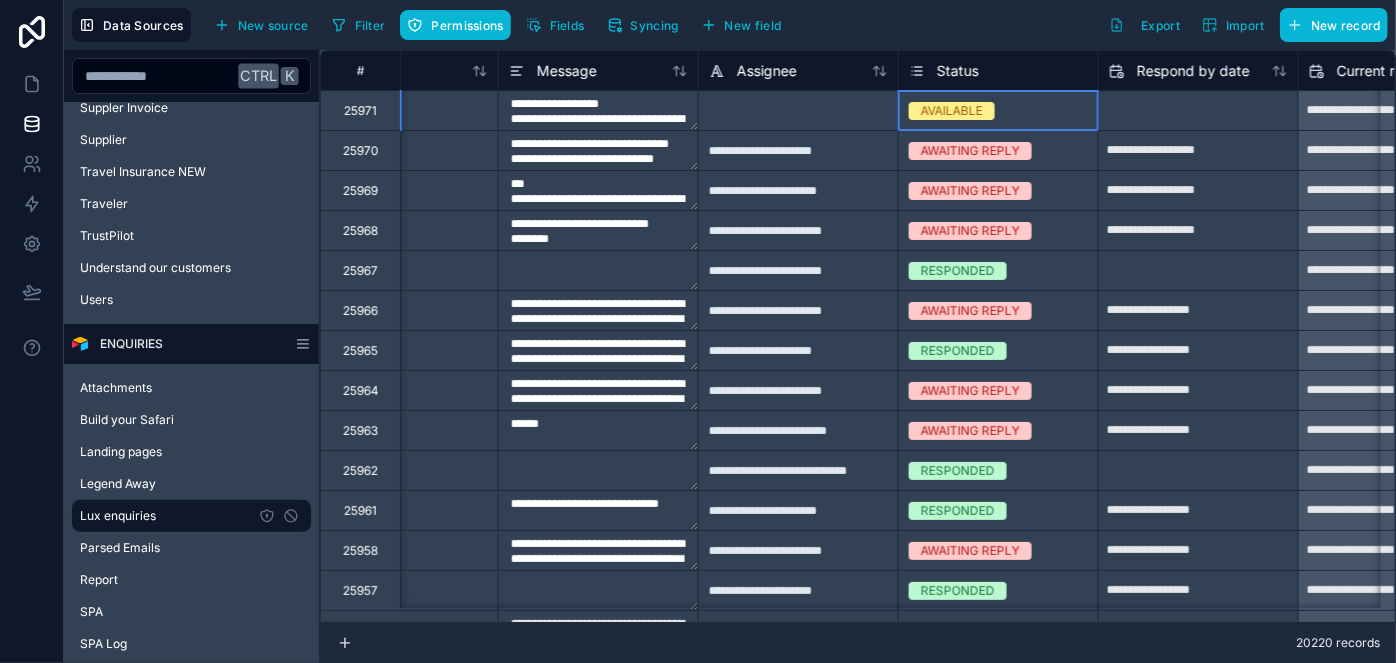 click on "AVAILABLE" at bounding box center [952, 111] 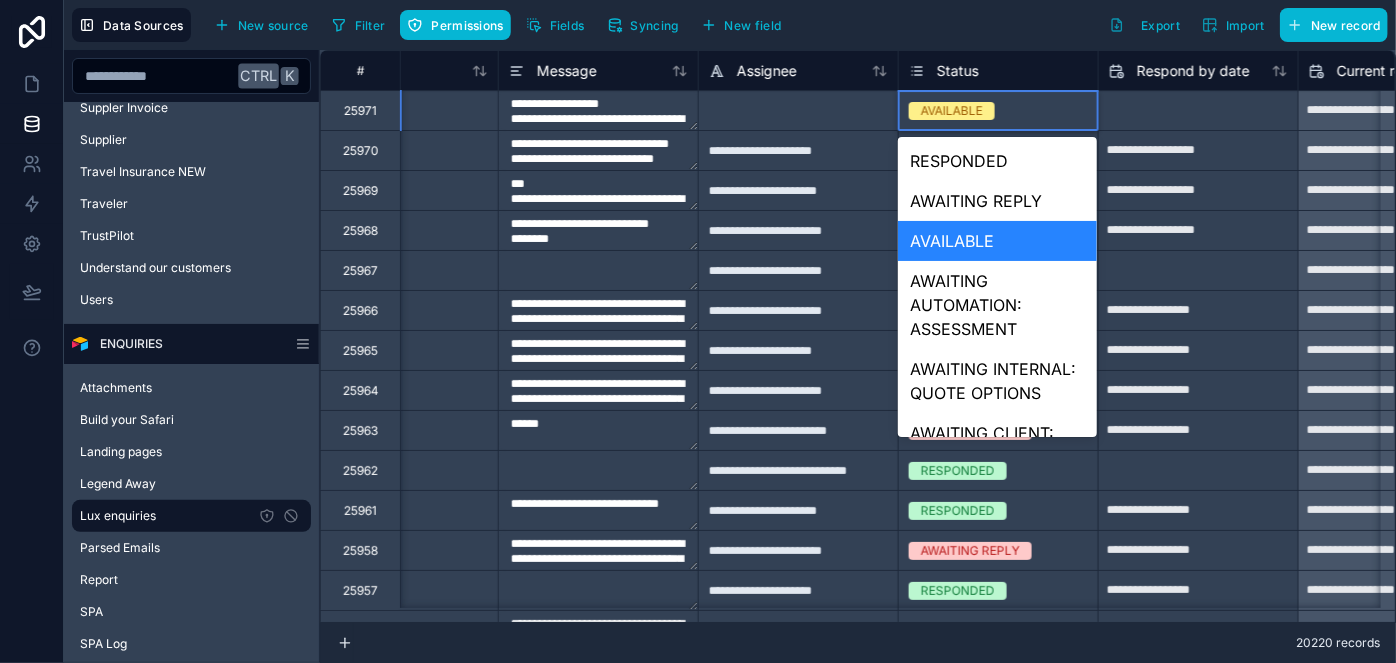click on "AVAILABLE" at bounding box center [952, 111] 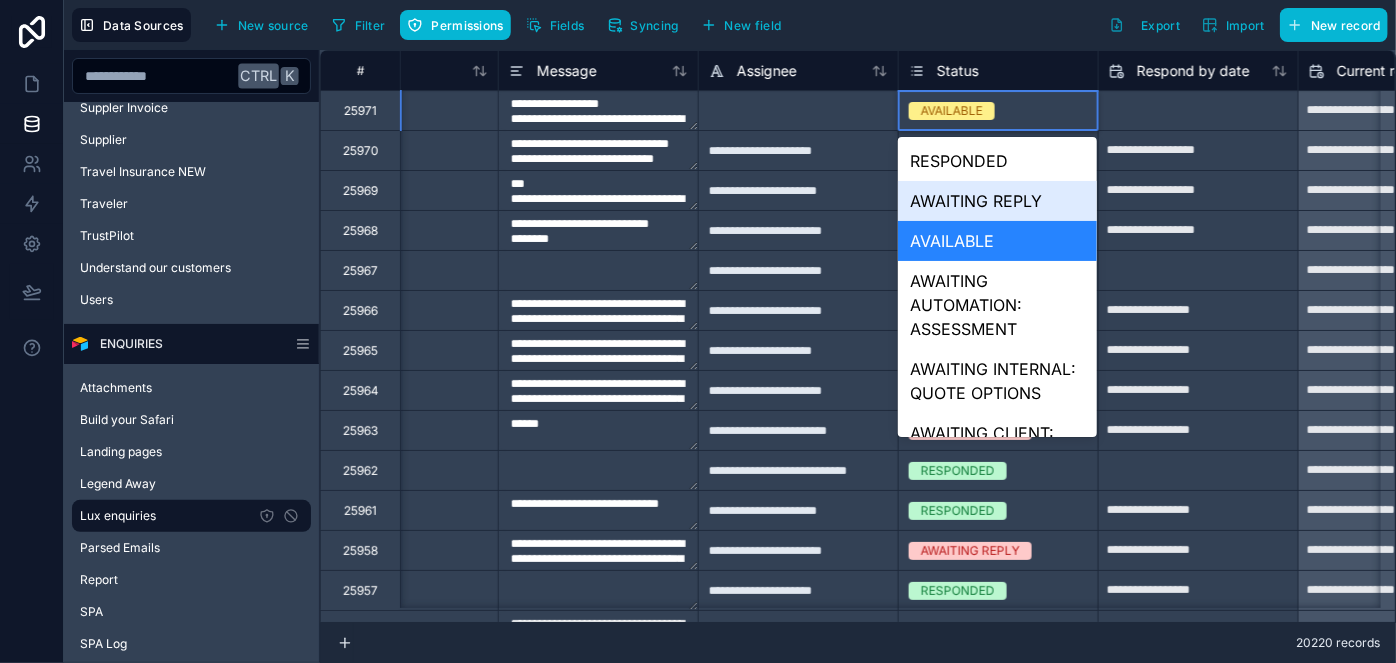 drag, startPoint x: 976, startPoint y: 210, endPoint x: 937, endPoint y: 190, distance: 43.829212 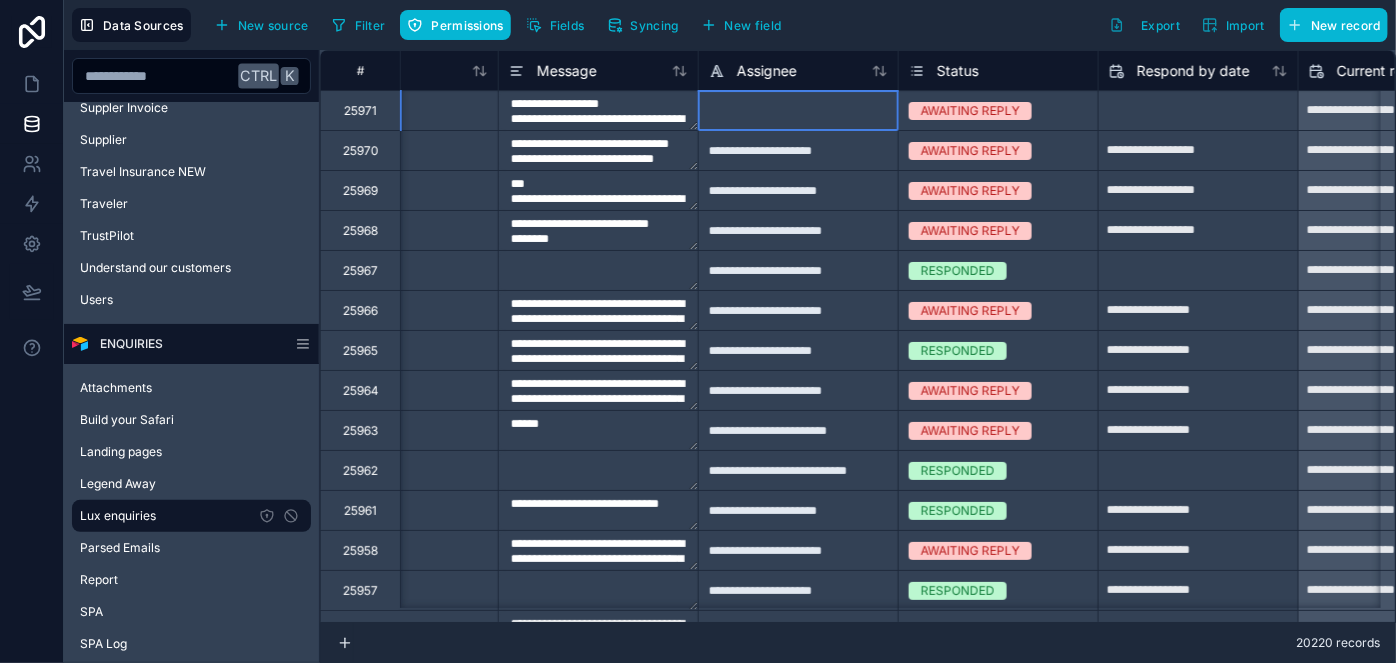 click at bounding box center (798, 110) 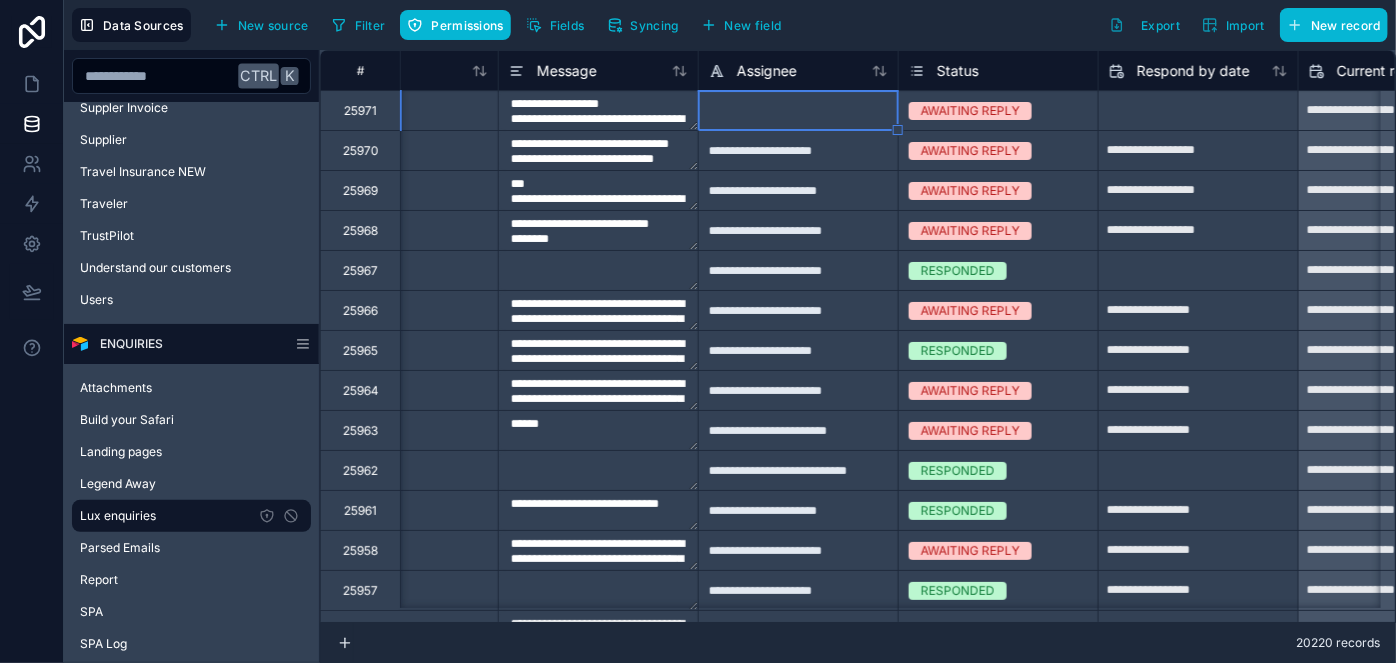 type on "**********" 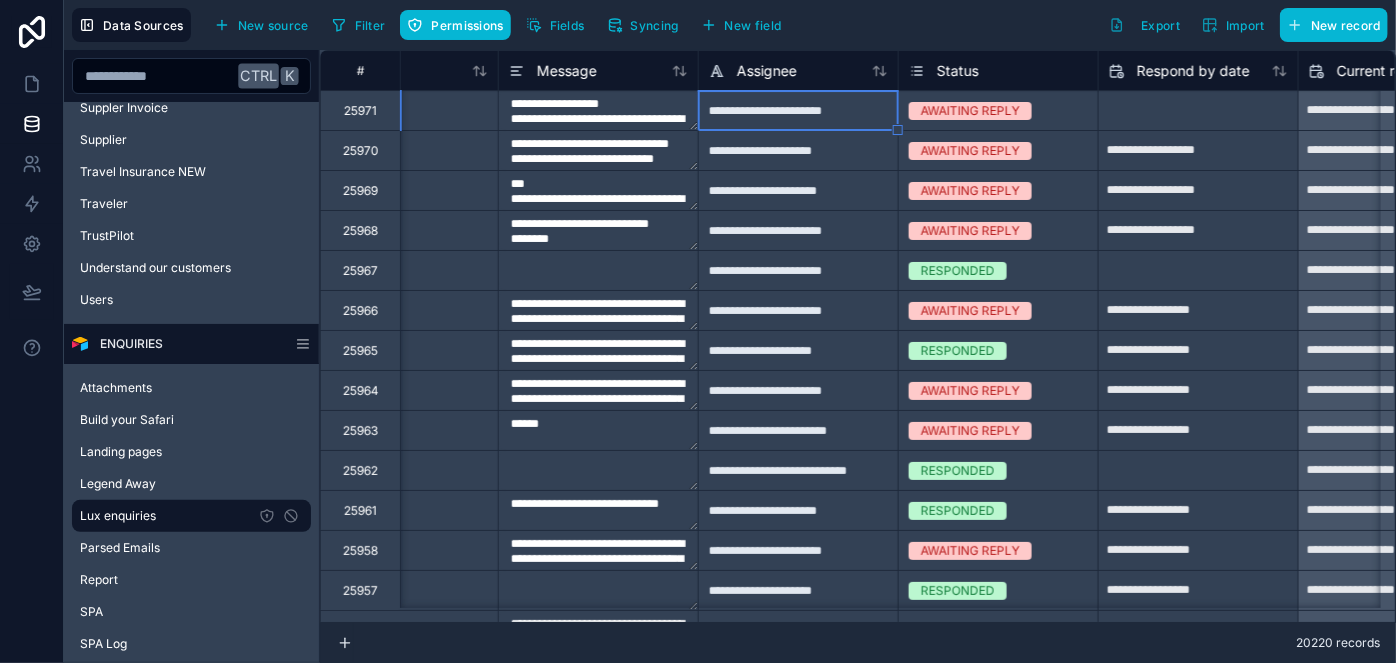 type on "**********" 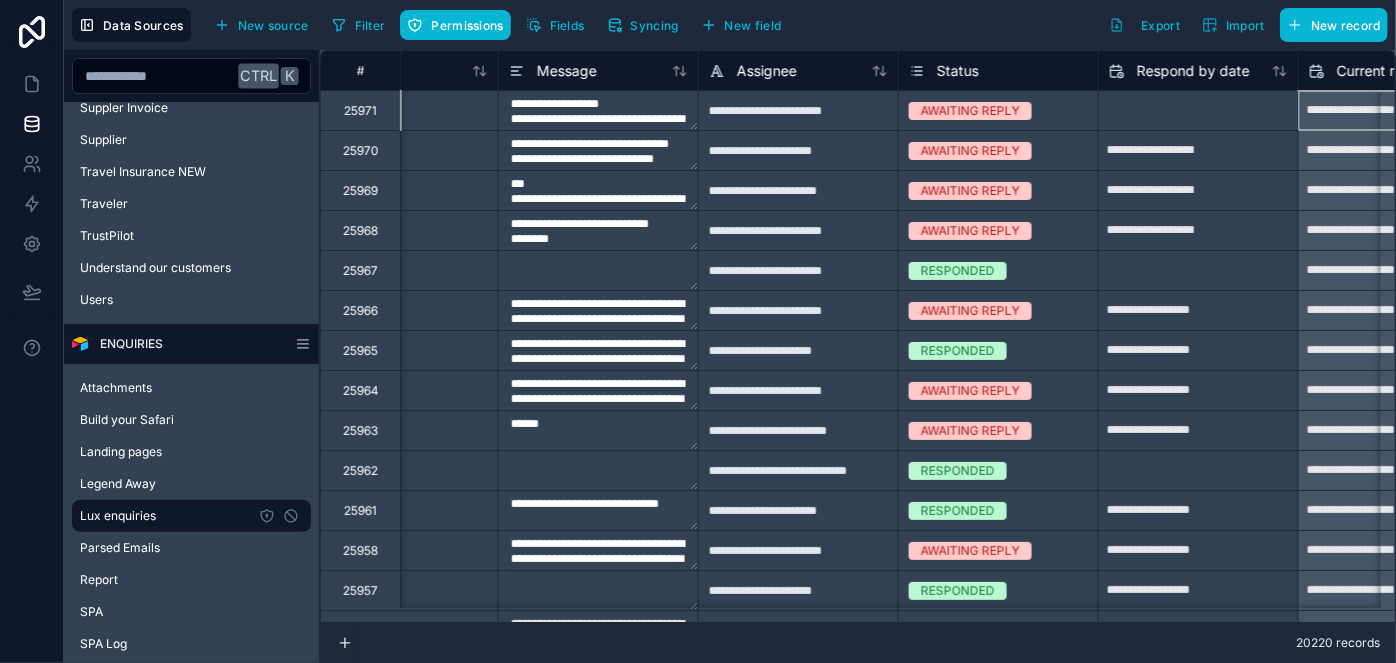 scroll, scrollTop: 0, scrollLeft: 1219, axis: horizontal 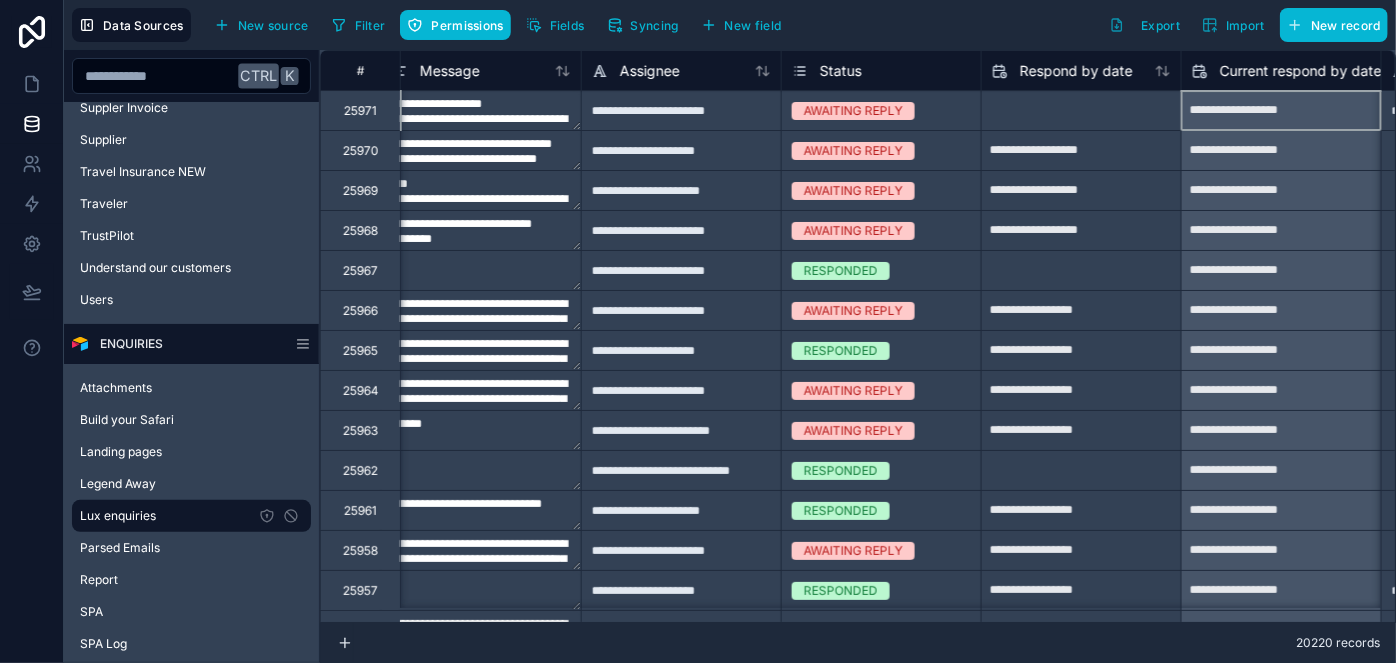 click on "**********" at bounding box center (1281, 111) 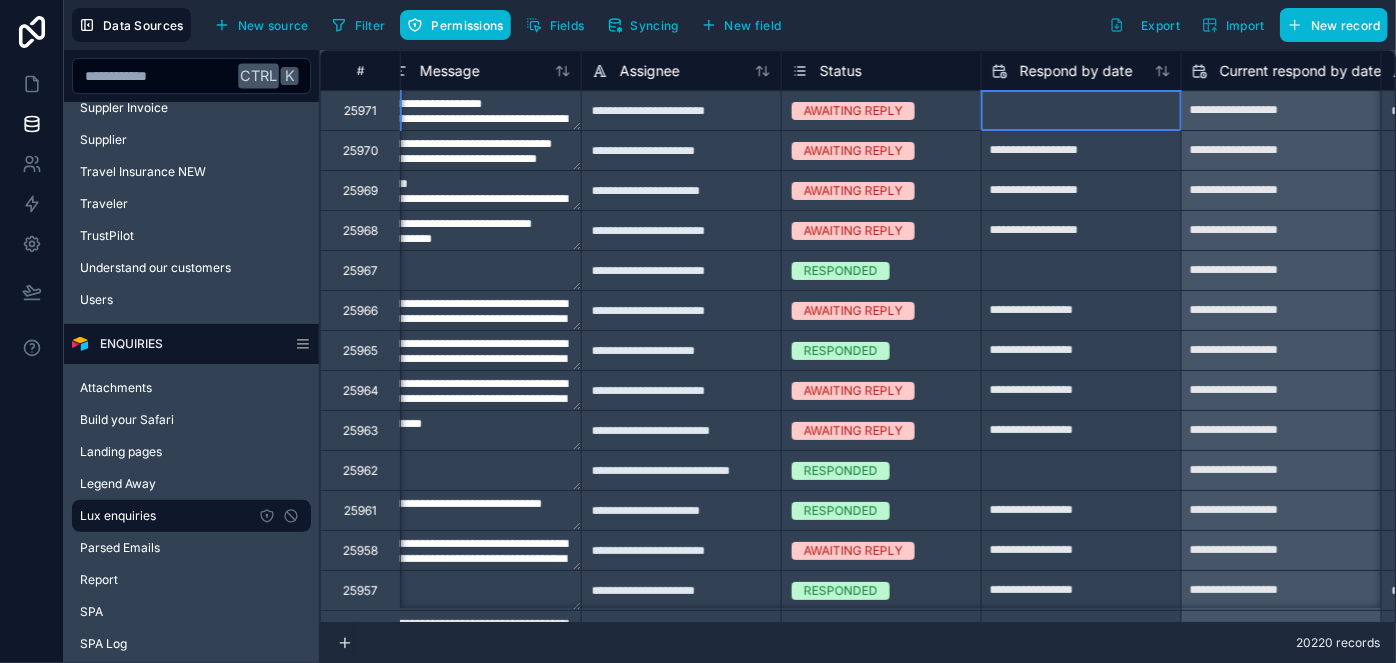 click at bounding box center (1081, 111) 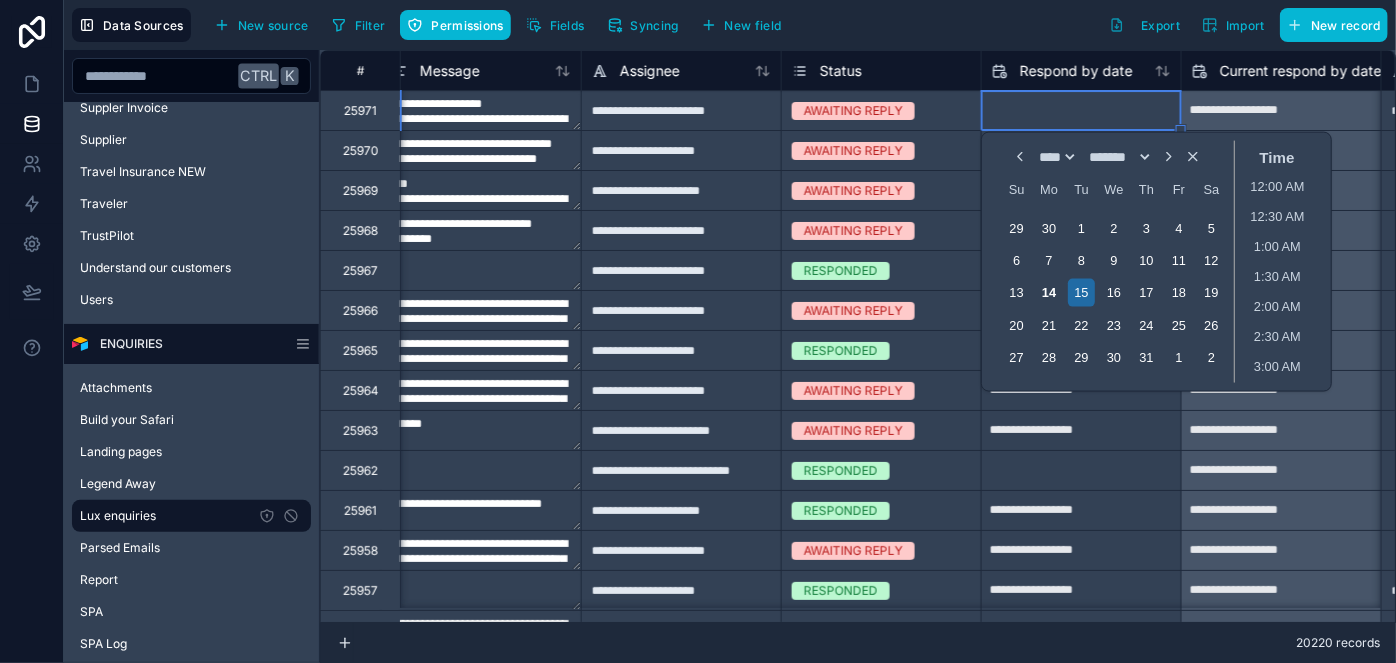type on "**********" 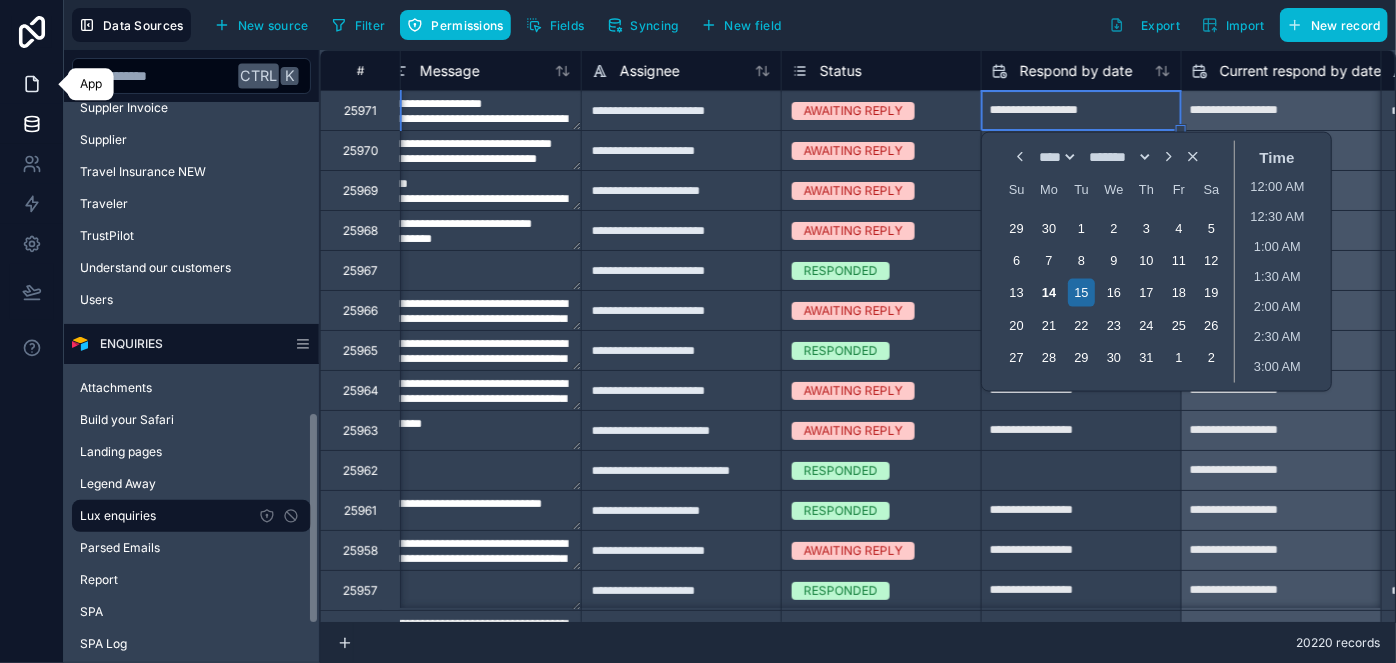 type on "**********" 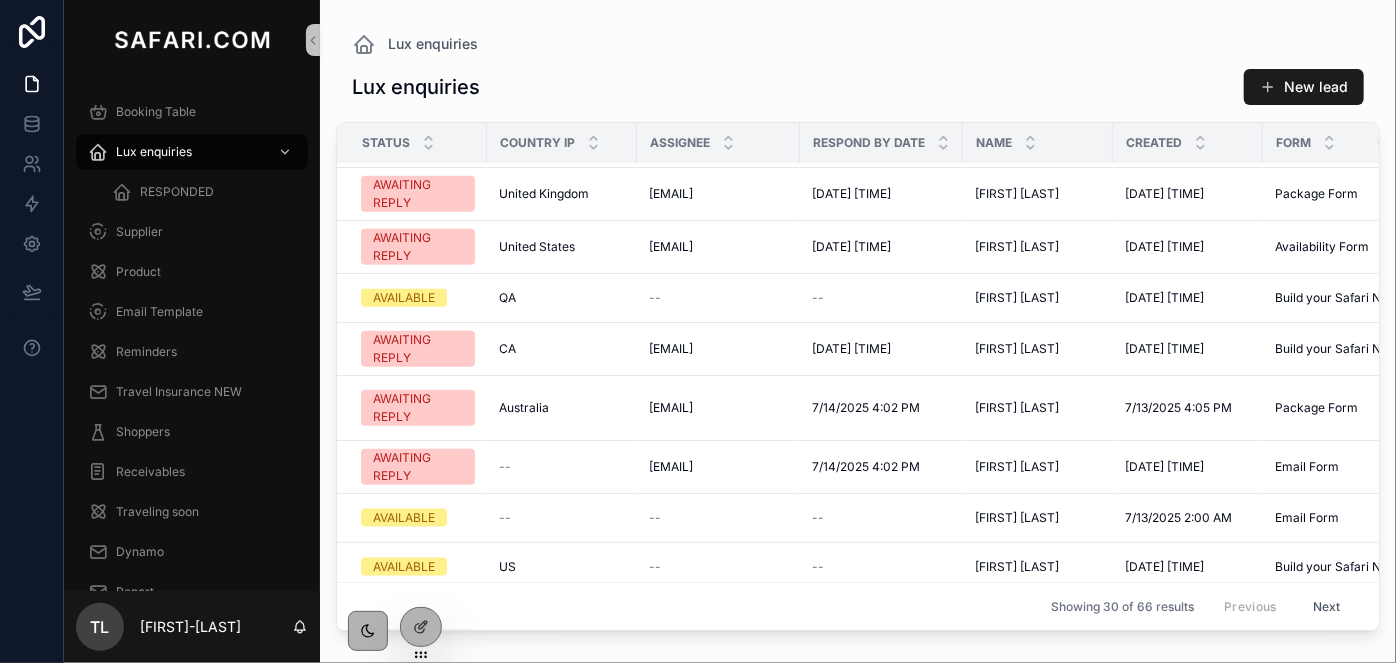 scroll, scrollTop: 990, scrollLeft: 0, axis: vertical 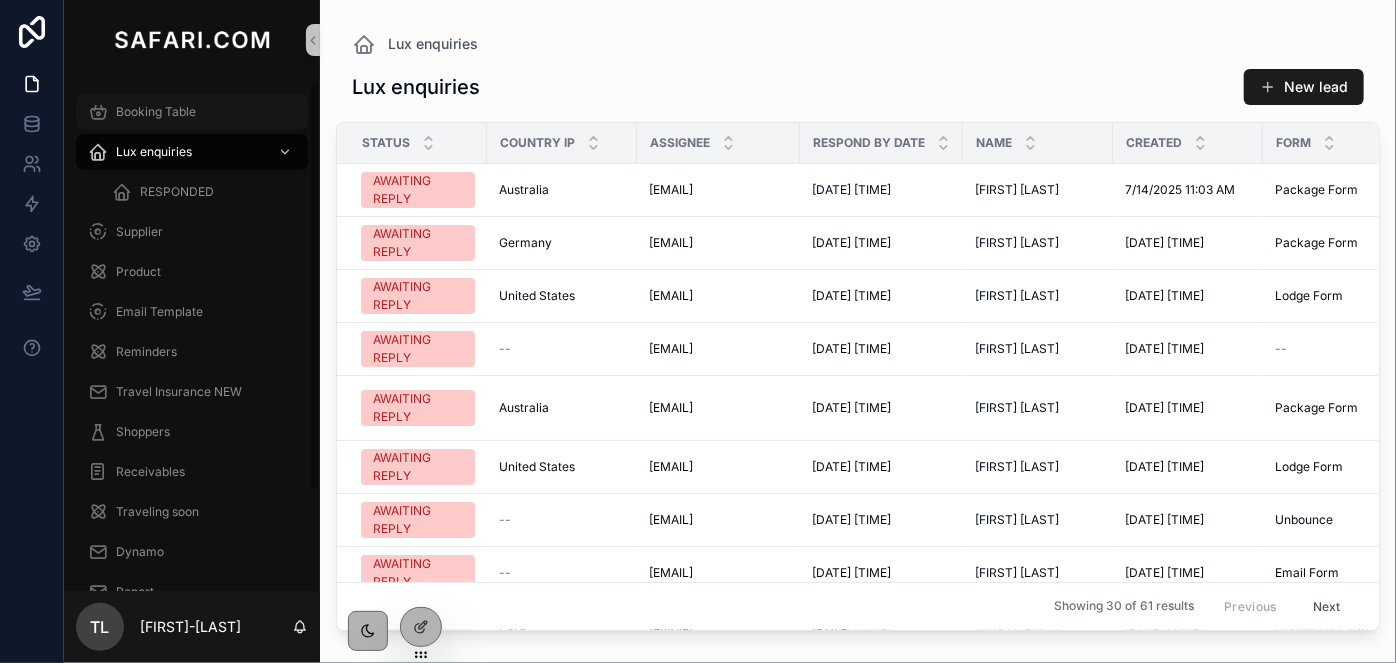 click on "Booking Table" at bounding box center [156, 112] 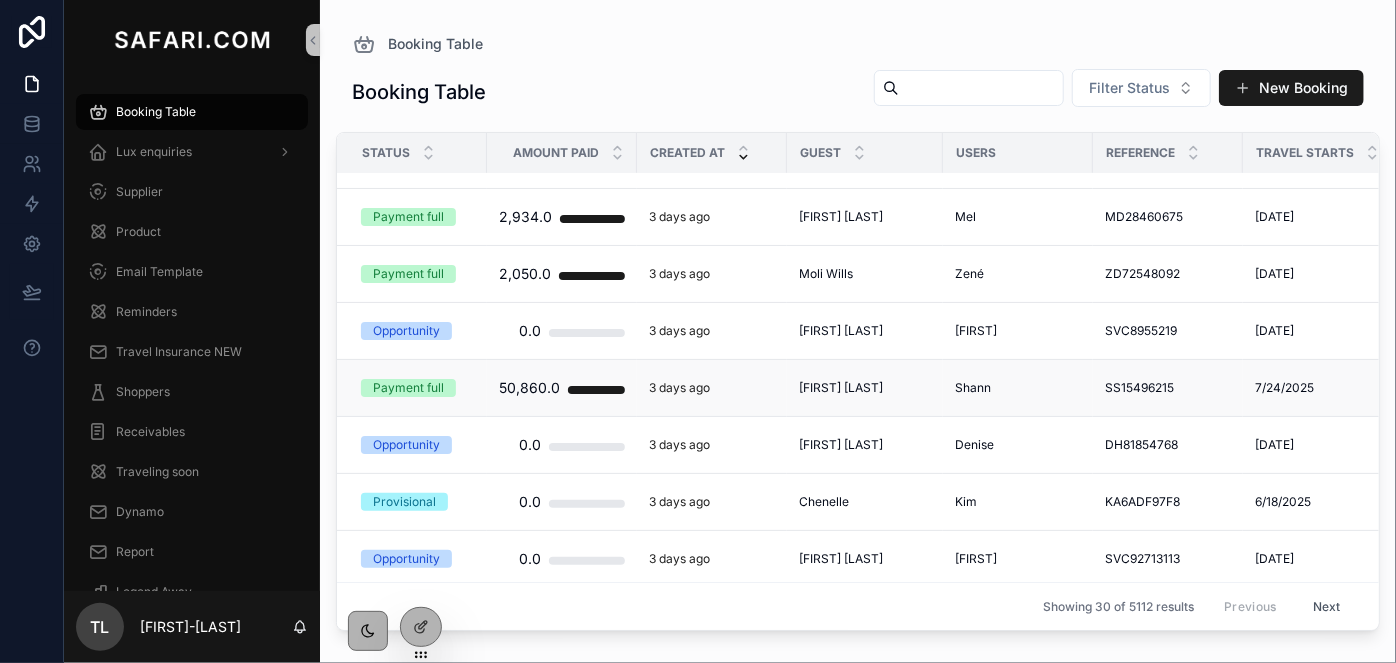 scroll, scrollTop: 1306, scrollLeft: 0, axis: vertical 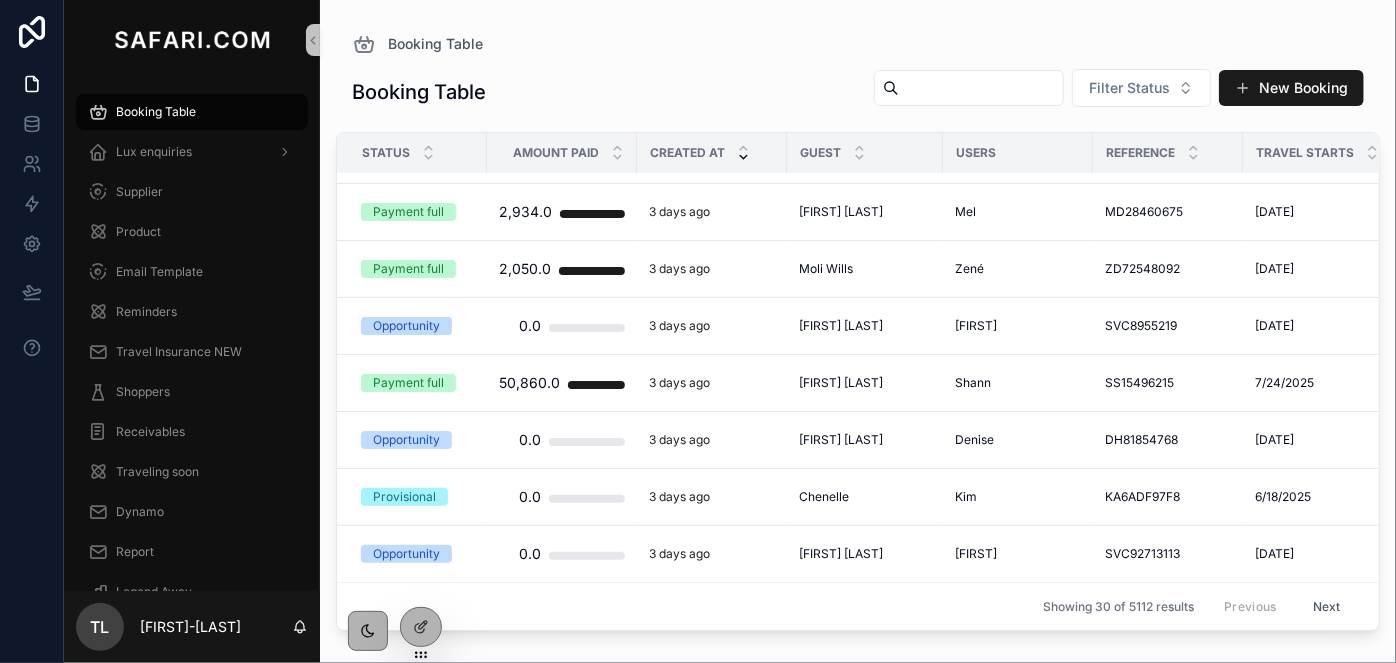 click on "Next" at bounding box center (1327, 606) 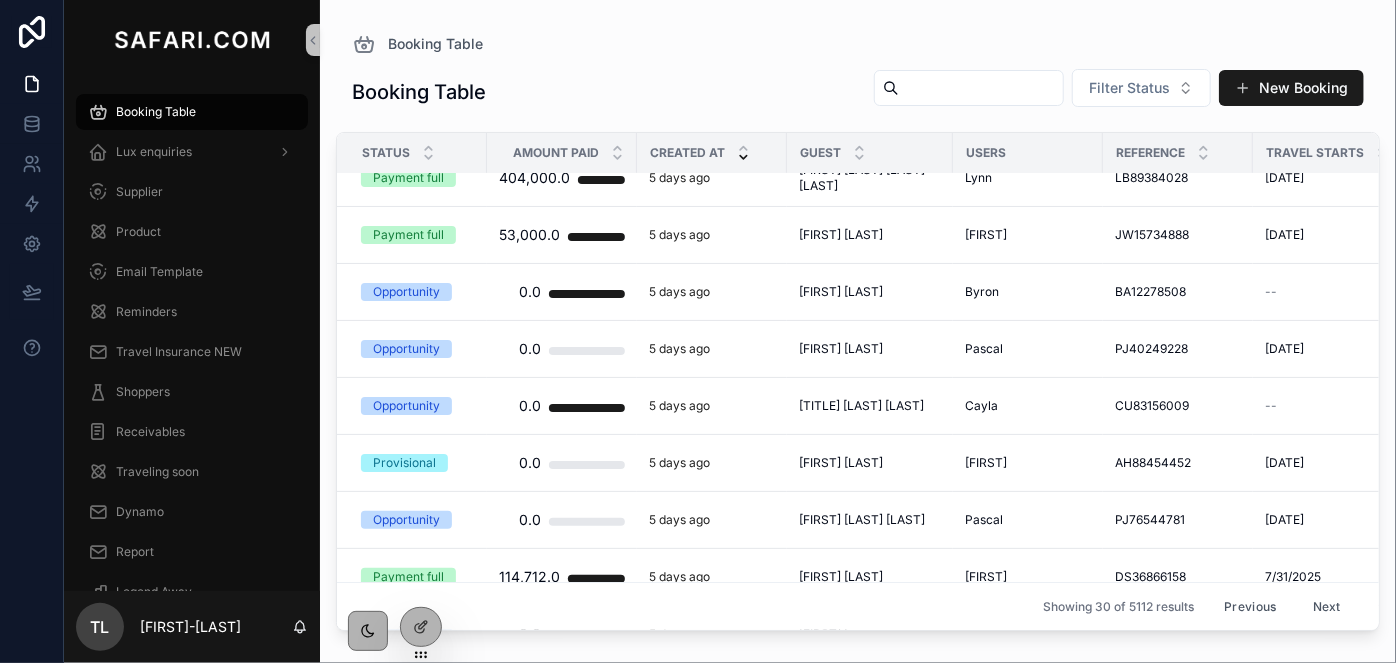scroll, scrollTop: 910, scrollLeft: 0, axis: vertical 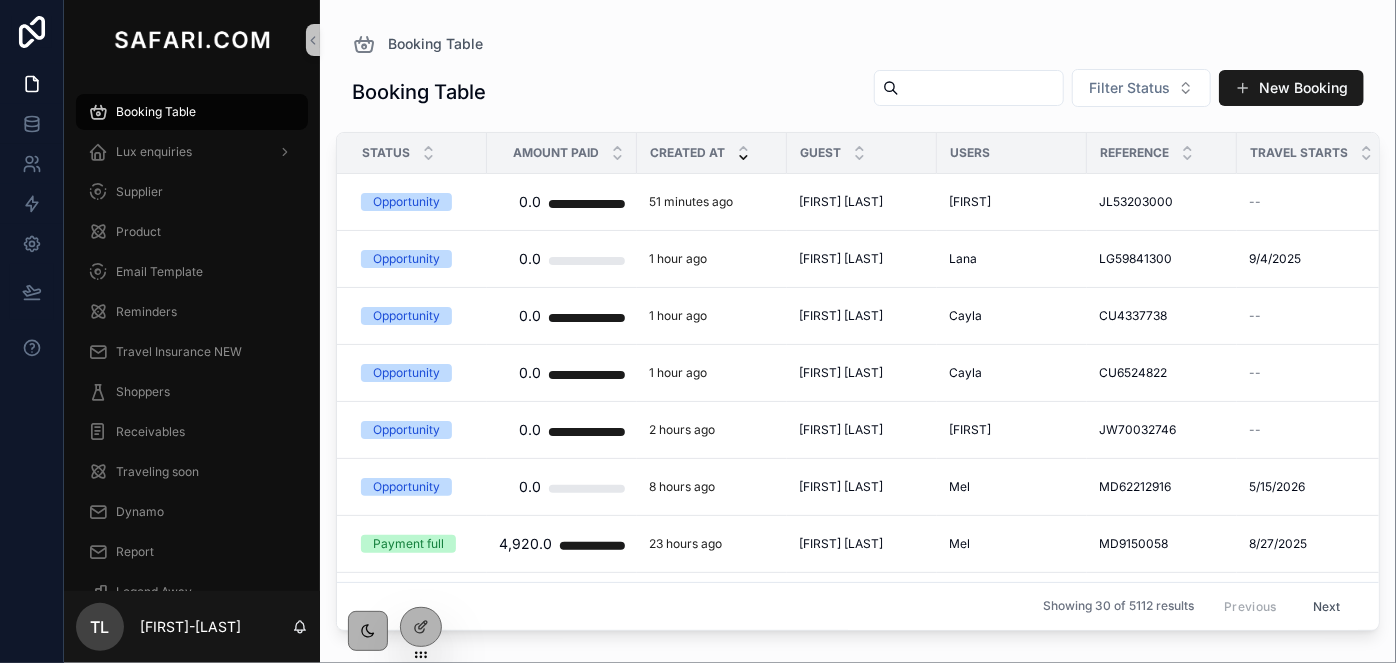 click at bounding box center [981, 88] 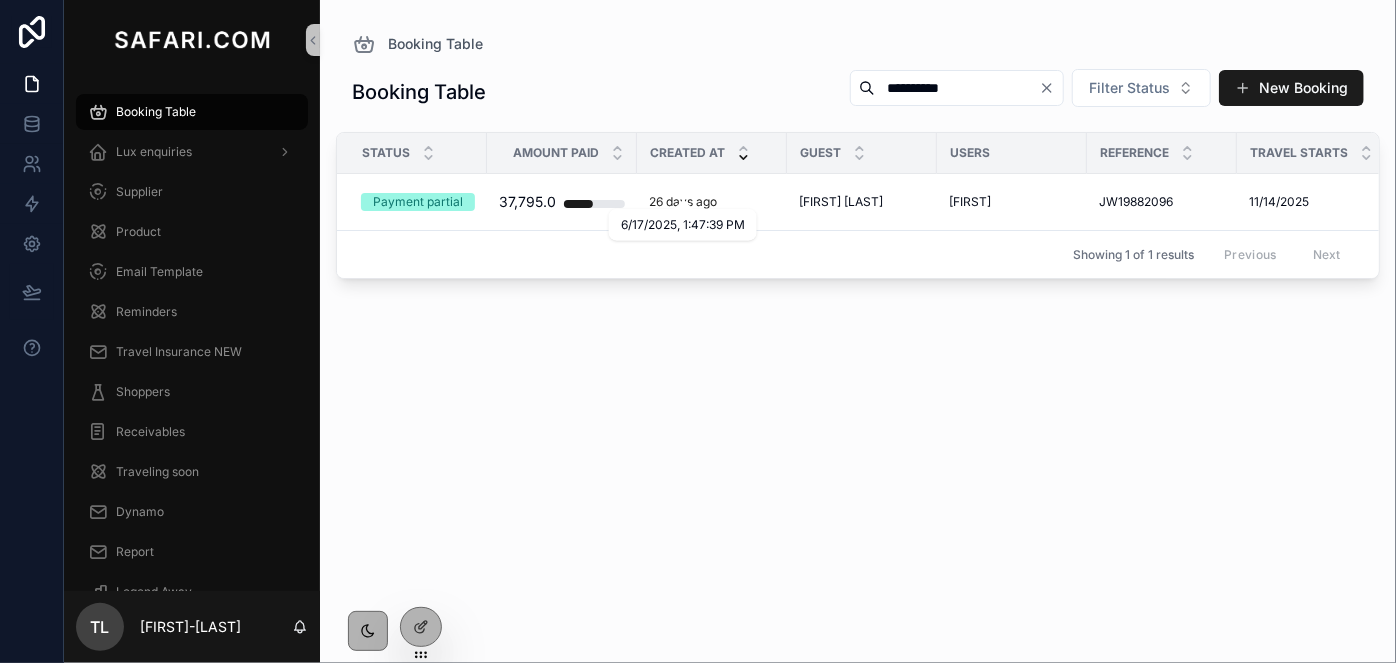 type on "**********" 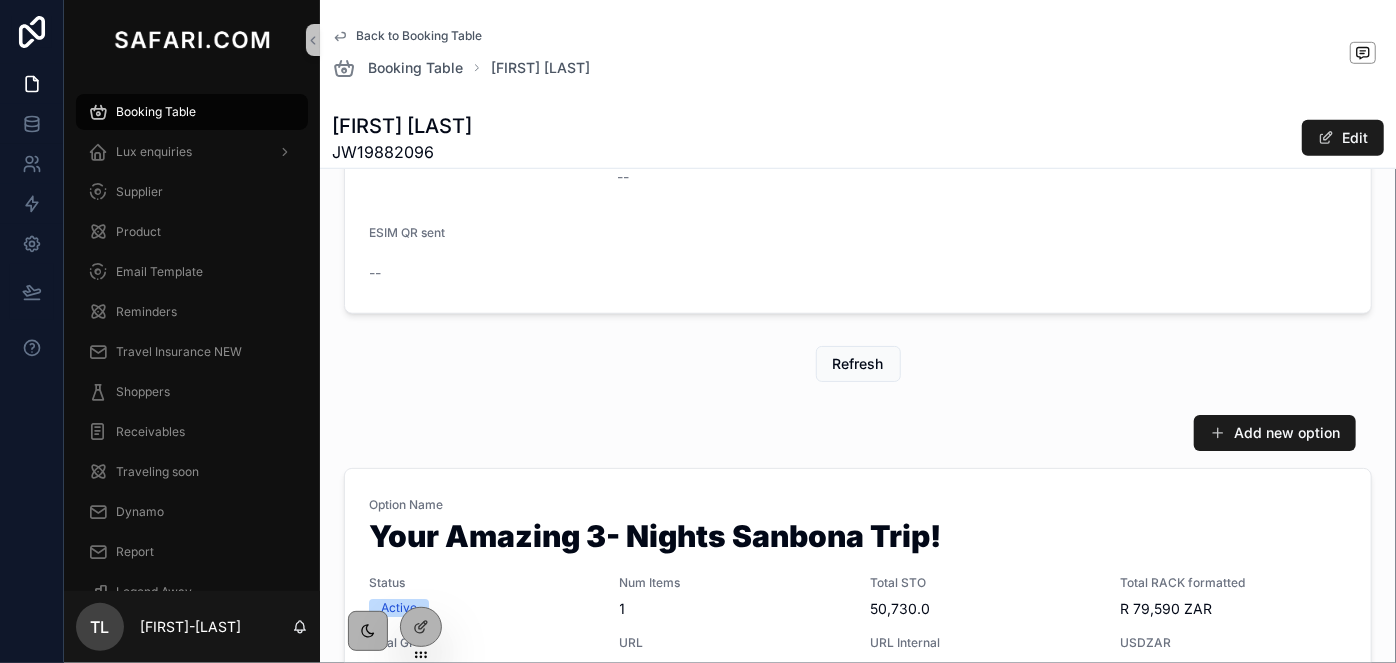 scroll, scrollTop: 1181, scrollLeft: 0, axis: vertical 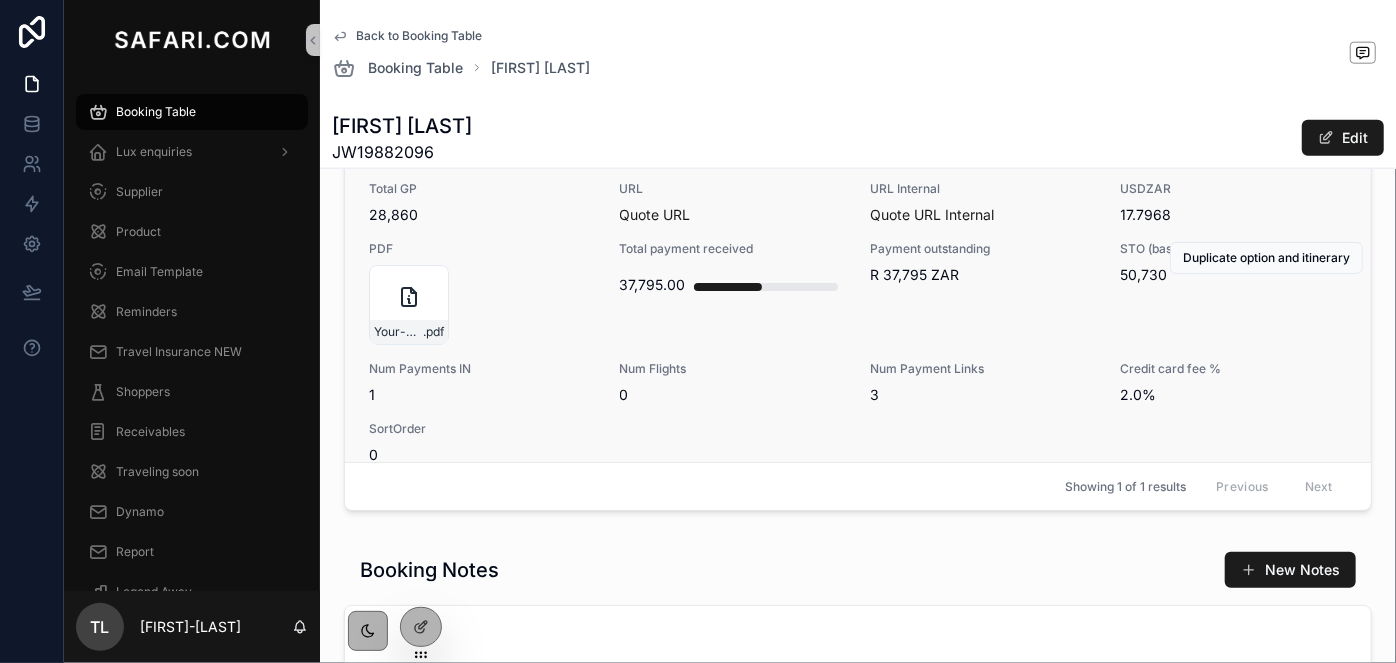 click on "Option Name Your Amazing 3- Nights Sanbona Trip! Status Active Num Items 1 Total STO 50,730.0 Total RACK formatted R 79,590 ZAR Total GP 28,860 URL Quote URL URL Internal Quote URL Internal USDZAR 17.7968 PDF Your-Amazing-3--Nights-Sanbona-Trip! .pdf Total payment received 37,795.00 Payment outstanding R 37,795 ZAR STO (based on invoices received) 50,730 Num Payments IN 1 Num Flights 0 Num Payment Links 3 Credit card fee % 2.0% SortOrder 0" at bounding box center (858, 254) 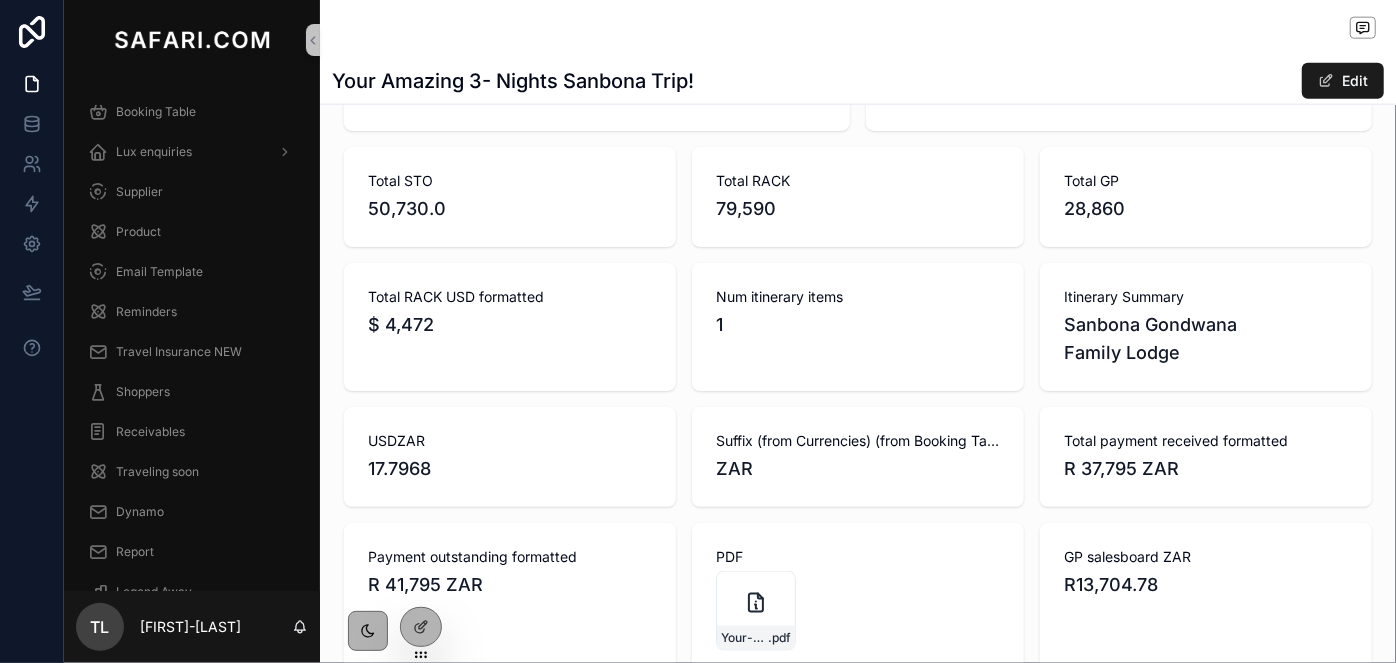 scroll, scrollTop: 1363, scrollLeft: 0, axis: vertical 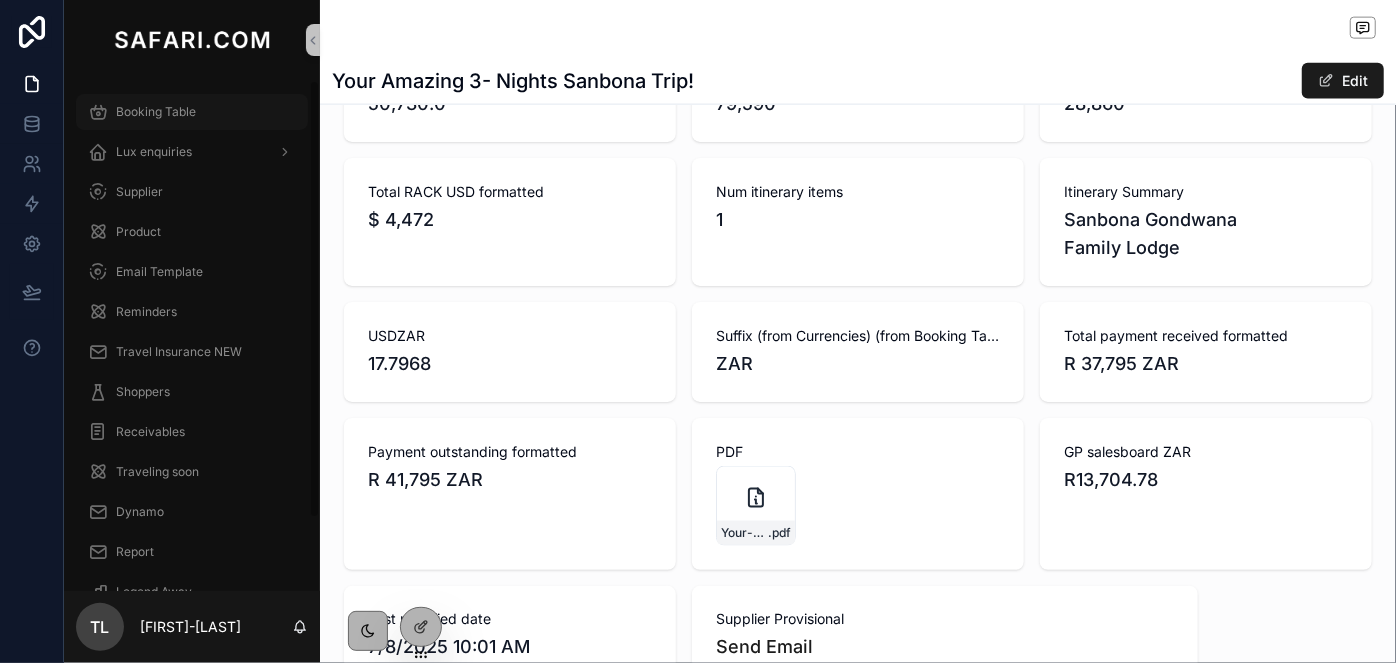 click on "Booking Table" at bounding box center (156, 112) 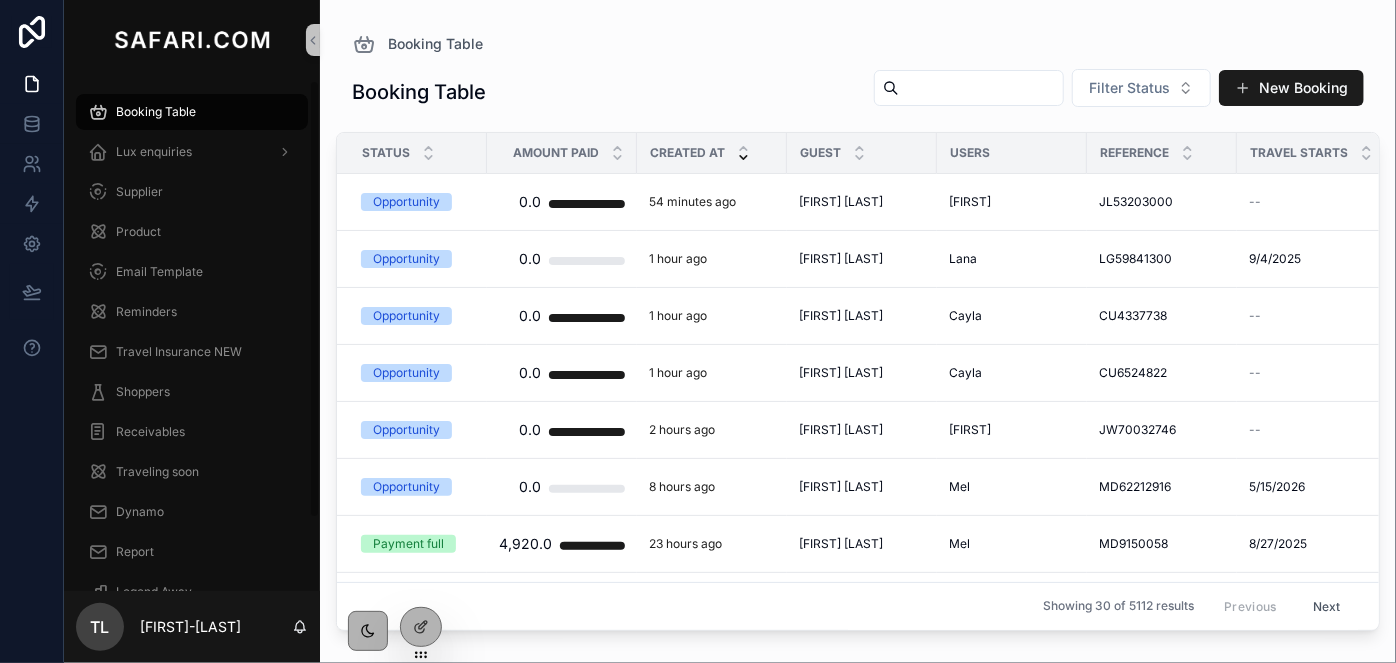 scroll, scrollTop: 0, scrollLeft: 0, axis: both 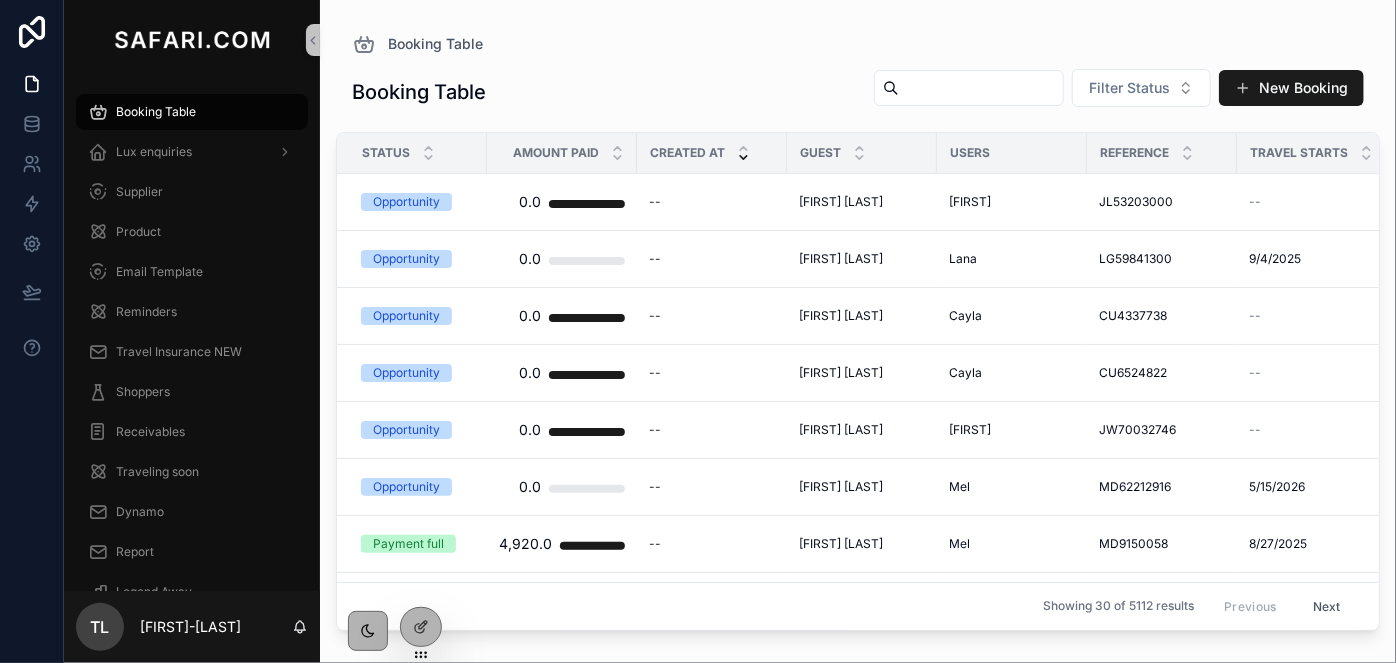 click at bounding box center [981, 88] 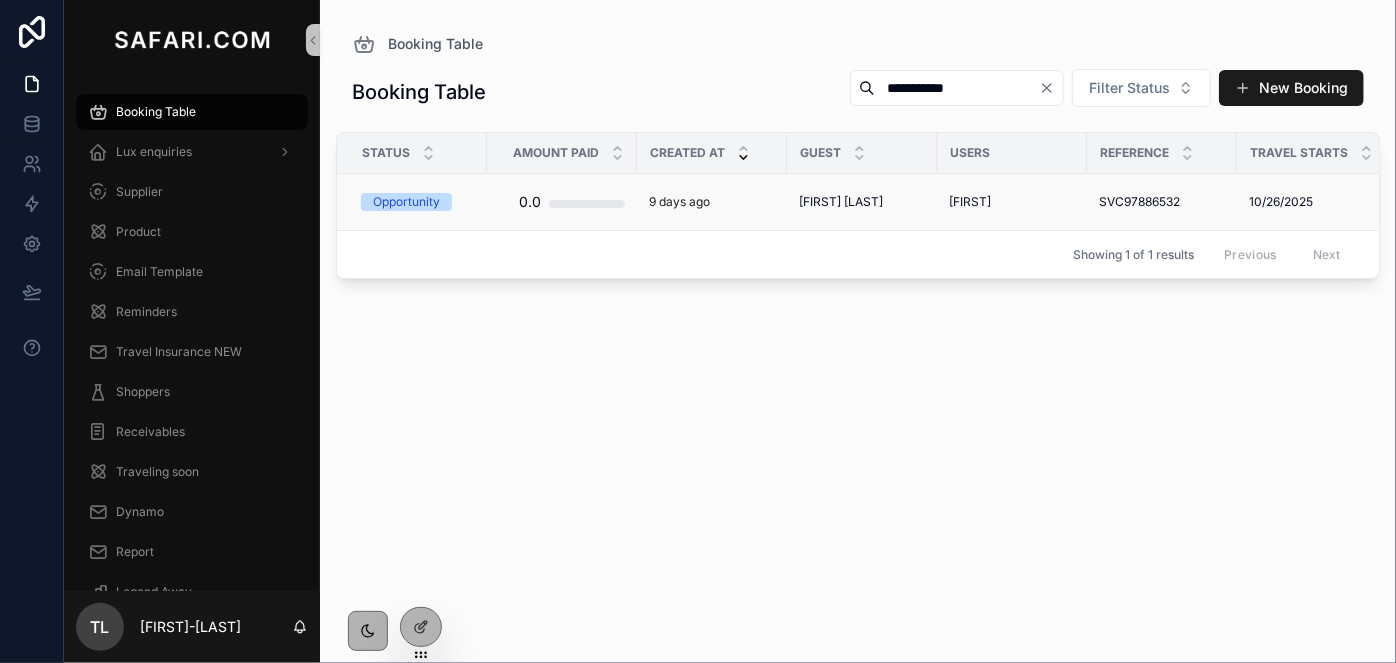 type on "**********" 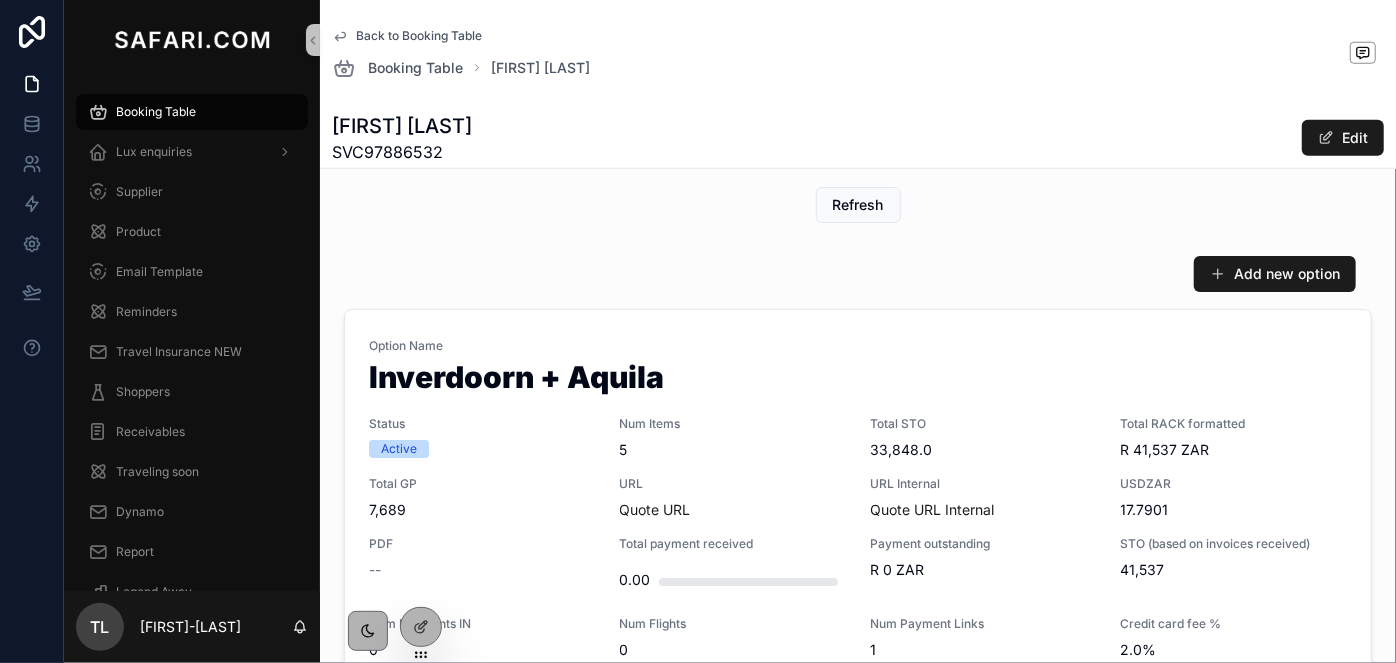 scroll, scrollTop: 909, scrollLeft: 0, axis: vertical 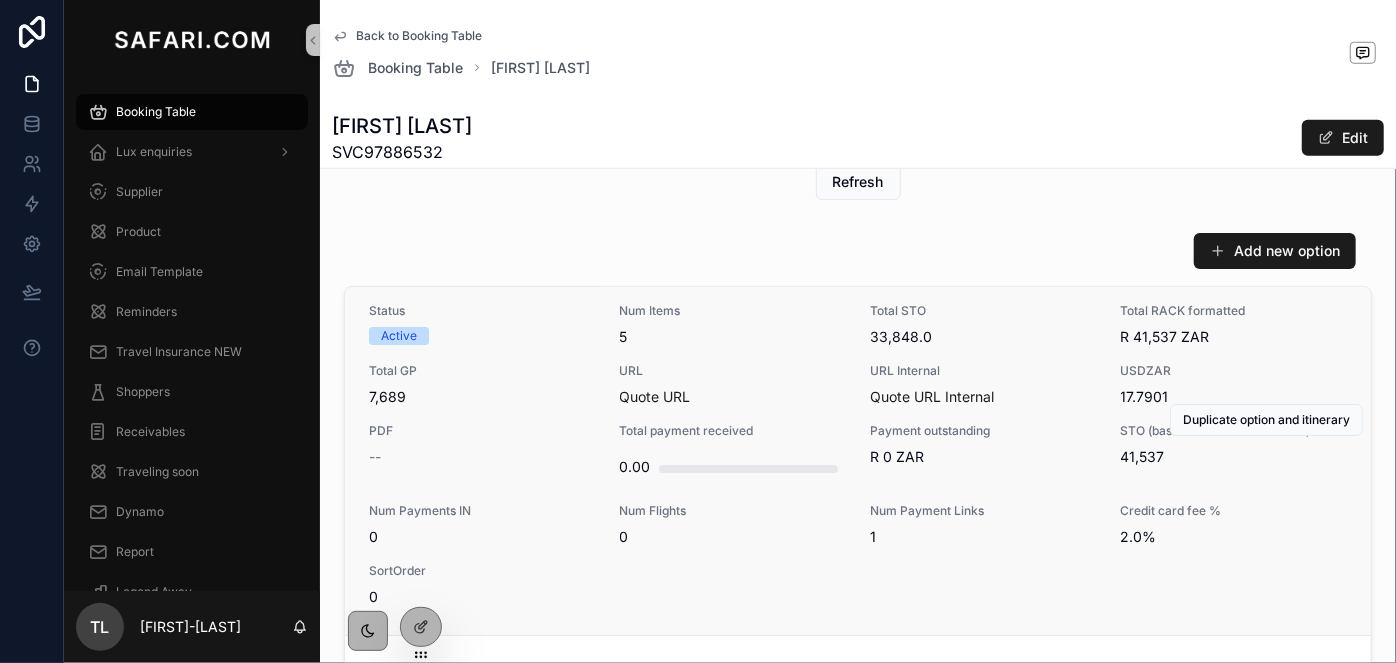 click on "Total GP 7,689" at bounding box center [482, 385] 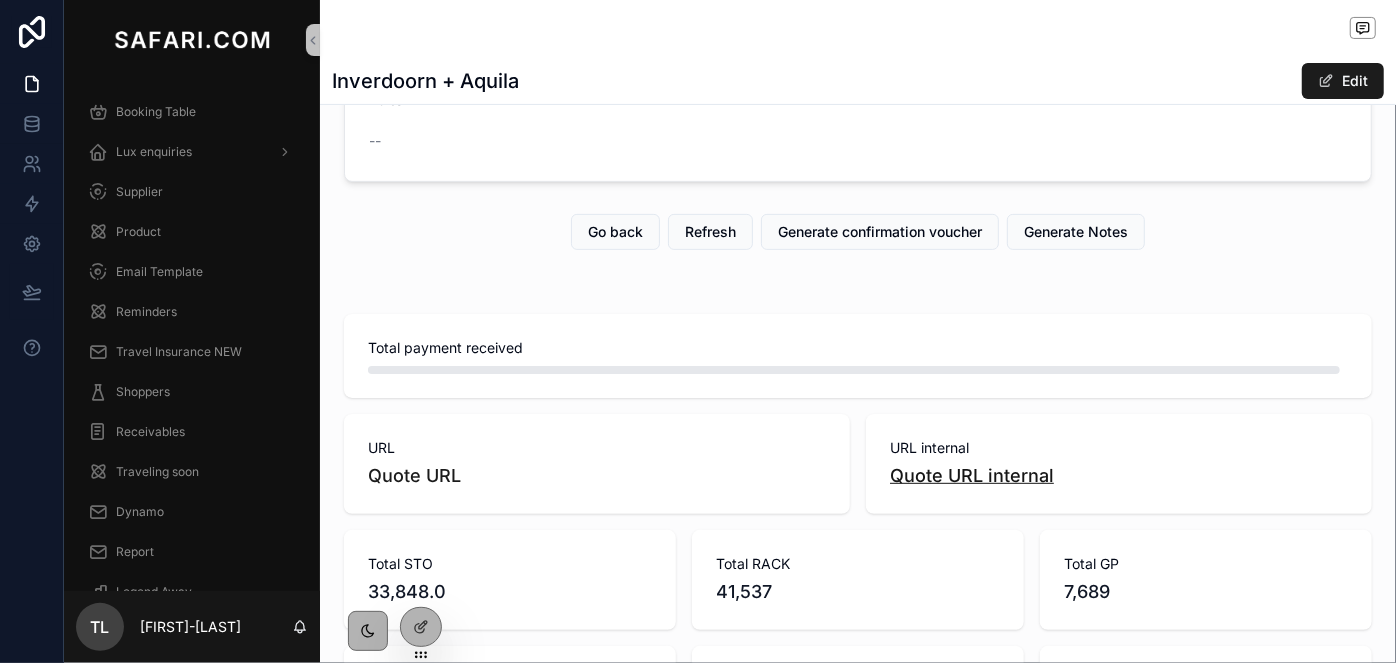 scroll, scrollTop: 272, scrollLeft: 0, axis: vertical 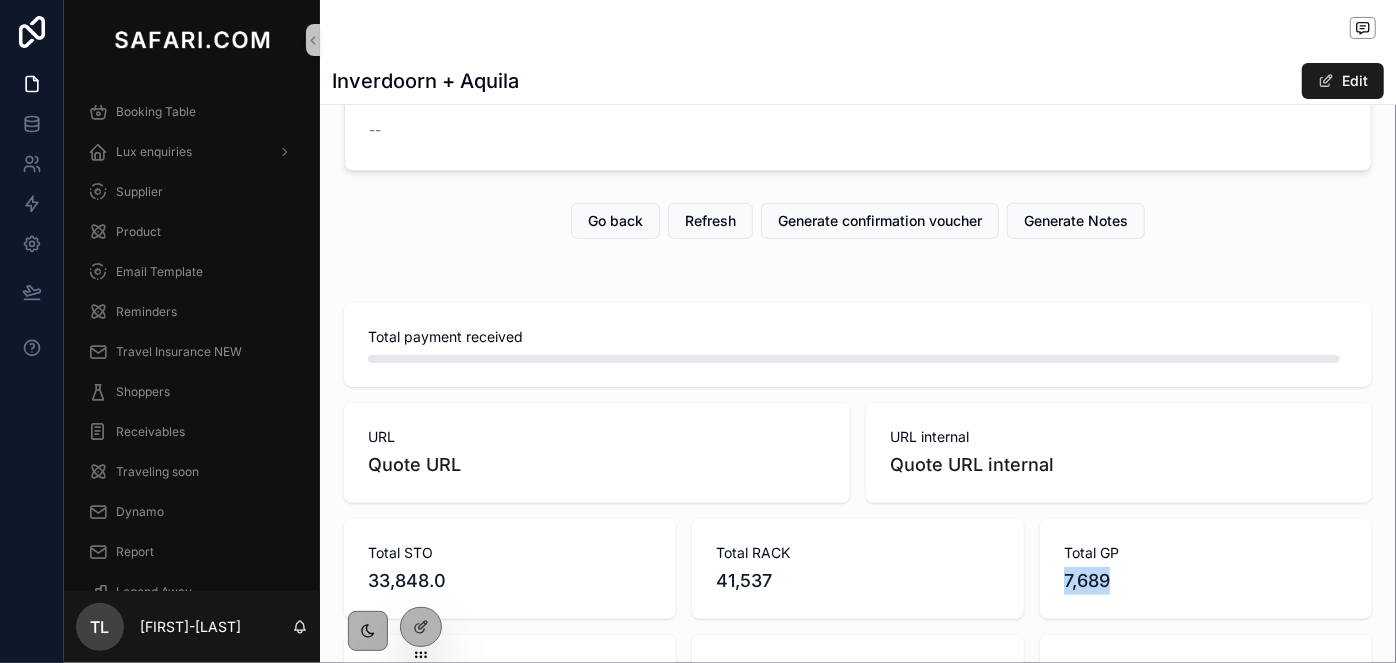 drag, startPoint x: 1103, startPoint y: 584, endPoint x: 1054, endPoint y: 583, distance: 49.010204 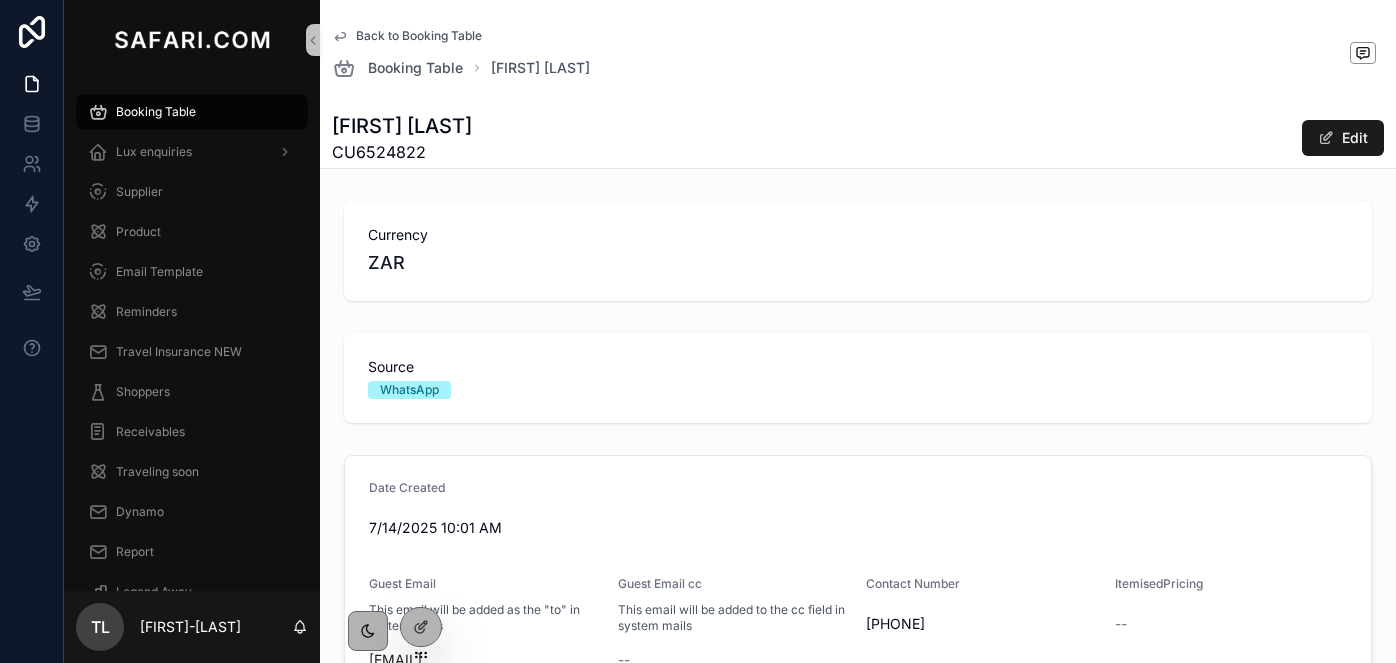 scroll, scrollTop: 0, scrollLeft: 0, axis: both 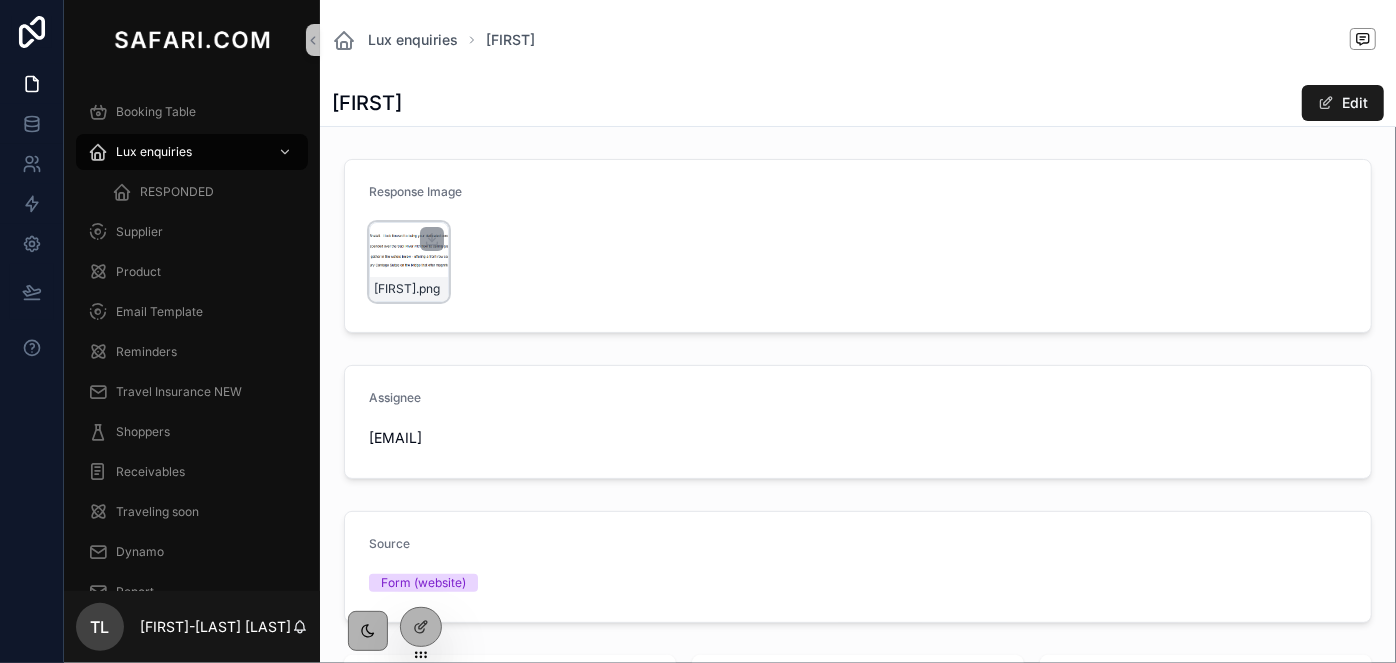 click on "[FIRST] .png" at bounding box center [409, 262] 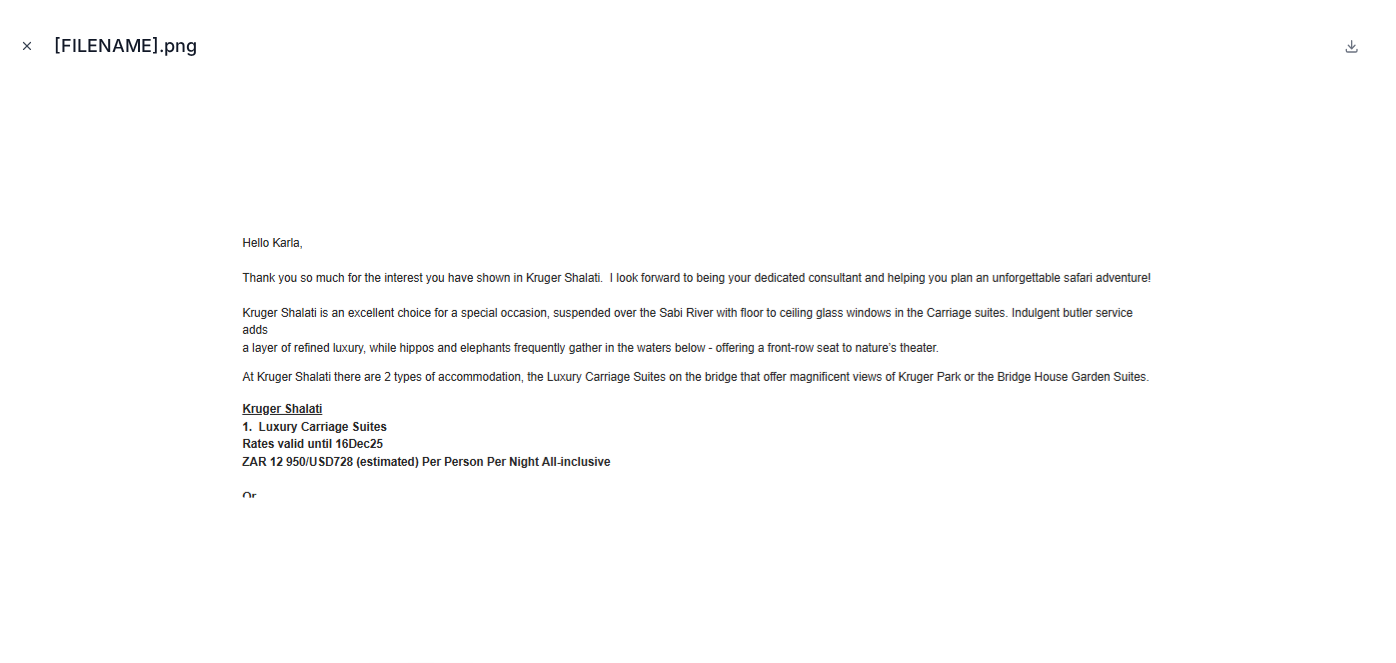click 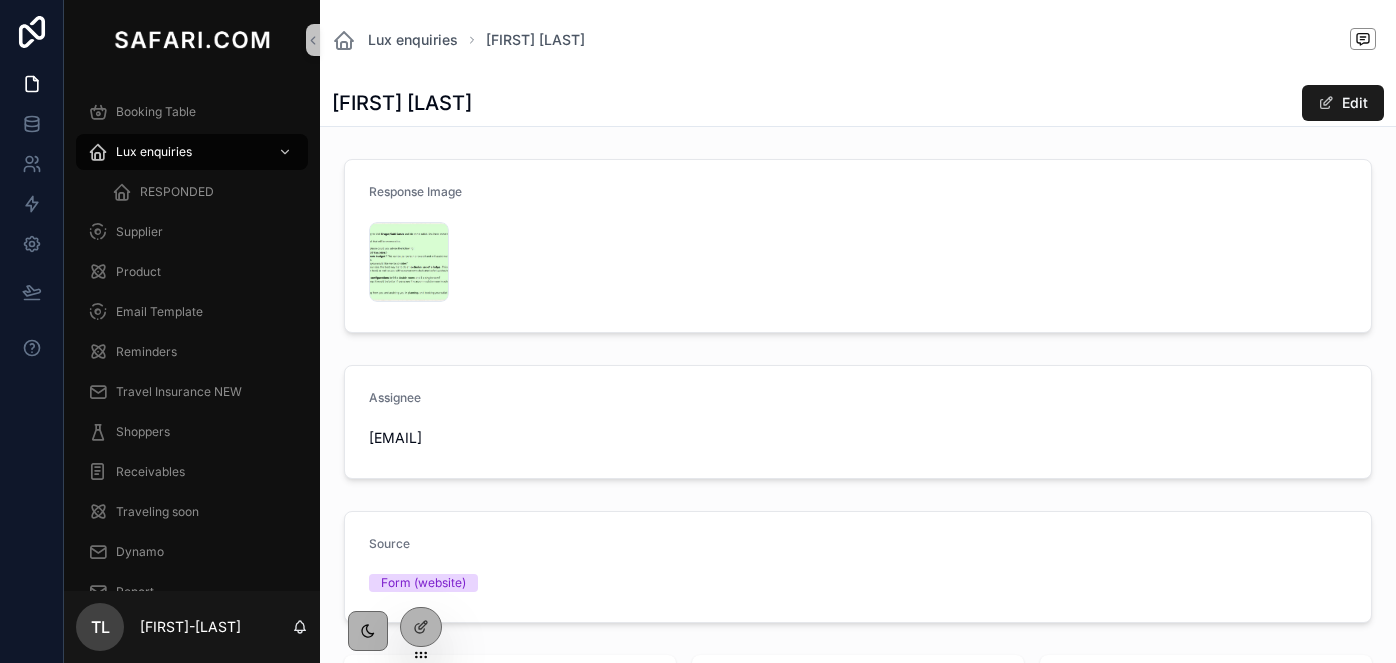 scroll, scrollTop: 0, scrollLeft: 0, axis: both 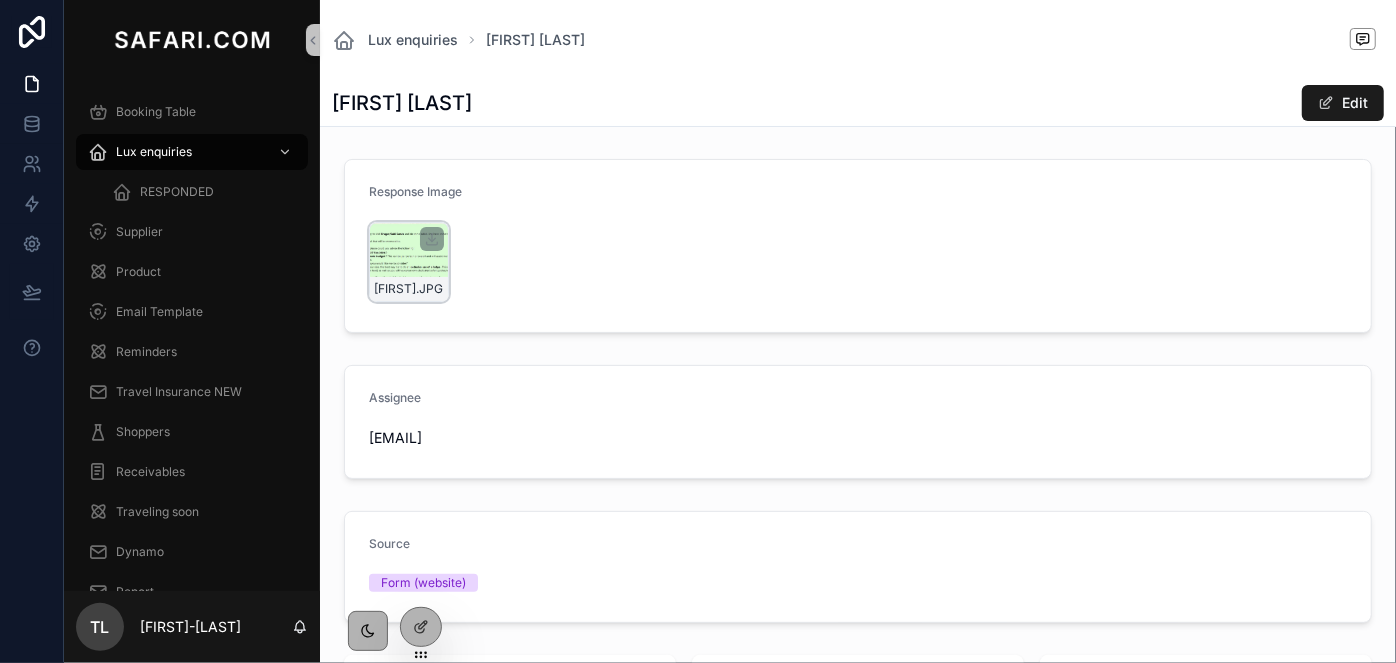 click on "[FIRST].JPG" at bounding box center [409, 262] 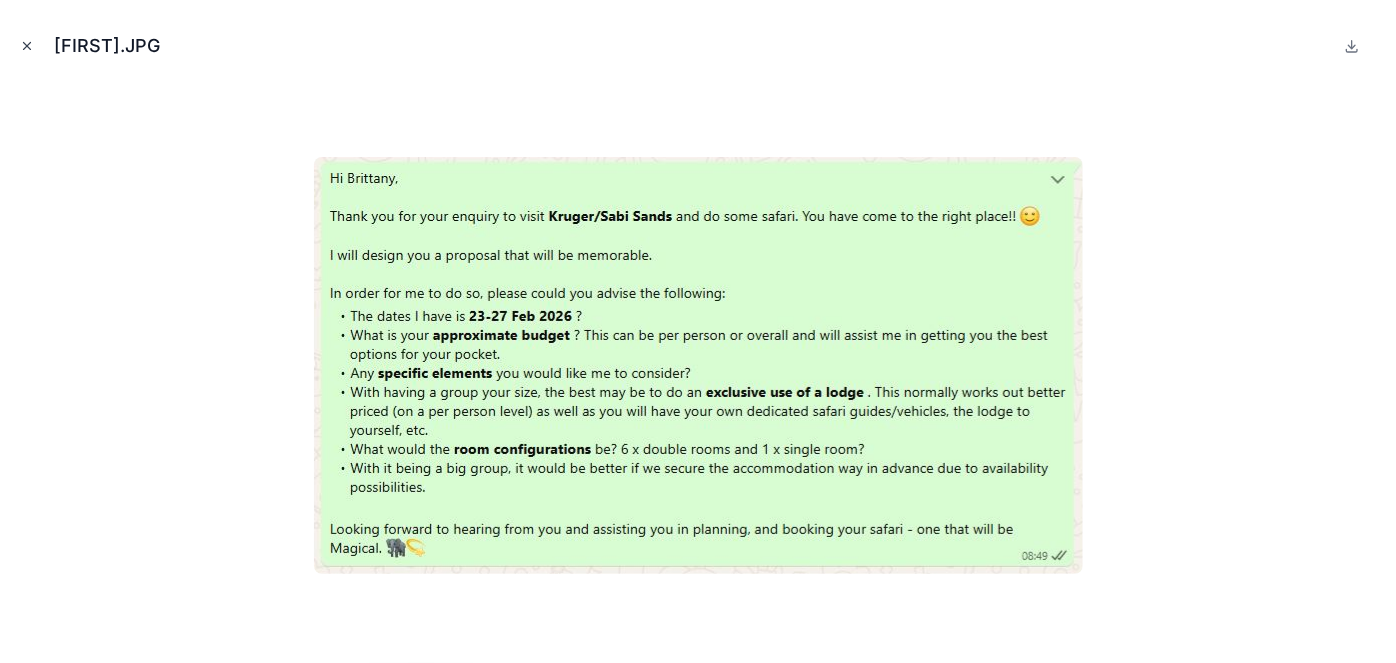 click at bounding box center (27, 46) 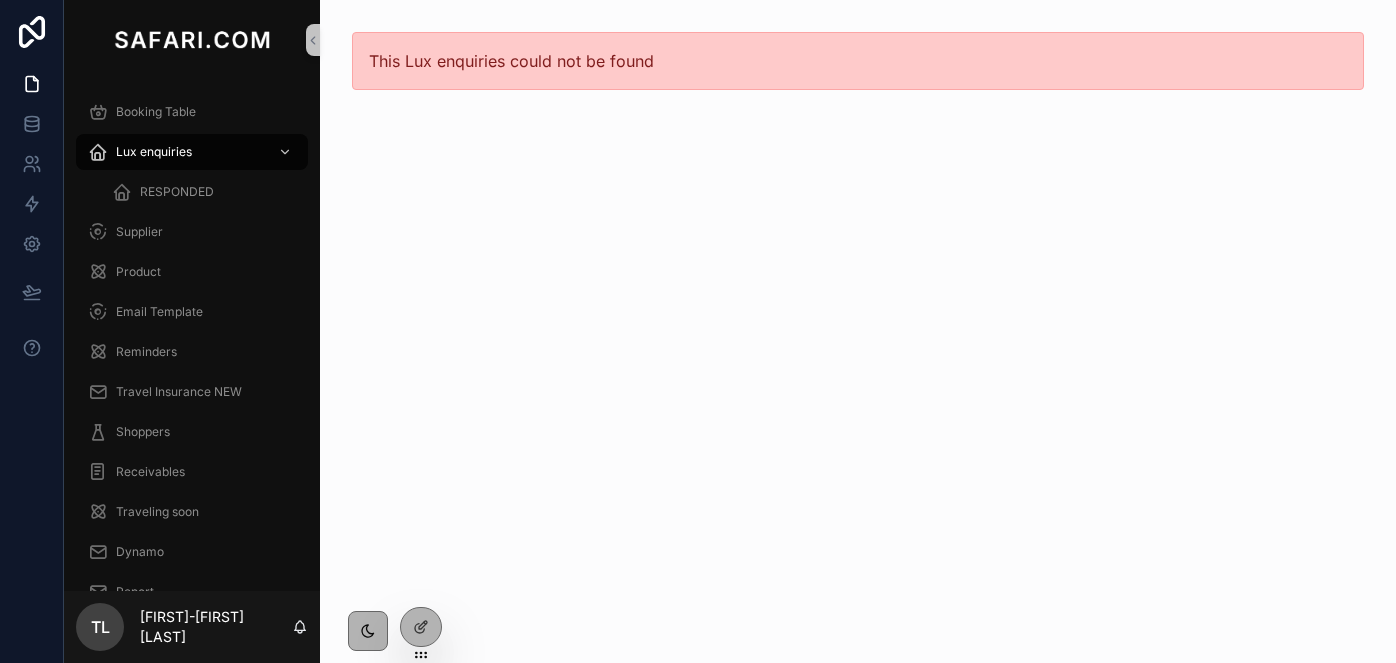 scroll, scrollTop: 0, scrollLeft: 0, axis: both 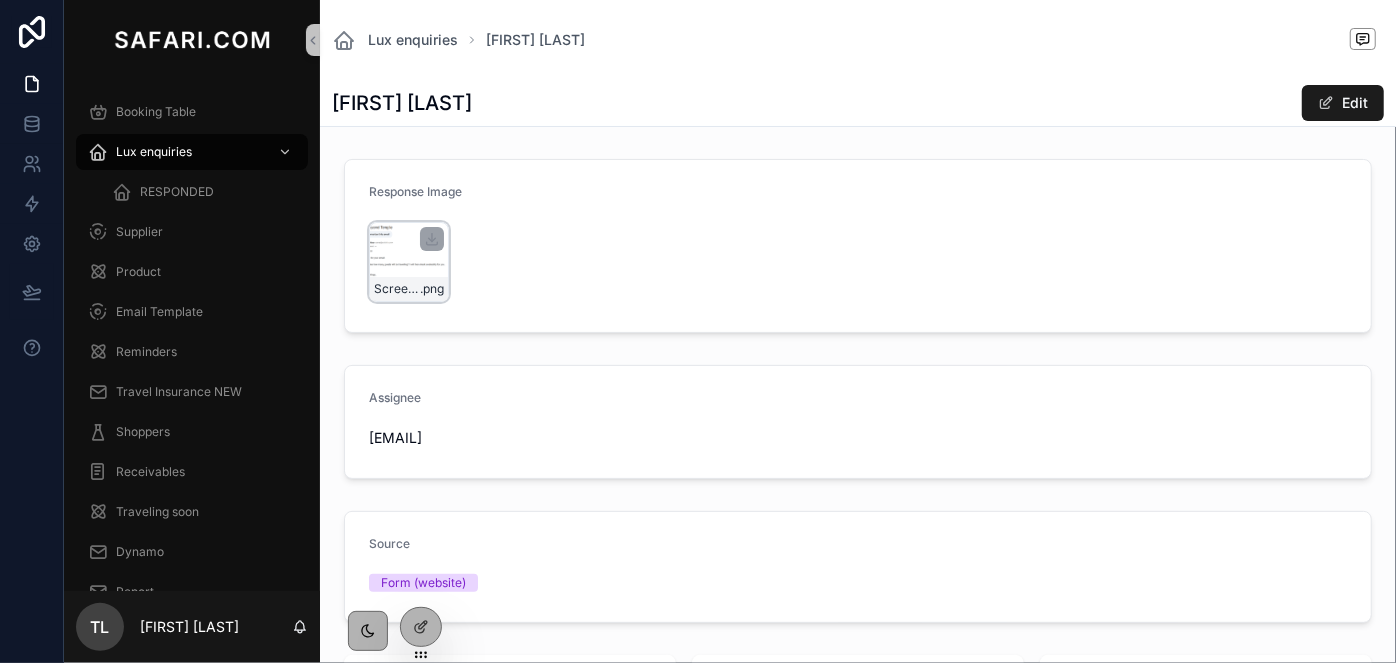 click on "Screenshot-2025-07-14-080857 .png" at bounding box center (409, 262) 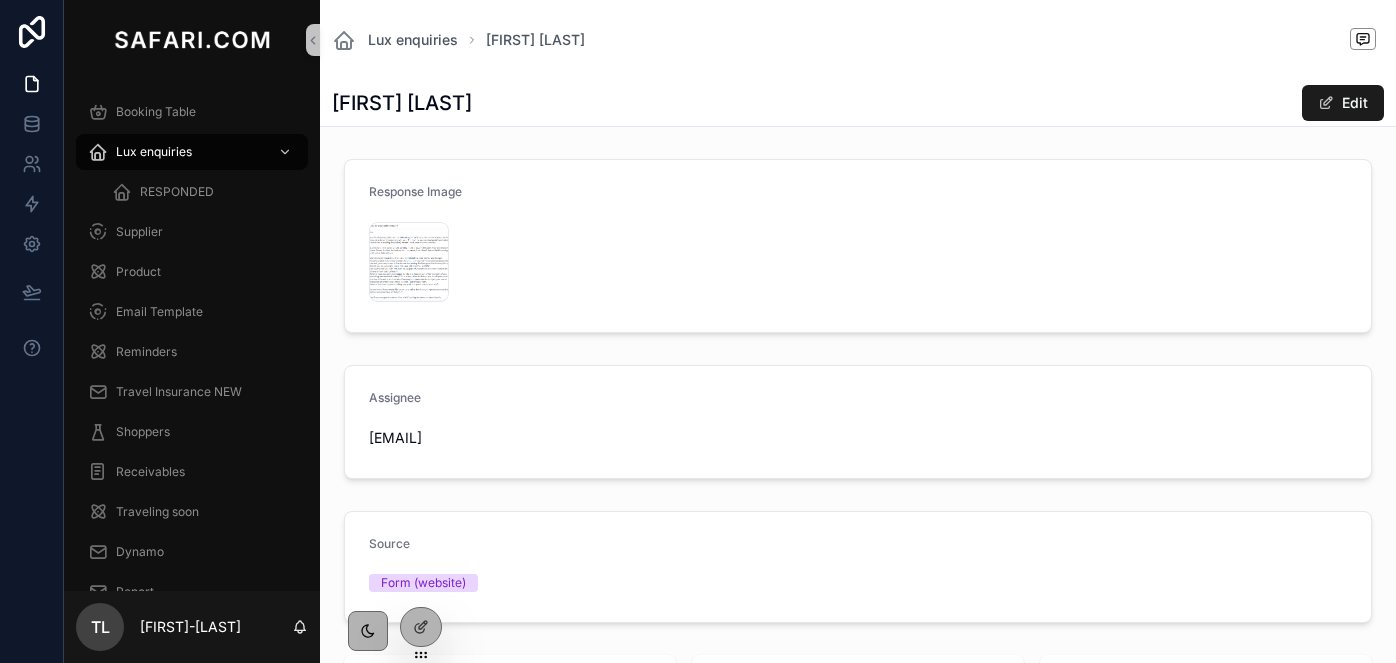 scroll, scrollTop: 0, scrollLeft: 0, axis: both 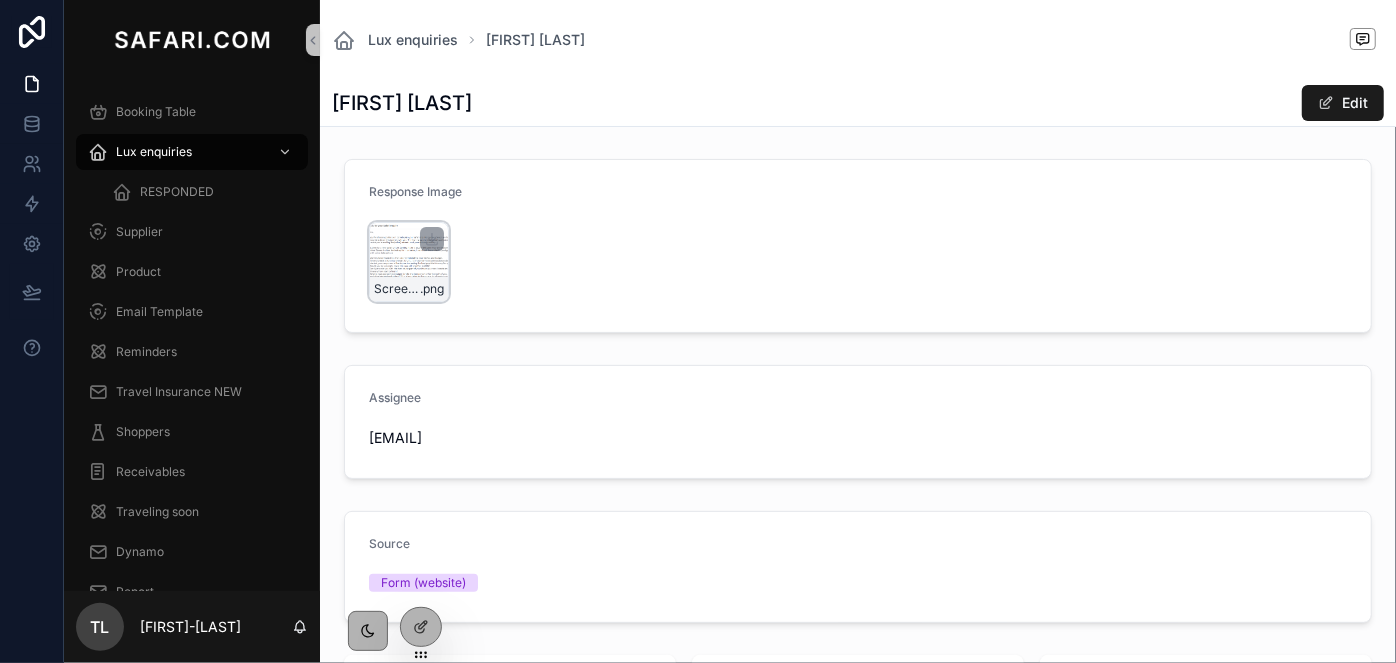 click on "Screenshot-2025-07-14-084817 .png" at bounding box center [409, 262] 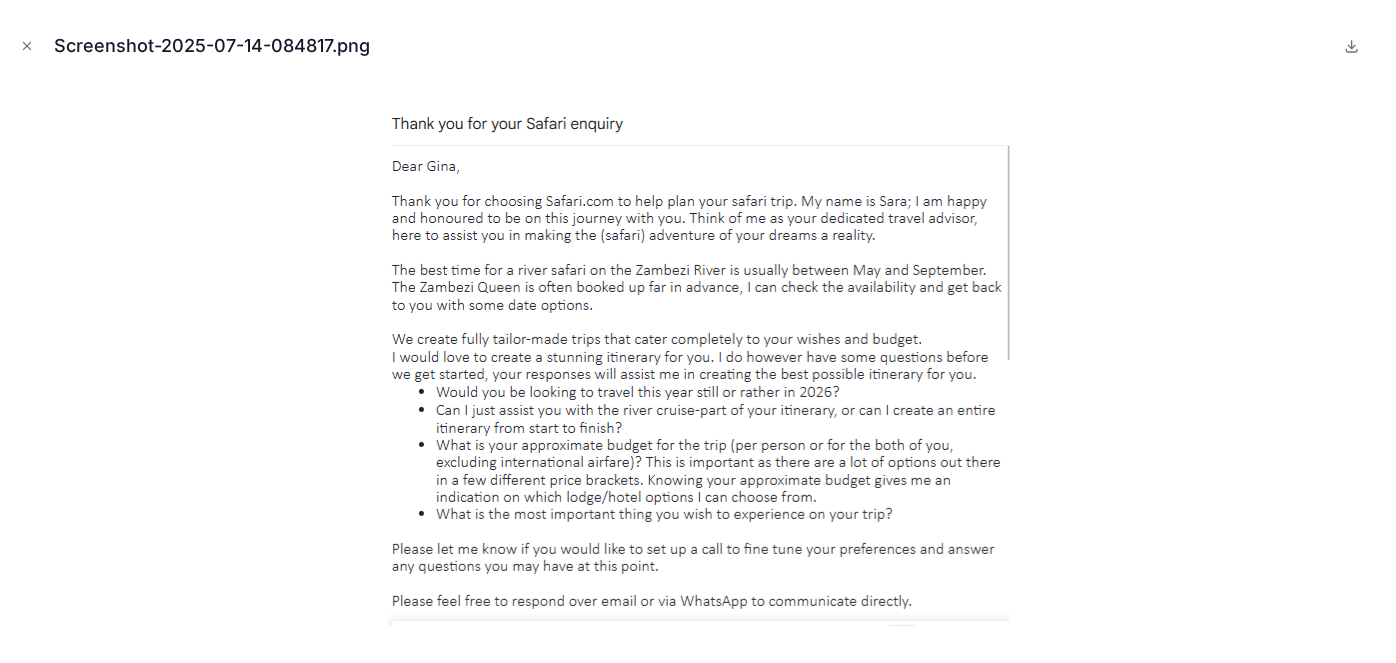 click at bounding box center [698, 365] 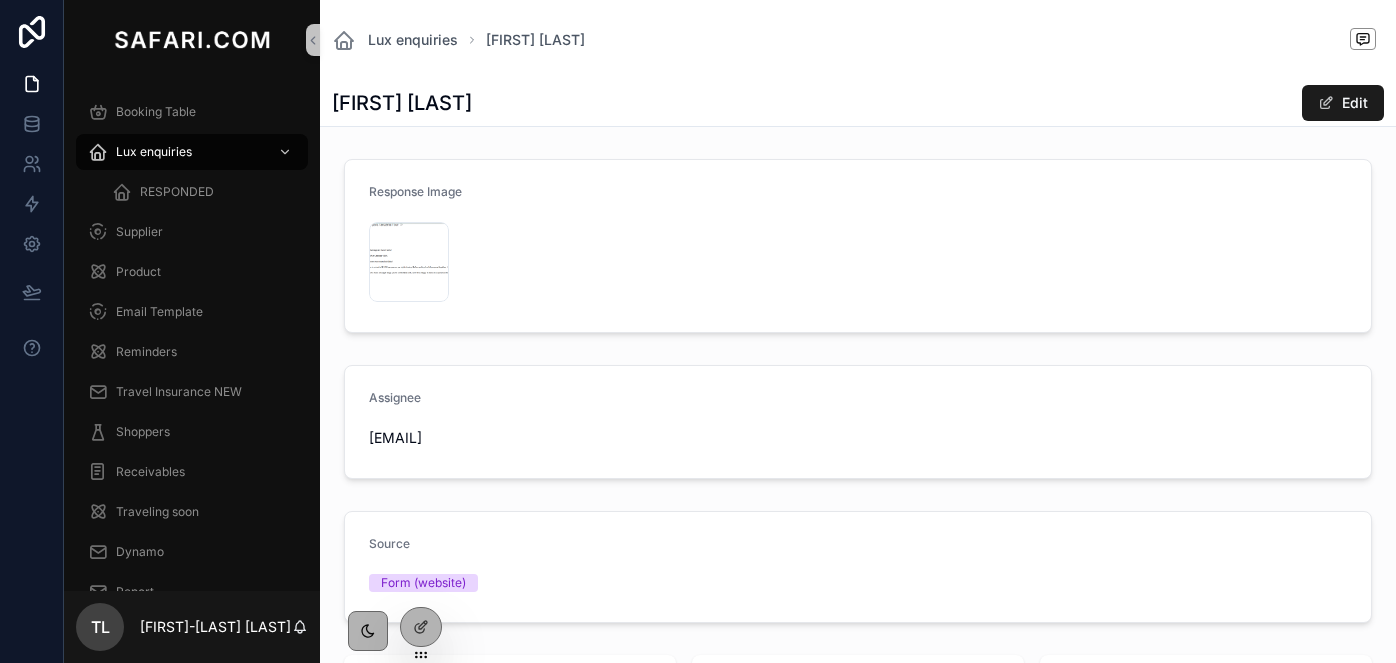scroll, scrollTop: 0, scrollLeft: 0, axis: both 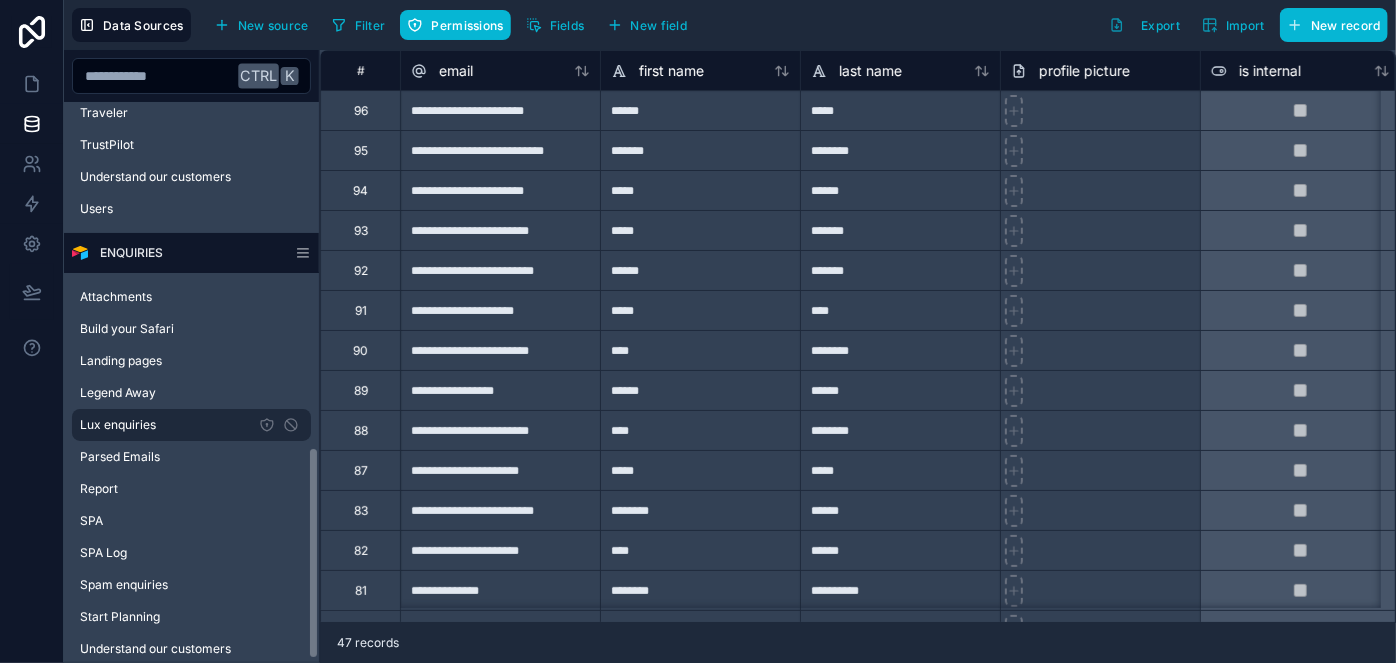 click on "Lux enquiries" at bounding box center (118, 425) 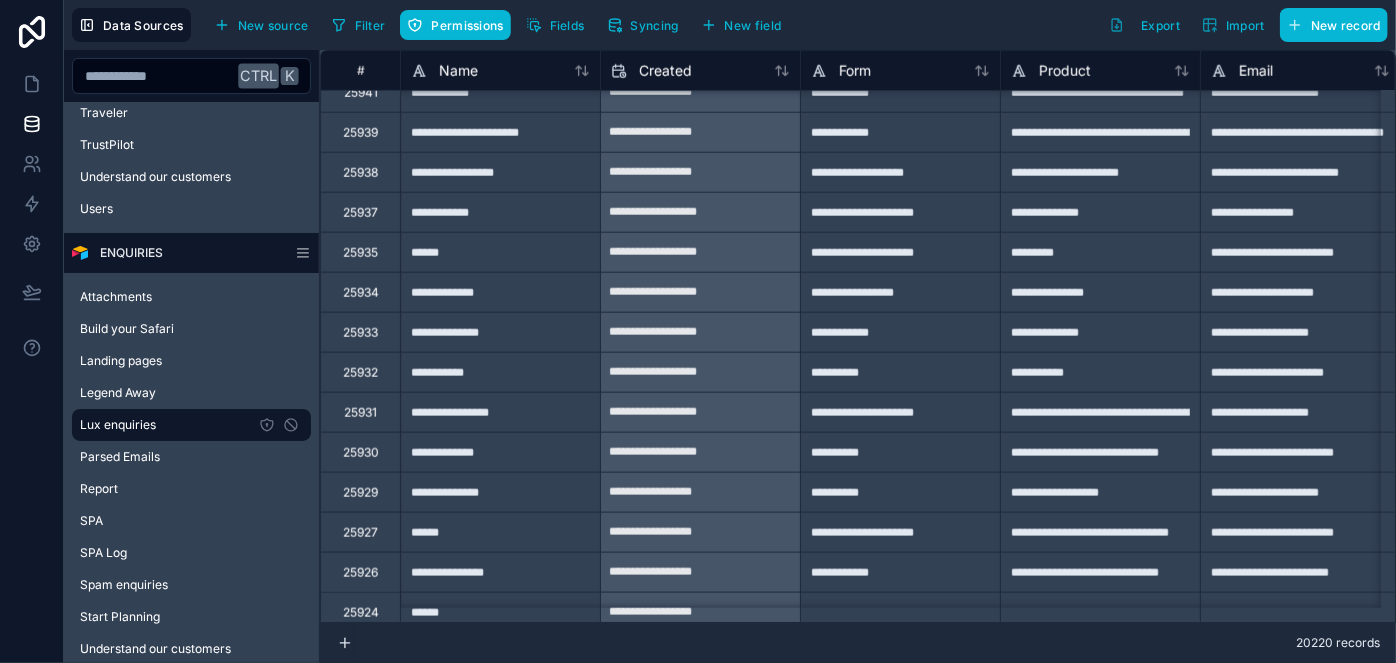 scroll, scrollTop: 1090, scrollLeft: 0, axis: vertical 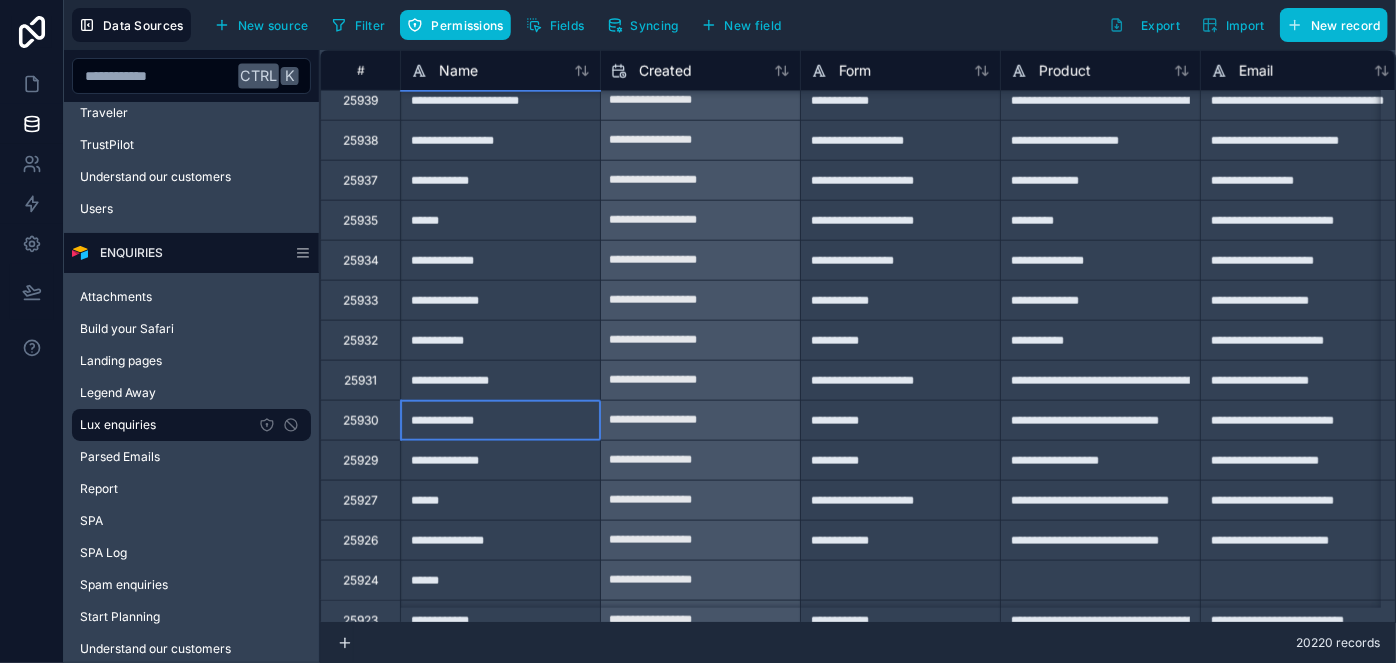click on "**********" at bounding box center (500, 420) 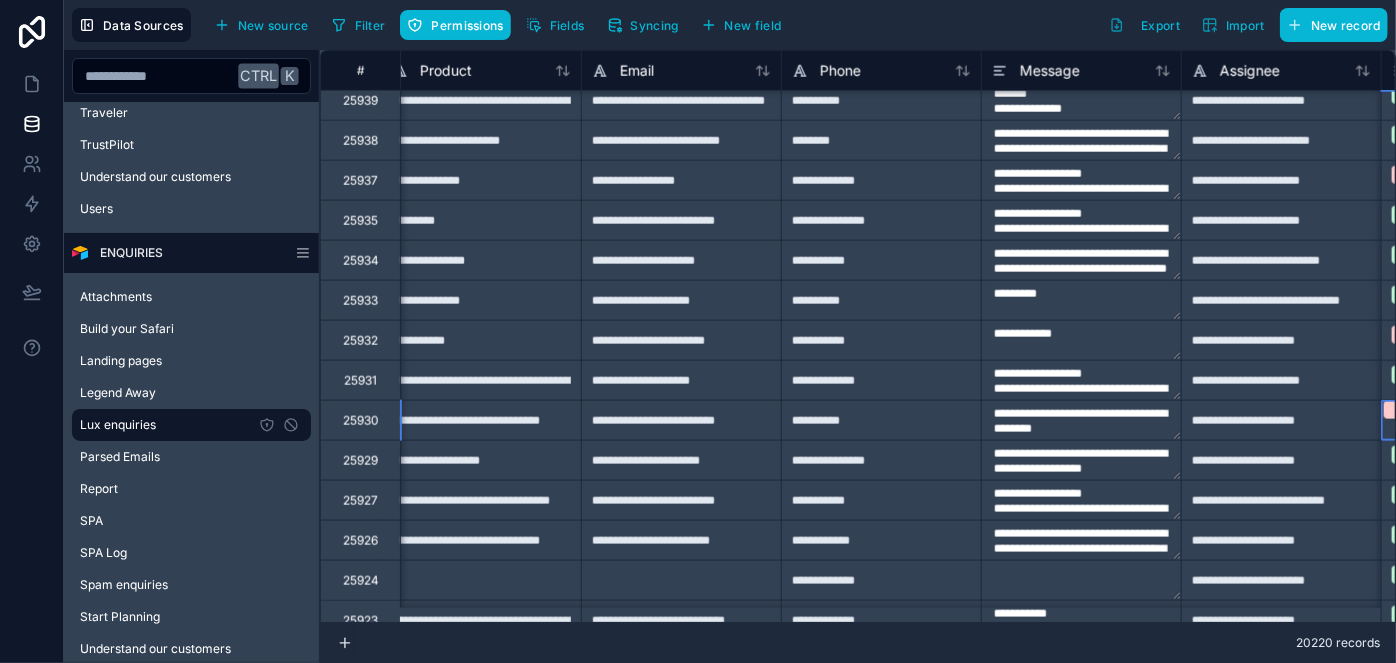 scroll, scrollTop: 1090, scrollLeft: 819, axis: both 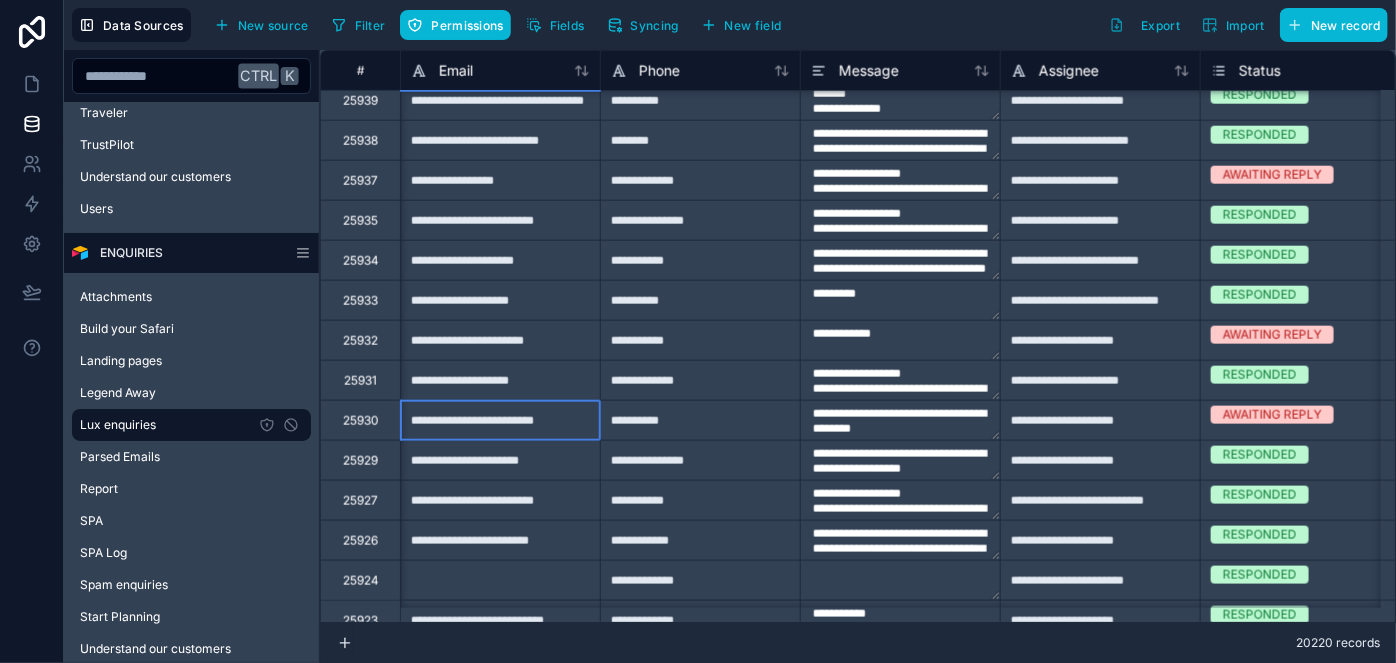 click on "**********" at bounding box center [500, 420] 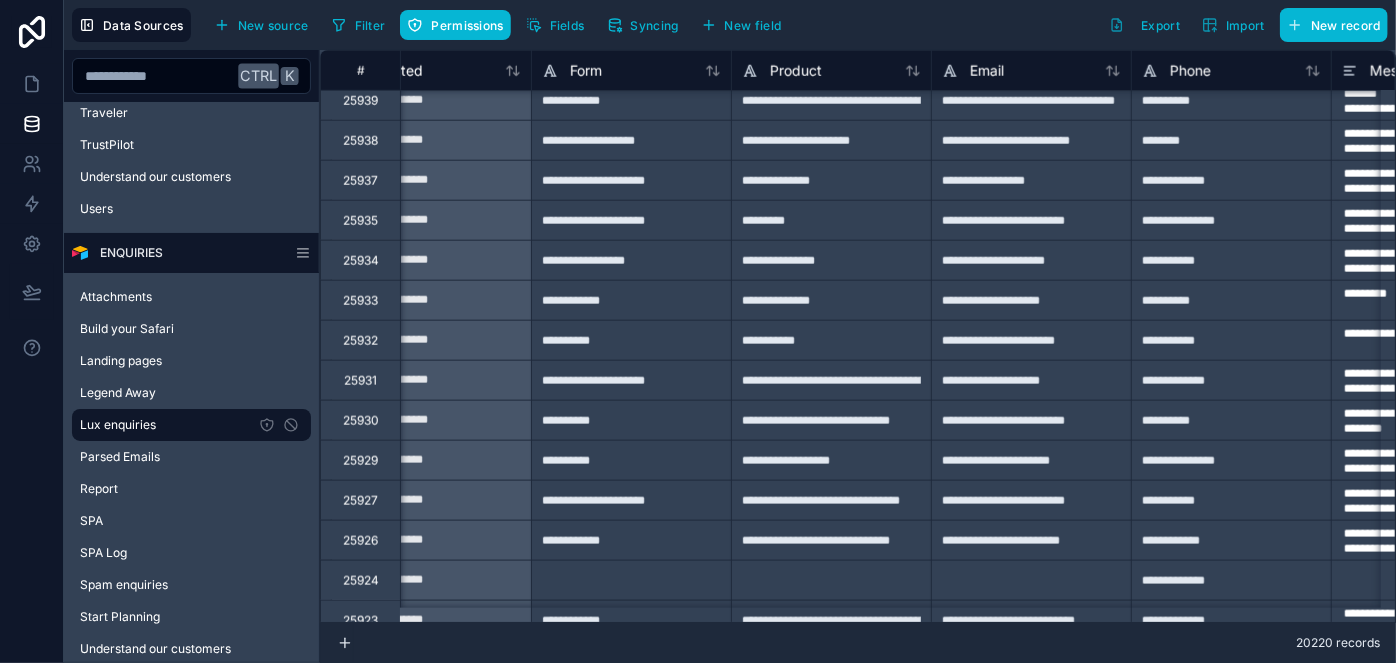scroll, scrollTop: 1090, scrollLeft: 0, axis: vertical 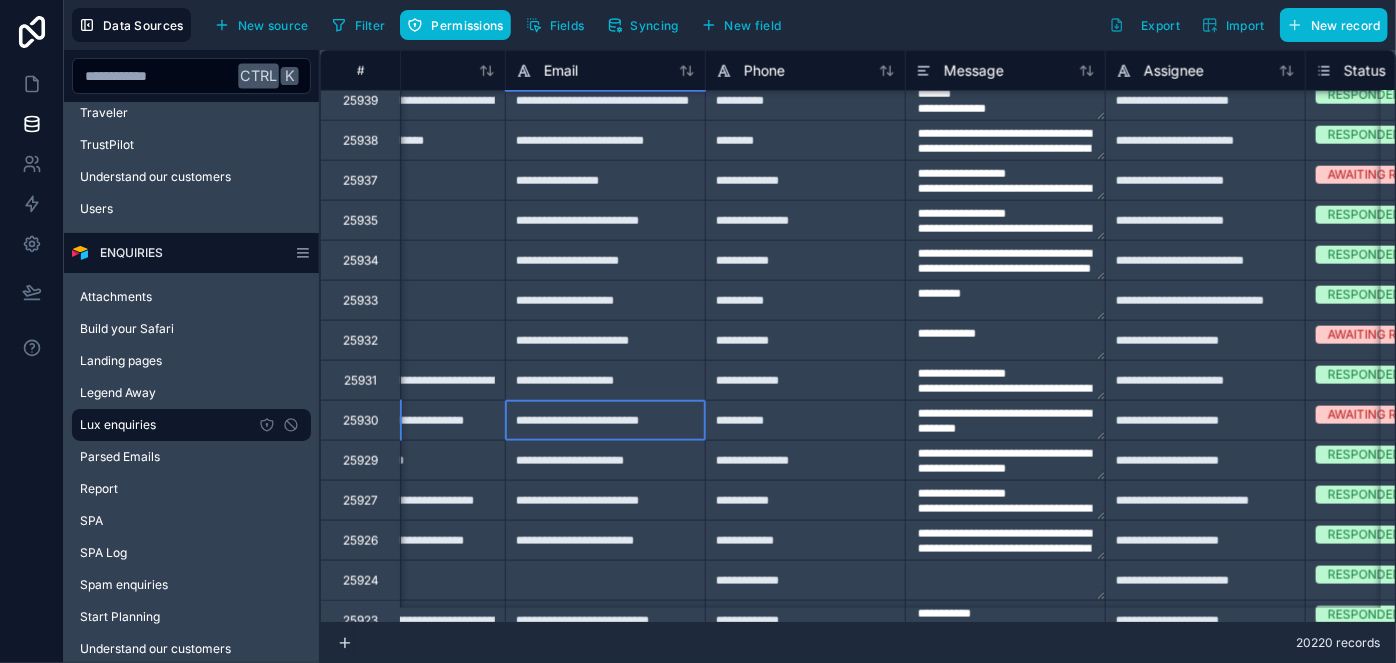 click on "**********" at bounding box center (605, 420) 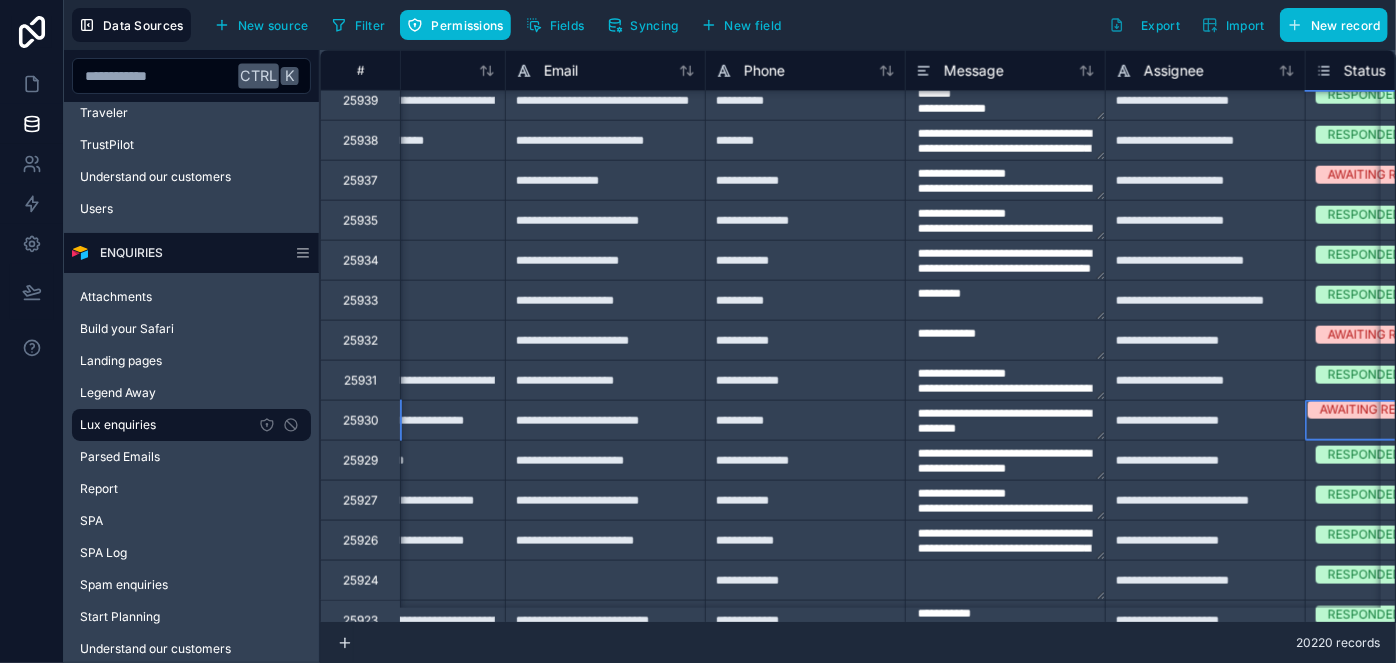 scroll, scrollTop: 1090, scrollLeft: 819, axis: both 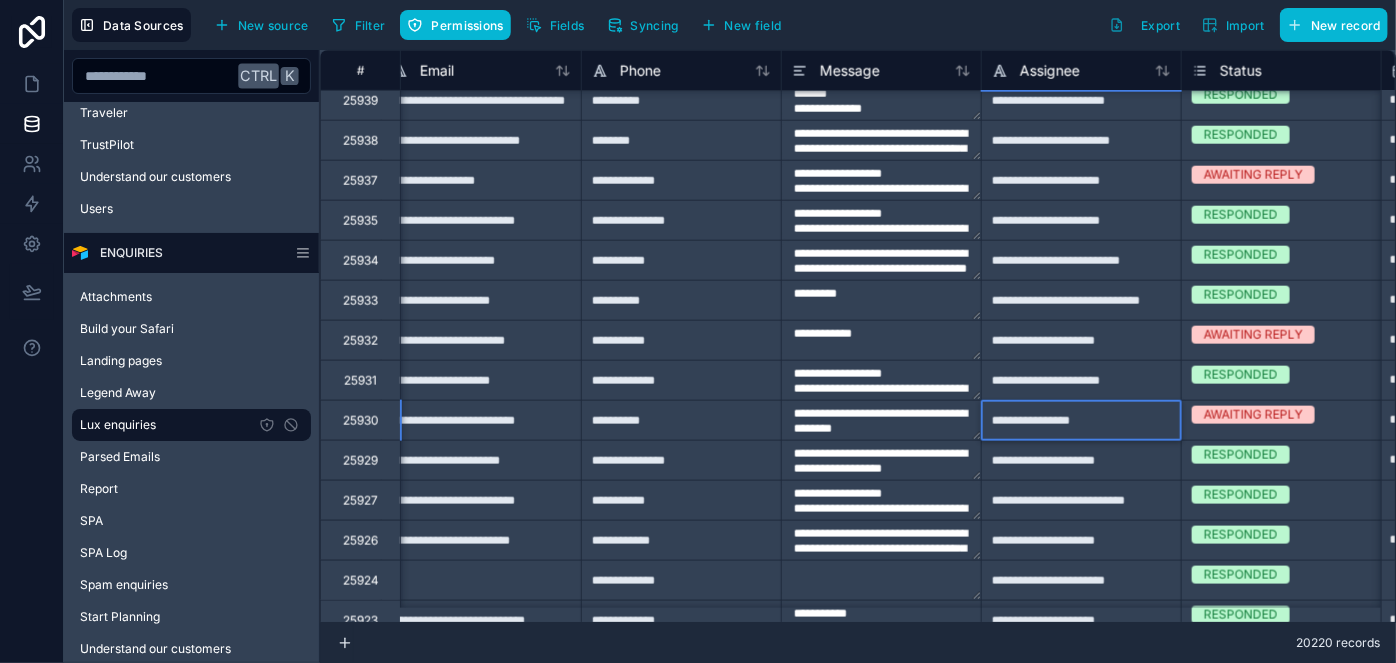type on "**********" 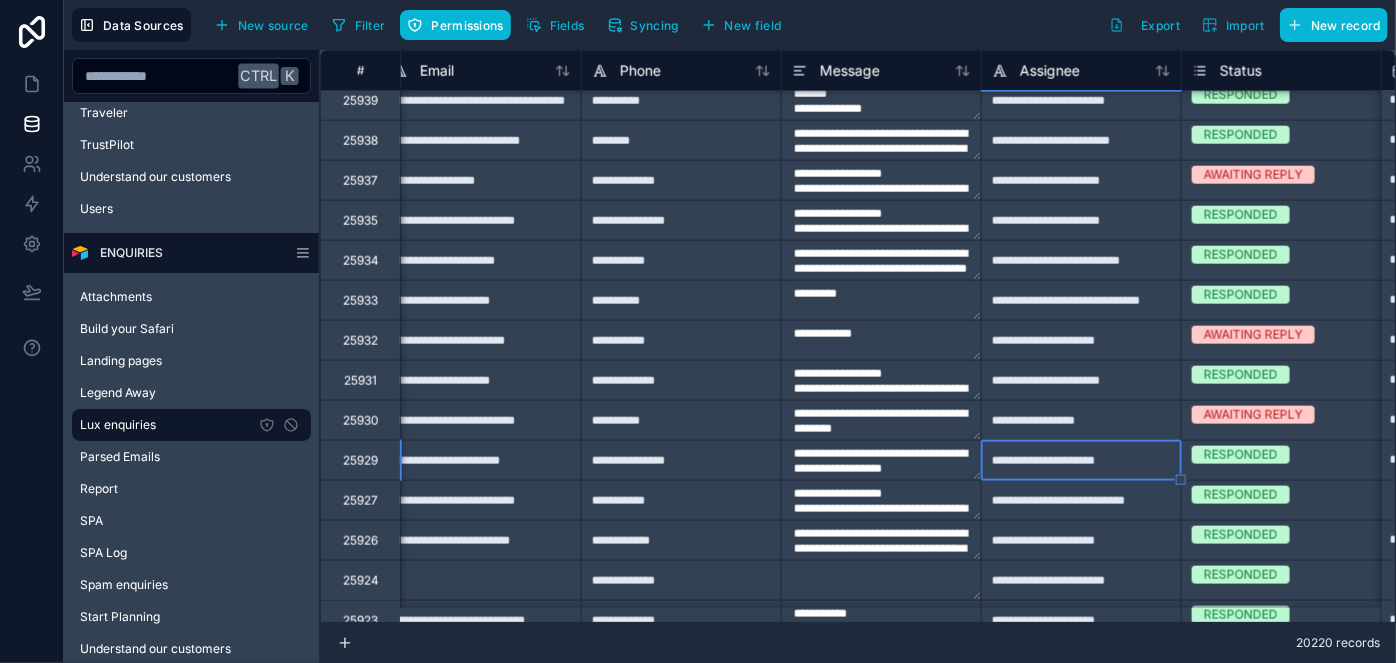 click on "AWAITING REPLY" at bounding box center [1253, 415] 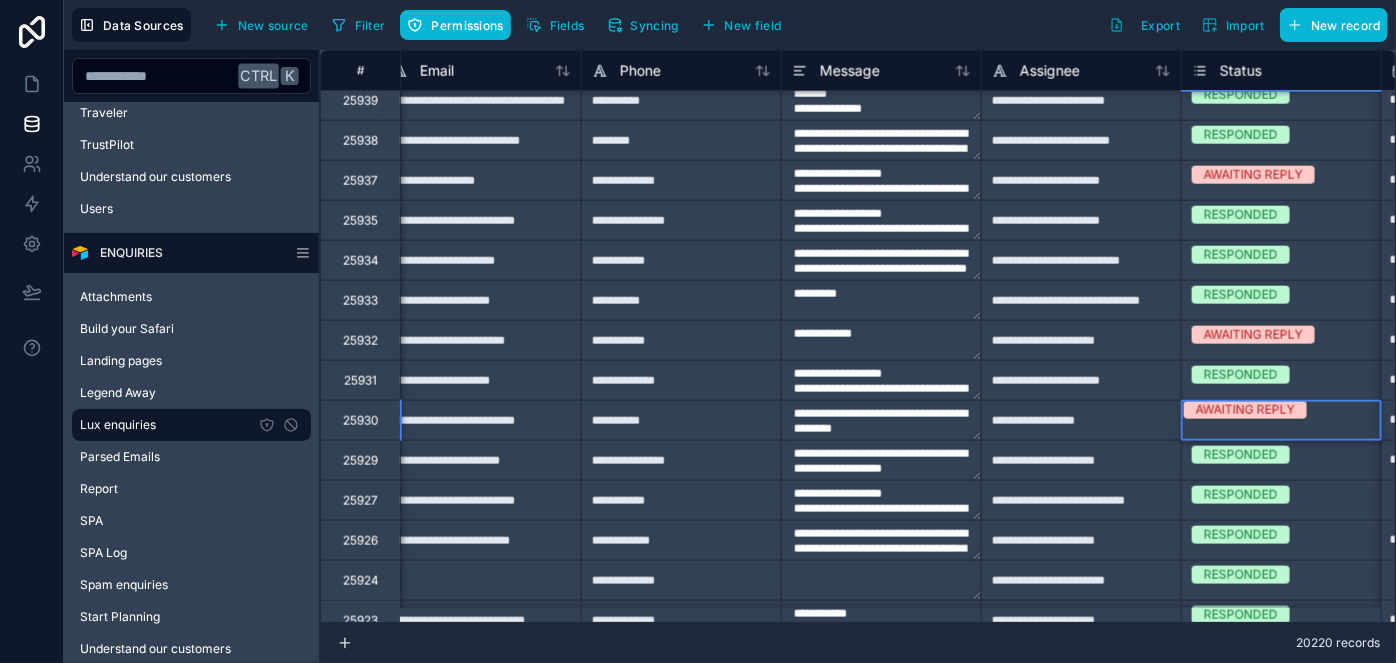 click on "AWAITING REPLY" at bounding box center [1245, 410] 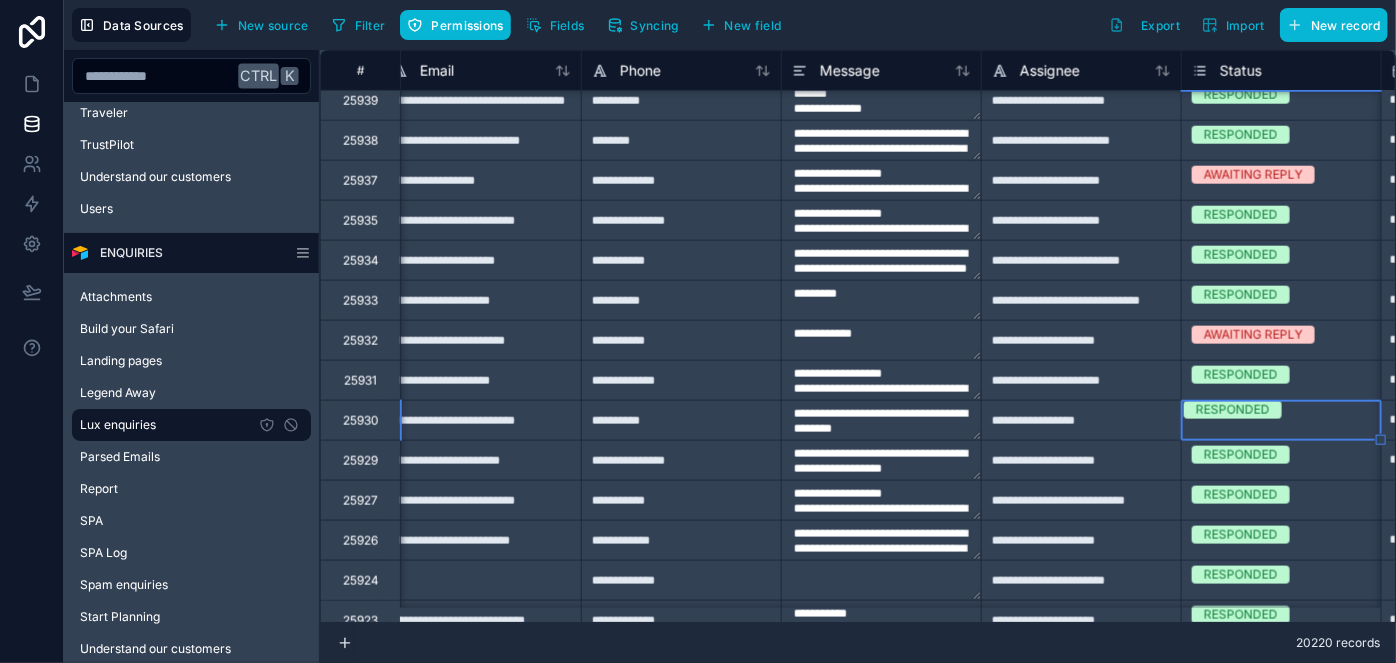 click on "**********" at bounding box center (1081, 460) 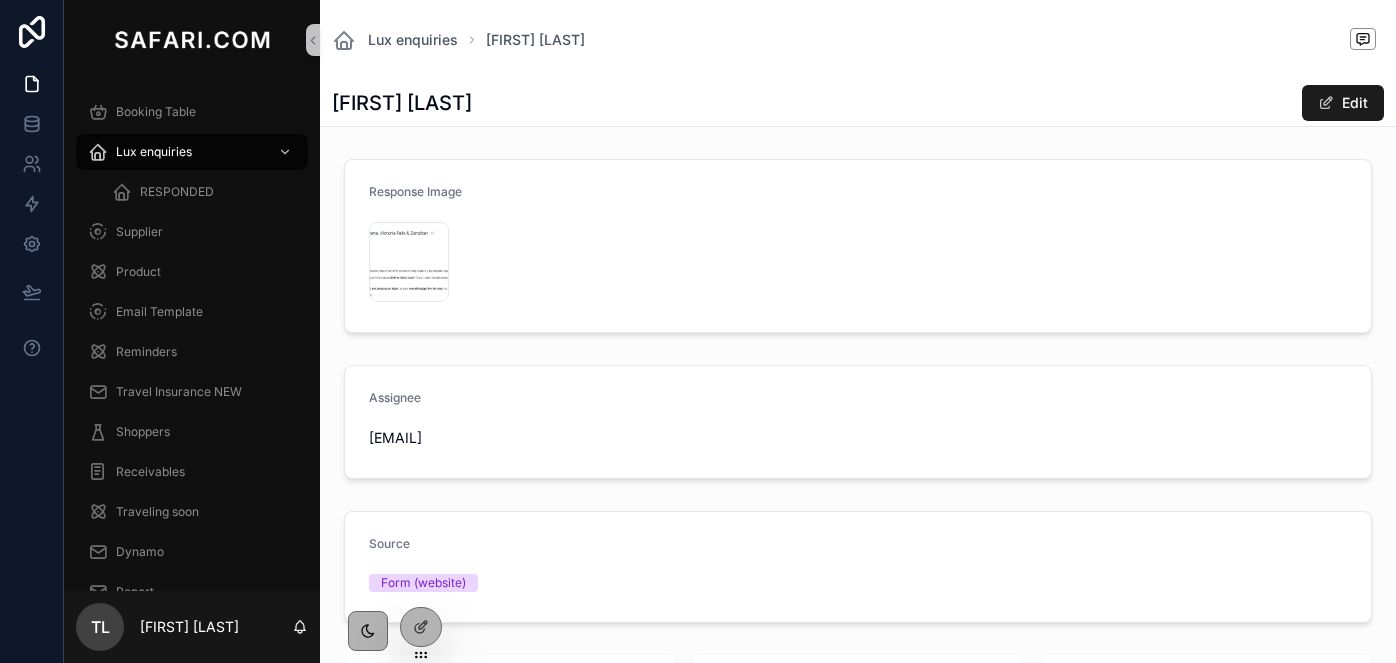 scroll, scrollTop: 0, scrollLeft: 0, axis: both 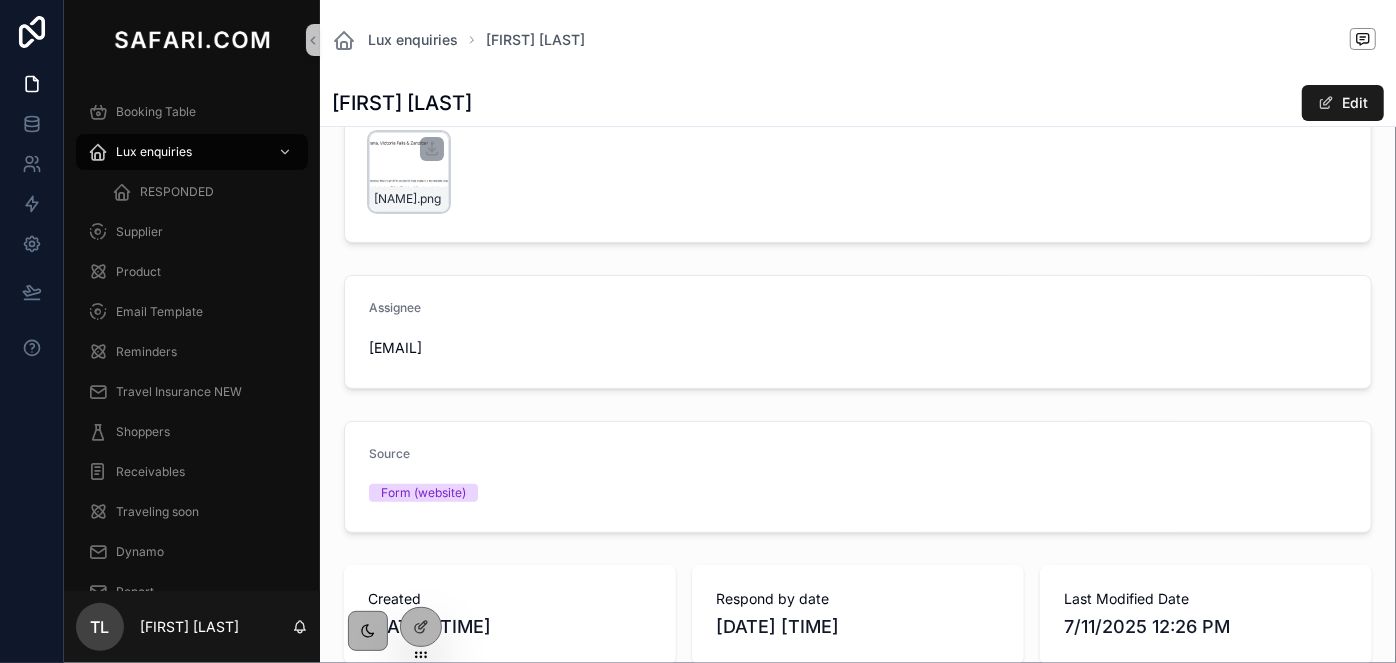 click on "[NAME].png" at bounding box center (409, 172) 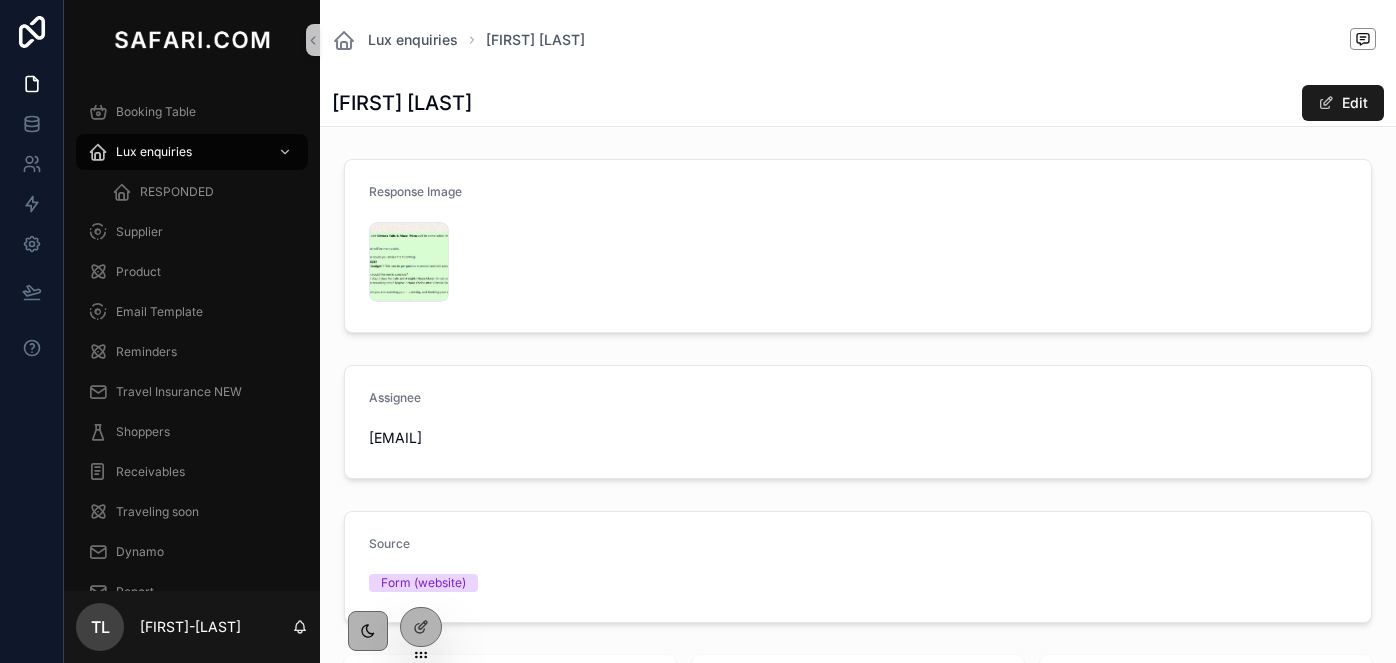 scroll, scrollTop: 0, scrollLeft: 0, axis: both 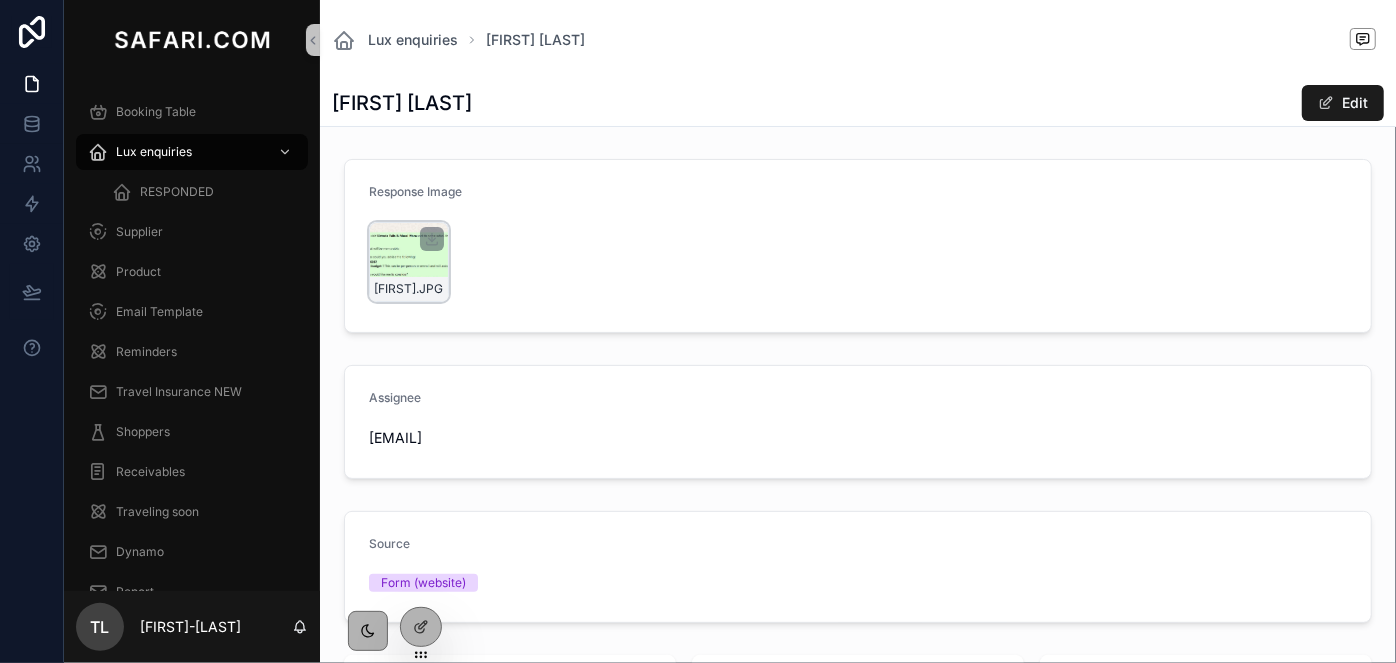 click on "[FIRST] .JPG" at bounding box center (409, 262) 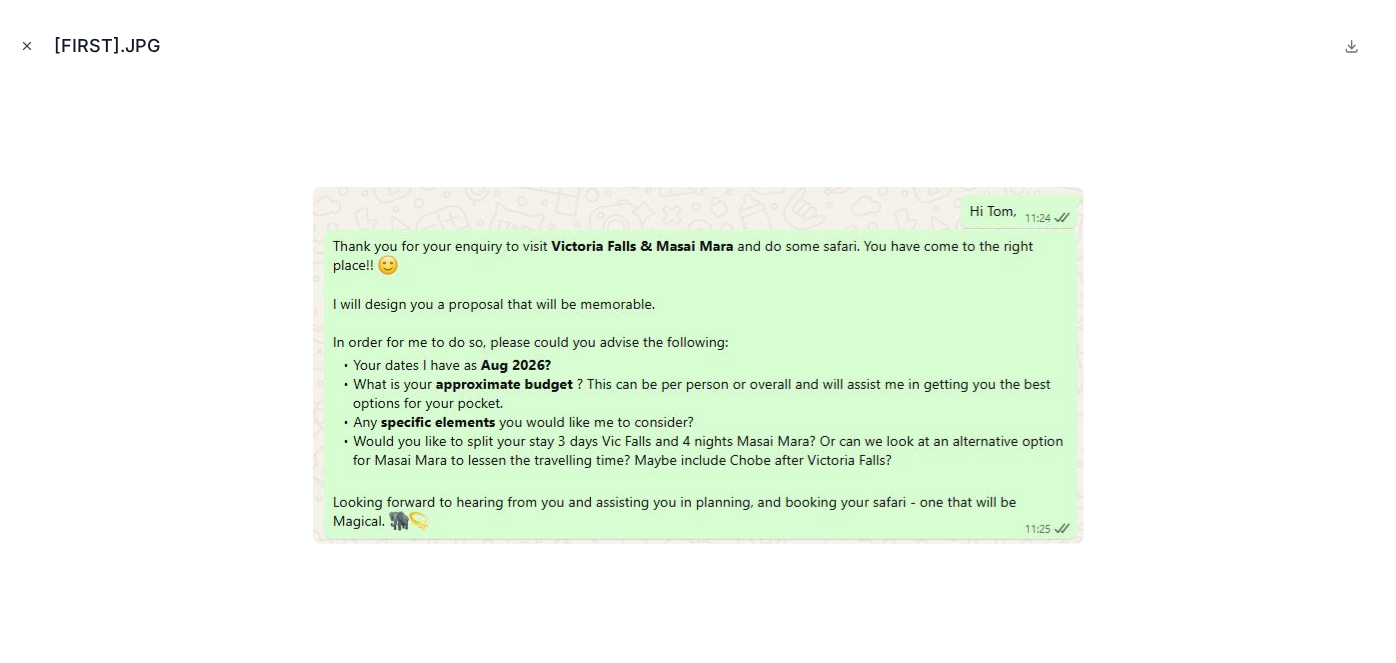 click 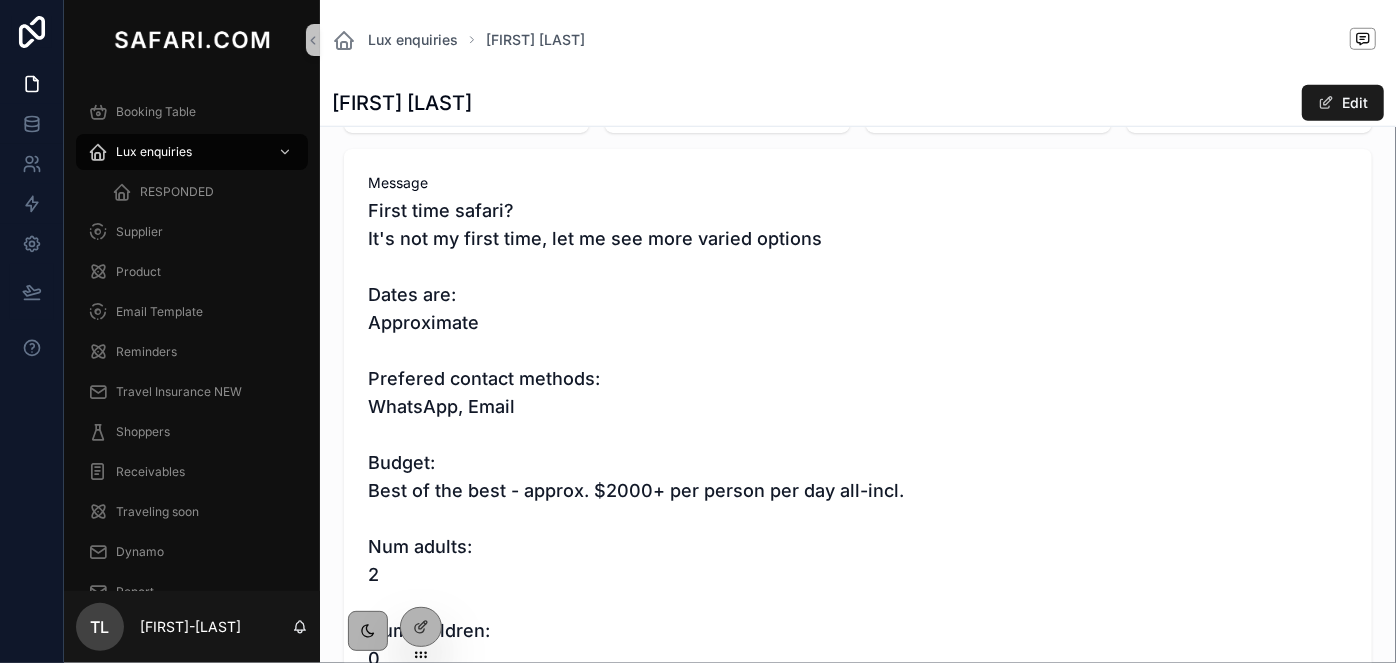scroll, scrollTop: 909, scrollLeft: 0, axis: vertical 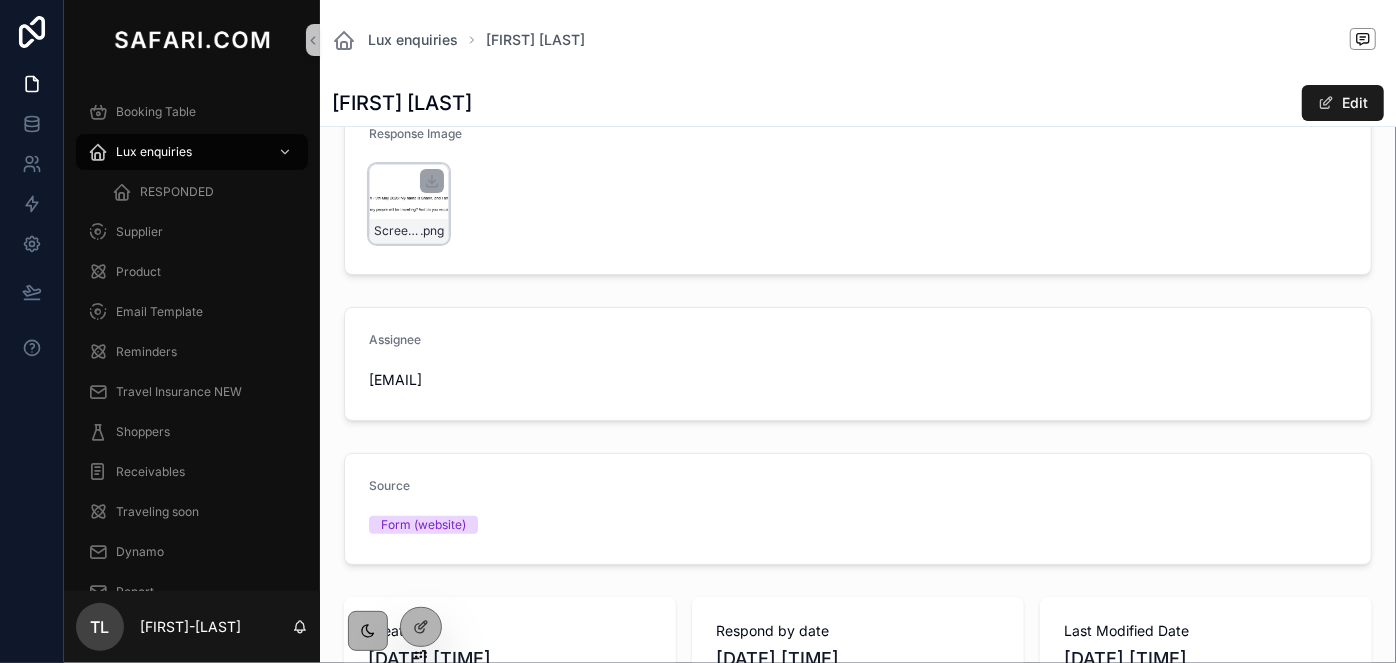 click on "Screenshot-2025-07-10-at-20.13.46 .png" at bounding box center (409, 204) 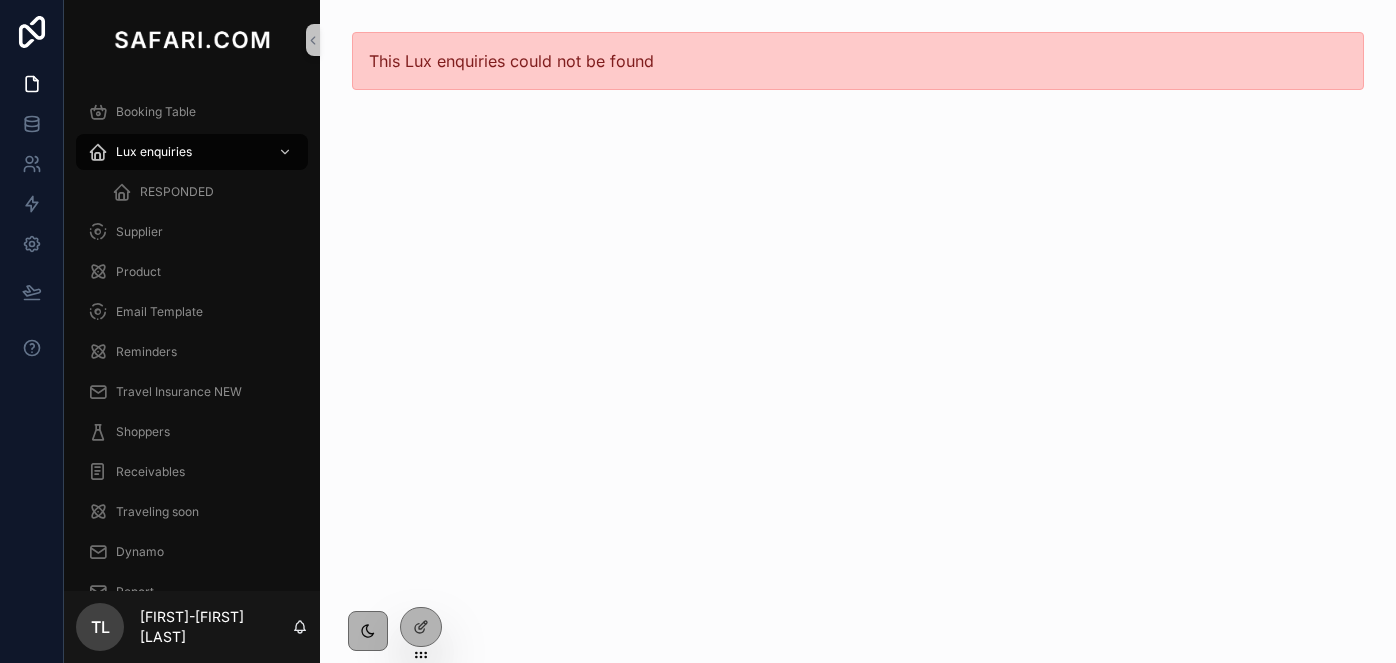 scroll, scrollTop: 0, scrollLeft: 0, axis: both 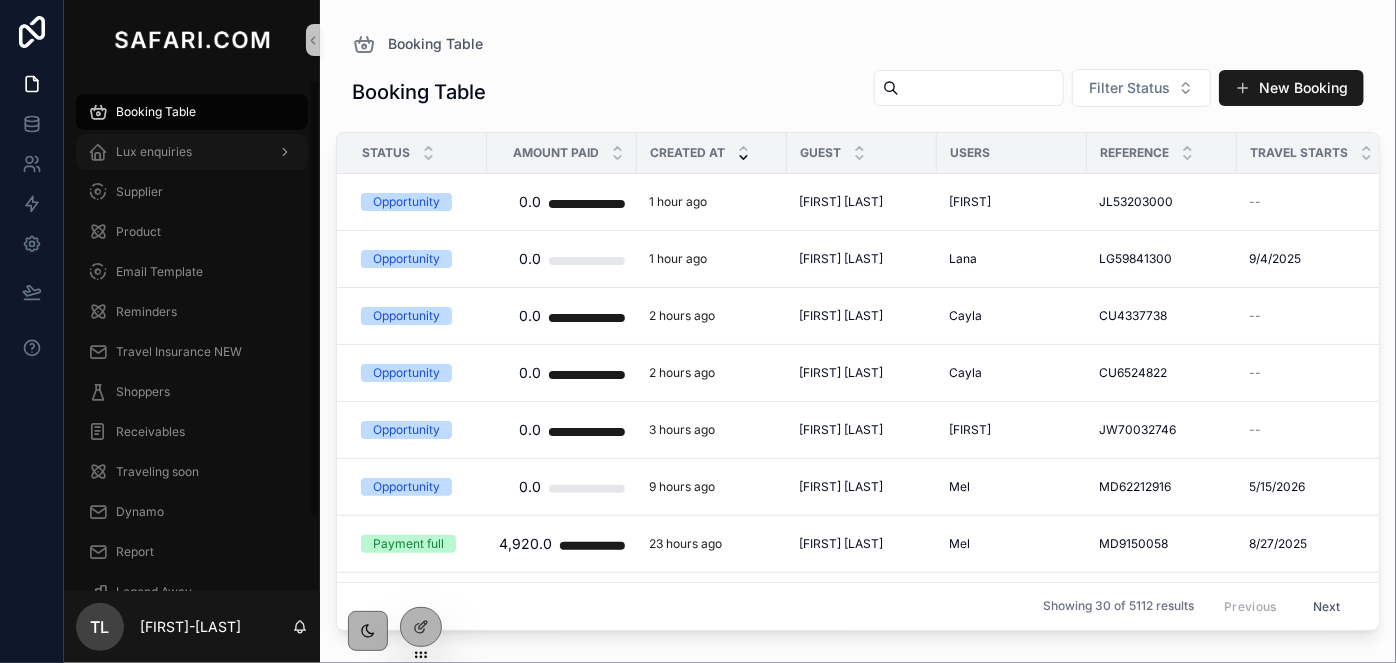 click on "Lux enquiries" at bounding box center [192, 152] 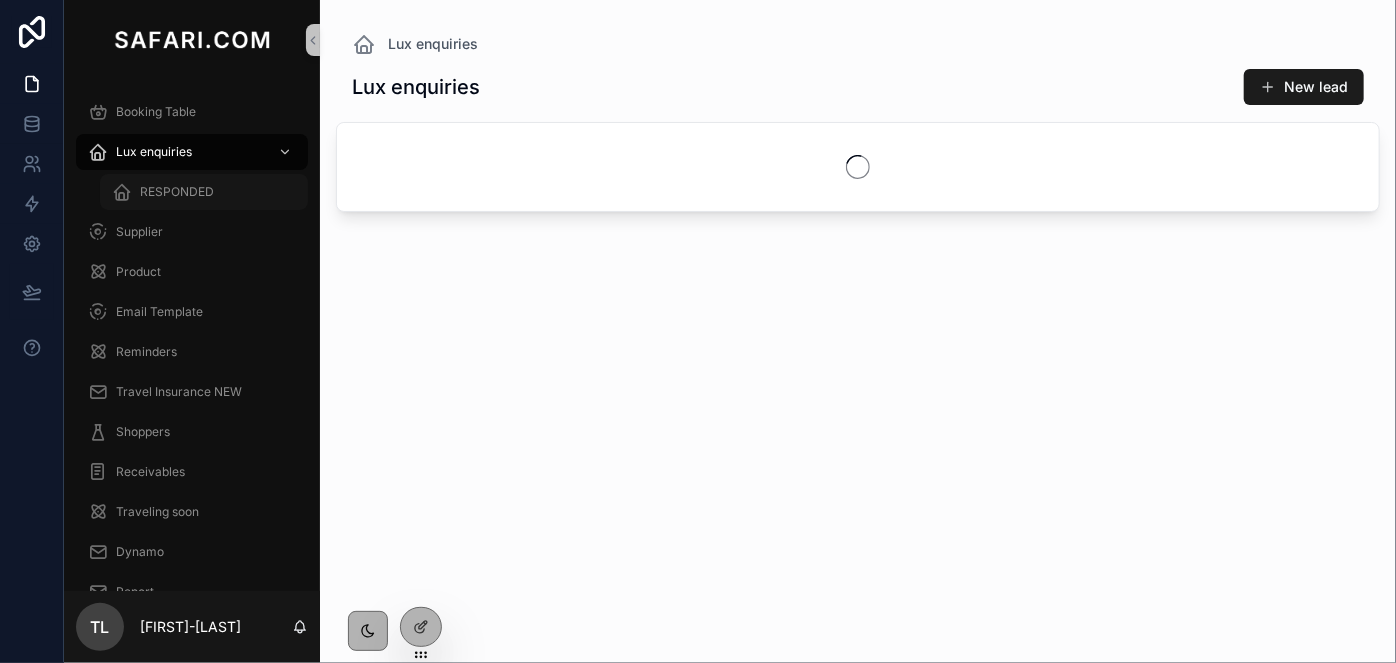 click on "RESPONDED" at bounding box center (177, 192) 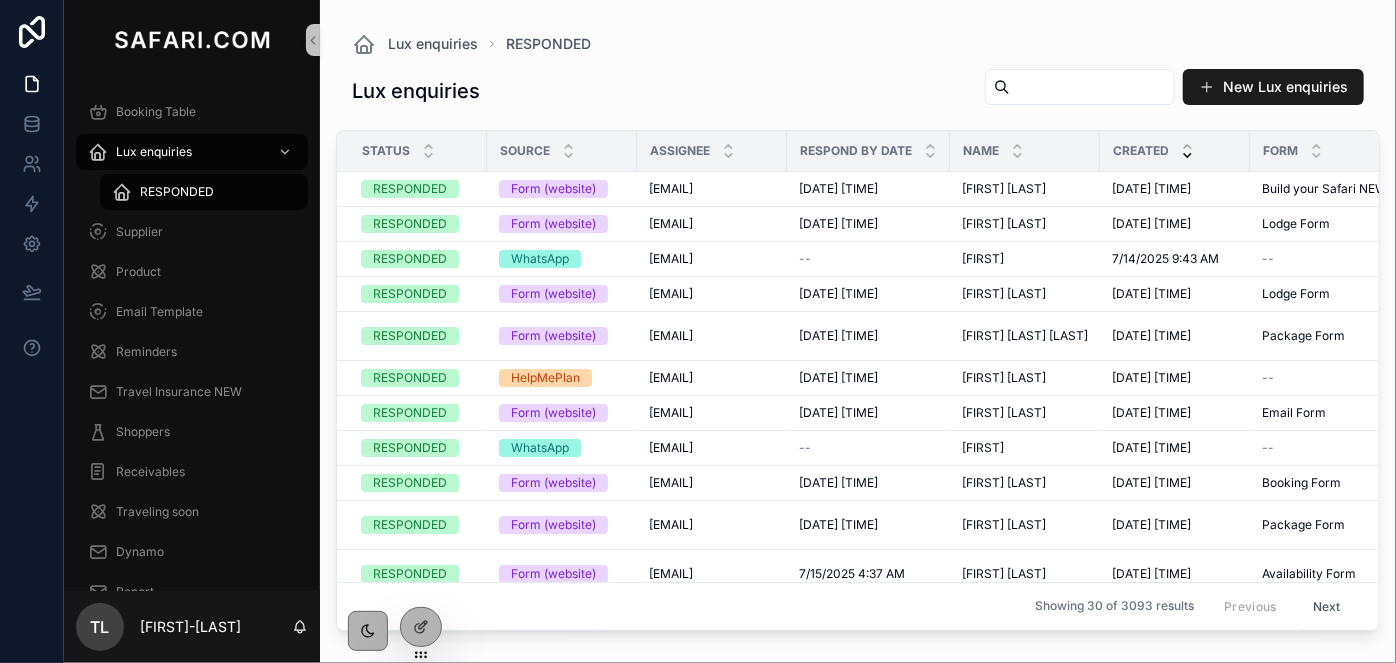 click at bounding box center (1092, 87) 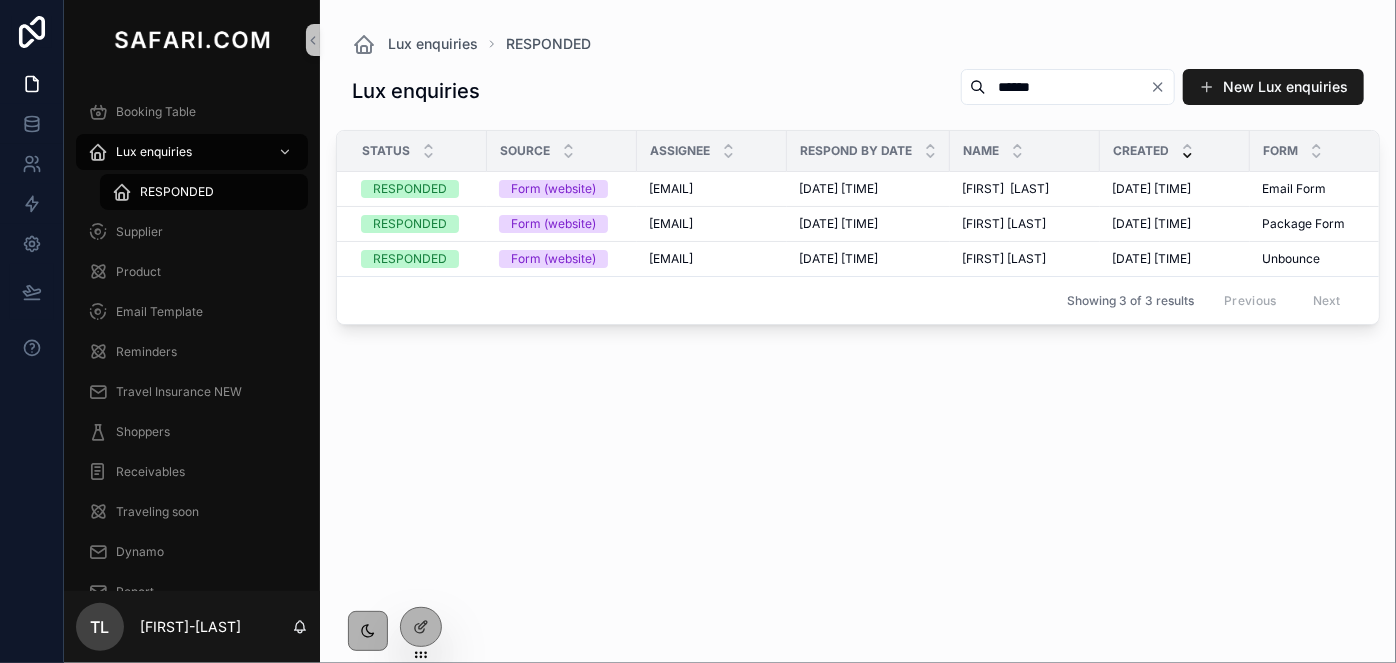 type on "******" 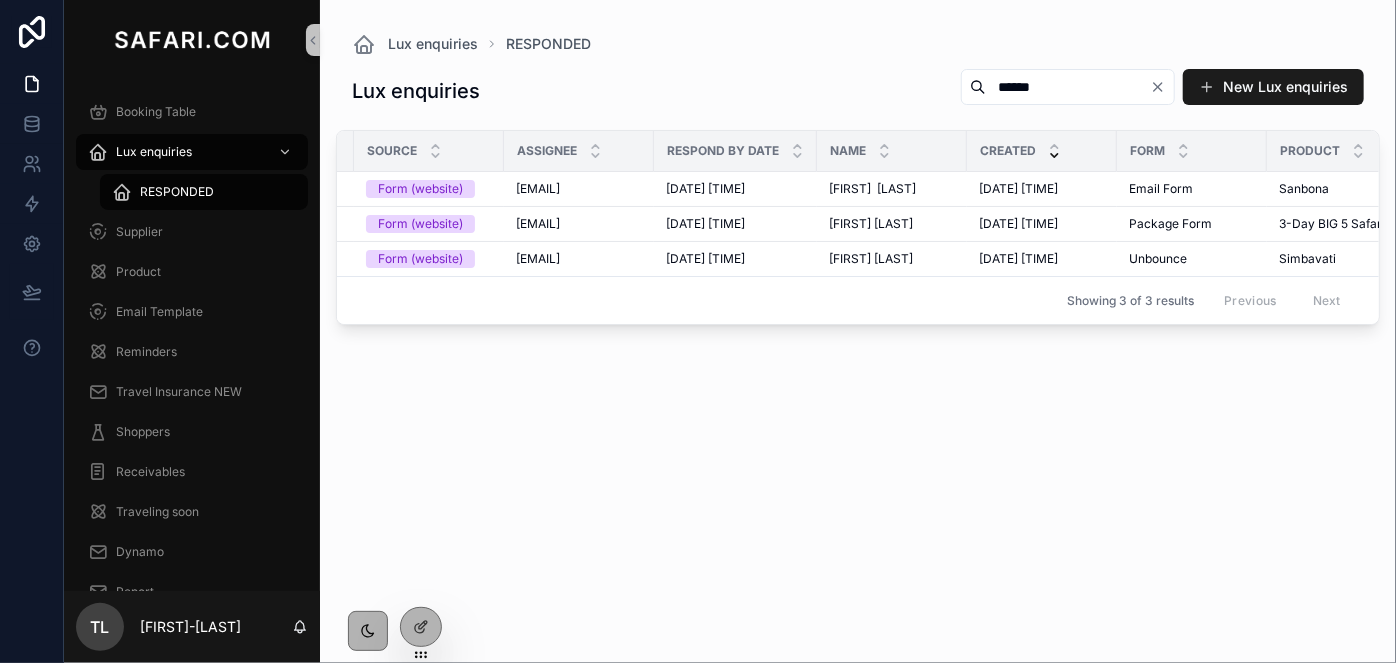 scroll, scrollTop: 0, scrollLeft: 147, axis: horizontal 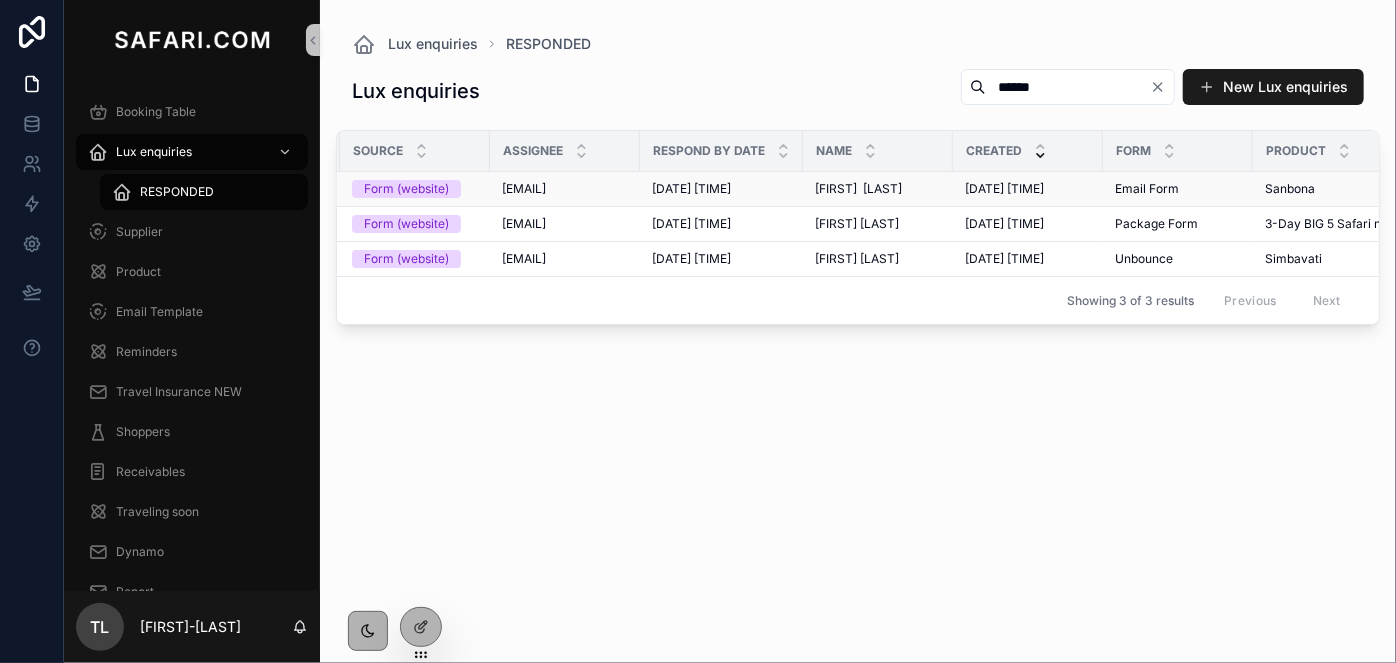 drag, startPoint x: 894, startPoint y: 178, endPoint x: 880, endPoint y: 189, distance: 17.804493 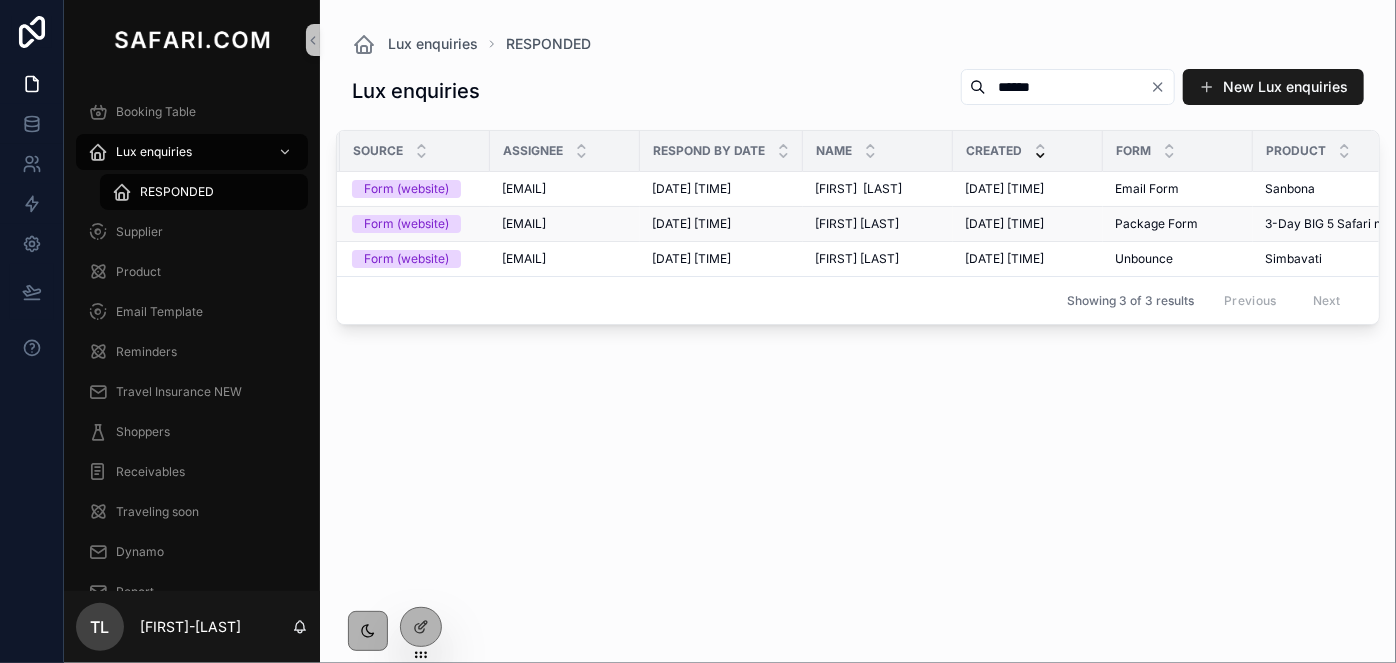 click on "[FIRST] [LAST]" at bounding box center (857, 224) 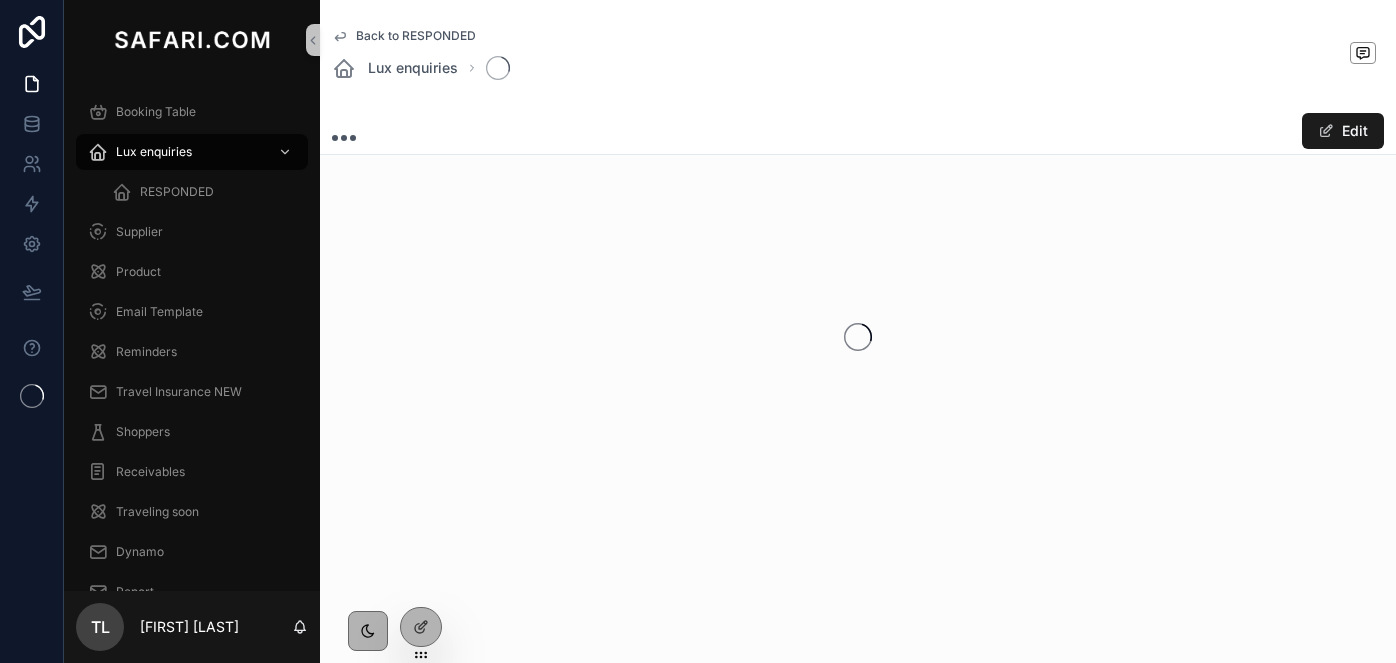 scroll, scrollTop: 0, scrollLeft: 0, axis: both 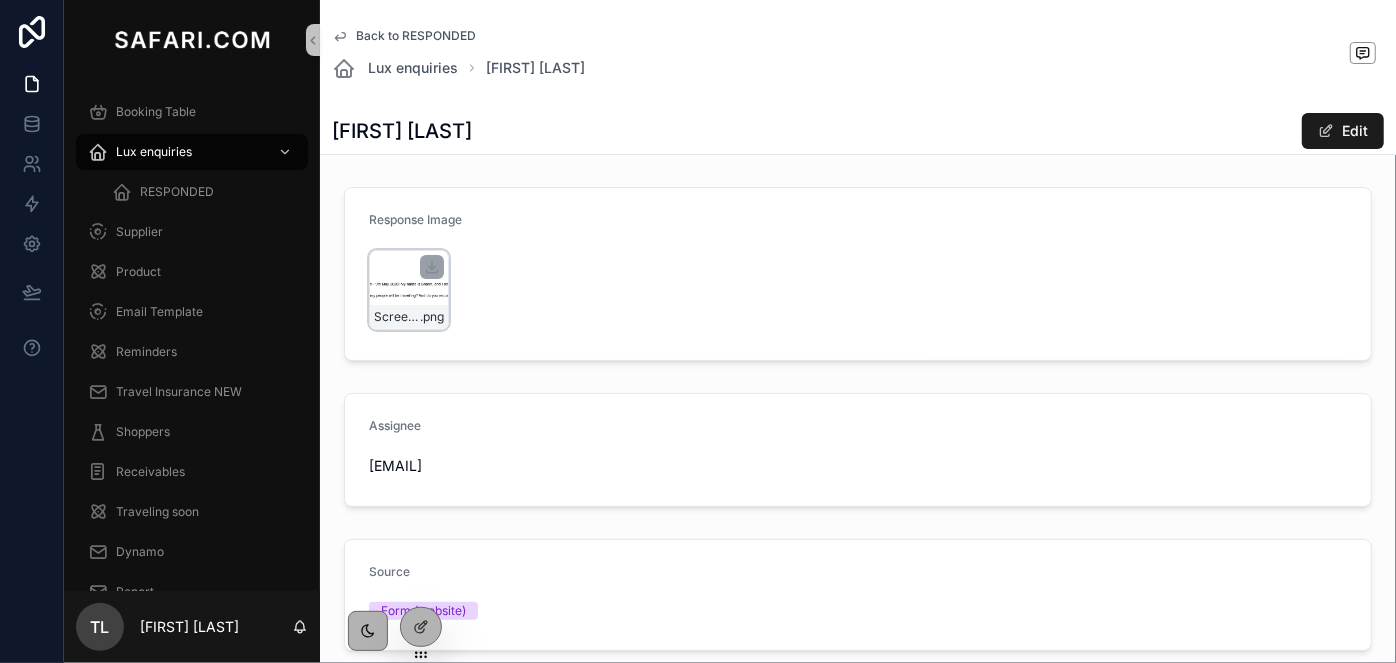 click on "Screenshot-2025-07-10-at-20.13.46 .png" at bounding box center [409, 290] 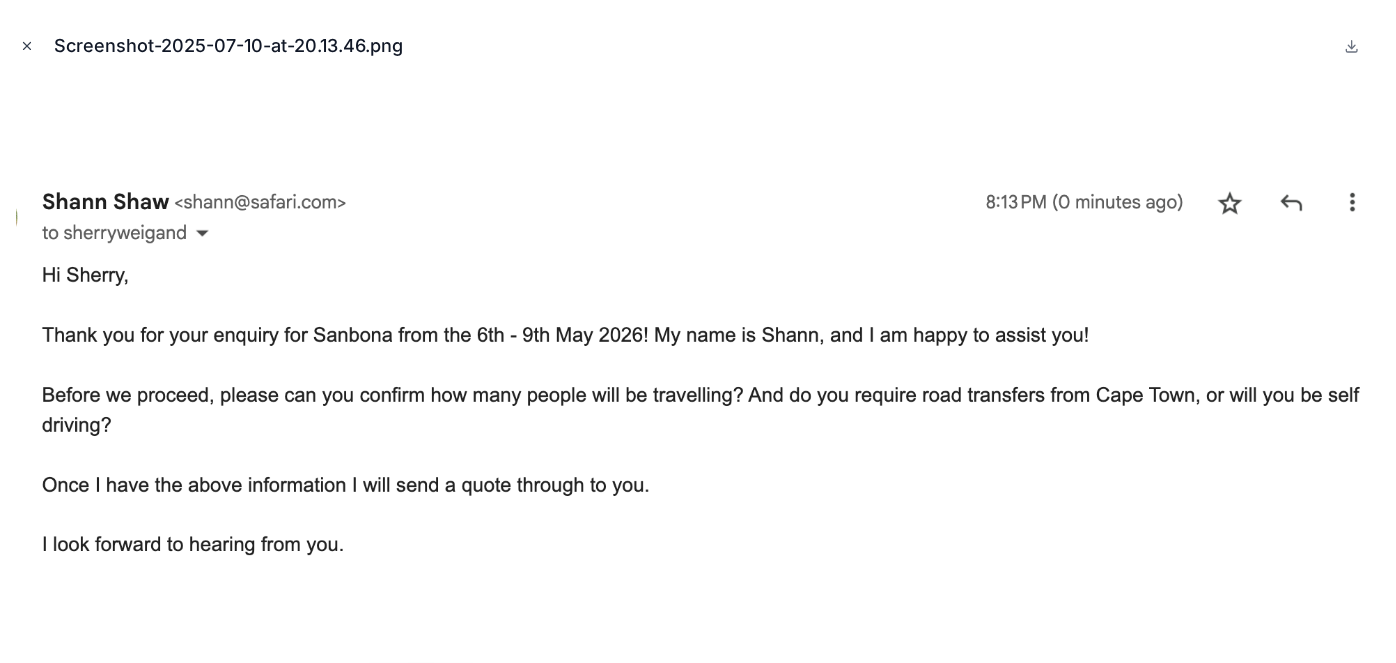 click 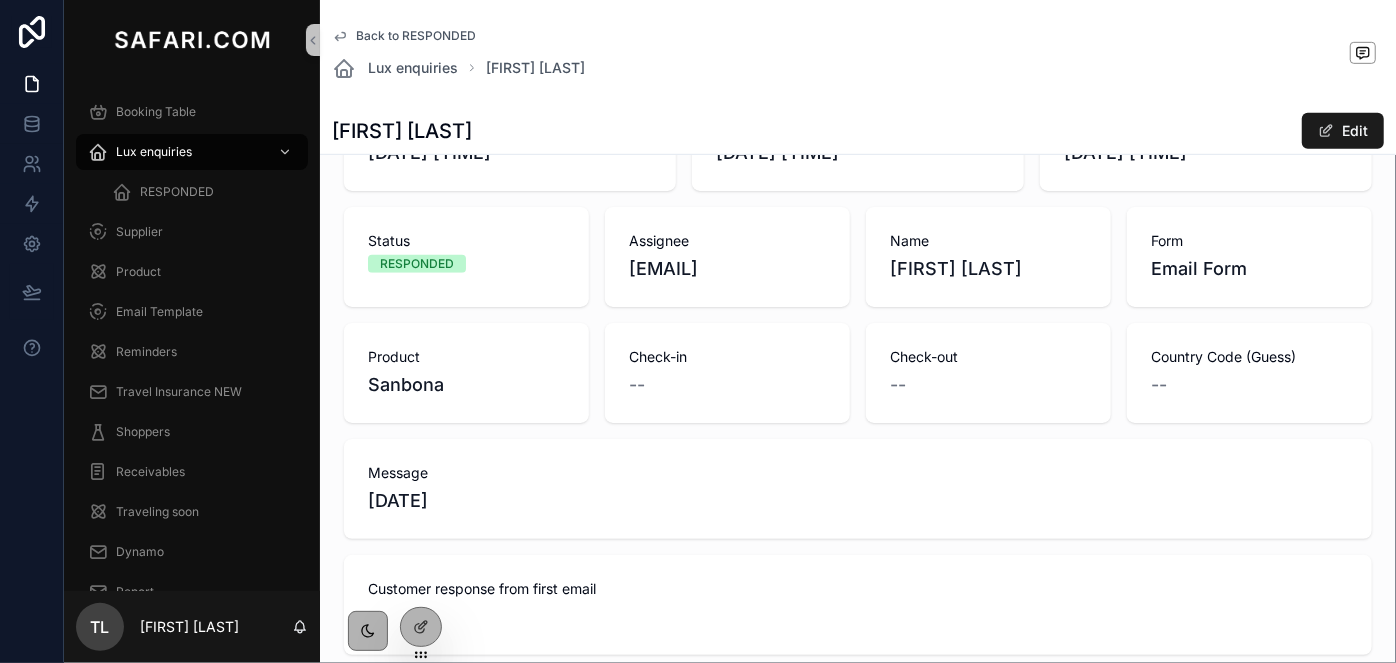 scroll, scrollTop: 636, scrollLeft: 0, axis: vertical 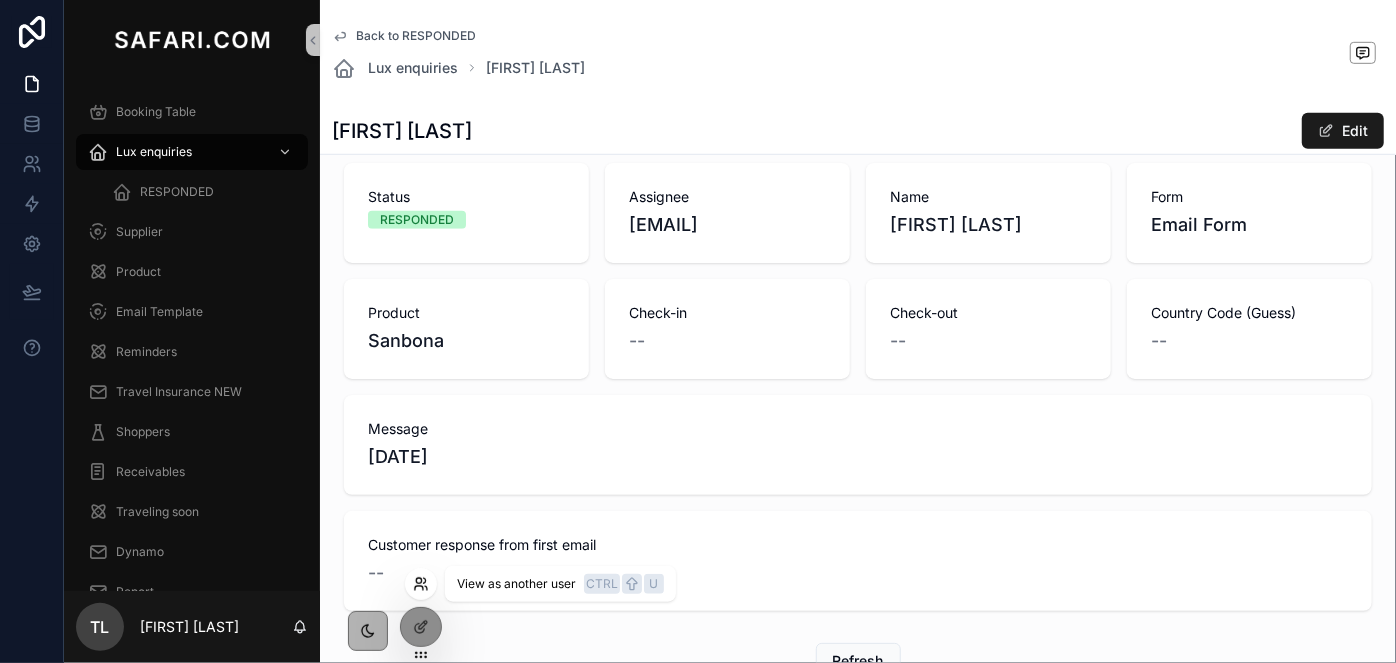 click 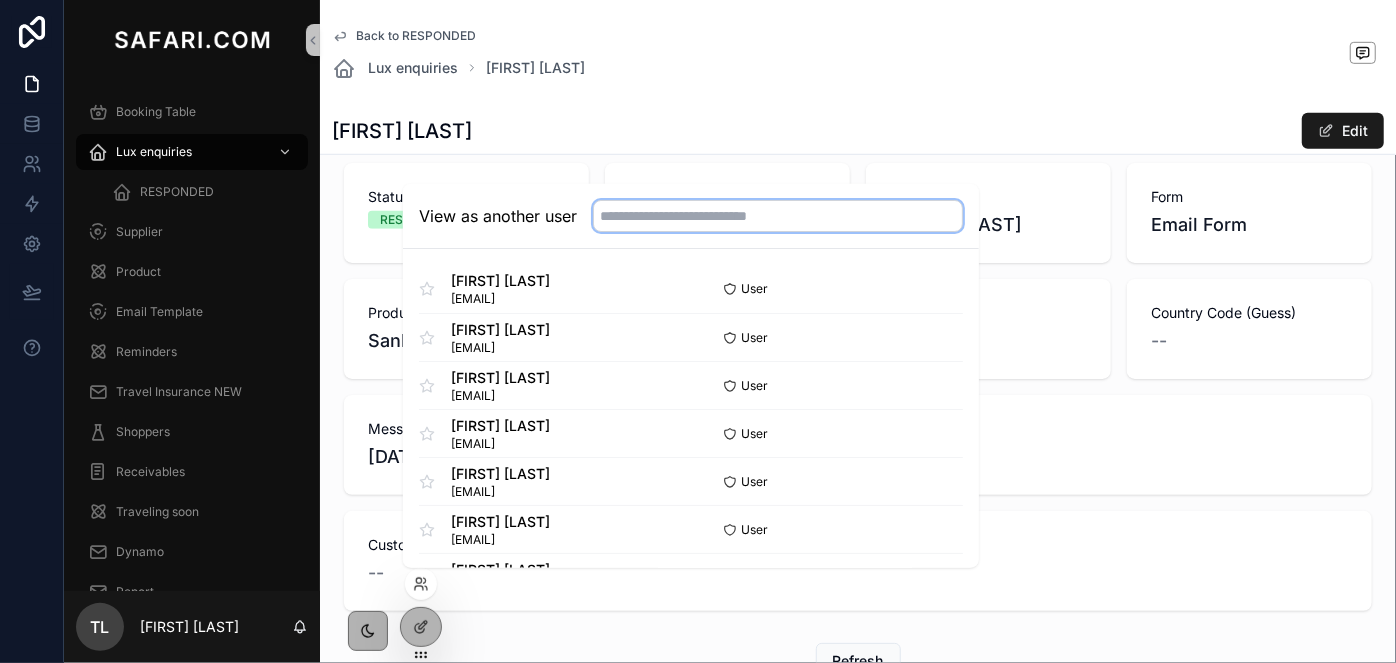 click at bounding box center [778, 216] 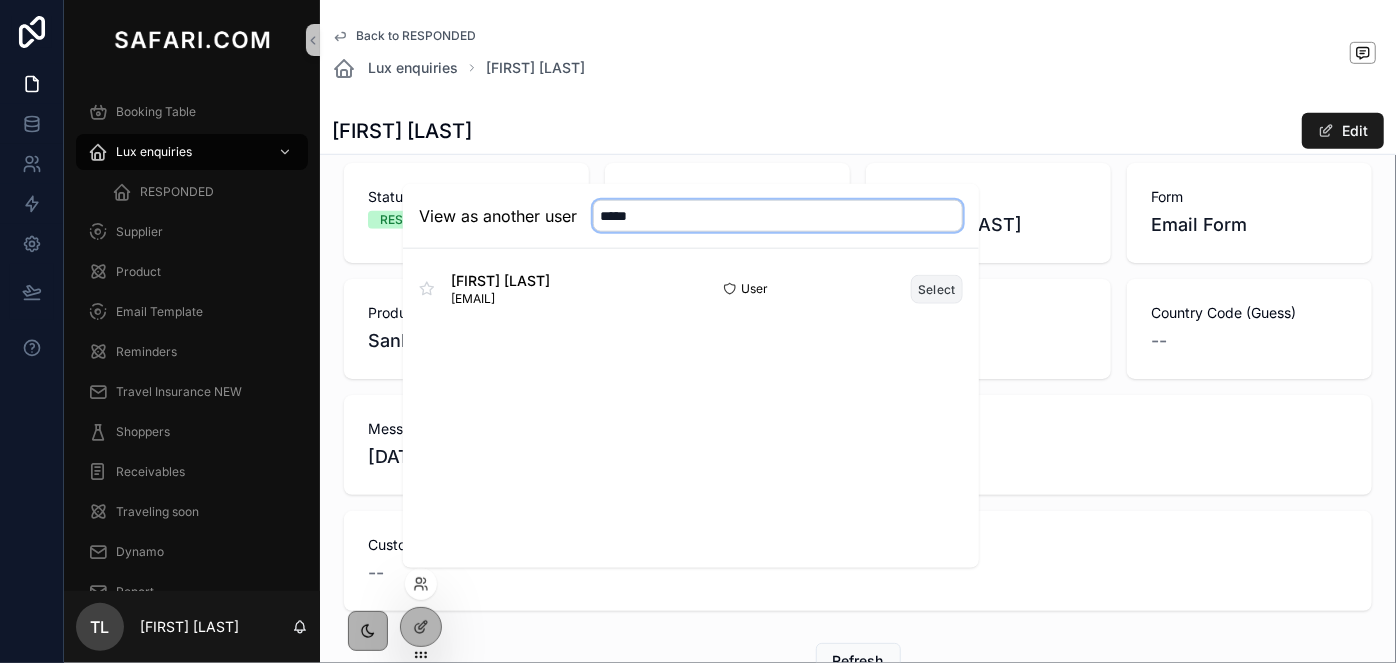 type on "*****" 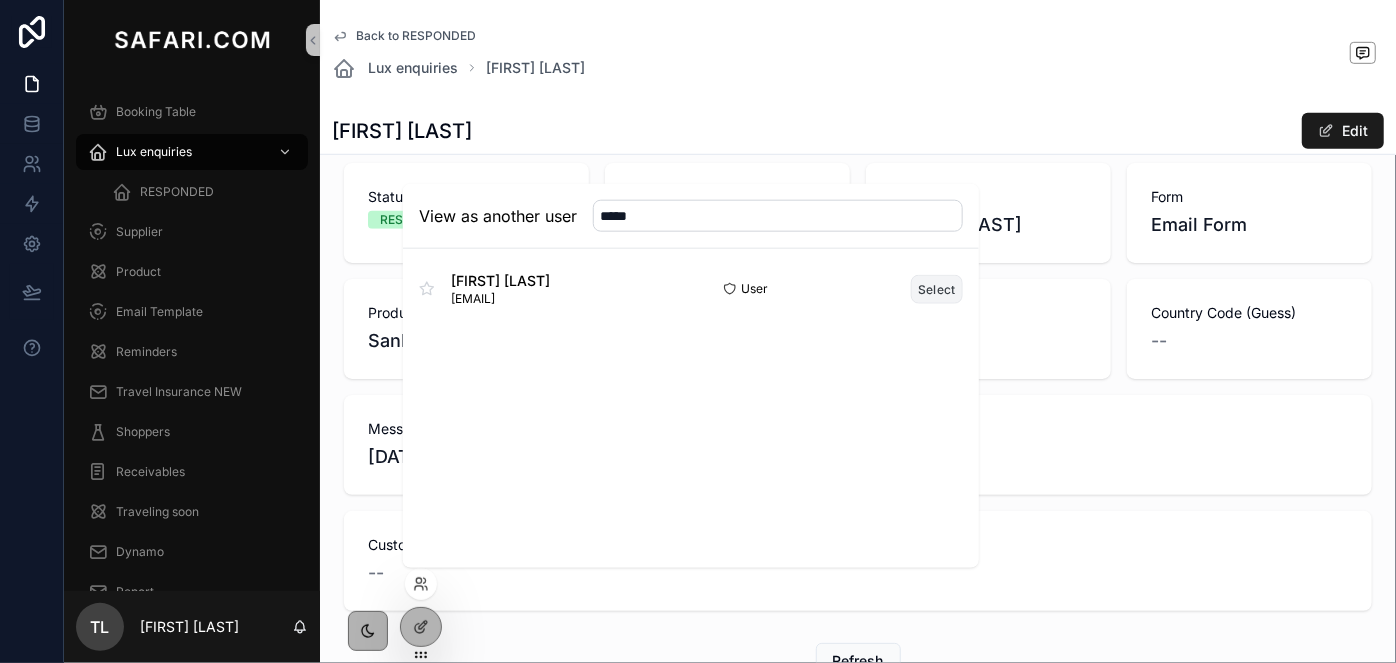 click on "Select" at bounding box center [937, 288] 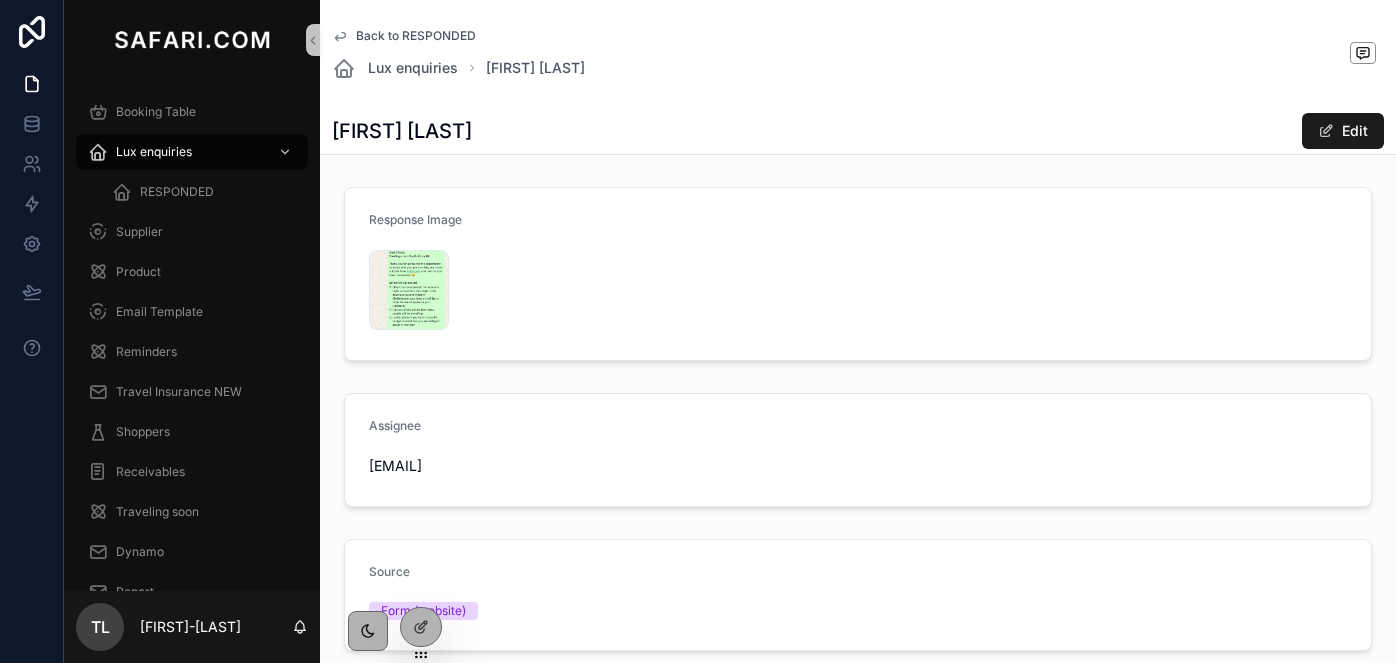 scroll, scrollTop: 0, scrollLeft: 0, axis: both 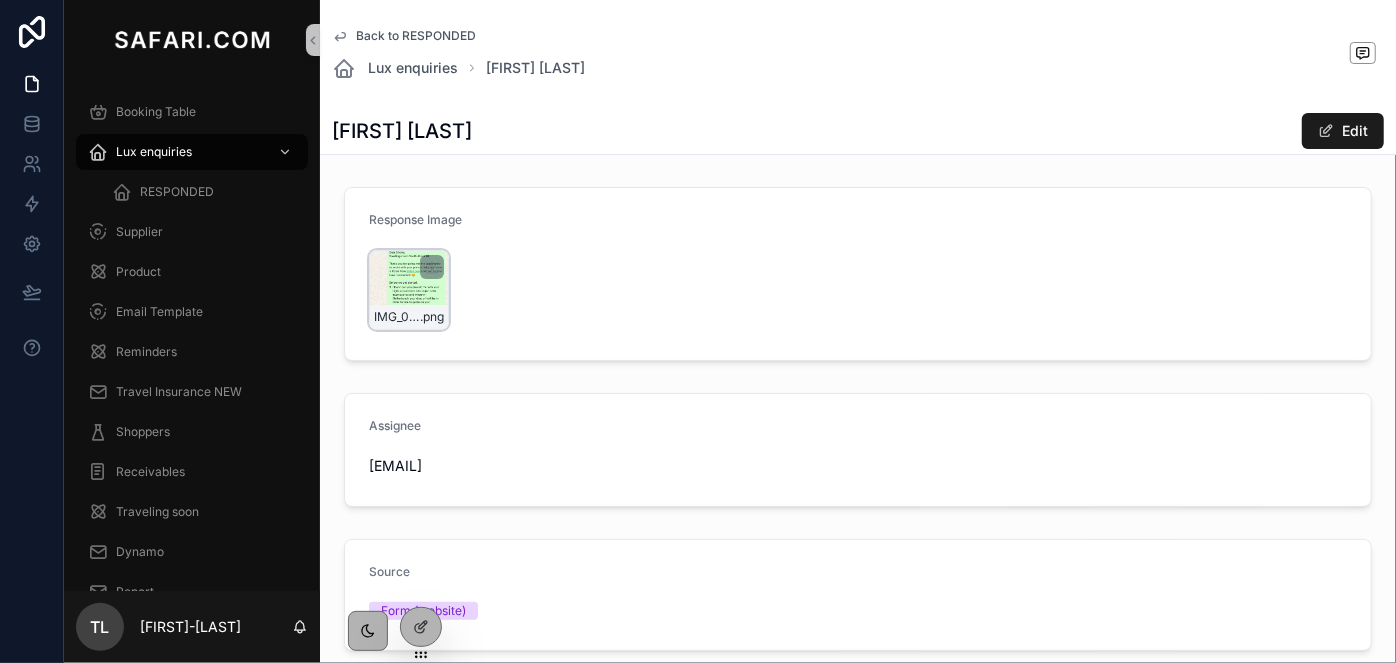 click on "IMG_0062 .png" at bounding box center [409, 290] 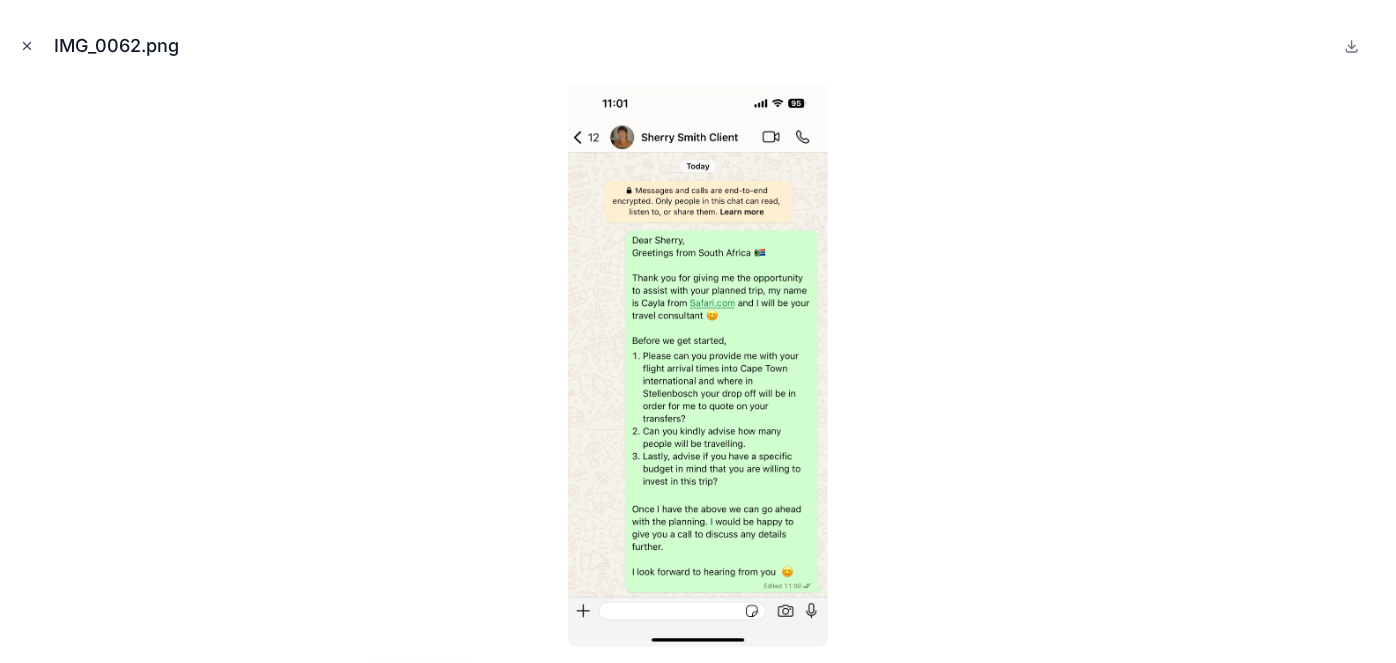 click 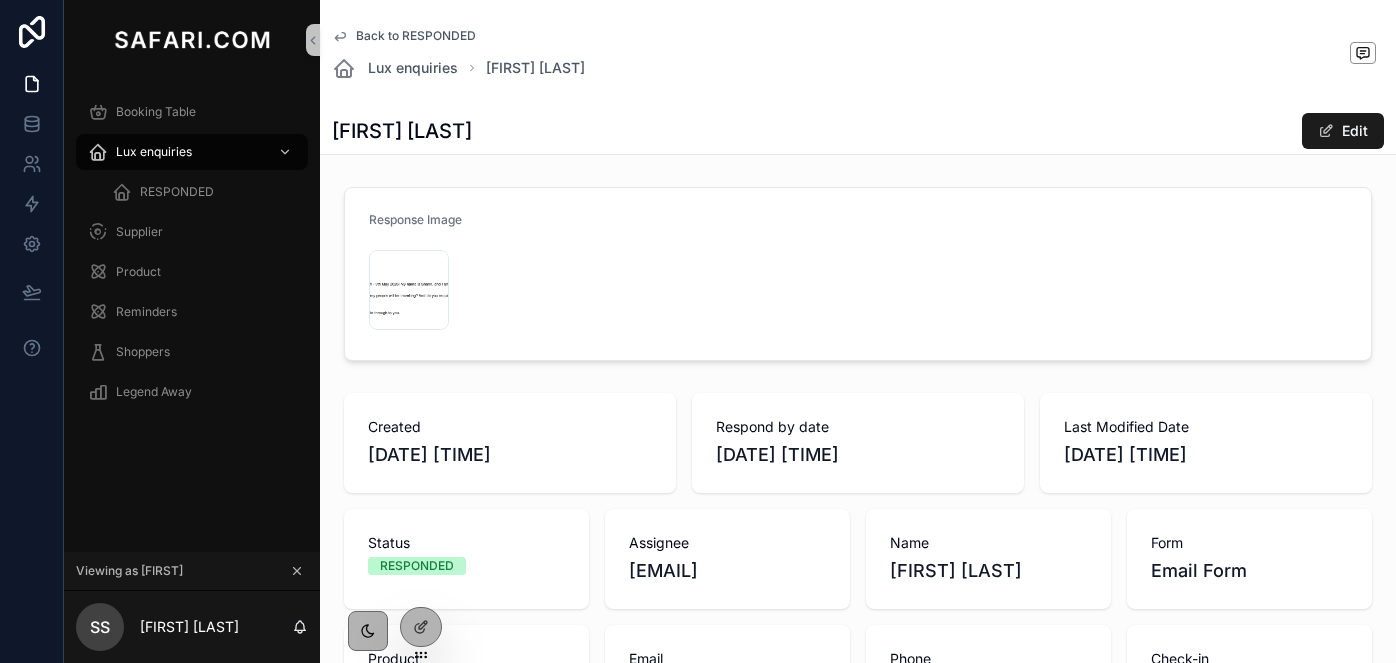 scroll, scrollTop: 0, scrollLeft: 0, axis: both 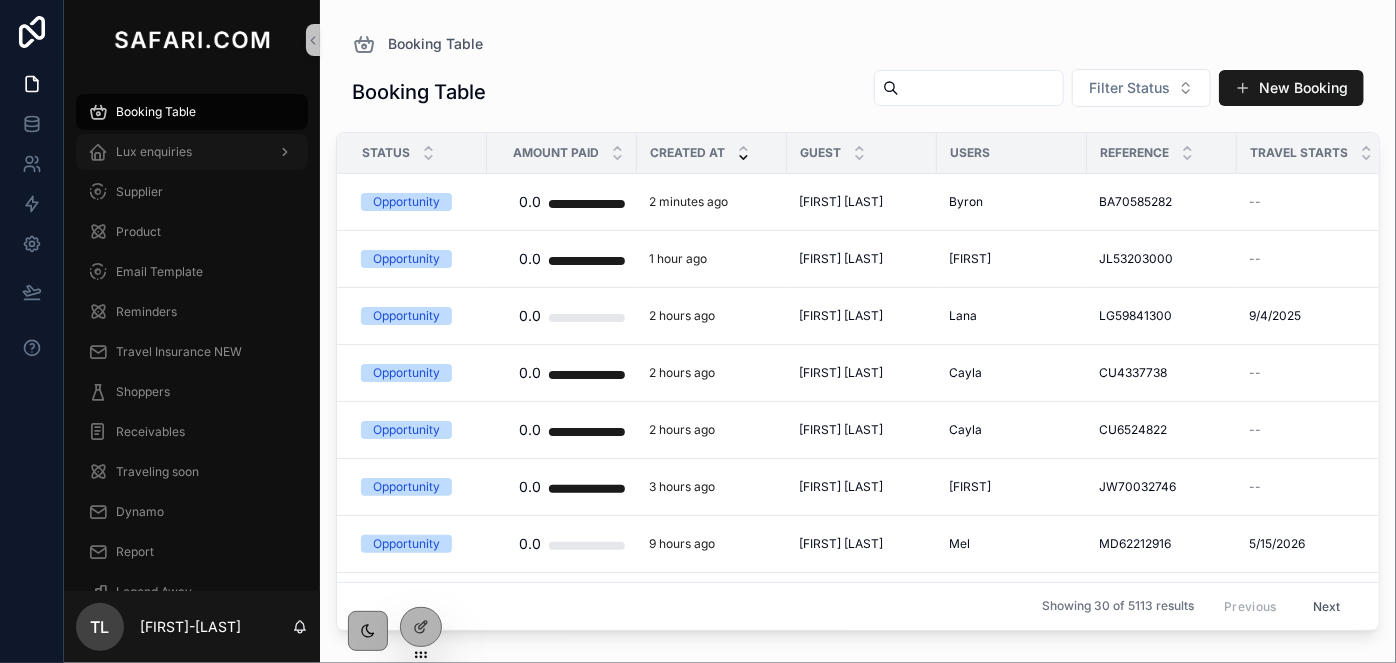 click on "Lux enquiries" at bounding box center (192, 152) 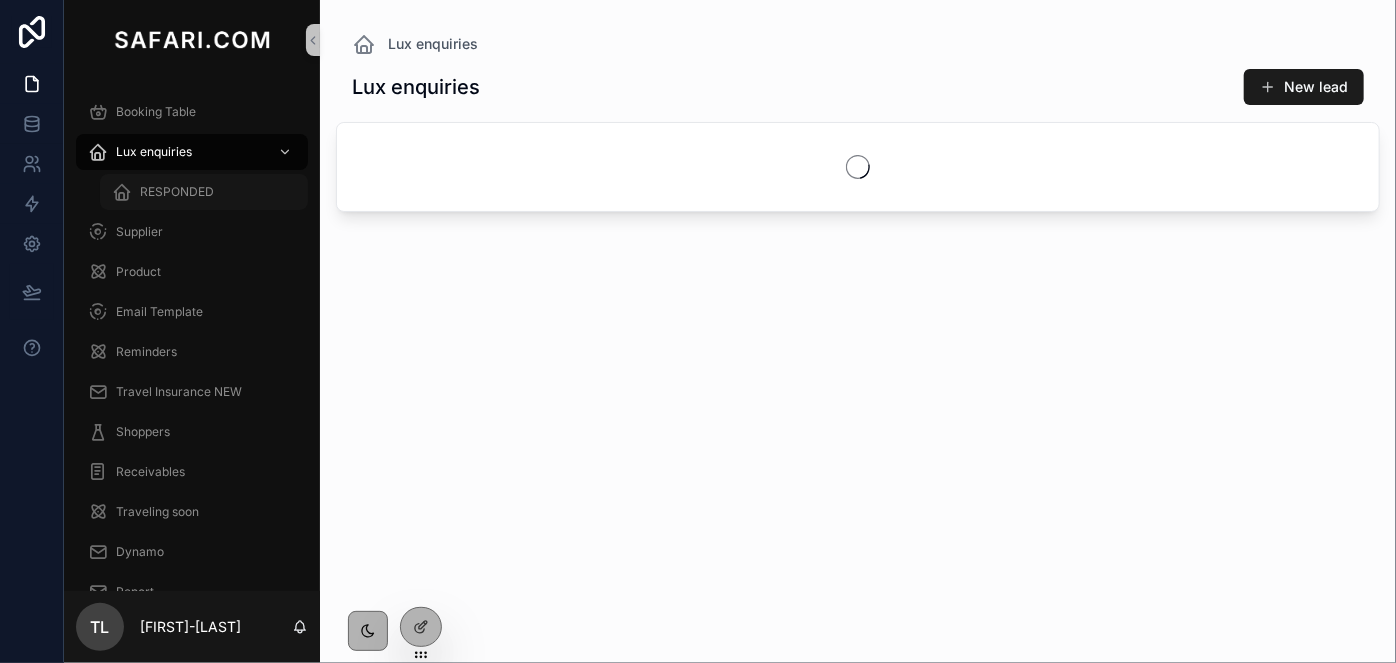click on "RESPONDED" at bounding box center (204, 192) 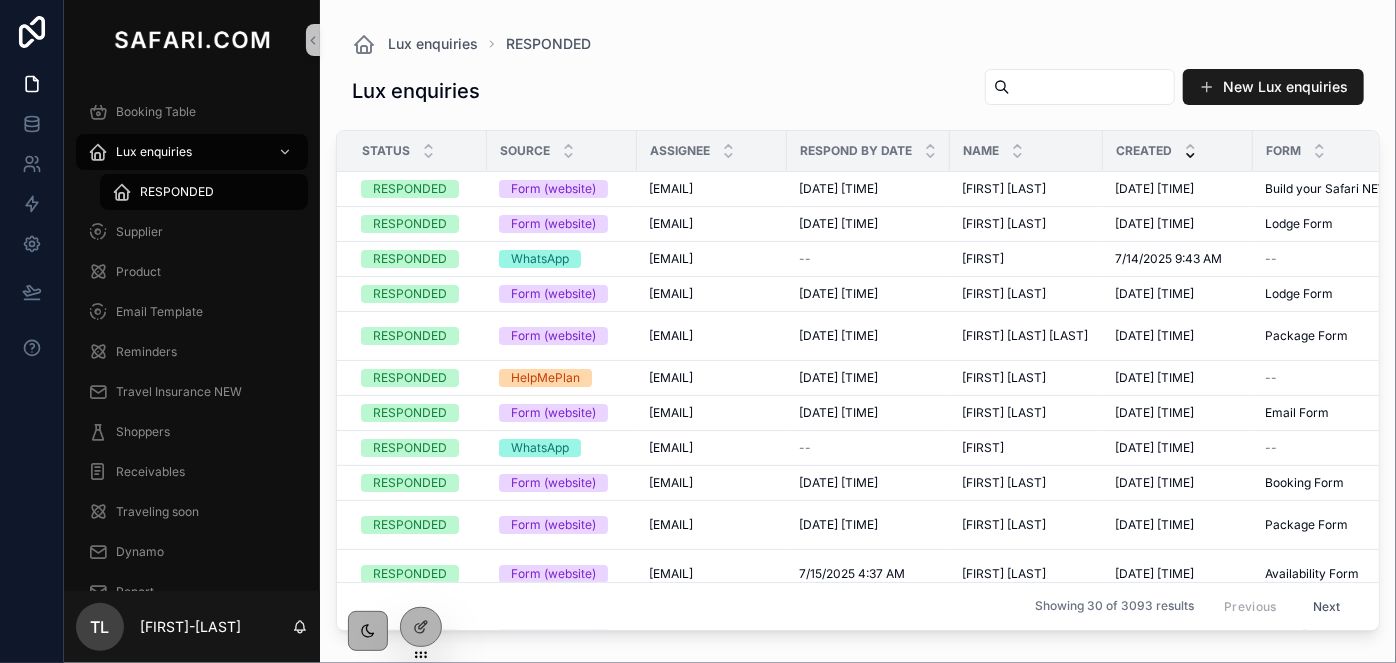 click at bounding box center [1092, 87] 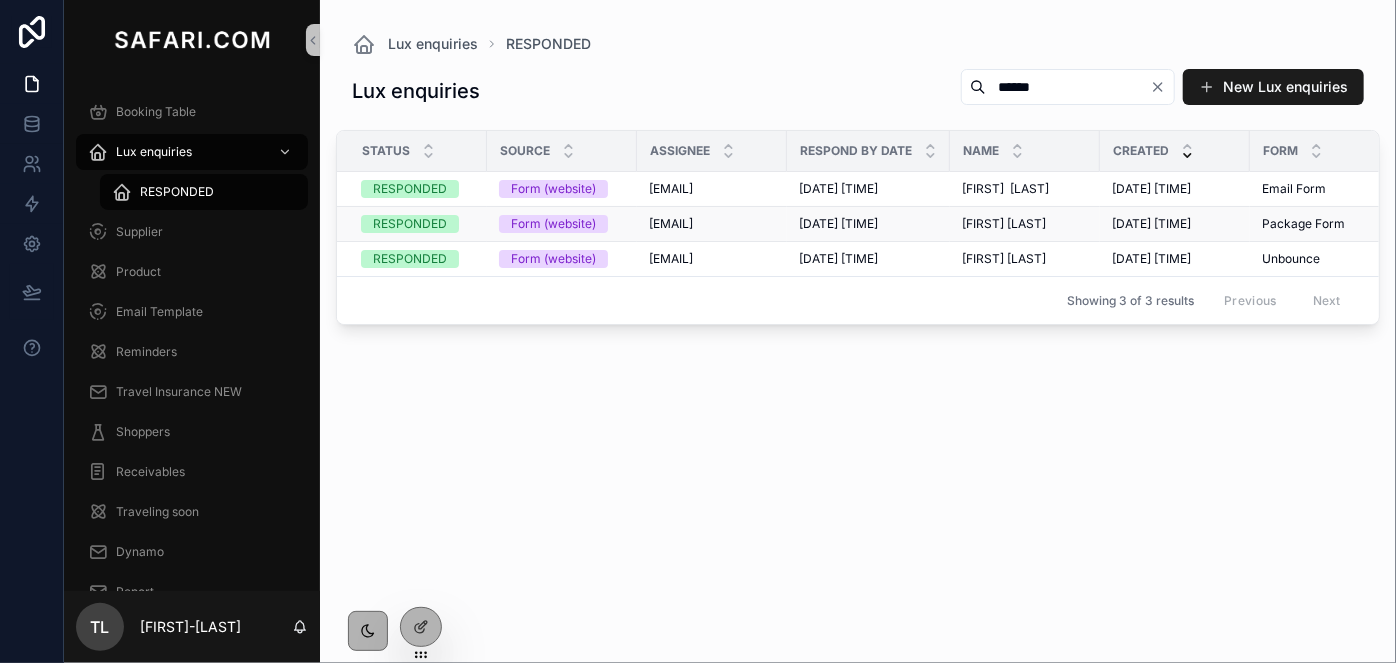 type on "******" 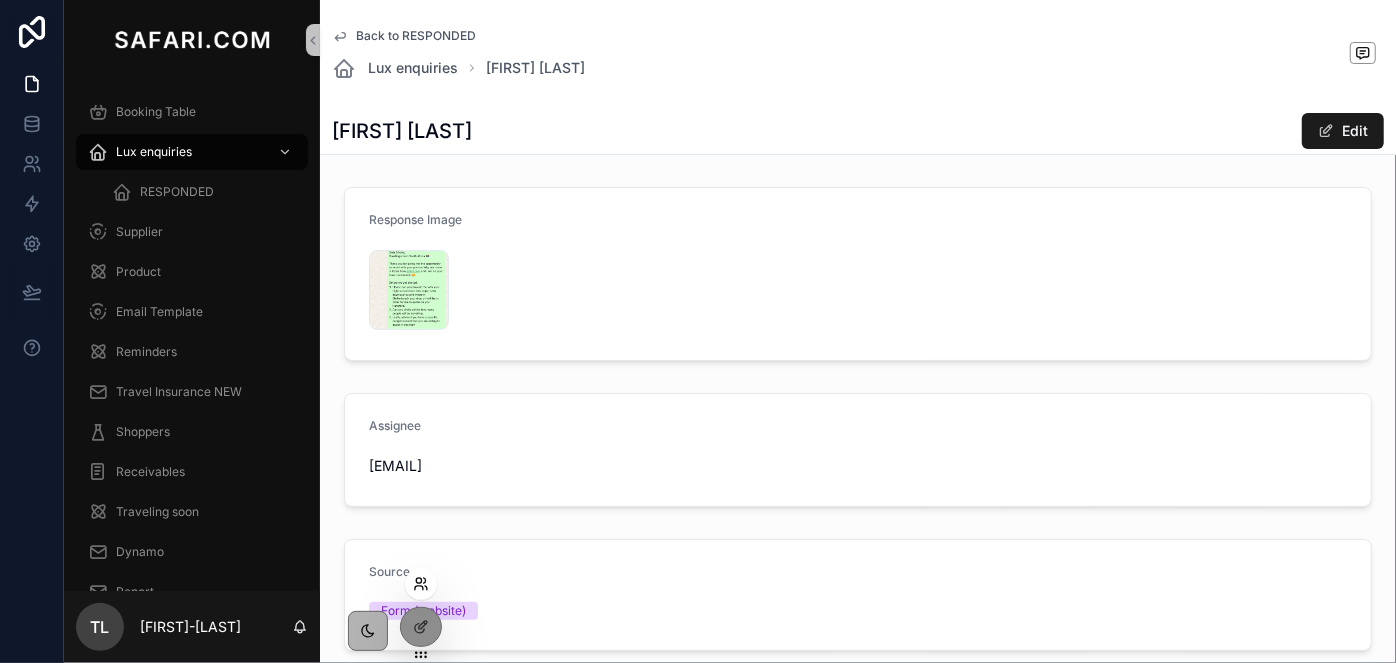 click 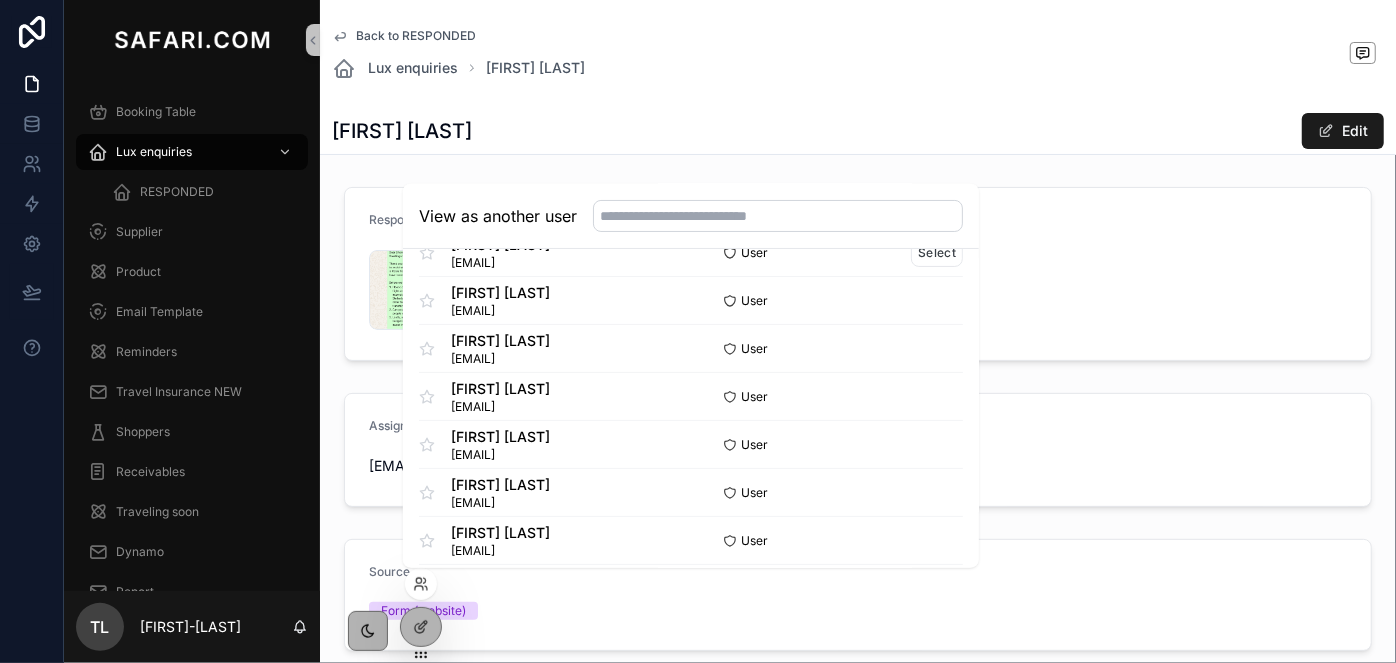 scroll, scrollTop: 272, scrollLeft: 0, axis: vertical 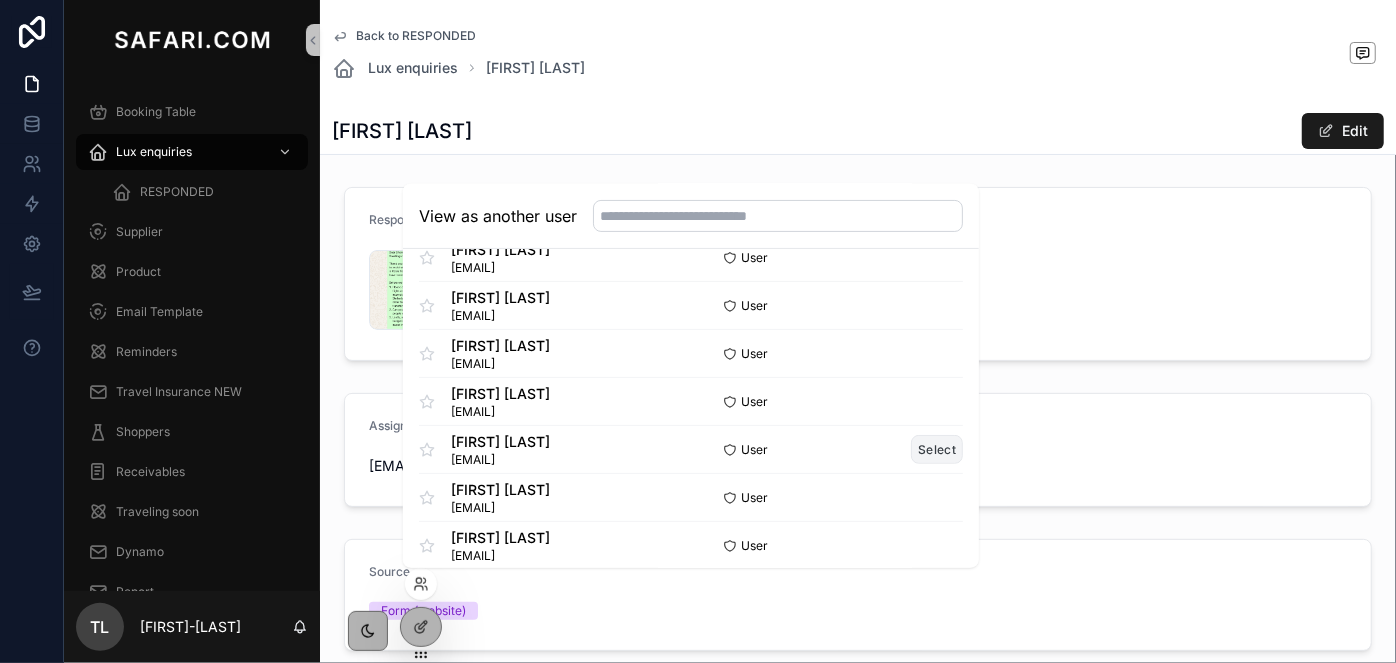 click on "Select" at bounding box center [937, 449] 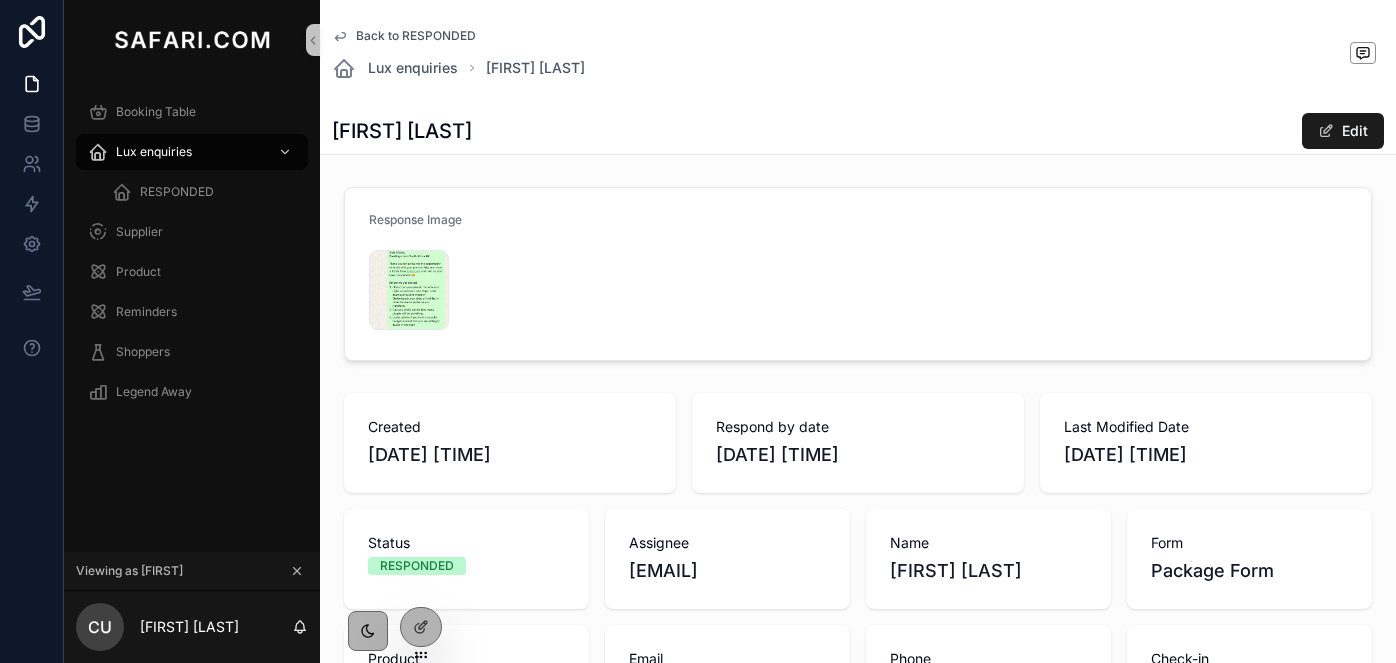 scroll, scrollTop: 0, scrollLeft: 0, axis: both 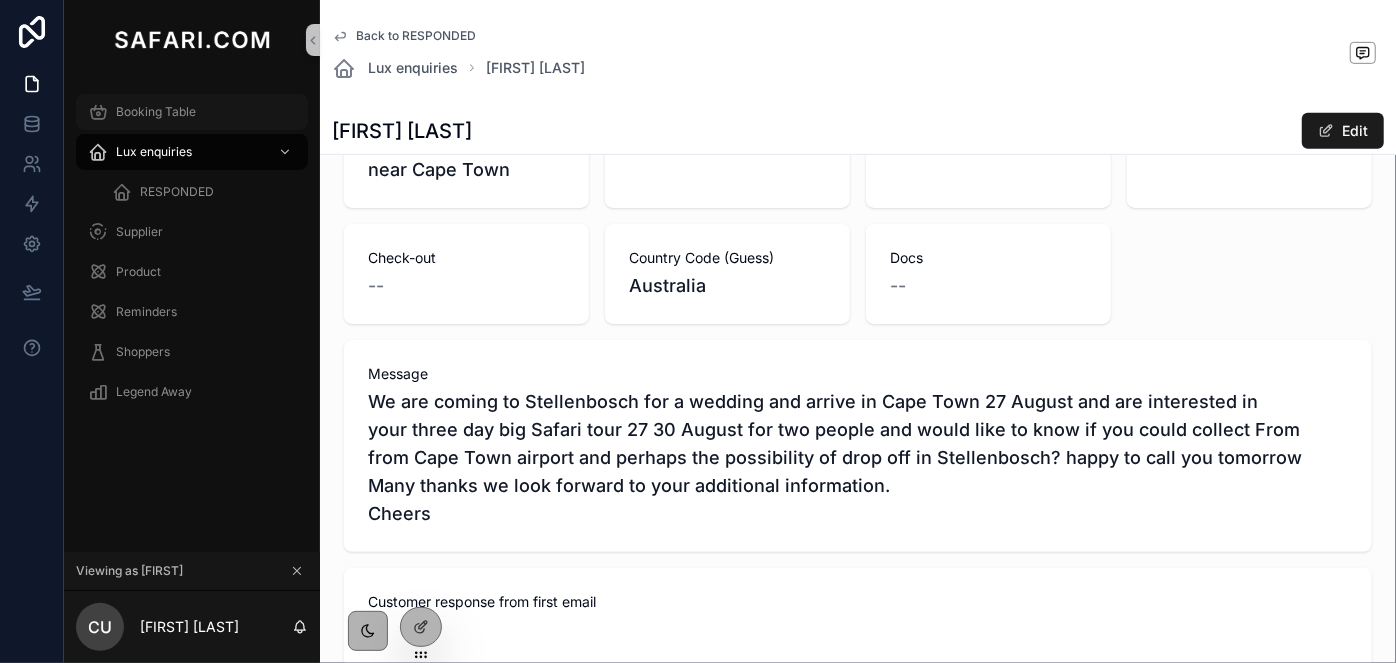 click on "Booking Table" at bounding box center [192, 112] 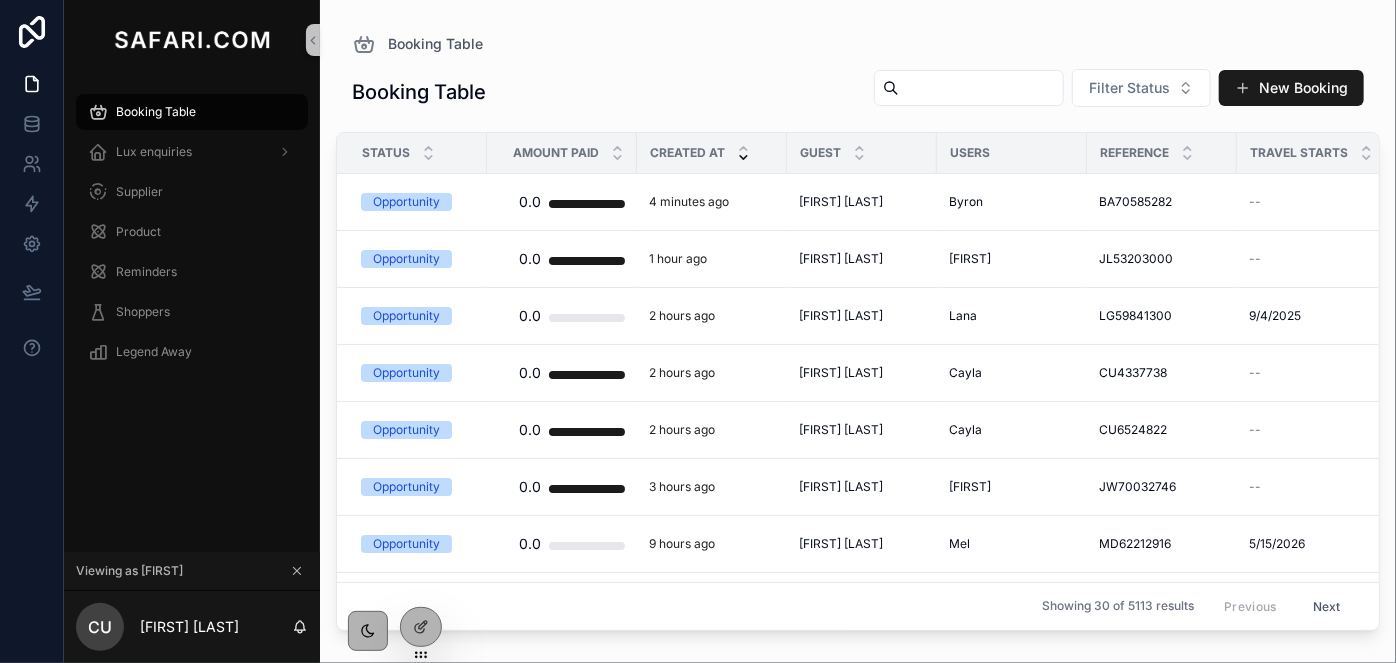 scroll, scrollTop: 0, scrollLeft: 0, axis: both 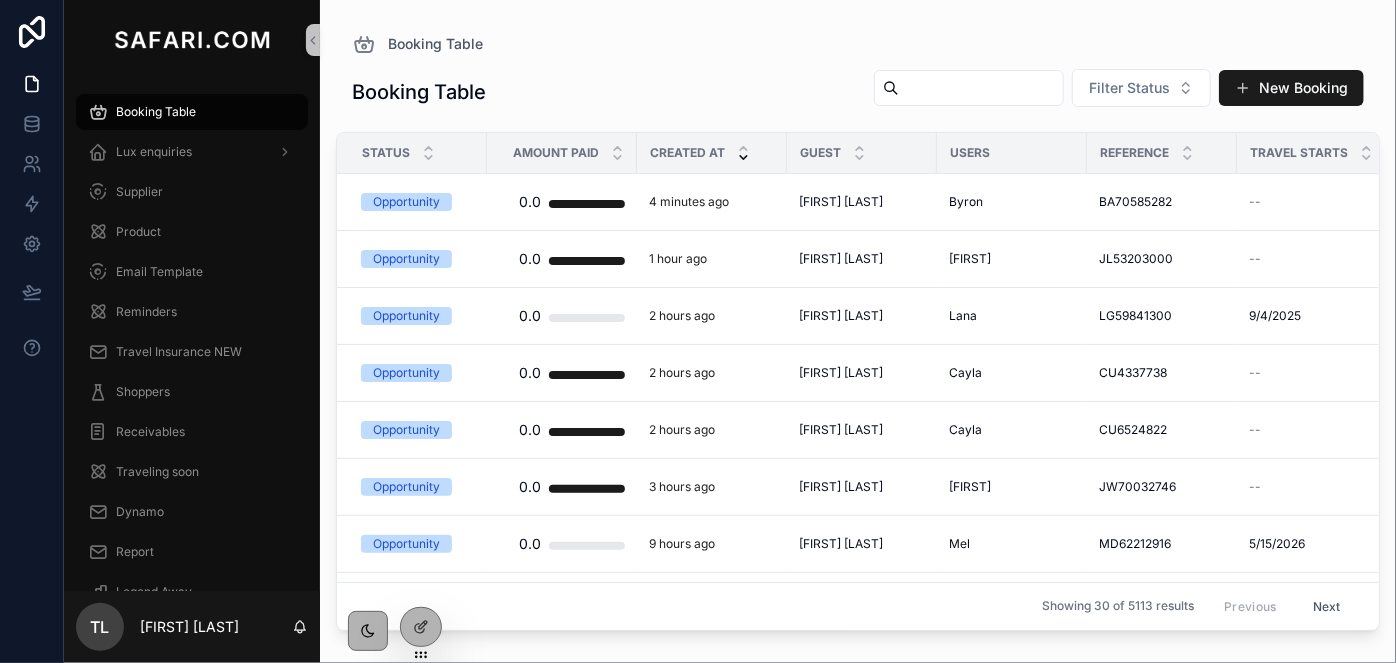 click at bounding box center (981, 88) 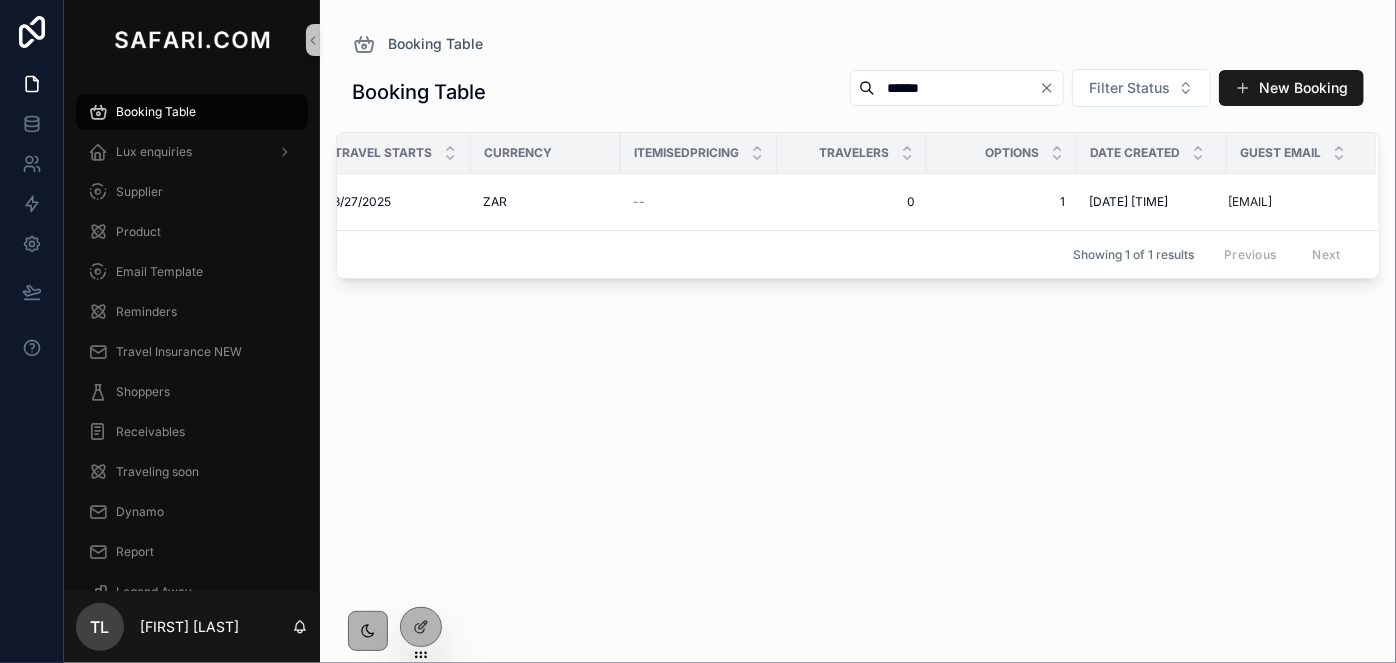 scroll, scrollTop: 0, scrollLeft: 0, axis: both 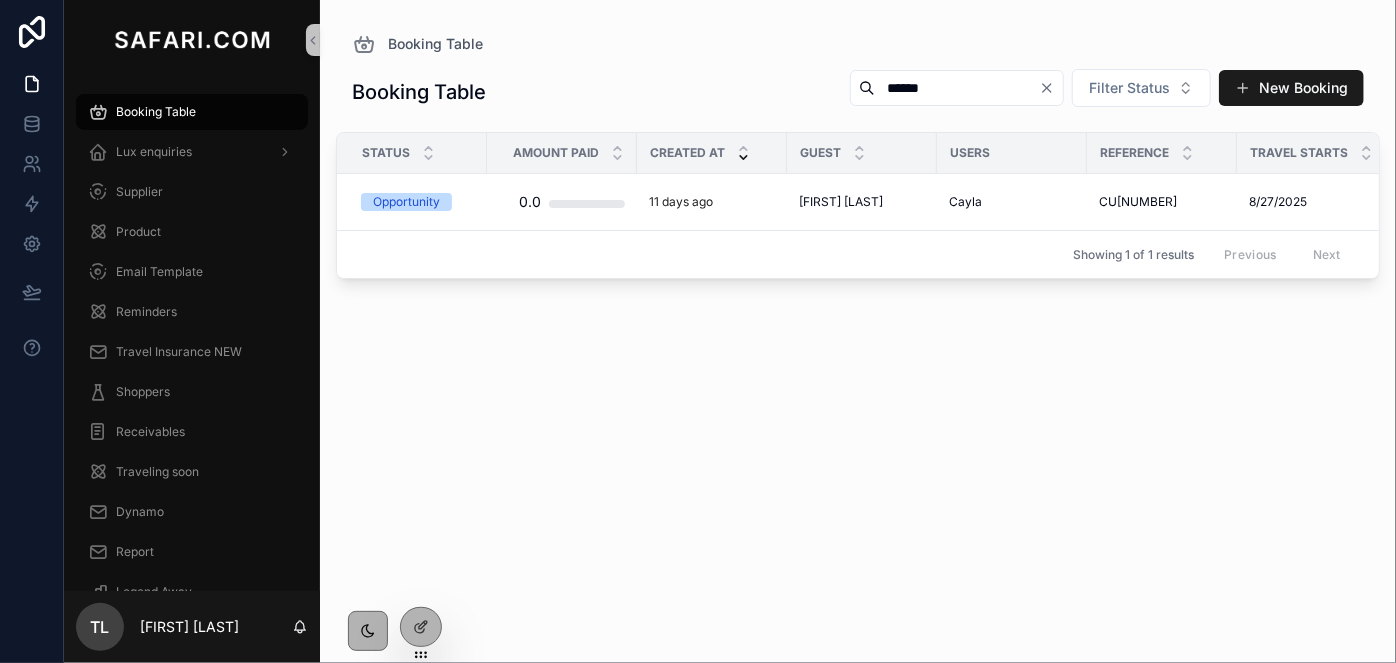 click on "******" at bounding box center [957, 88] 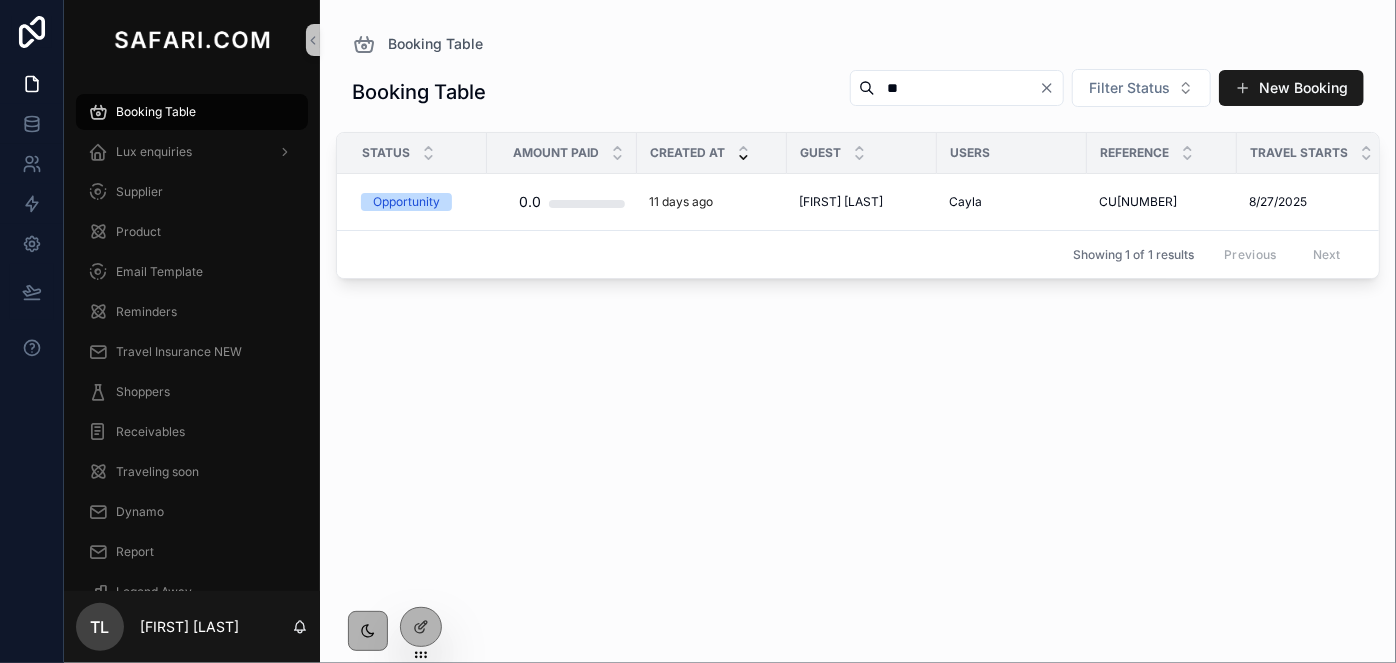 type on "*" 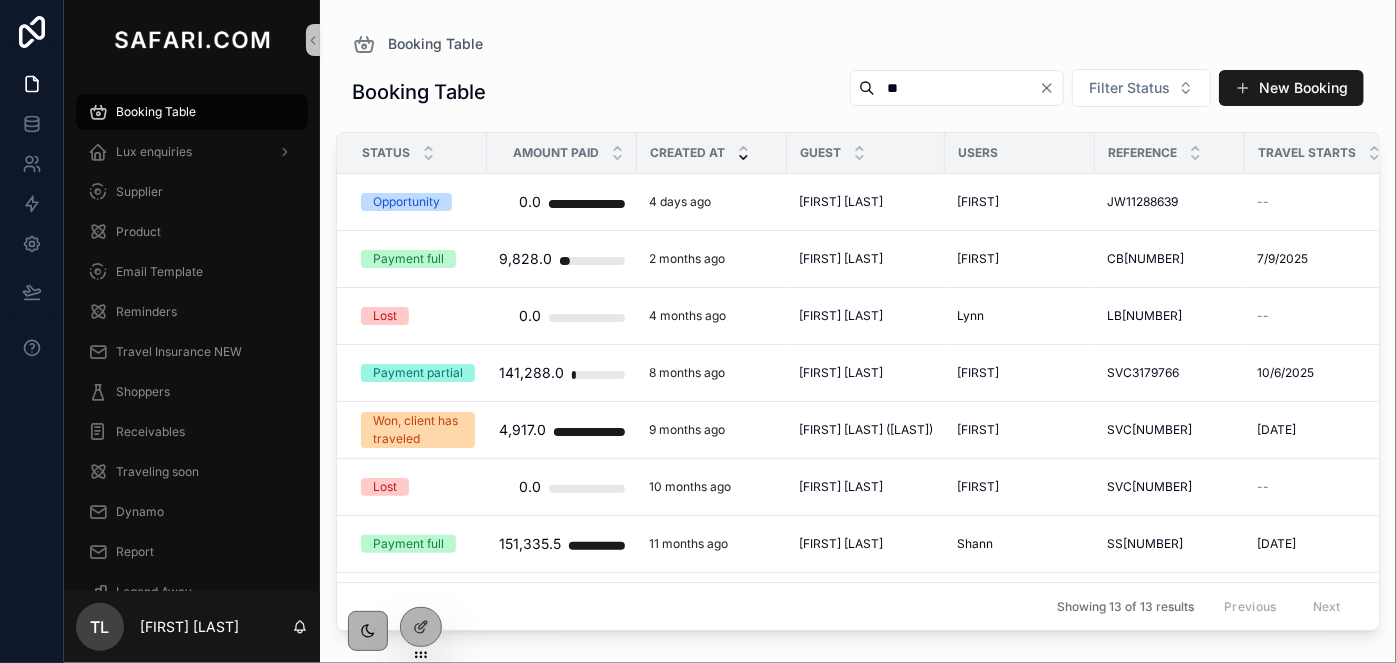 type on "*" 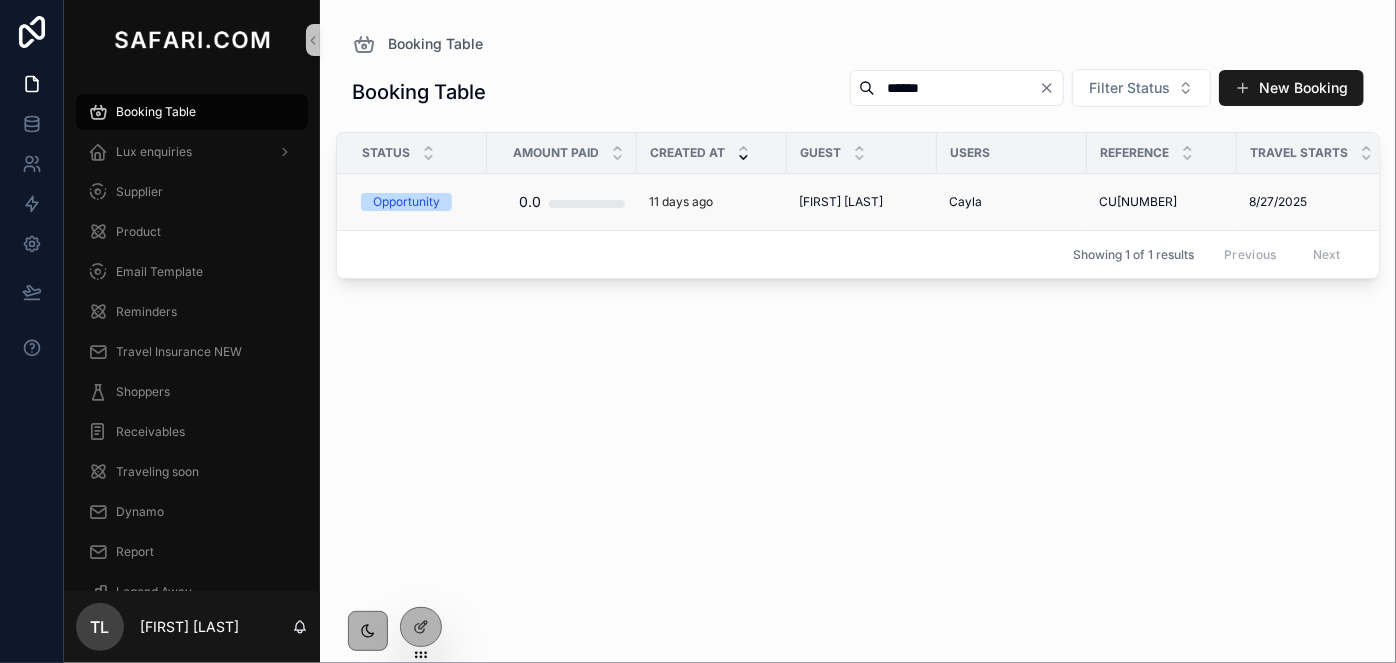 type on "******" 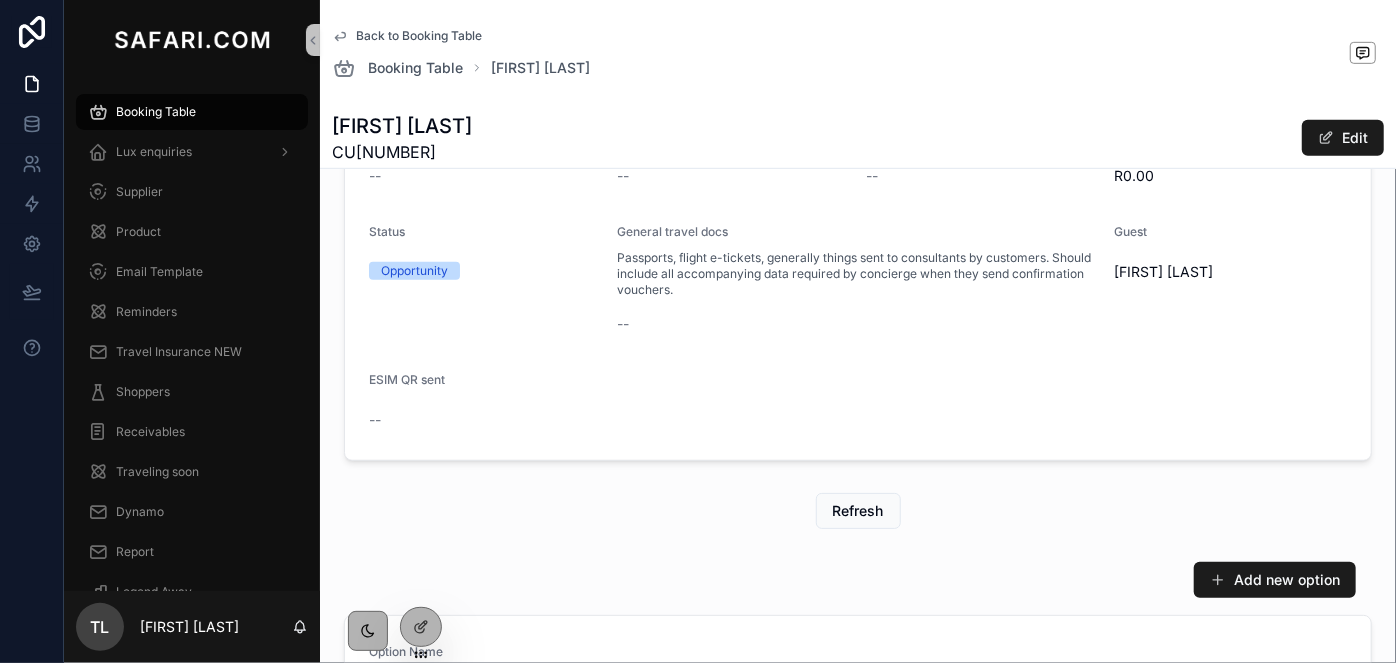 scroll, scrollTop: 1160, scrollLeft: 0, axis: vertical 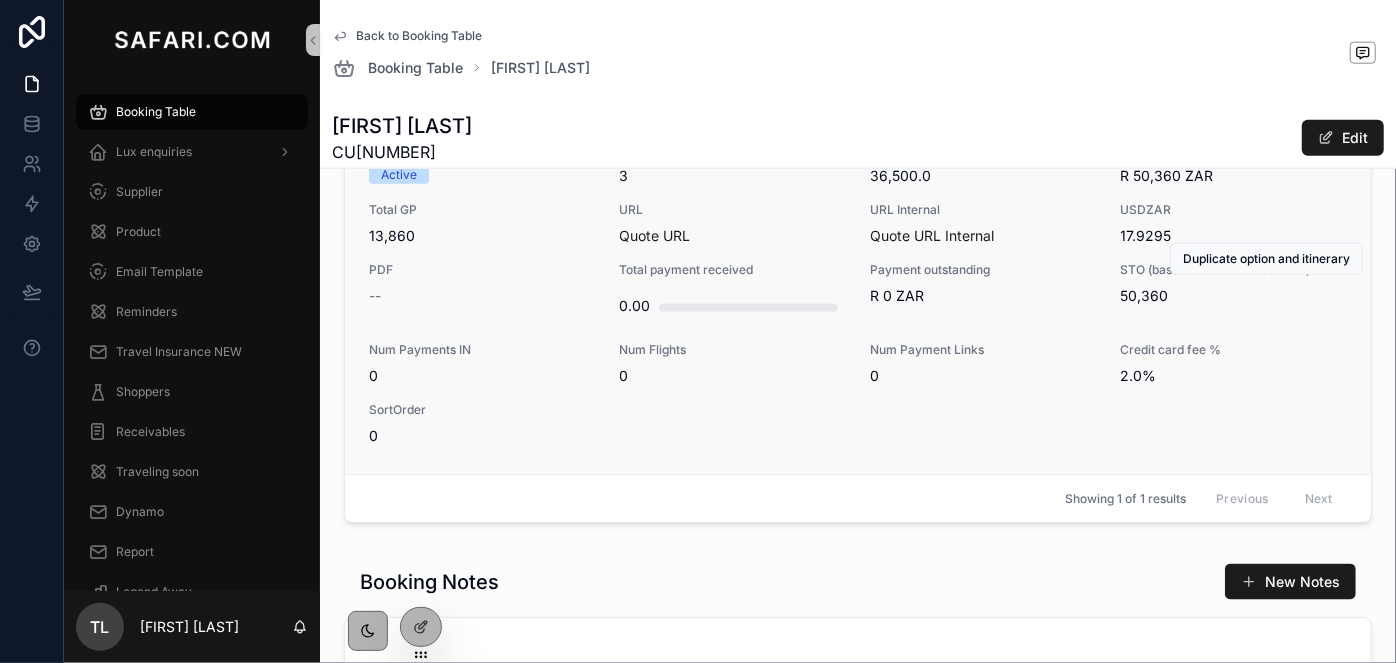 click on "Option Name Sanbona Dwyka Tented Lodge  Status Active Num Items 3 Total STO 36,500.0 Total RACK formatted R 50,360 ZAR Total GP 13,860 URL Quote URL URL Internal Quote URL Internal USDZAR 17.9295 PDF -- Total payment received 0.00 Payment outstanding R 0 ZAR STO (based on invoices received) 50,360 Num Payments IN 0 Num Flights 0 Num Payment Links 0 Credit card fee % 2.0% SortOrder 0" at bounding box center [858, 255] 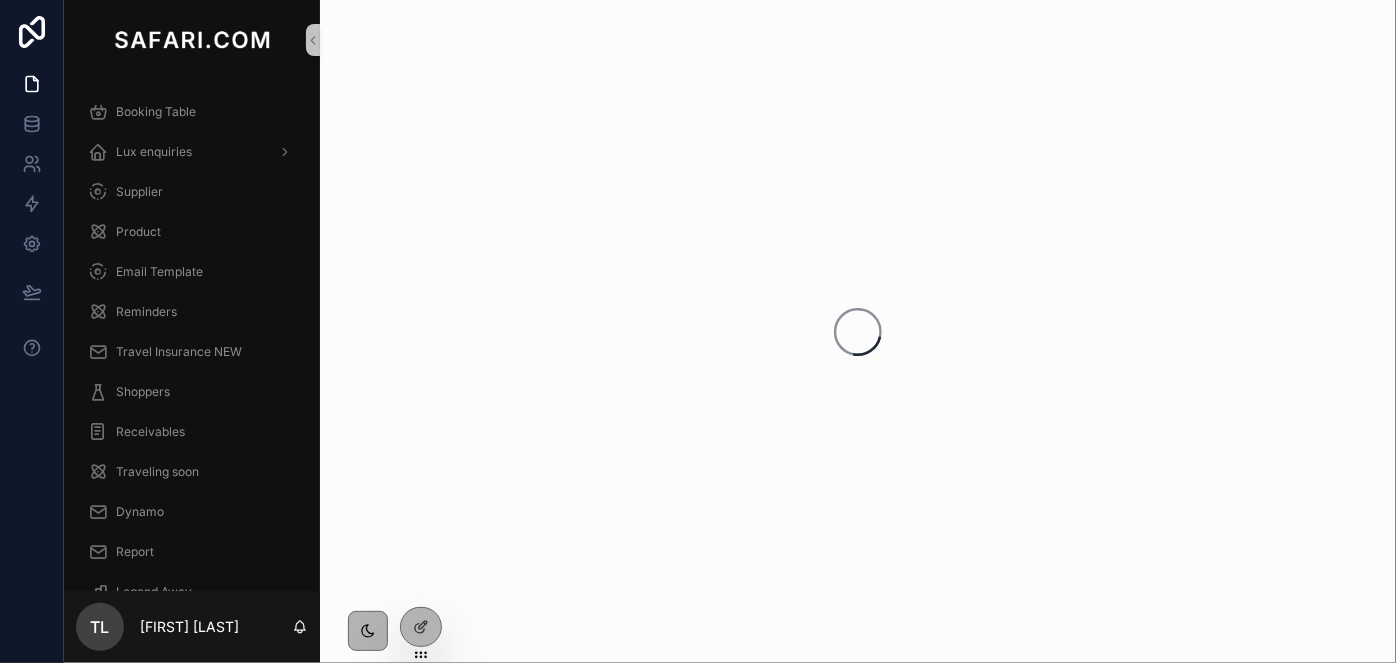 scroll, scrollTop: 0, scrollLeft: 0, axis: both 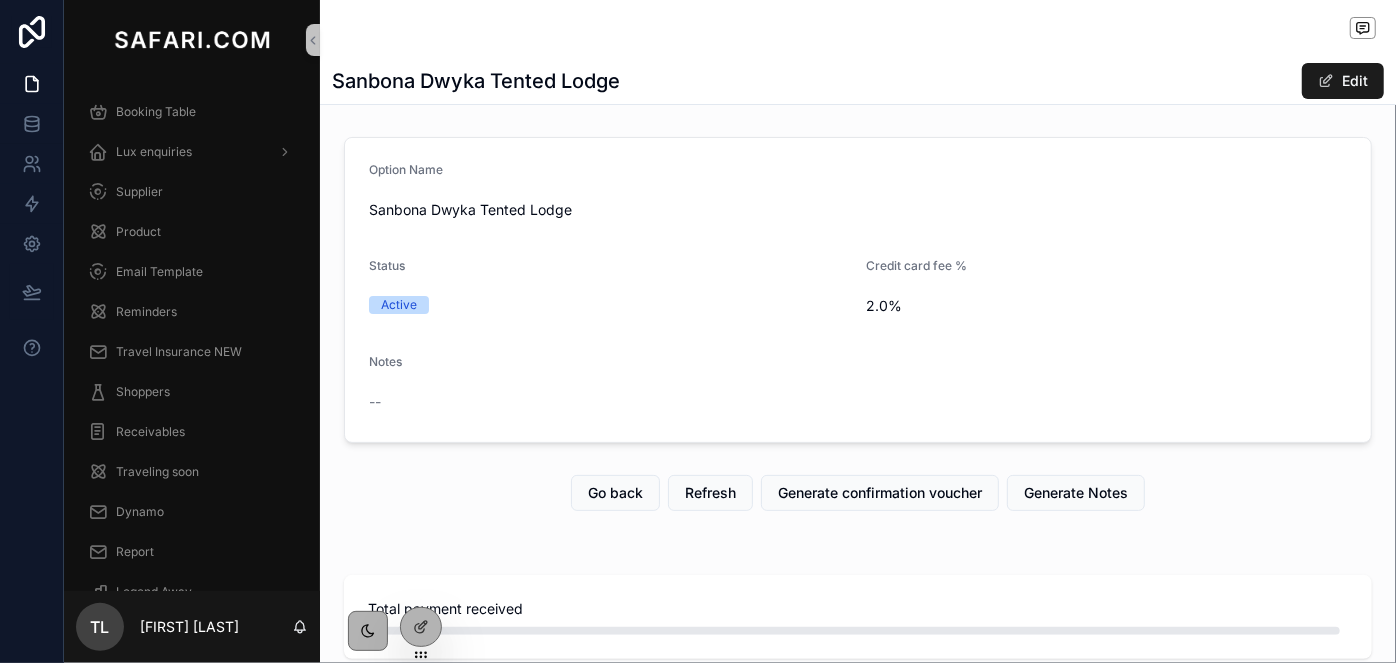 click on "Go back Refresh Generate confirmation voucher Generate Notes" at bounding box center (858, 493) 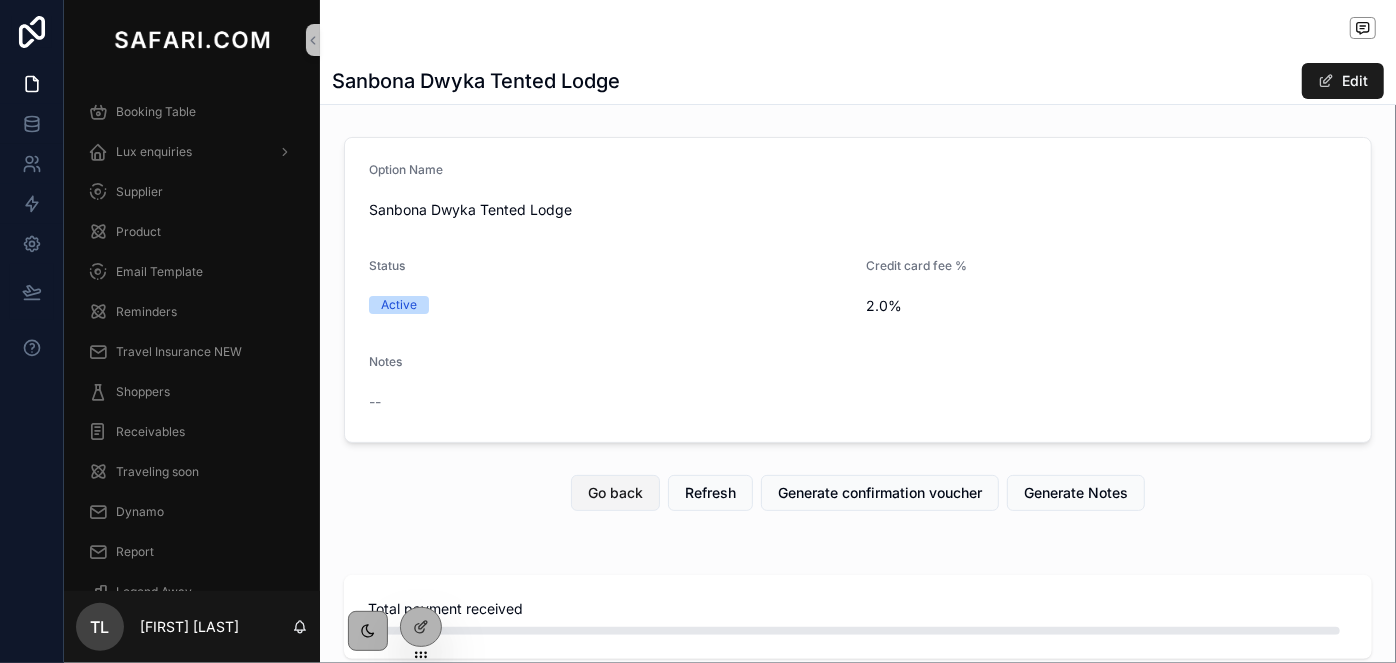 click on "Go back" at bounding box center [615, 493] 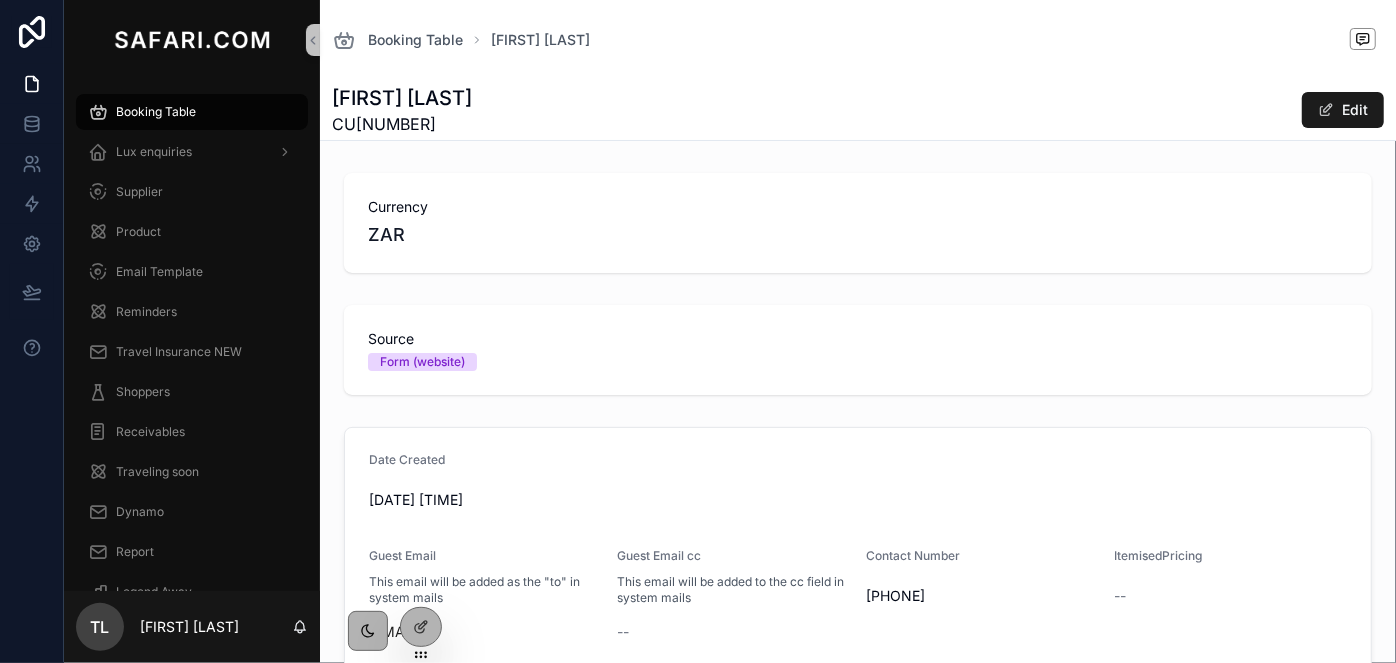 click on "CU56120730" at bounding box center [402, 124] 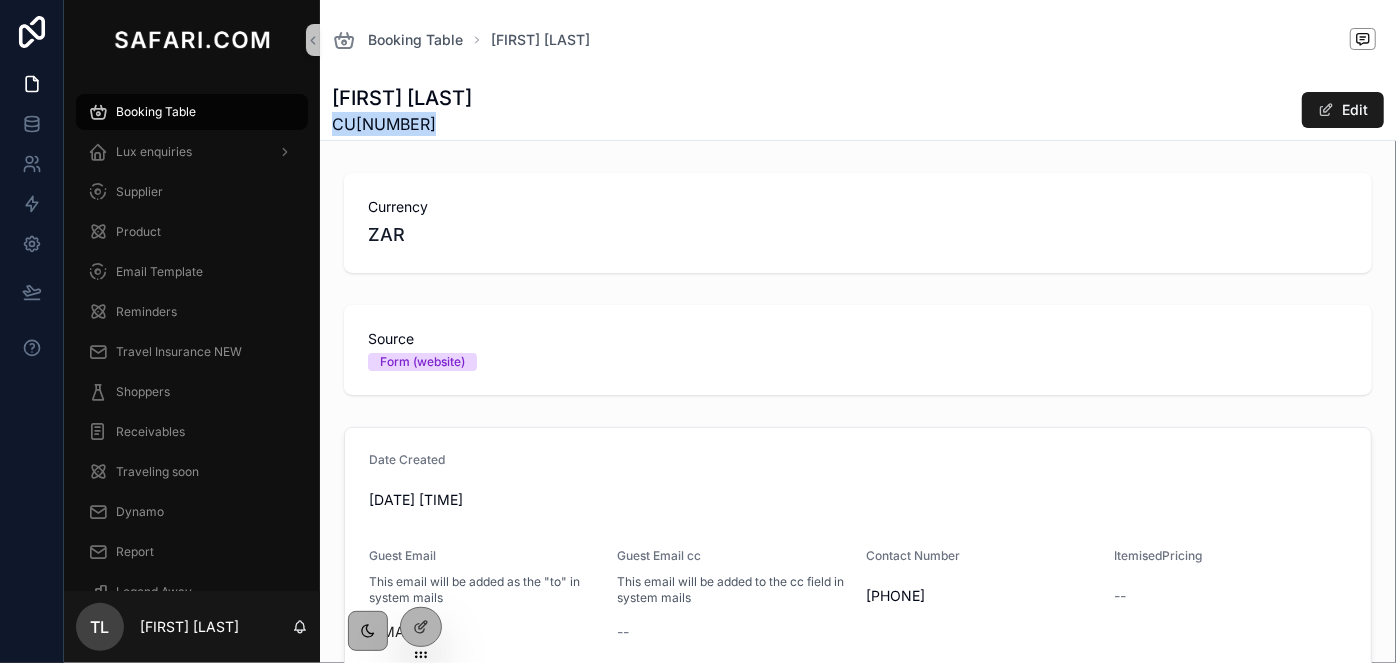 click on "CU56120730" at bounding box center (402, 124) 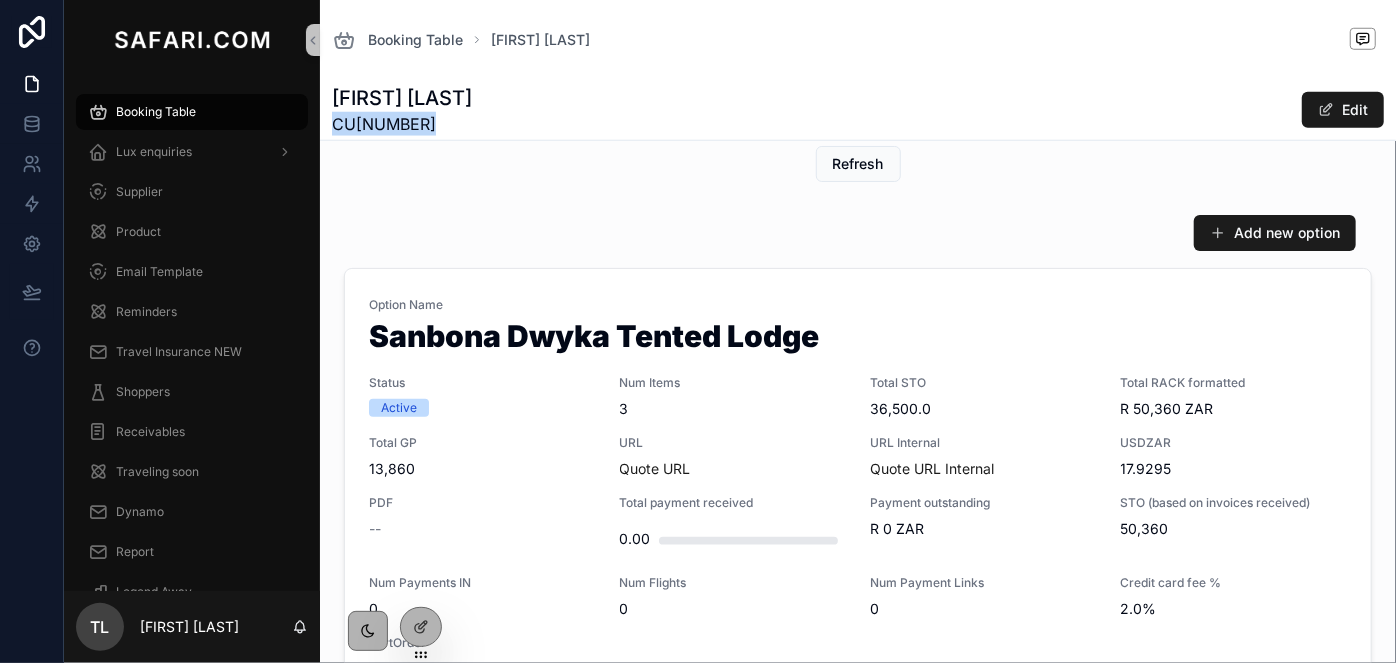 scroll, scrollTop: 909, scrollLeft: 0, axis: vertical 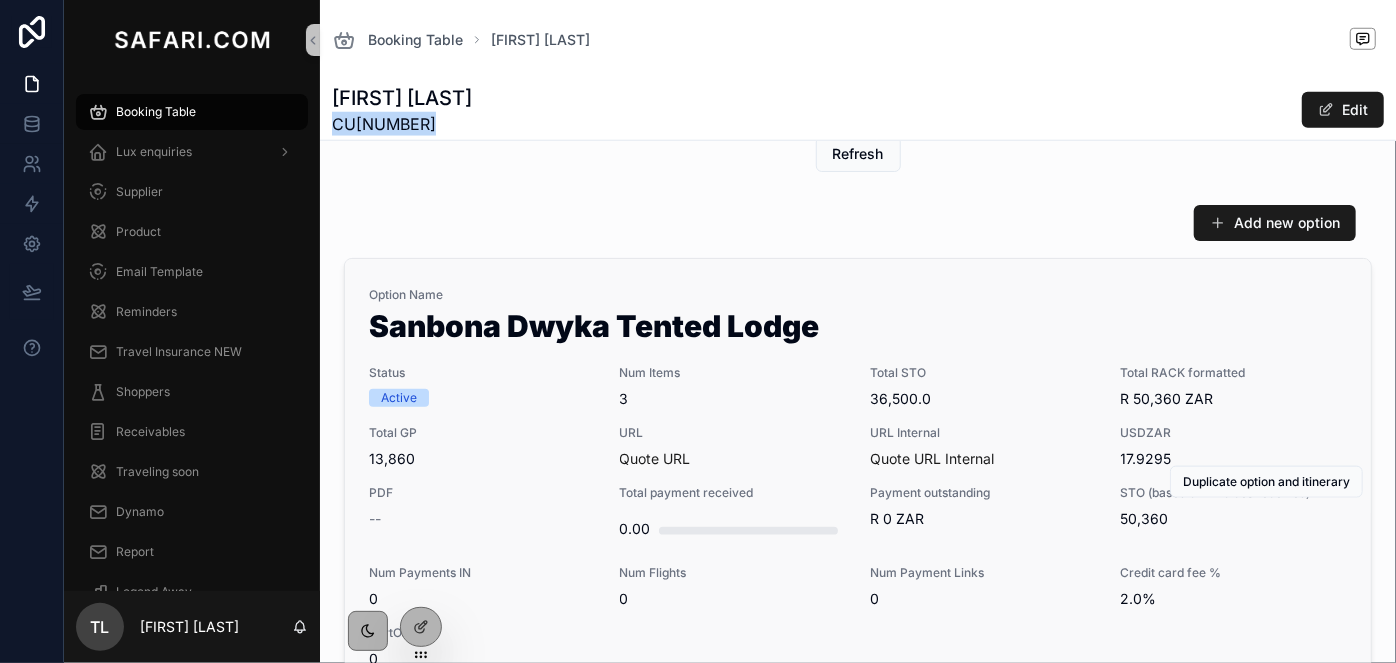click on "Total GP" at bounding box center (482, 433) 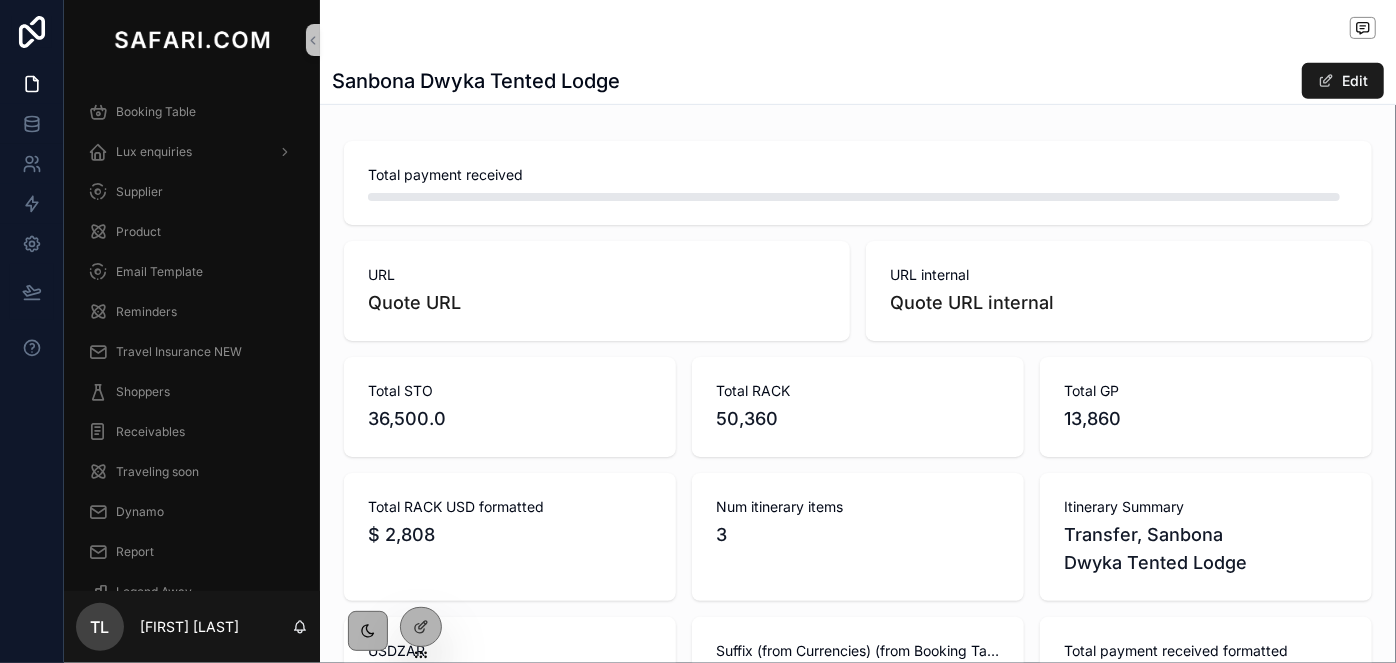scroll, scrollTop: 454, scrollLeft: 0, axis: vertical 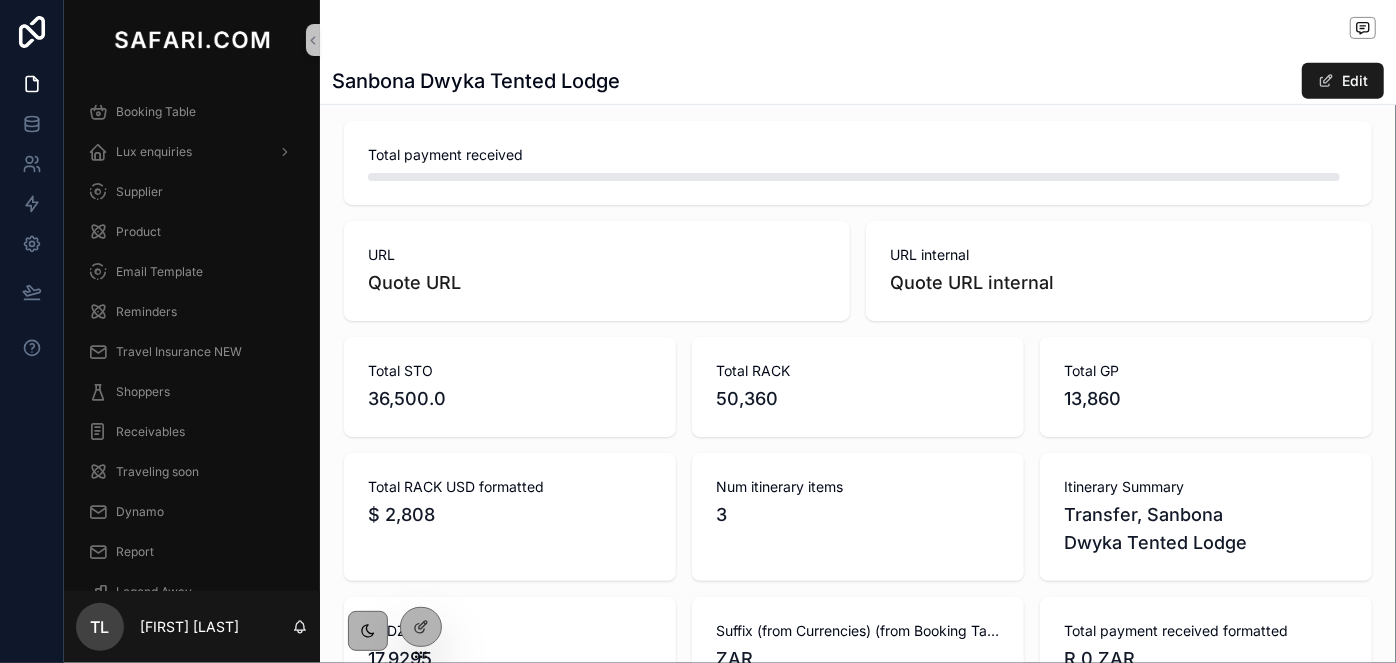 click on "13,860" at bounding box center (1206, 399) 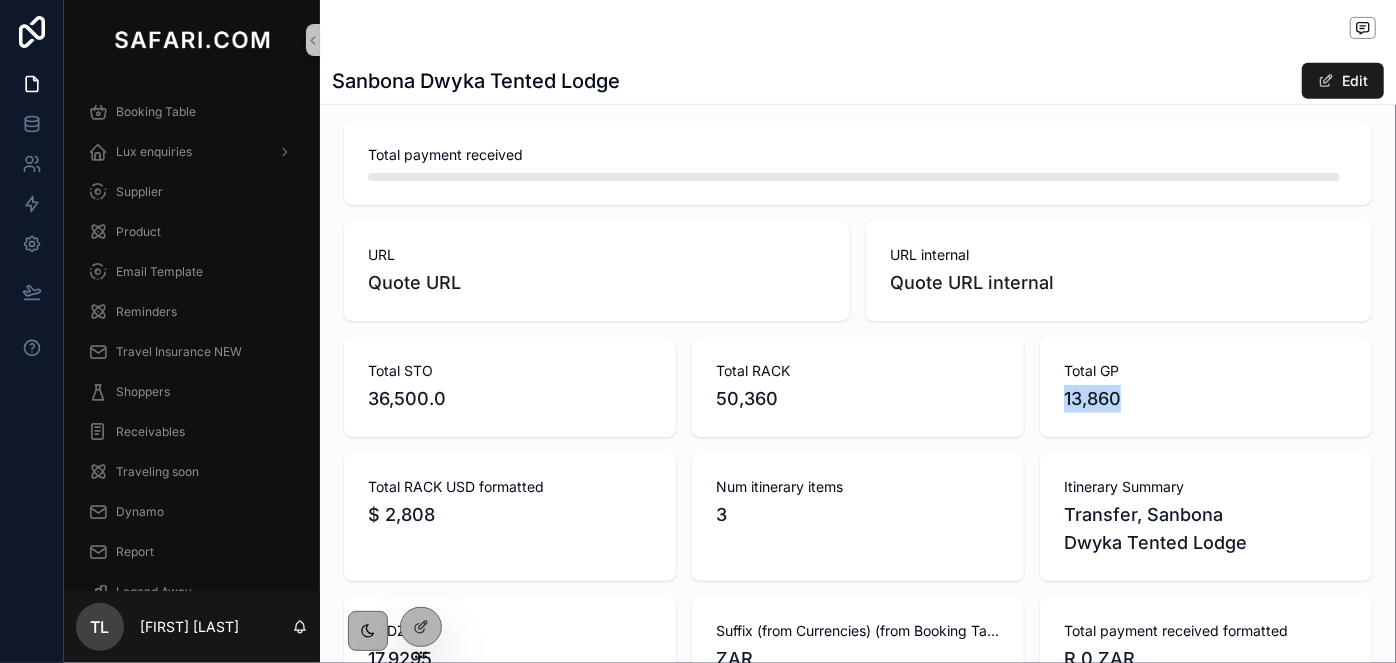 click on "13,860" at bounding box center [1206, 399] 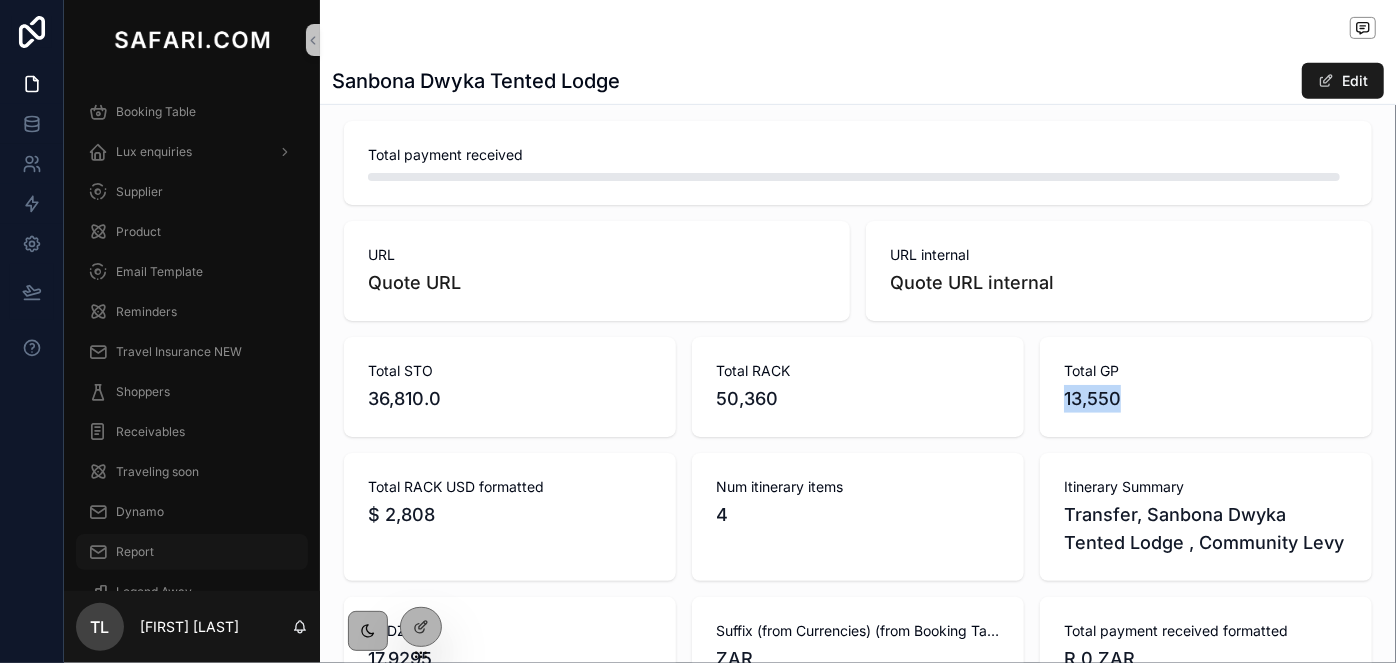 click at bounding box center [98, 552] 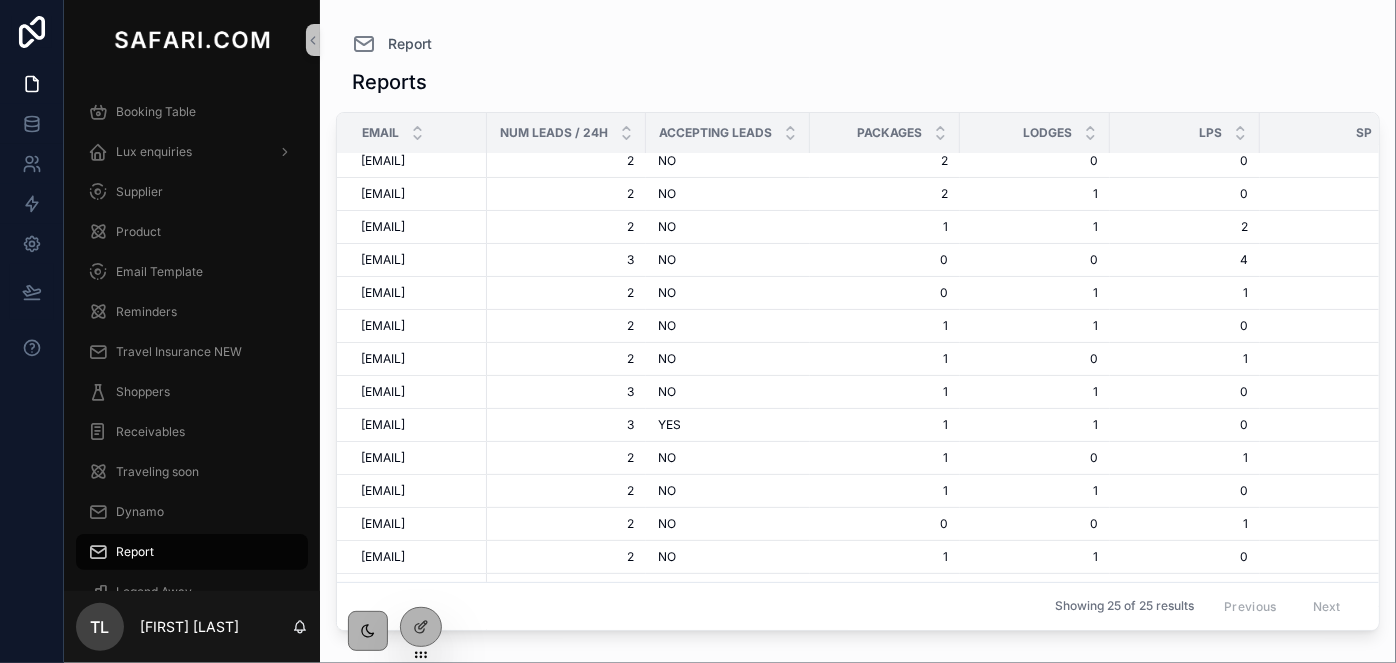 scroll, scrollTop: 0, scrollLeft: 0, axis: both 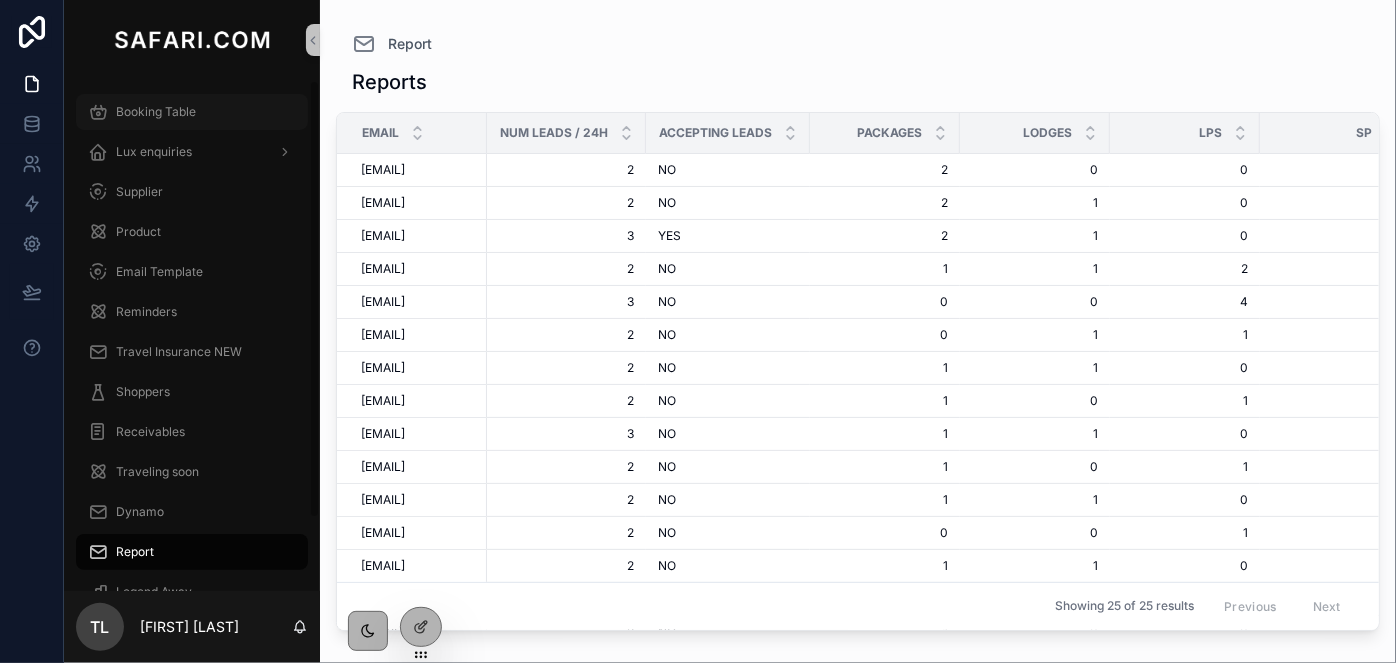 click on "Booking Table" at bounding box center [156, 112] 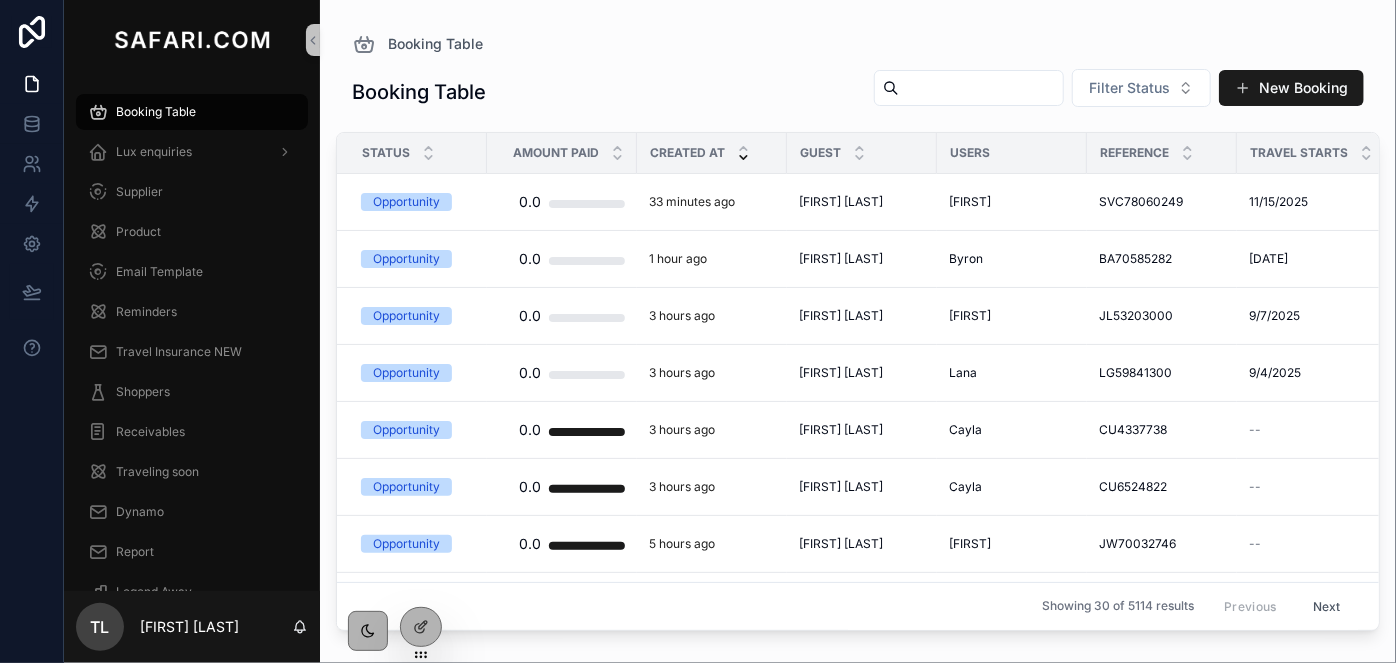 click at bounding box center [981, 88] 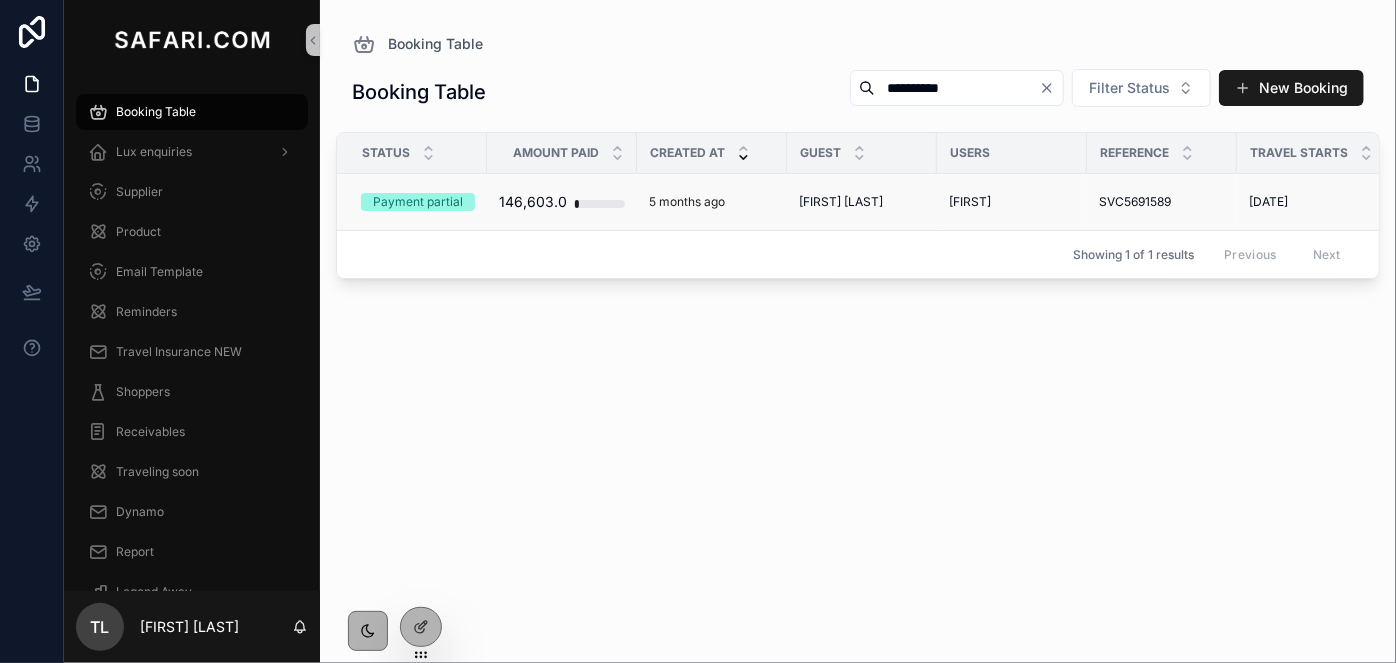 type on "**********" 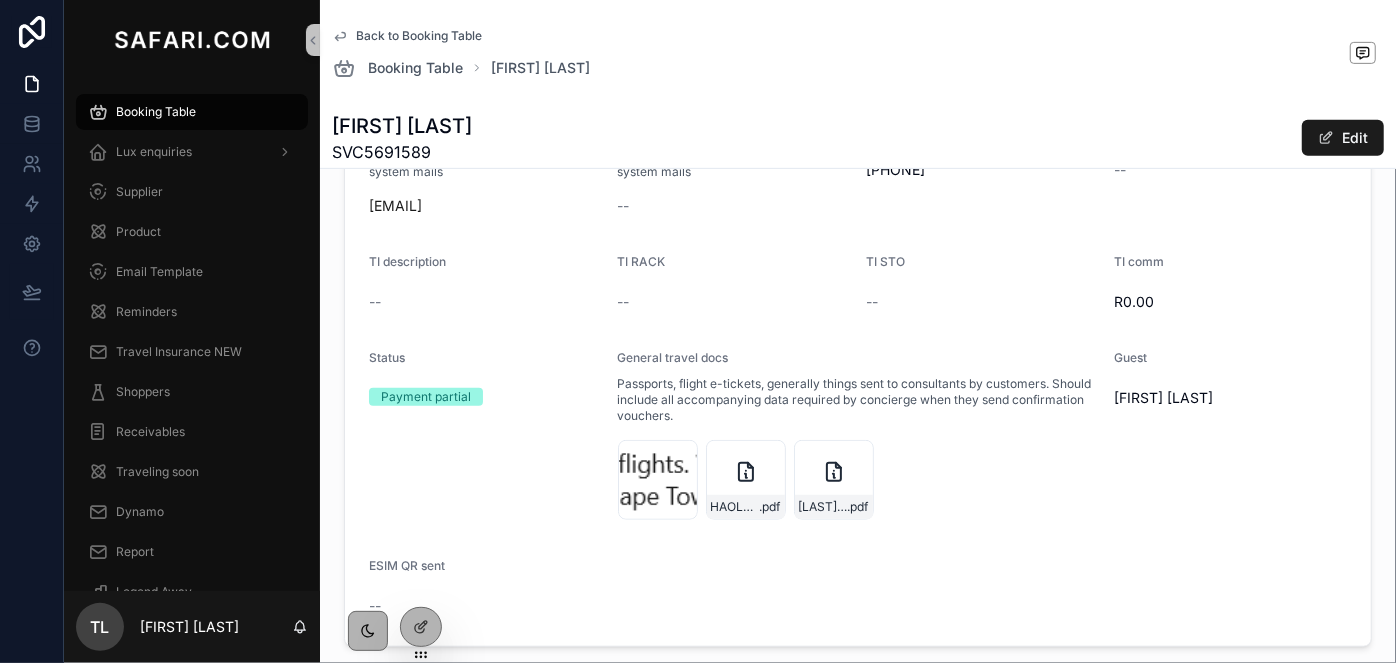 scroll, scrollTop: 909, scrollLeft: 0, axis: vertical 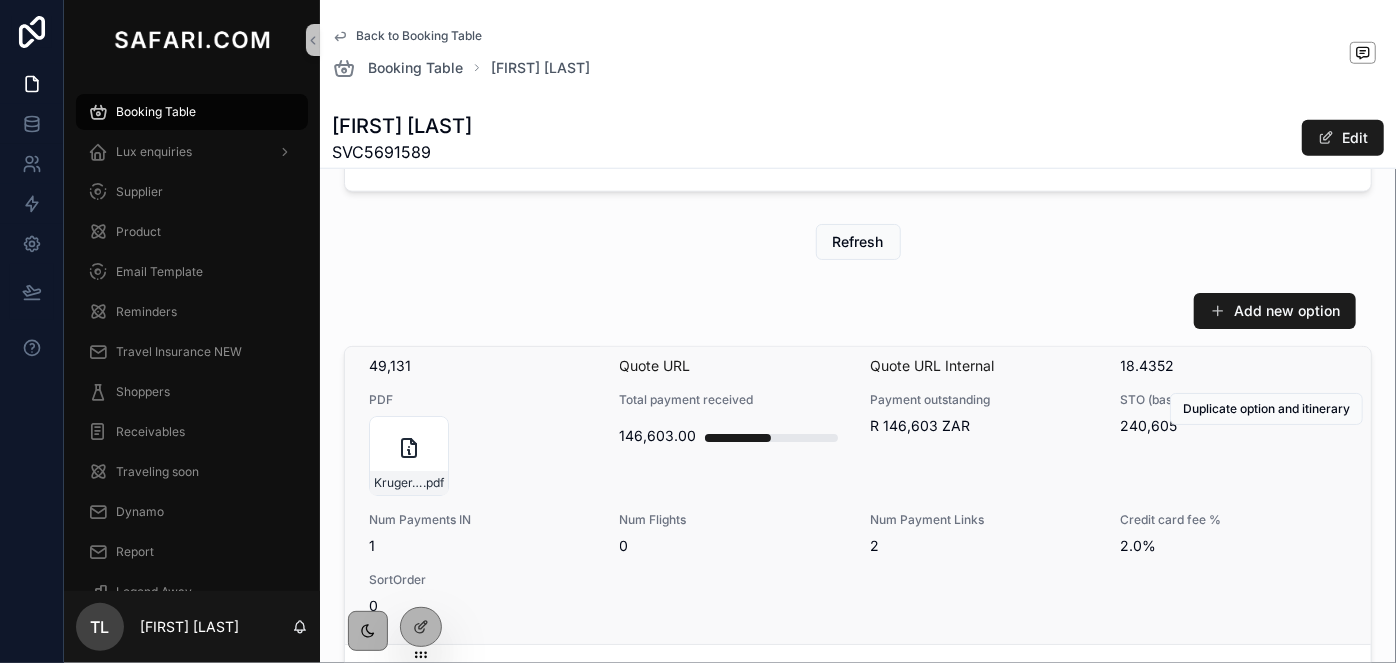 click on "Kruger,-Garden-Route-(guided)-&-Cape-Town-(5) .pdf" at bounding box center (482, 456) 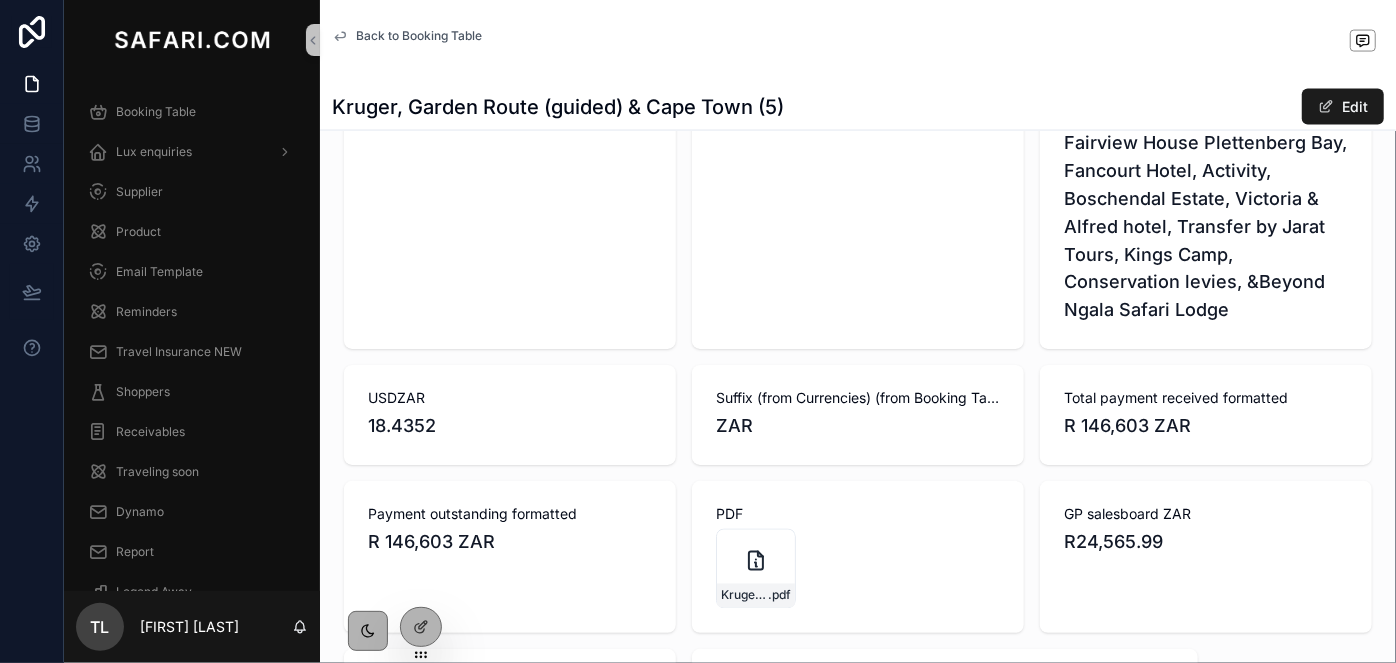 scroll, scrollTop: 1818, scrollLeft: 0, axis: vertical 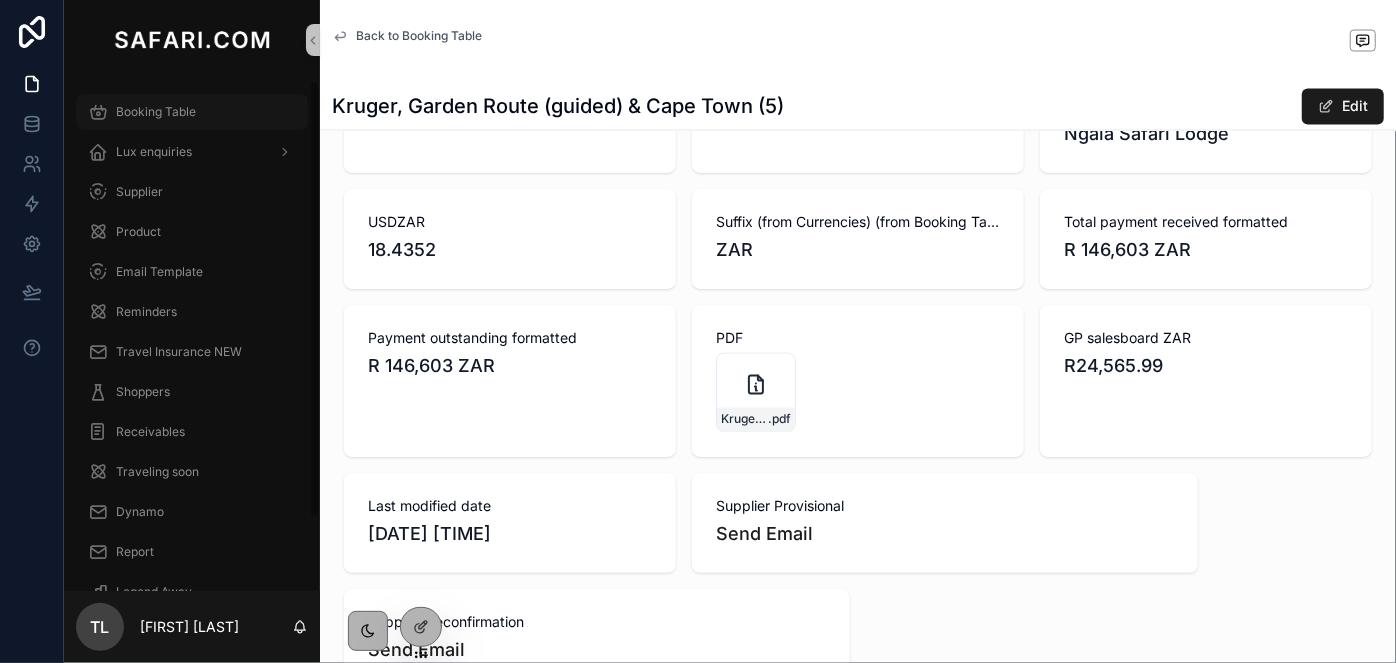 click on "Booking Table" at bounding box center [156, 112] 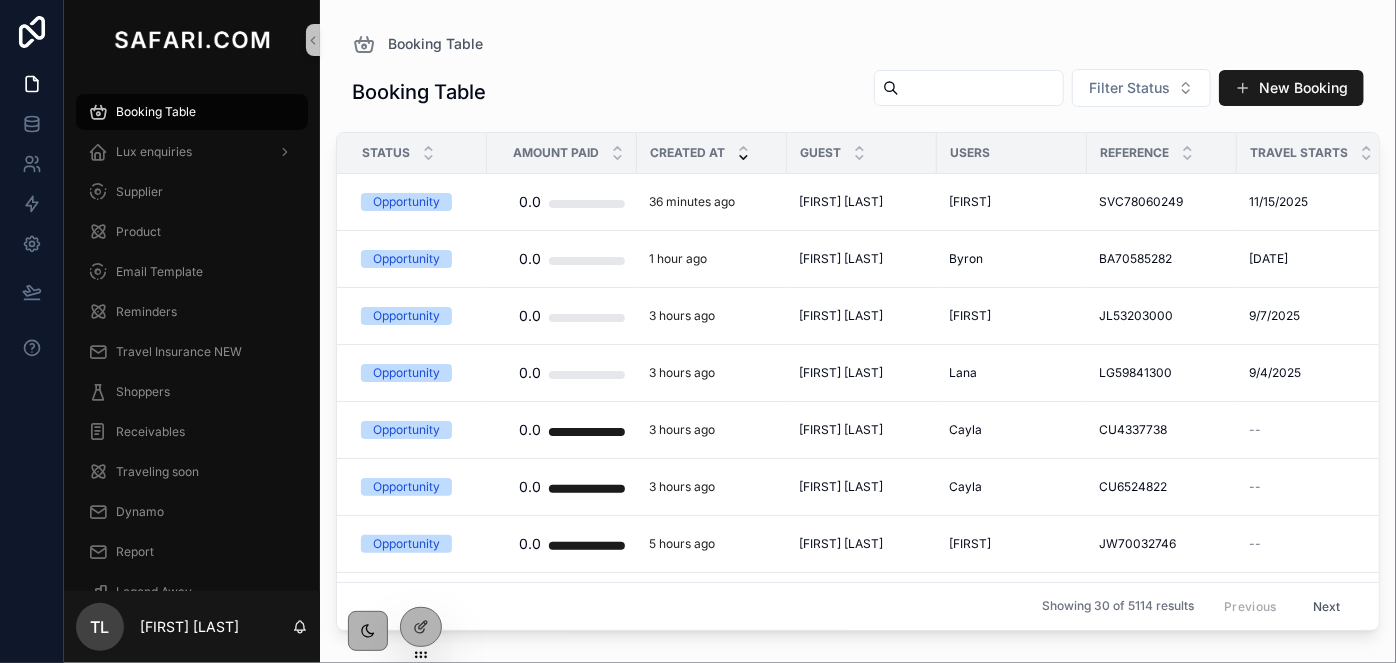 scroll, scrollTop: 0, scrollLeft: 0, axis: both 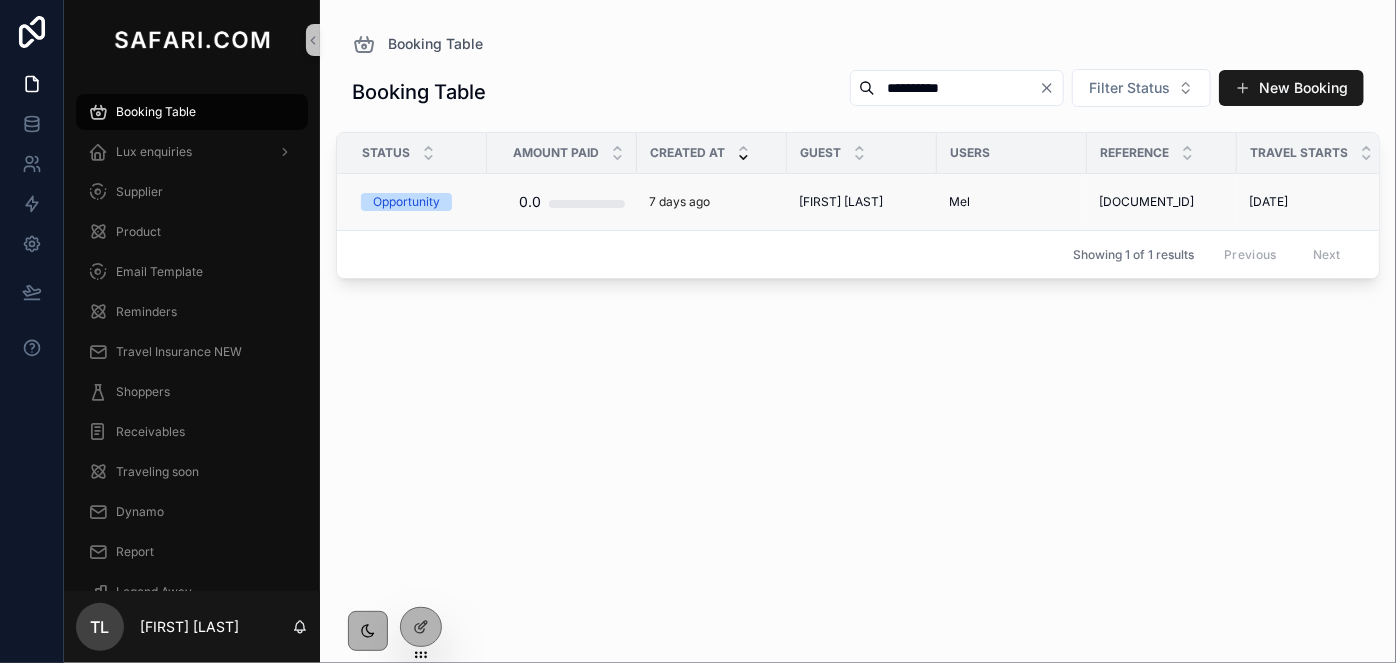 type on "**********" 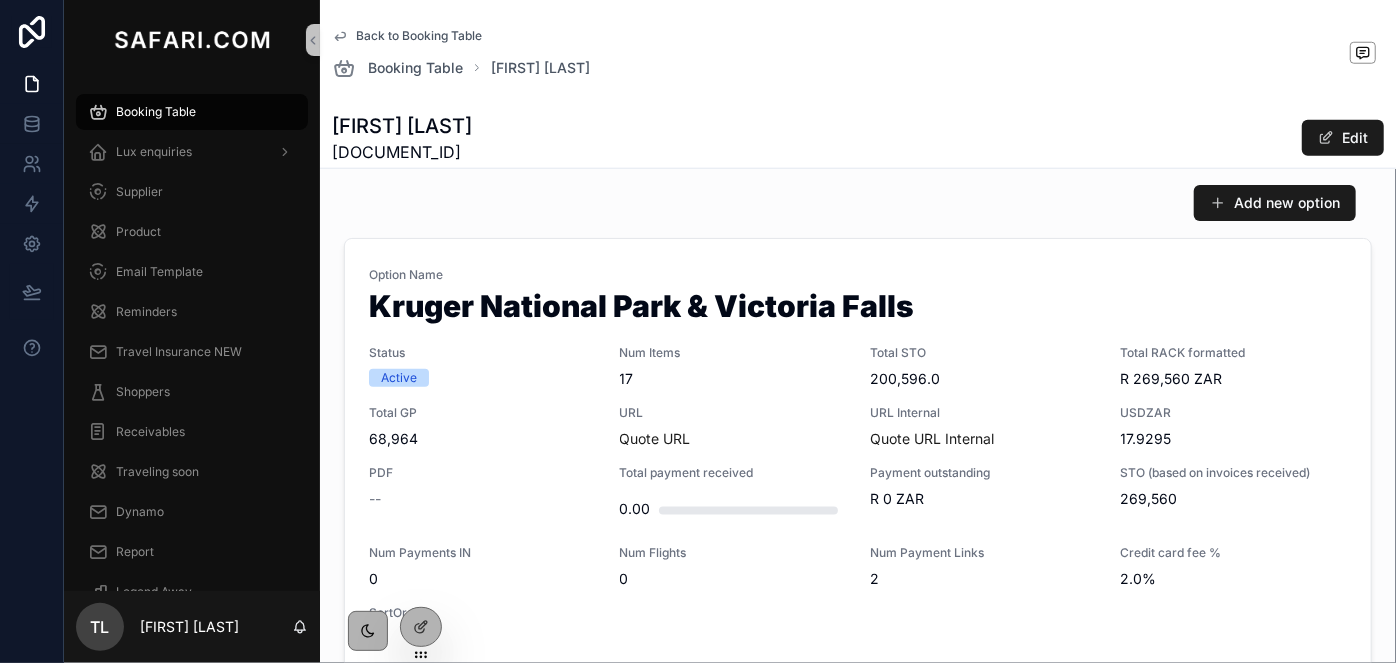 scroll, scrollTop: 1000, scrollLeft: 0, axis: vertical 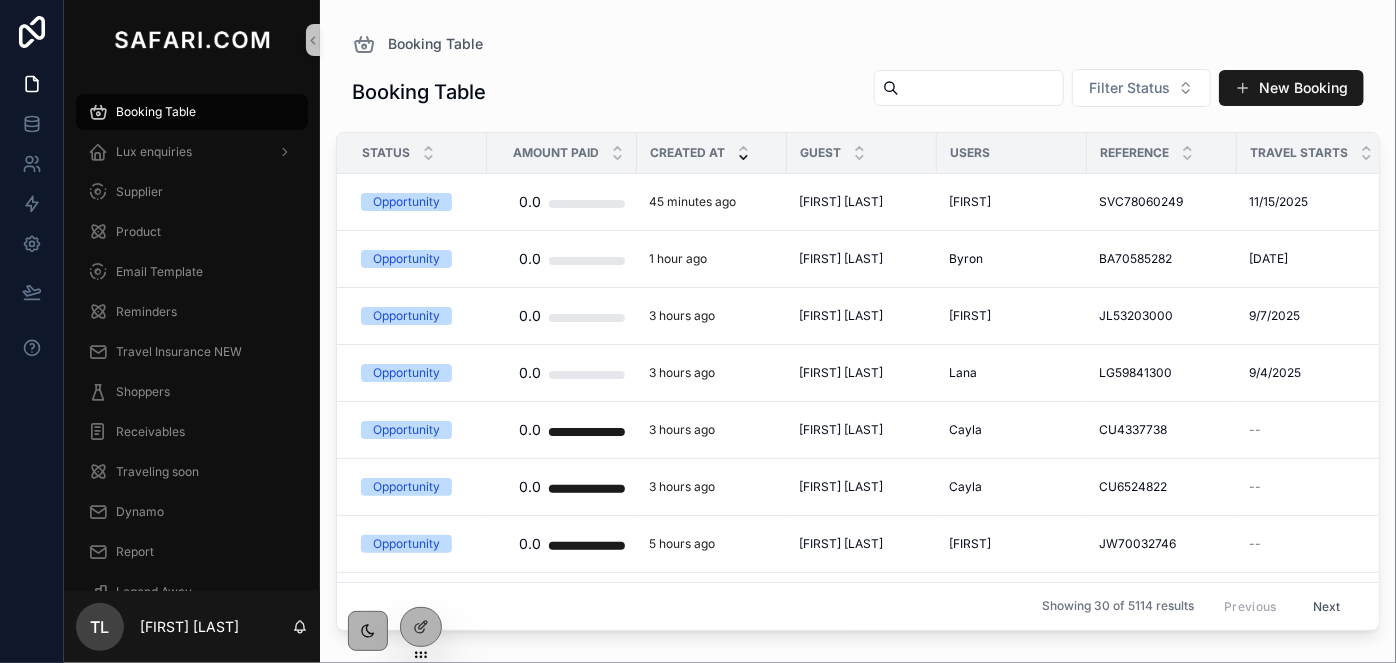 click at bounding box center (981, 88) 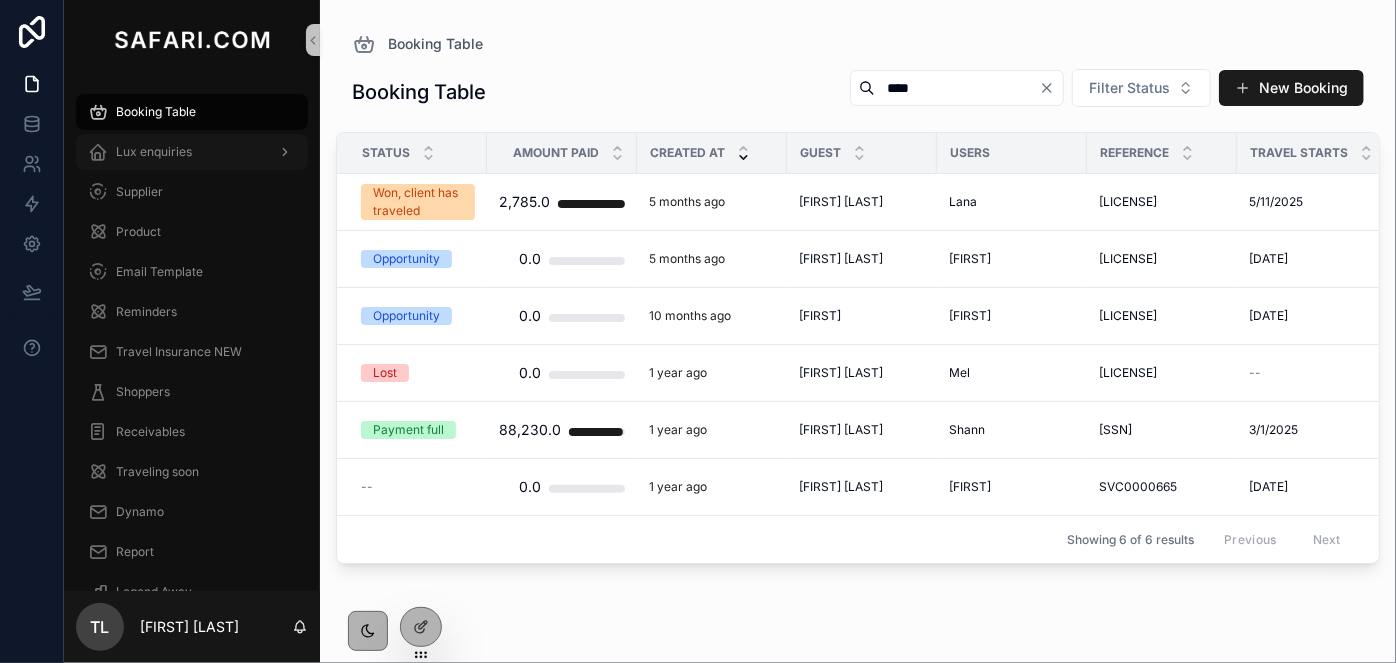 type on "****" 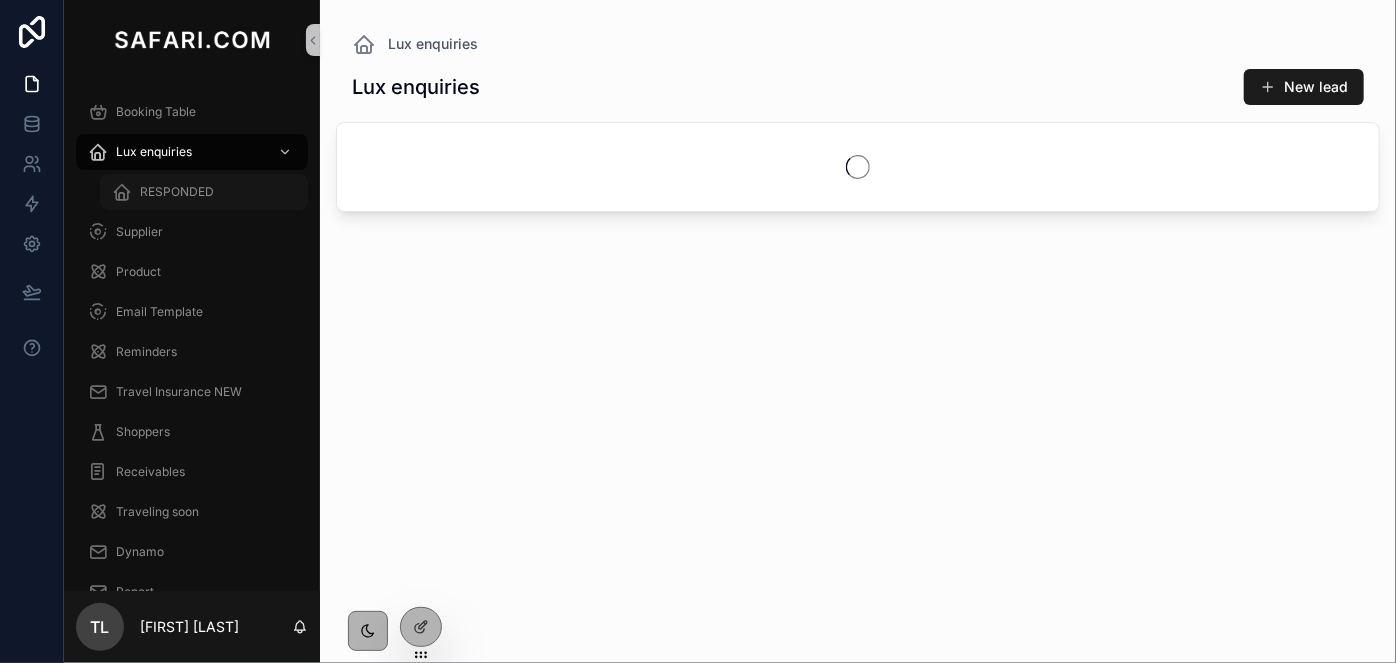 click on "RESPONDED" at bounding box center (177, 192) 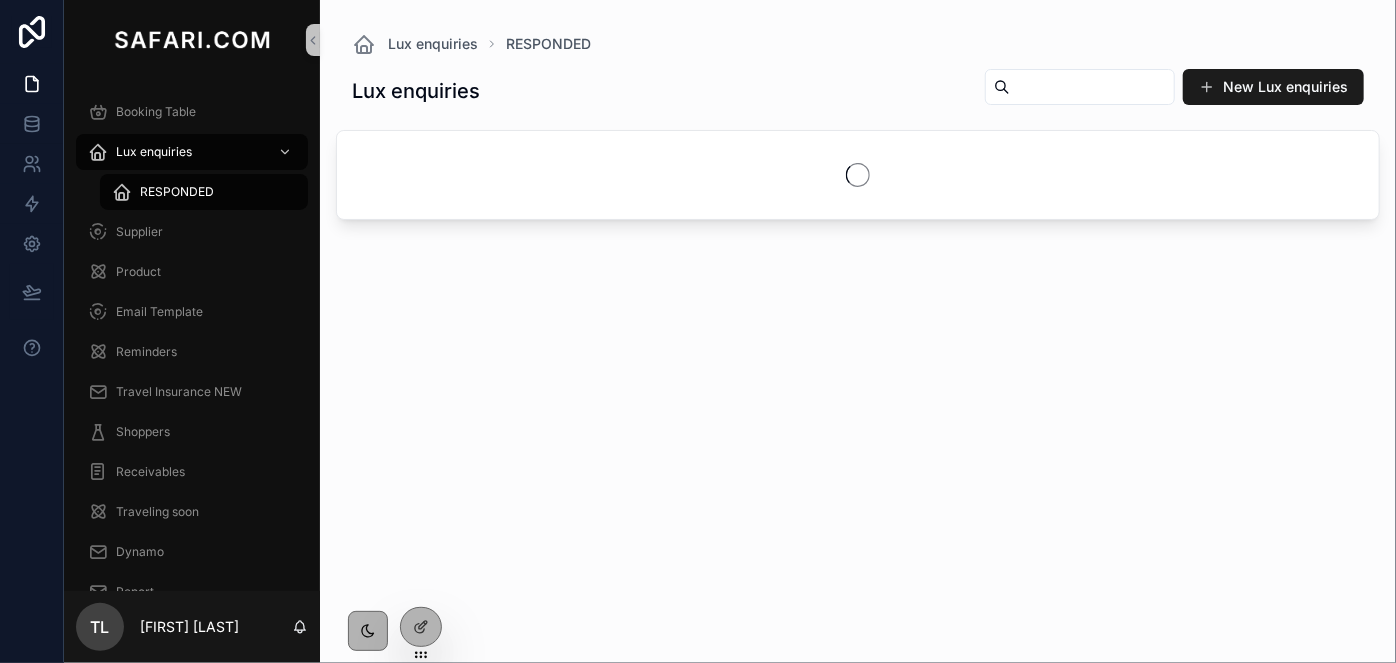 click at bounding box center (1092, 87) 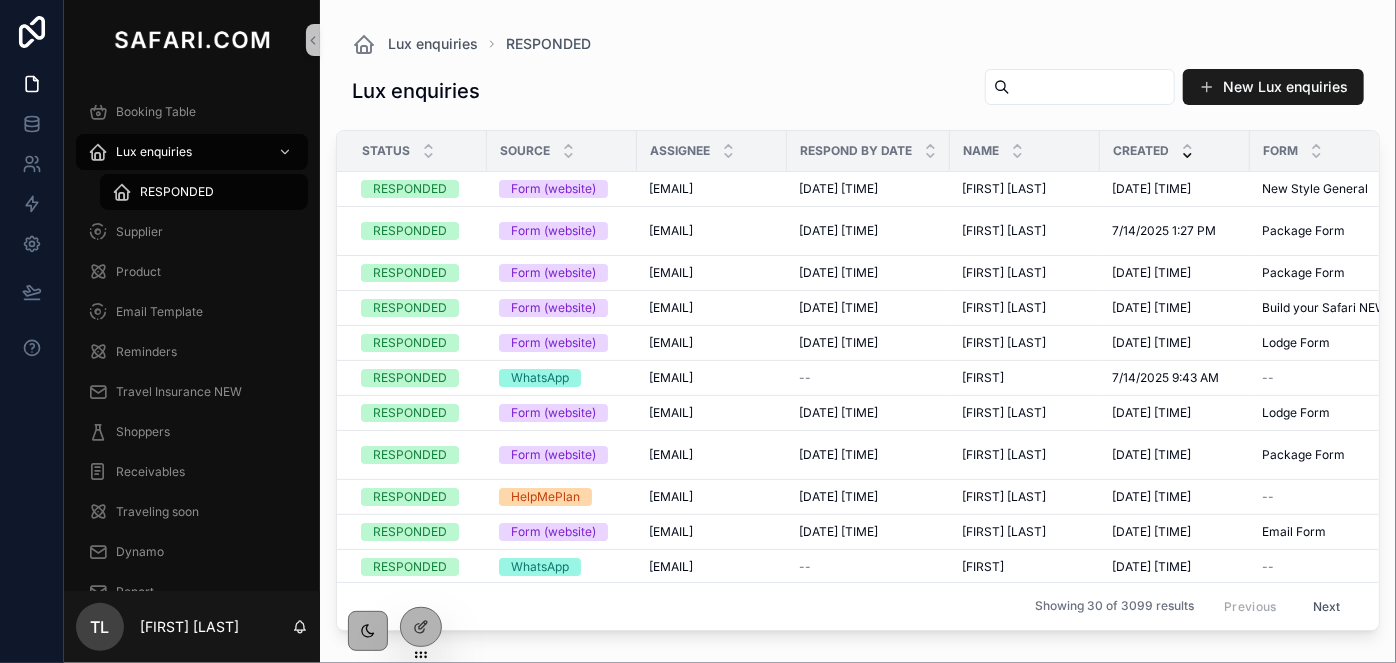 click at bounding box center (1092, 87) 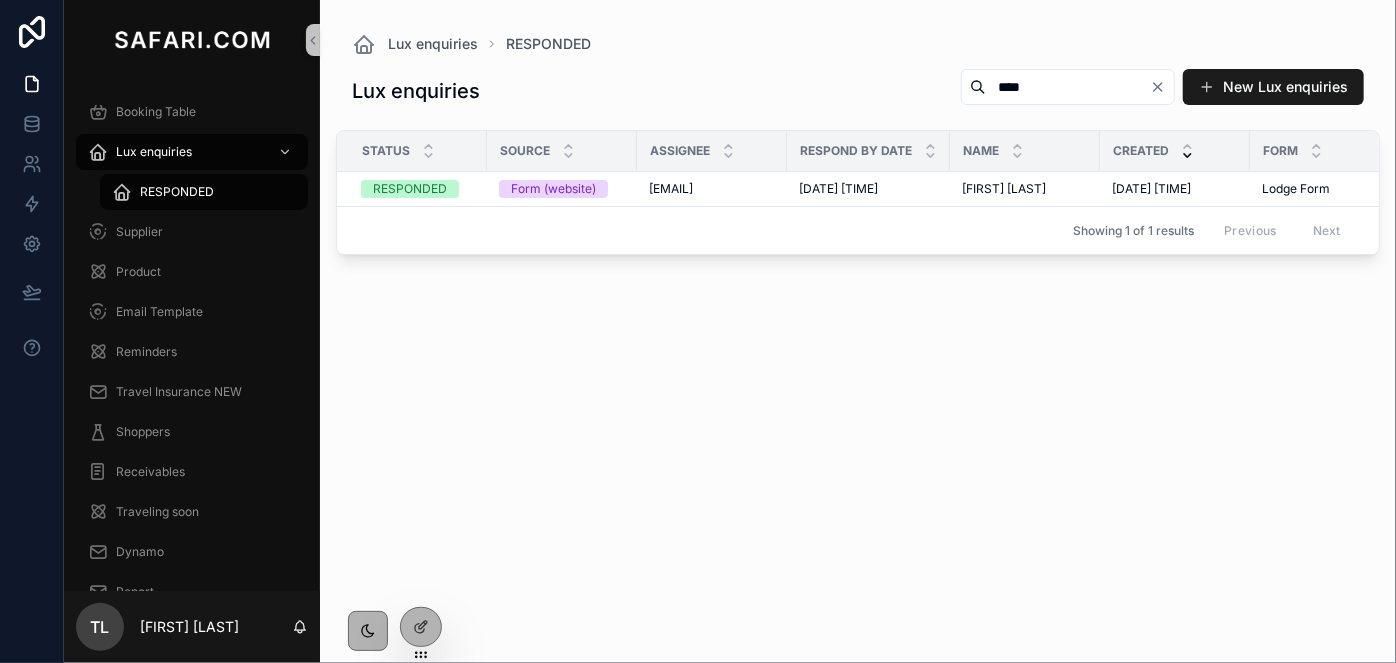 type on "****" 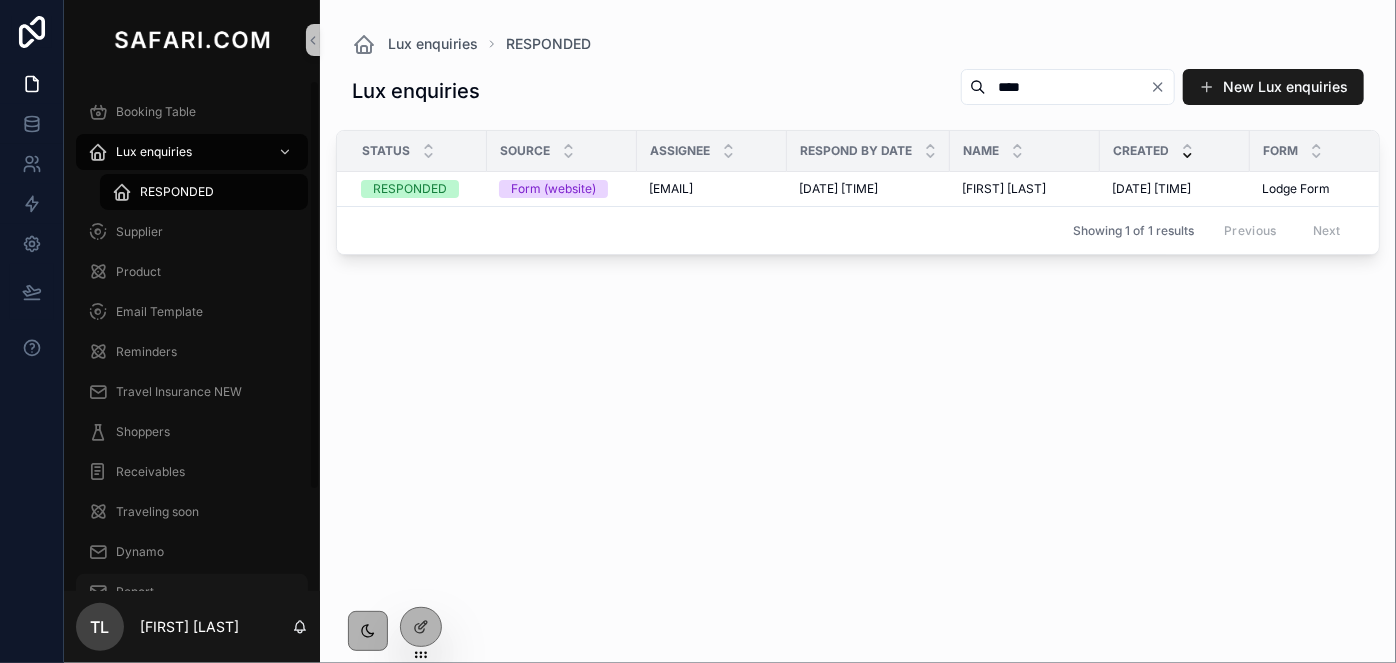 click on "Report" at bounding box center (192, 592) 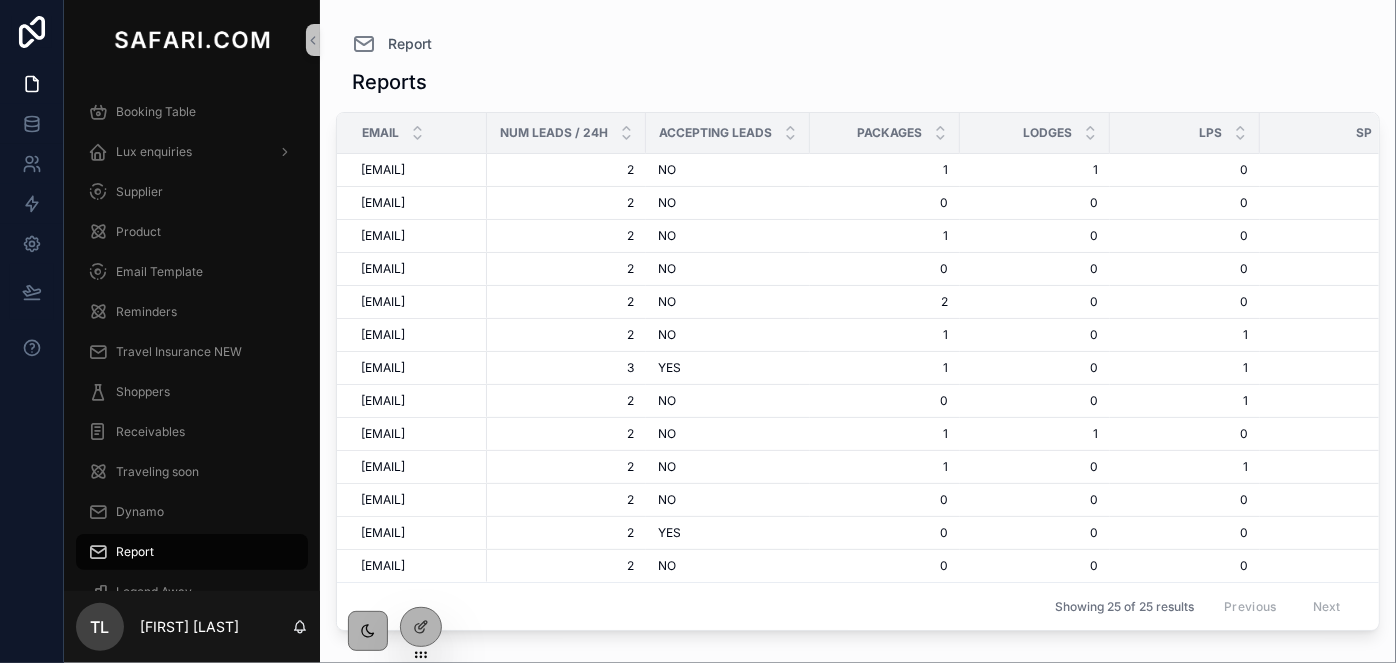 scroll, scrollTop: 786, scrollLeft: 0, axis: vertical 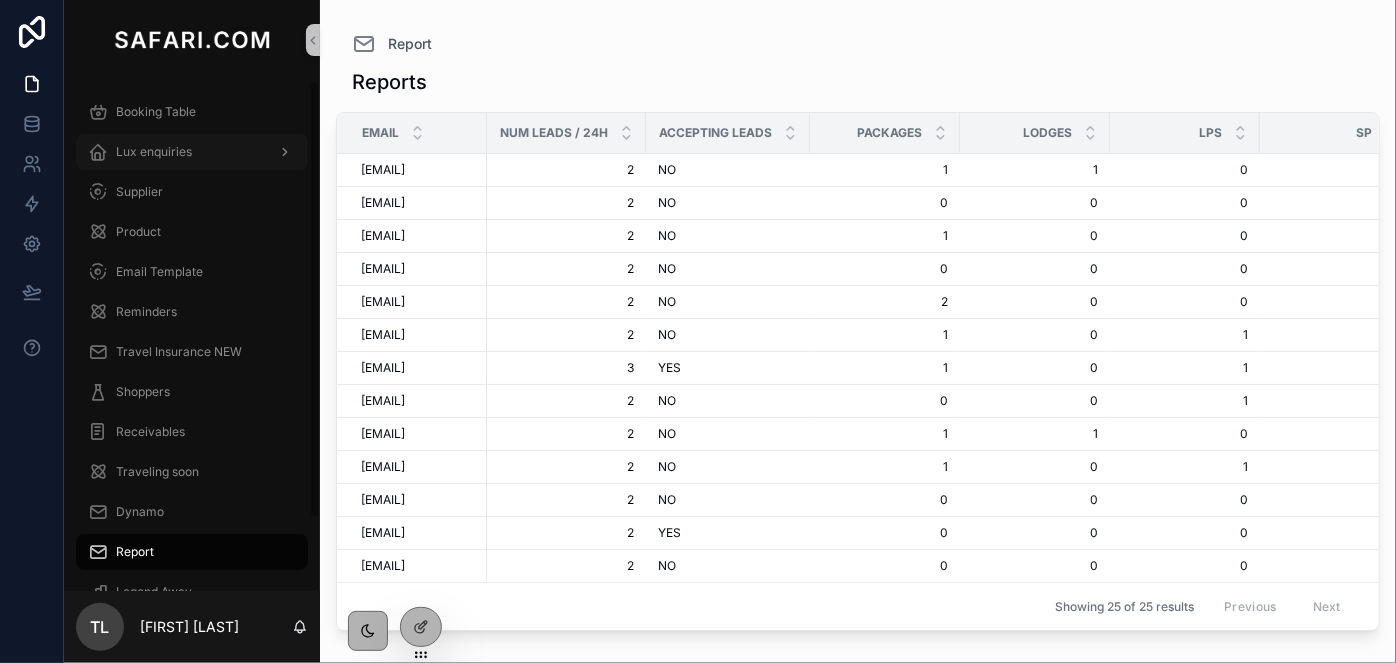 click on "Lux enquiries" at bounding box center [154, 152] 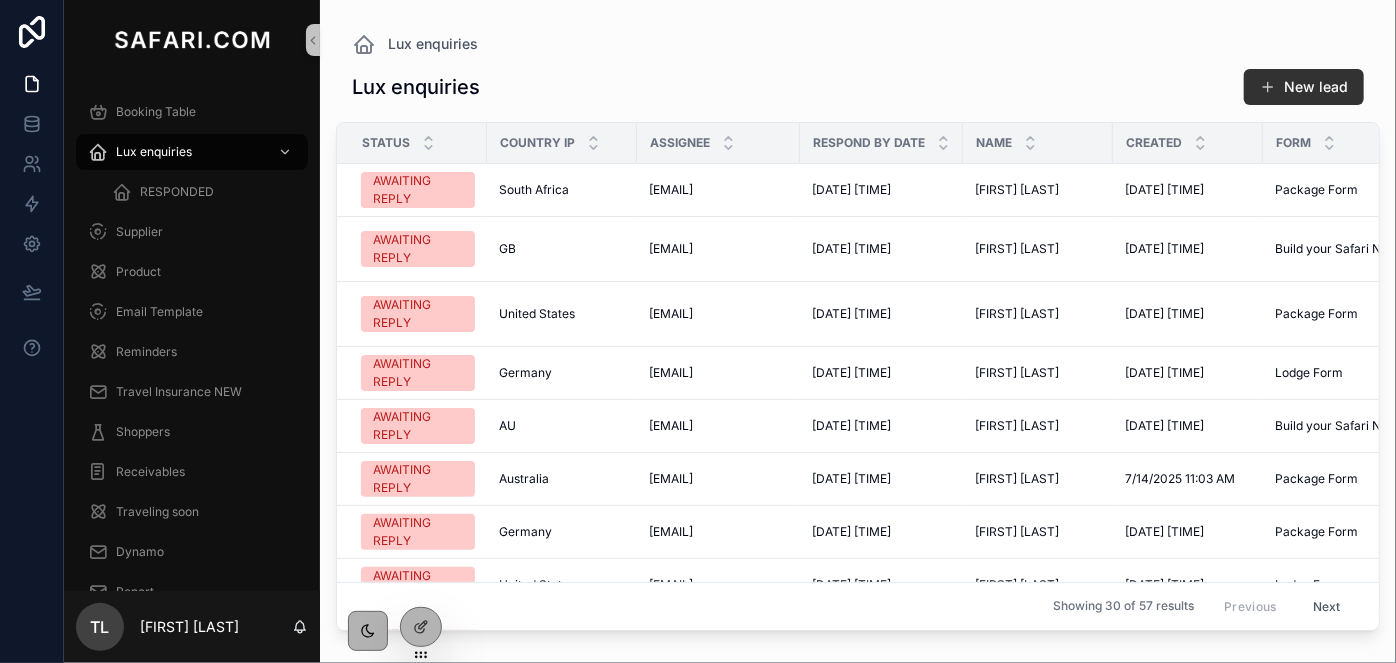 click on "New lead" at bounding box center [1304, 87] 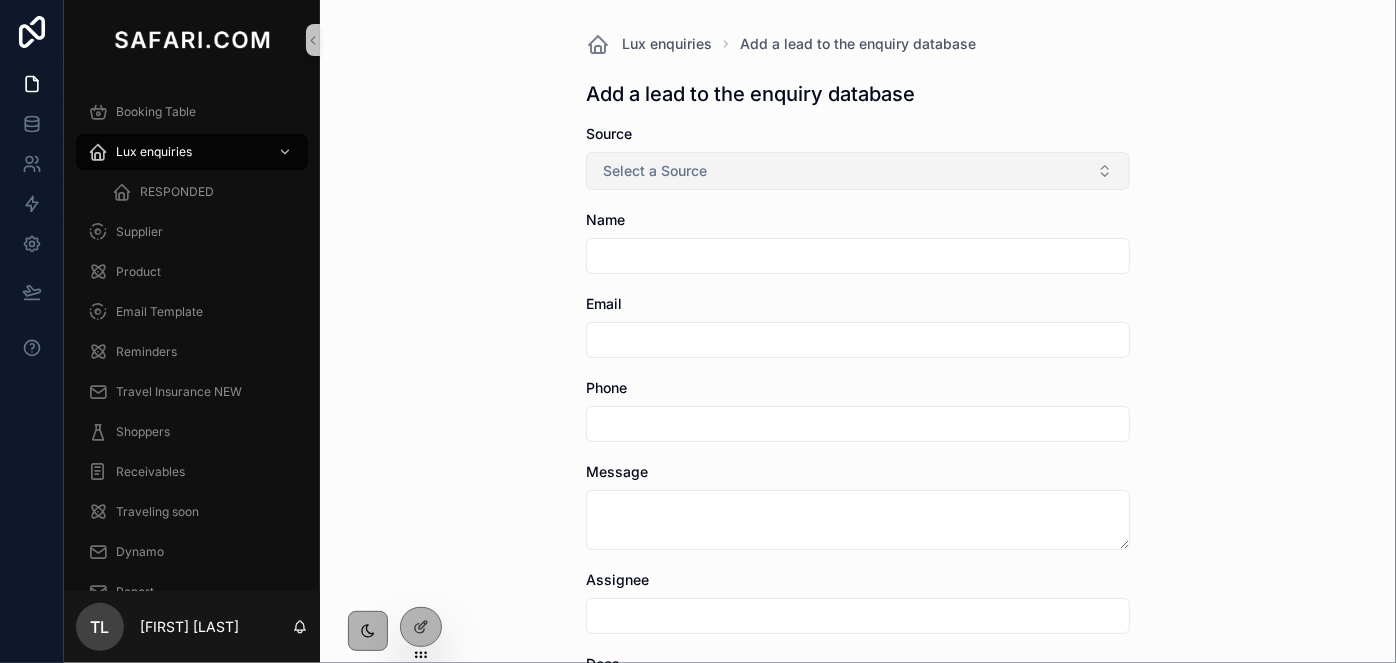 click on "Select a Source" at bounding box center [858, 171] 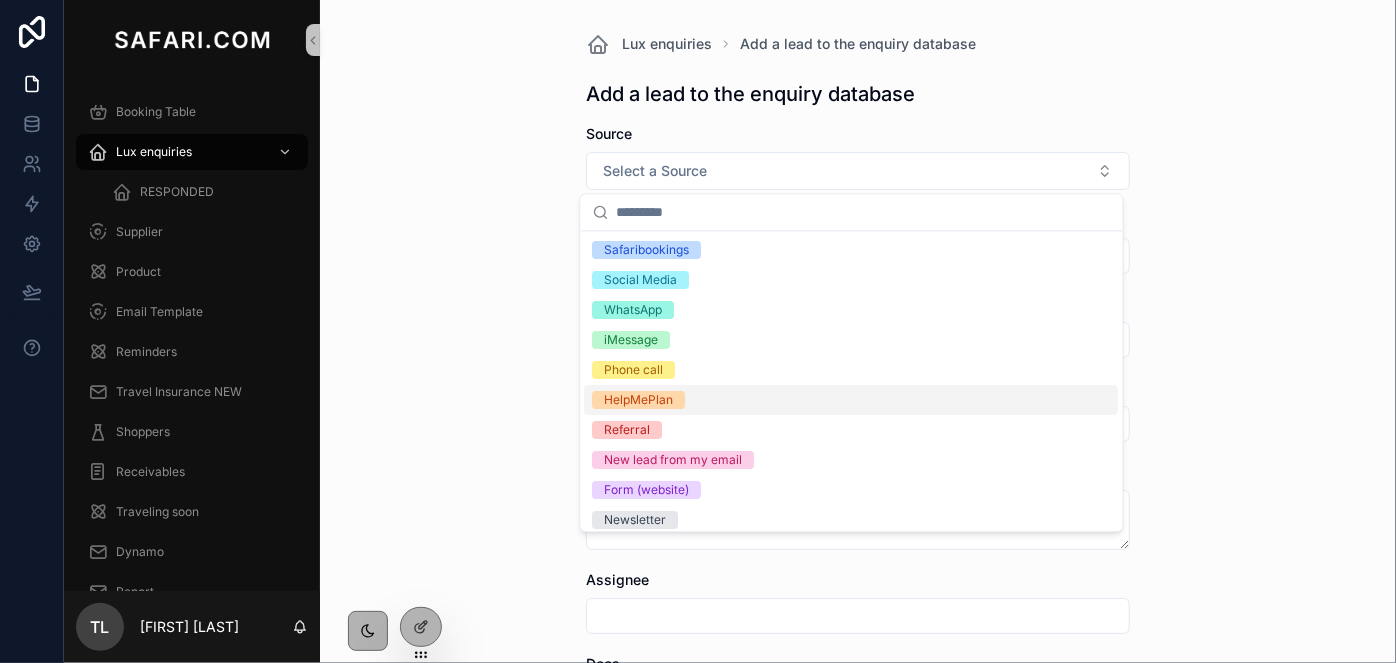 click on "HelpMePlan" at bounding box center [639, 400] 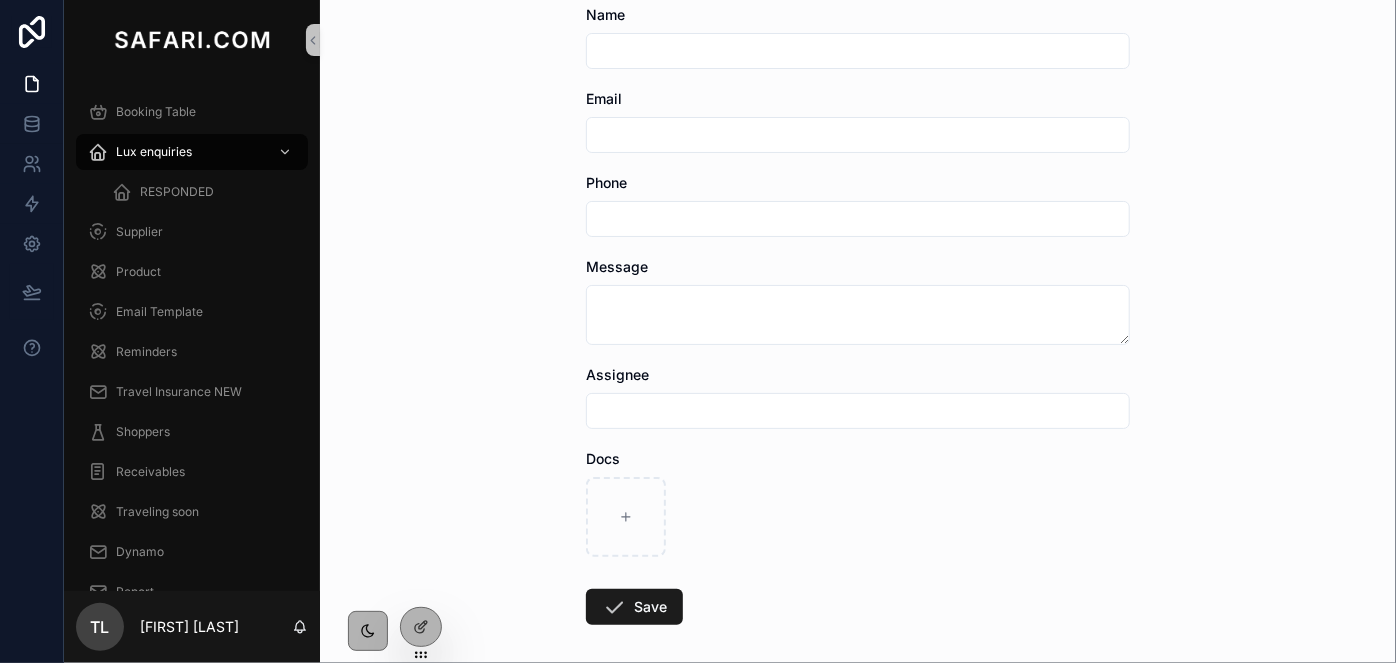 scroll, scrollTop: 294, scrollLeft: 0, axis: vertical 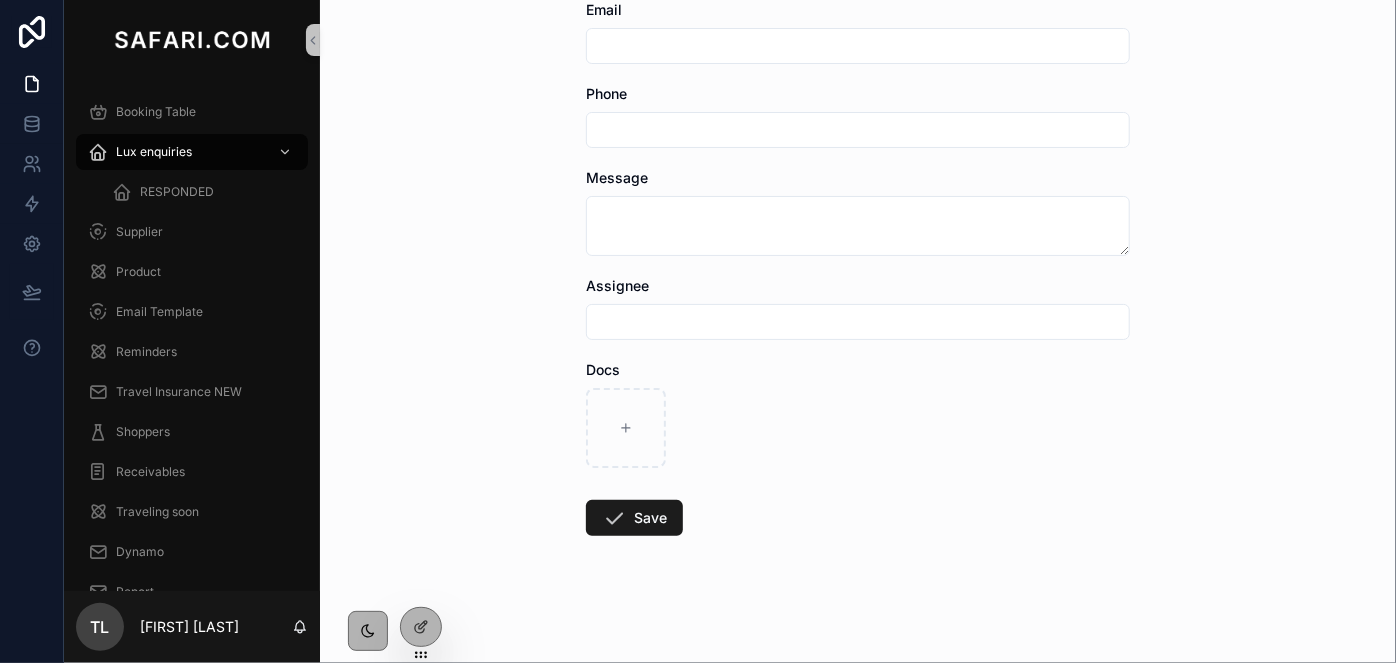 click at bounding box center (858, 322) 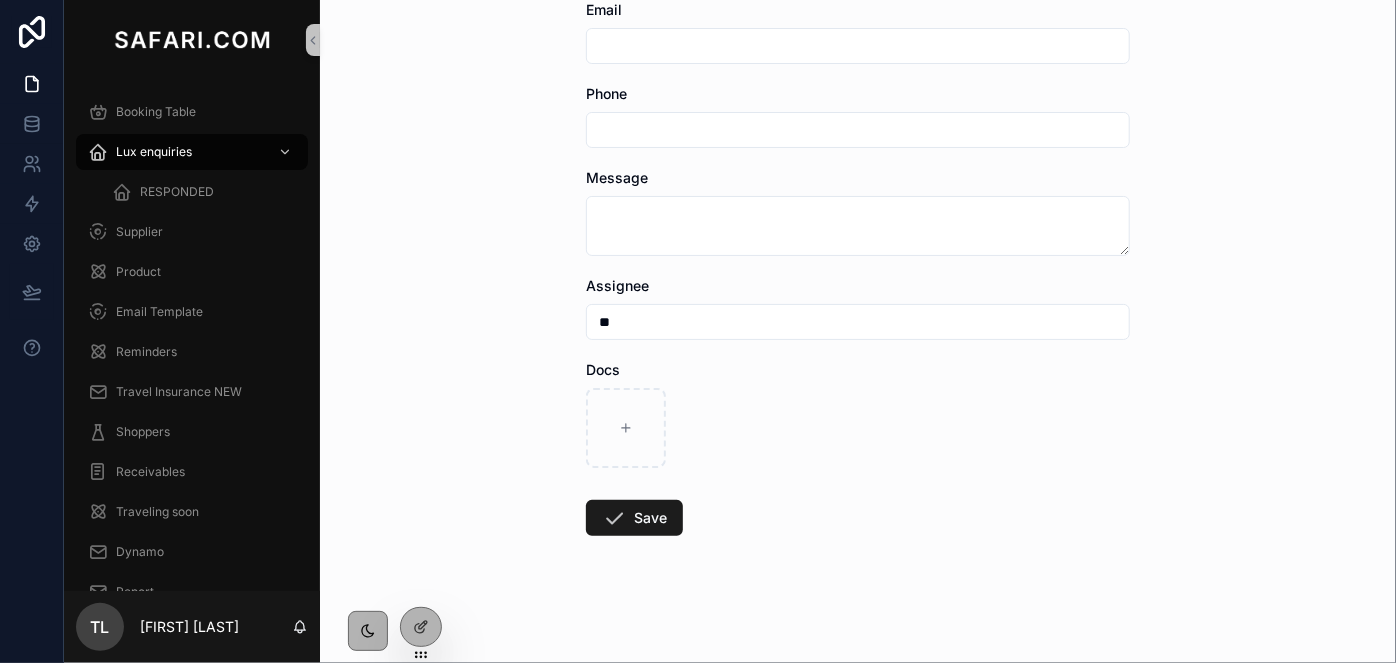 type on "**********" 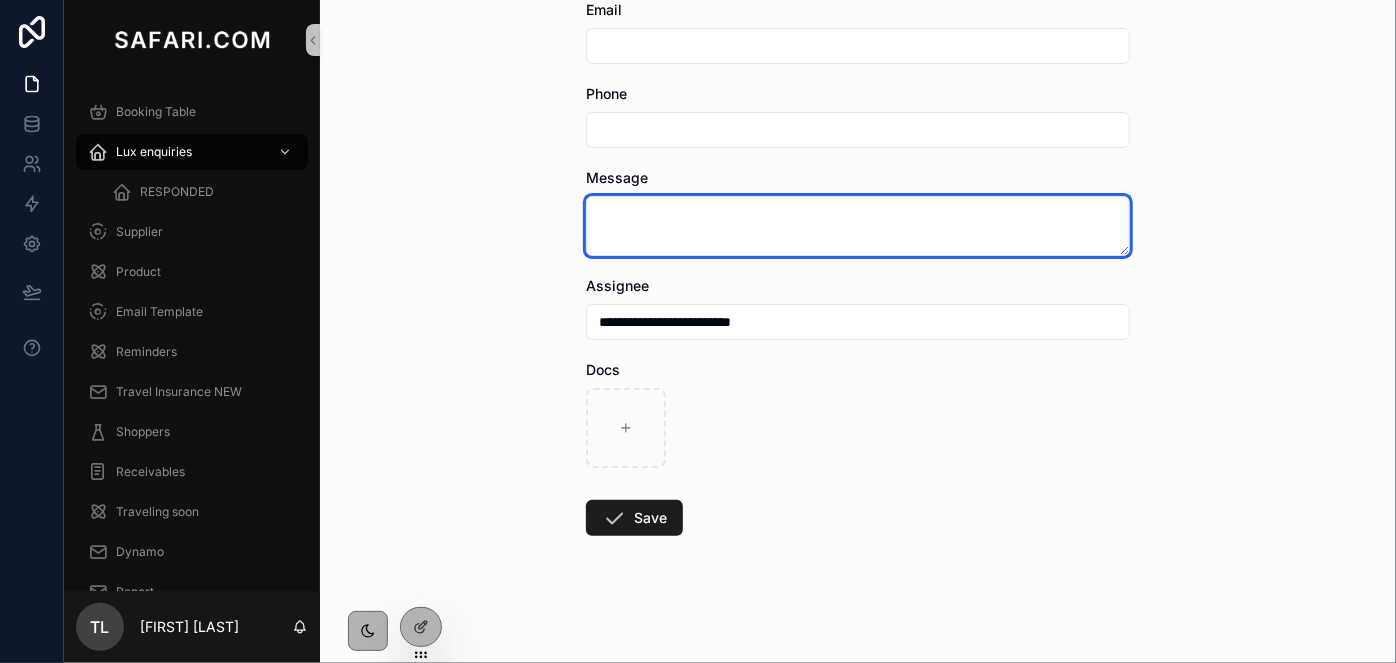 click at bounding box center (858, 226) 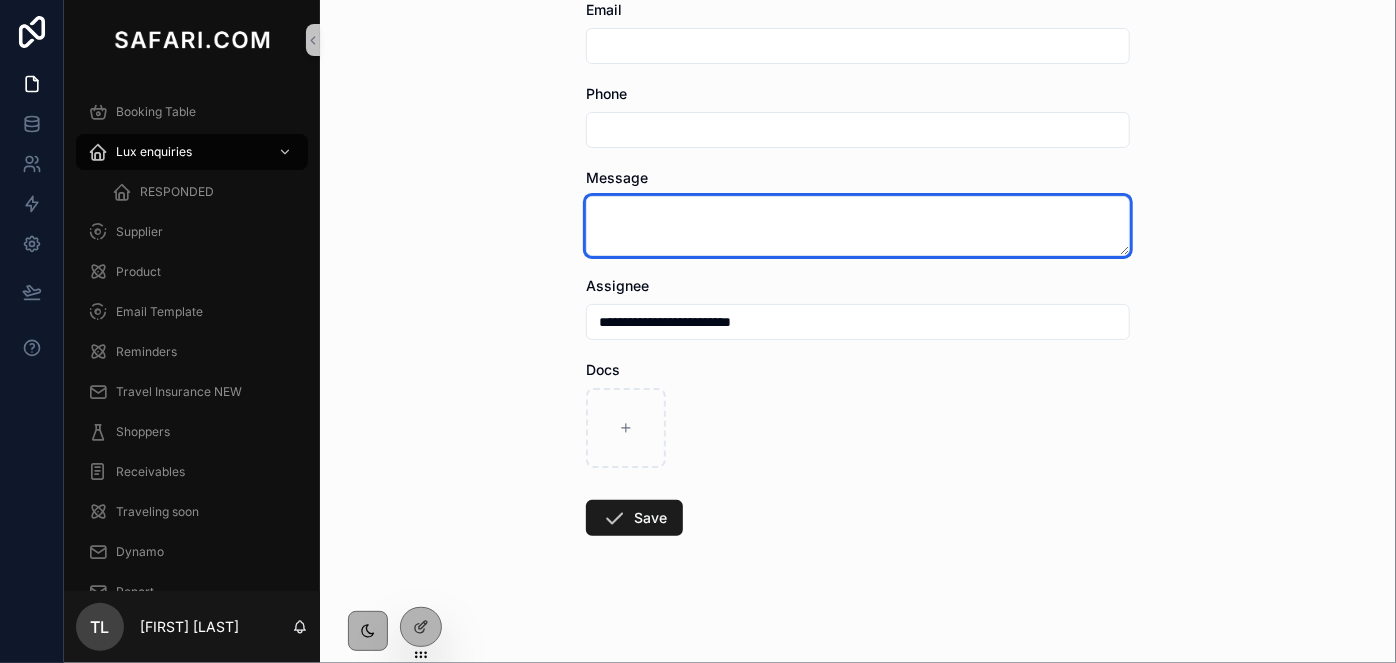 paste on "**********" 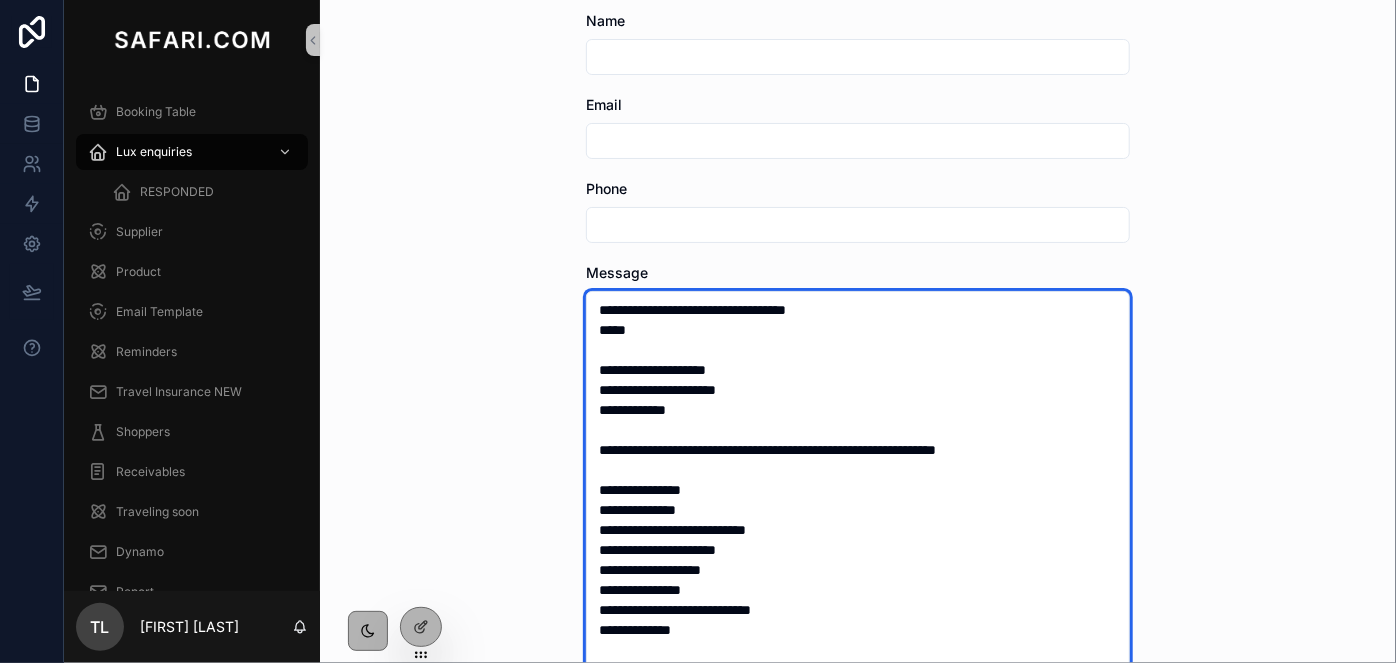 scroll, scrollTop: 203, scrollLeft: 0, axis: vertical 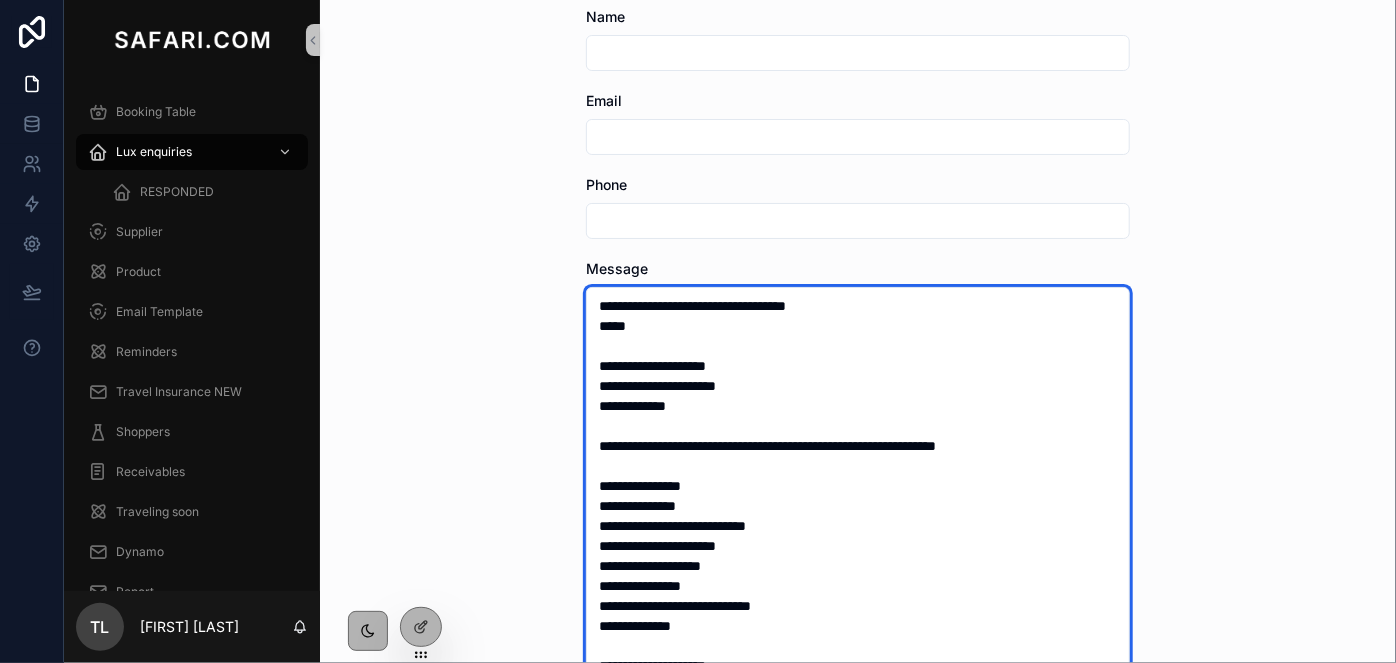 click on "**********" at bounding box center (858, 595) 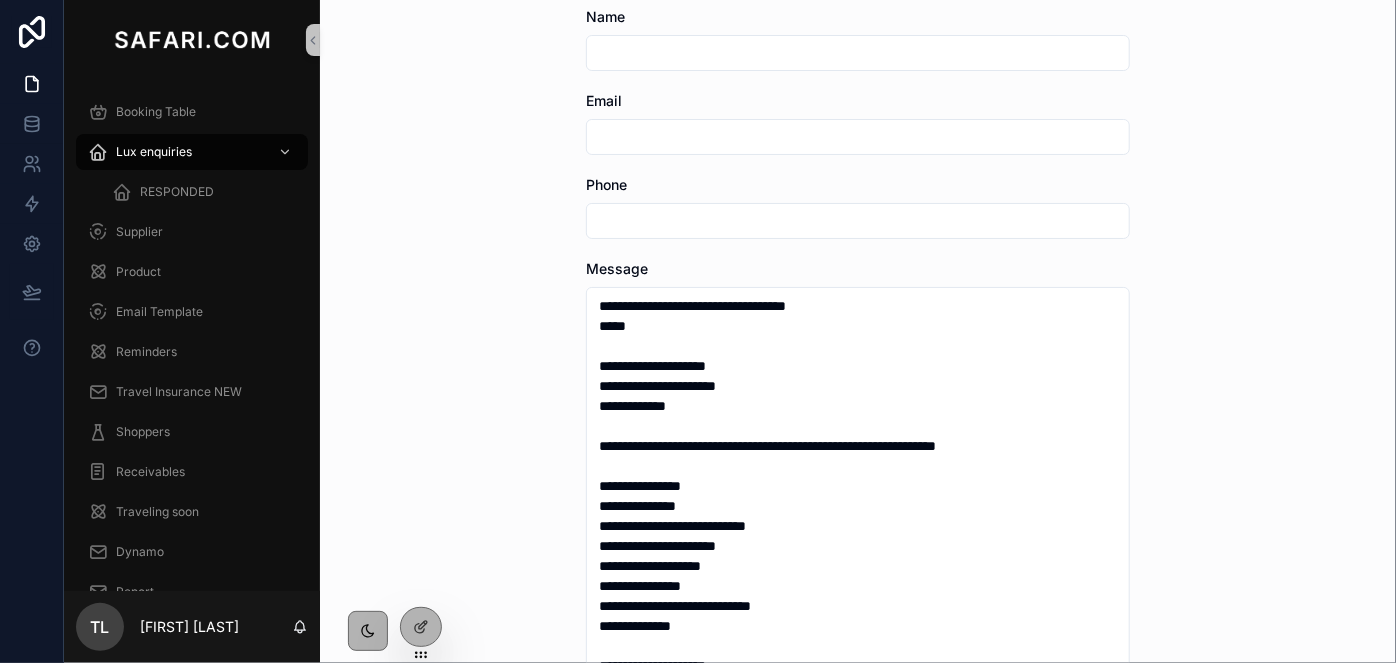 click at bounding box center (858, 221) 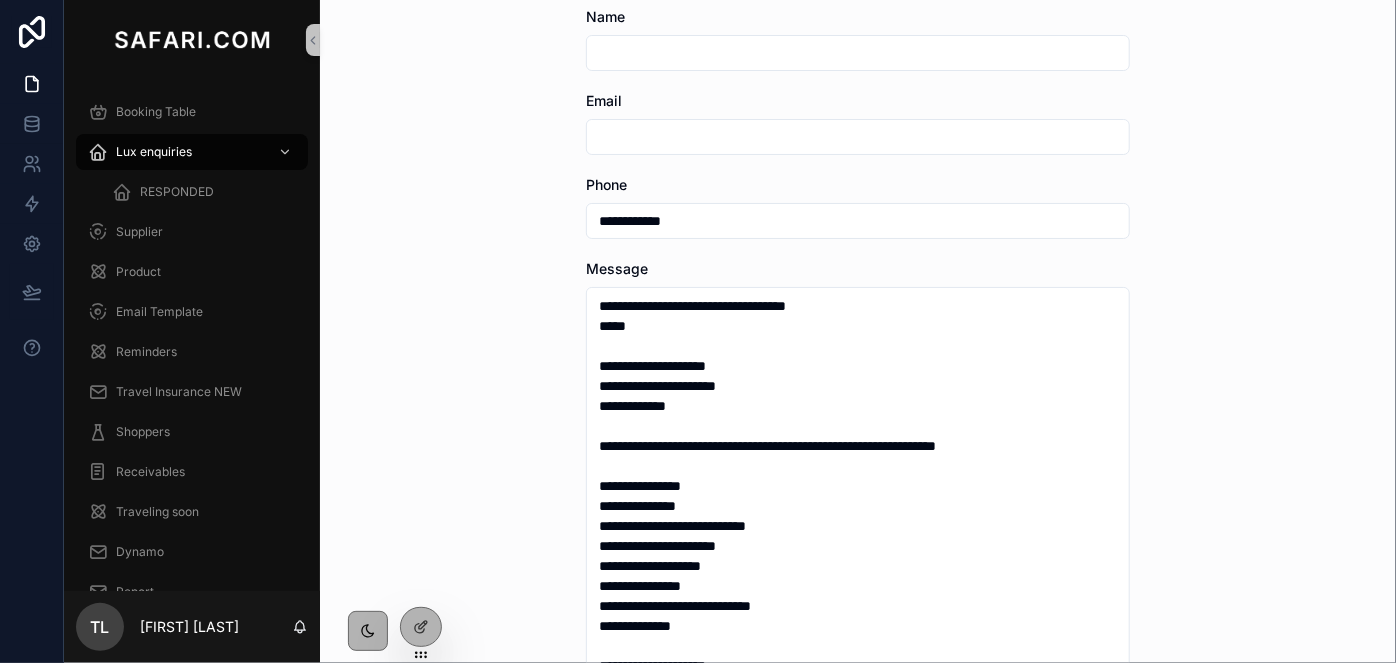 type on "**********" 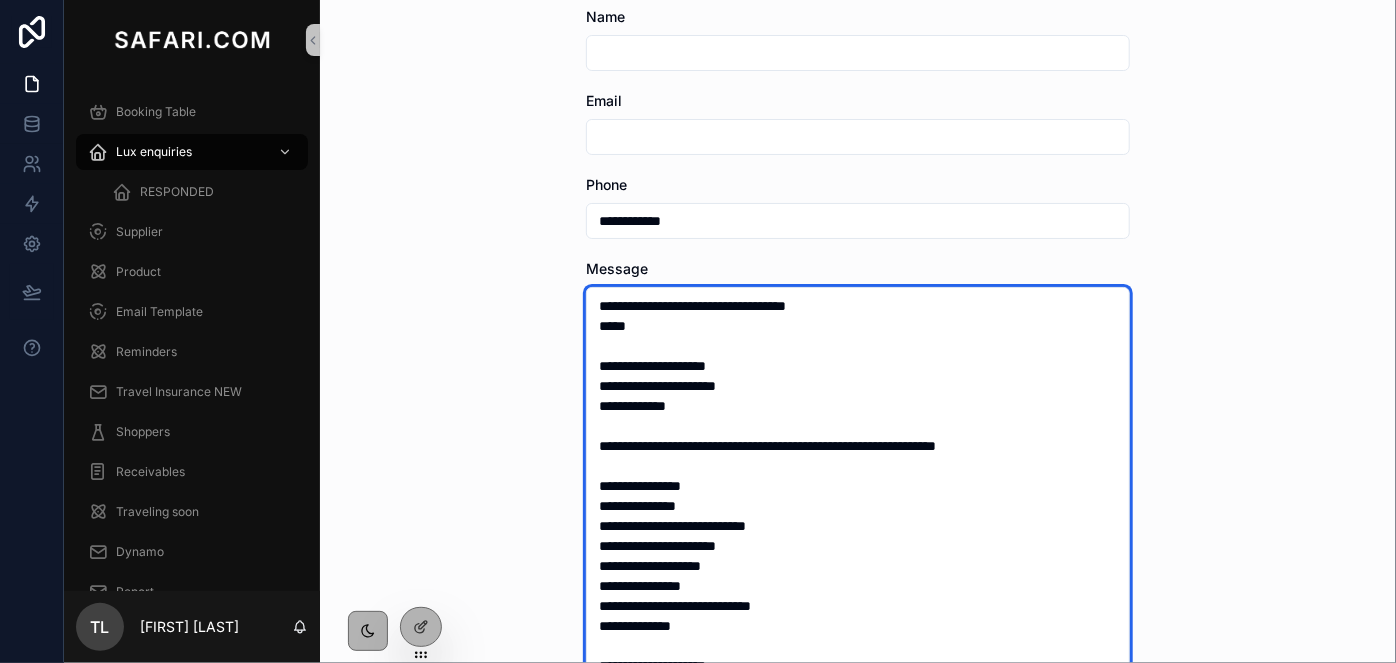 click on "**********" at bounding box center (858, 595) 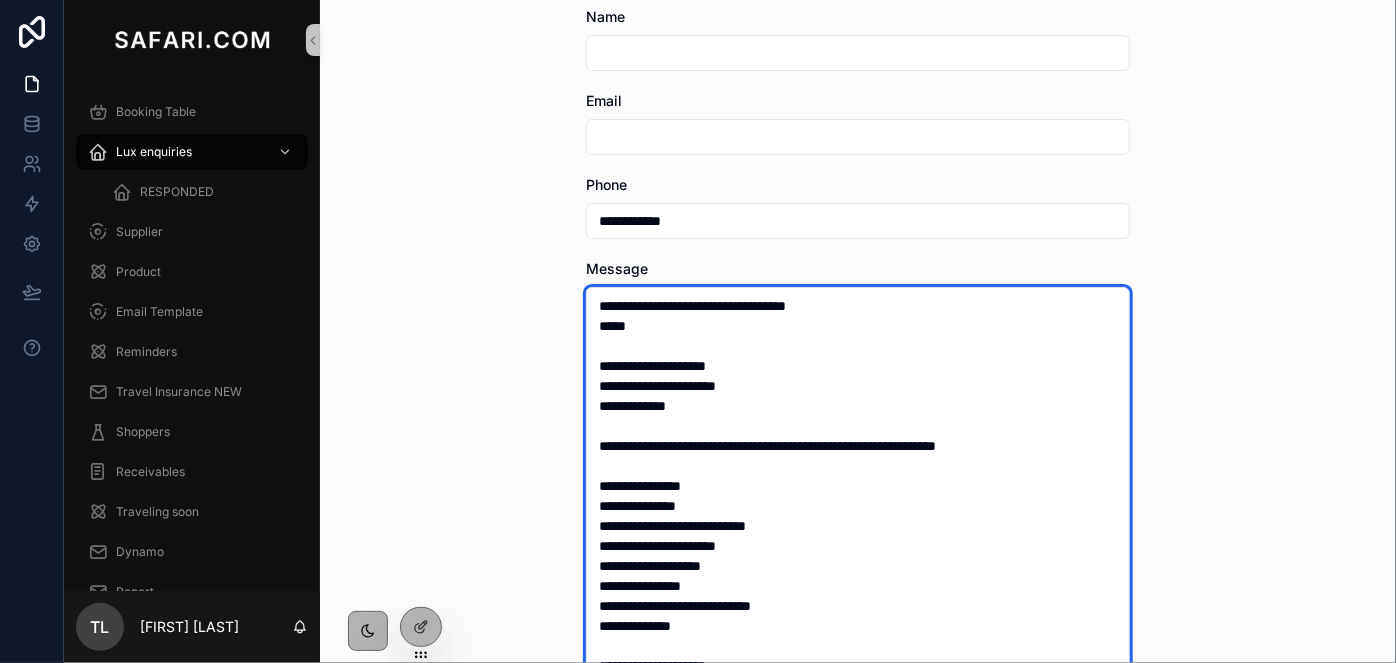 drag, startPoint x: 839, startPoint y: 520, endPoint x: 636, endPoint y: 523, distance: 203.02217 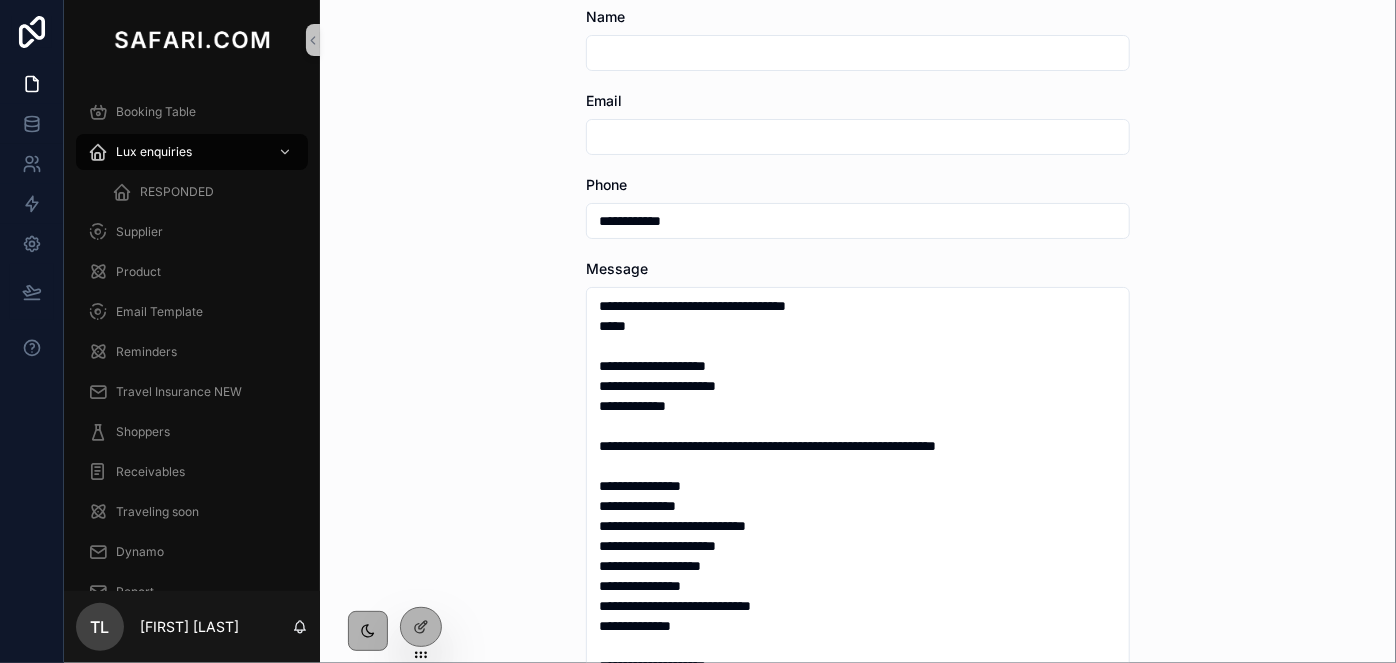 click at bounding box center (858, 137) 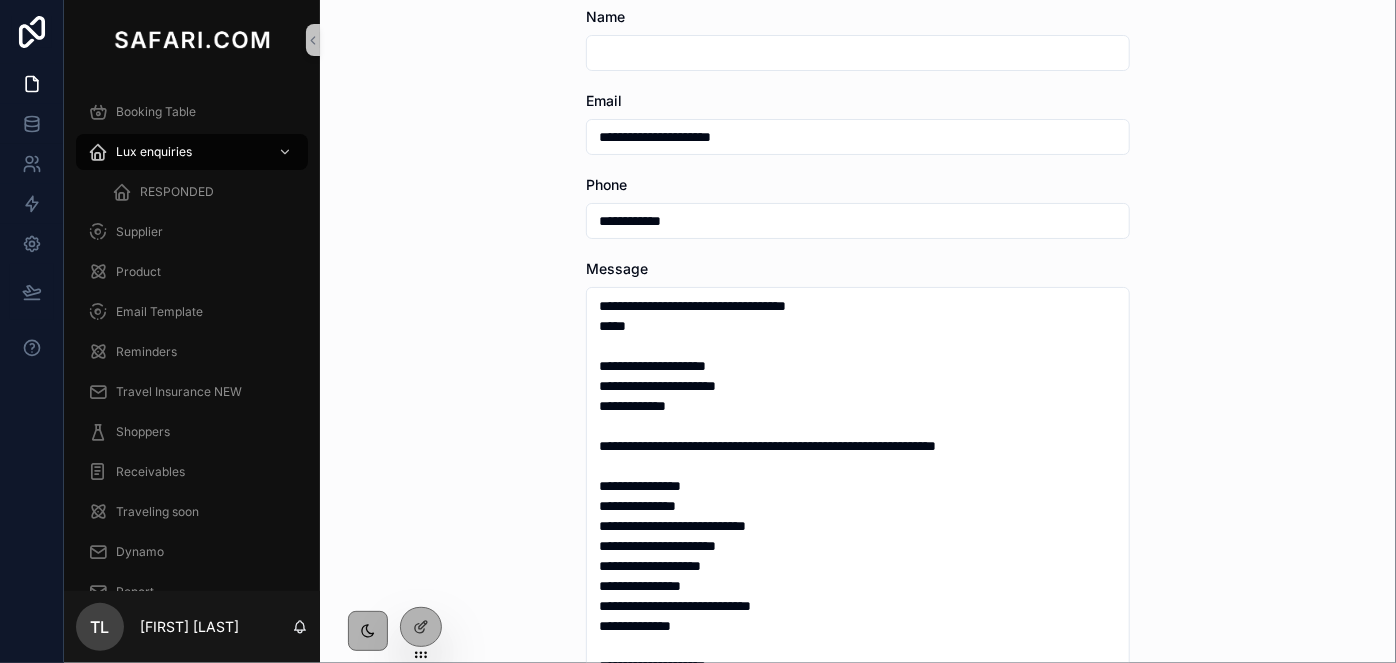 type on "**********" 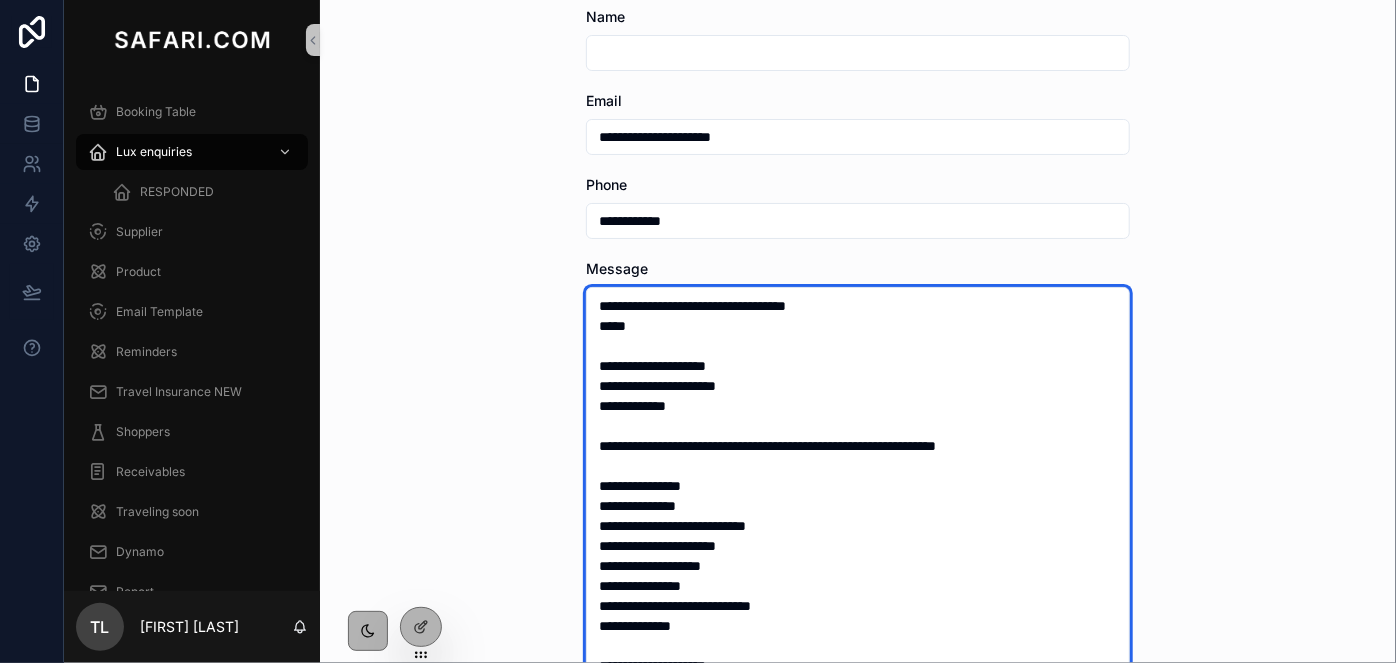 click on "**********" at bounding box center [858, 595] 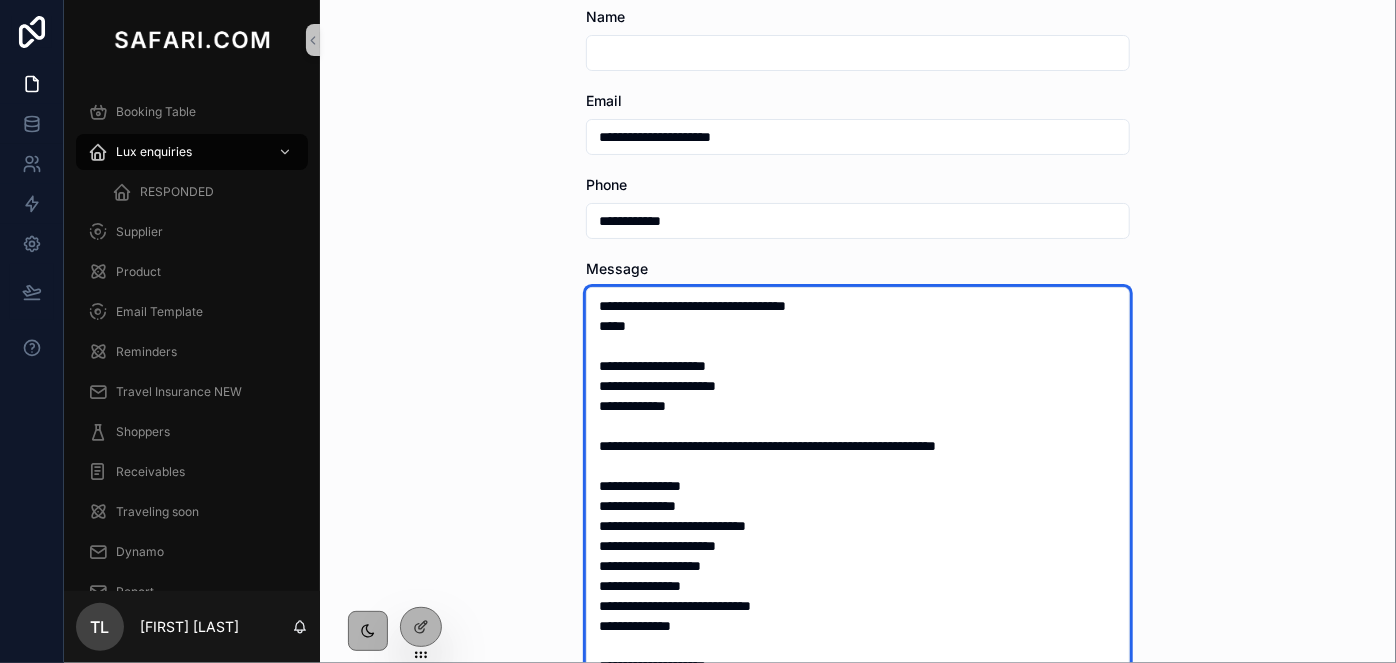 drag, startPoint x: 712, startPoint y: 487, endPoint x: 675, endPoint y: 483, distance: 37.215588 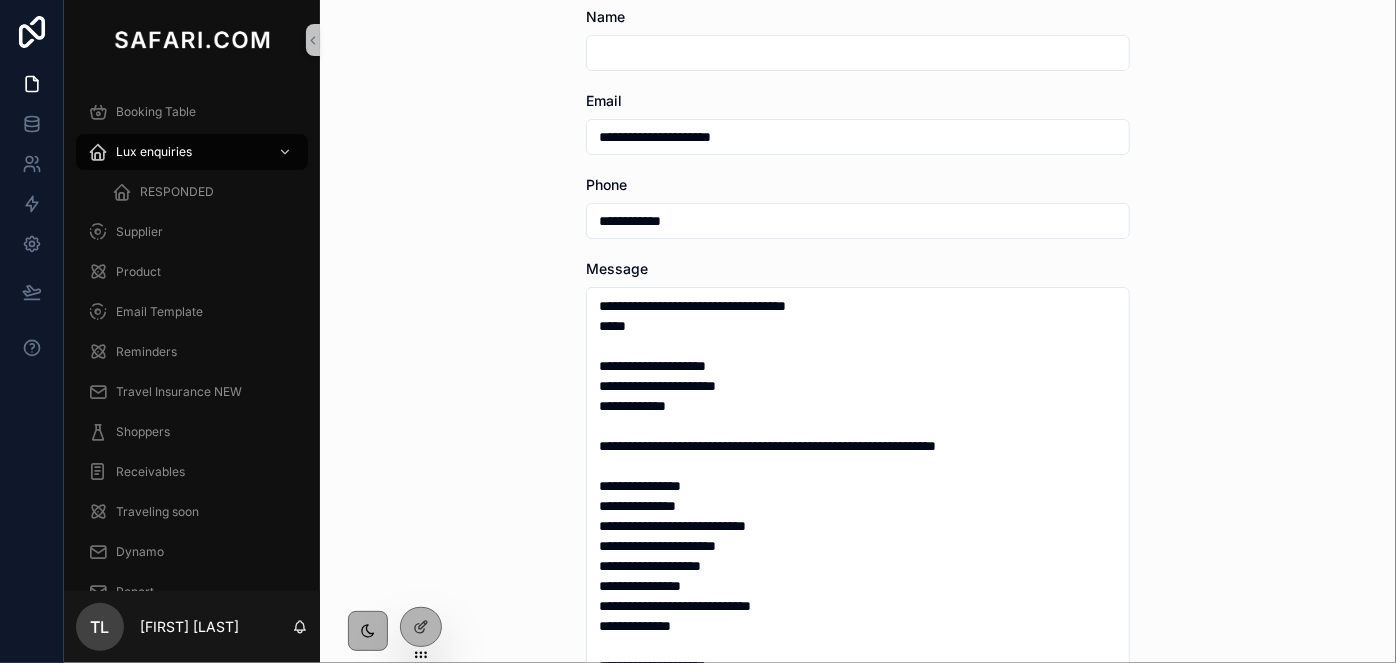 click at bounding box center (858, 53) 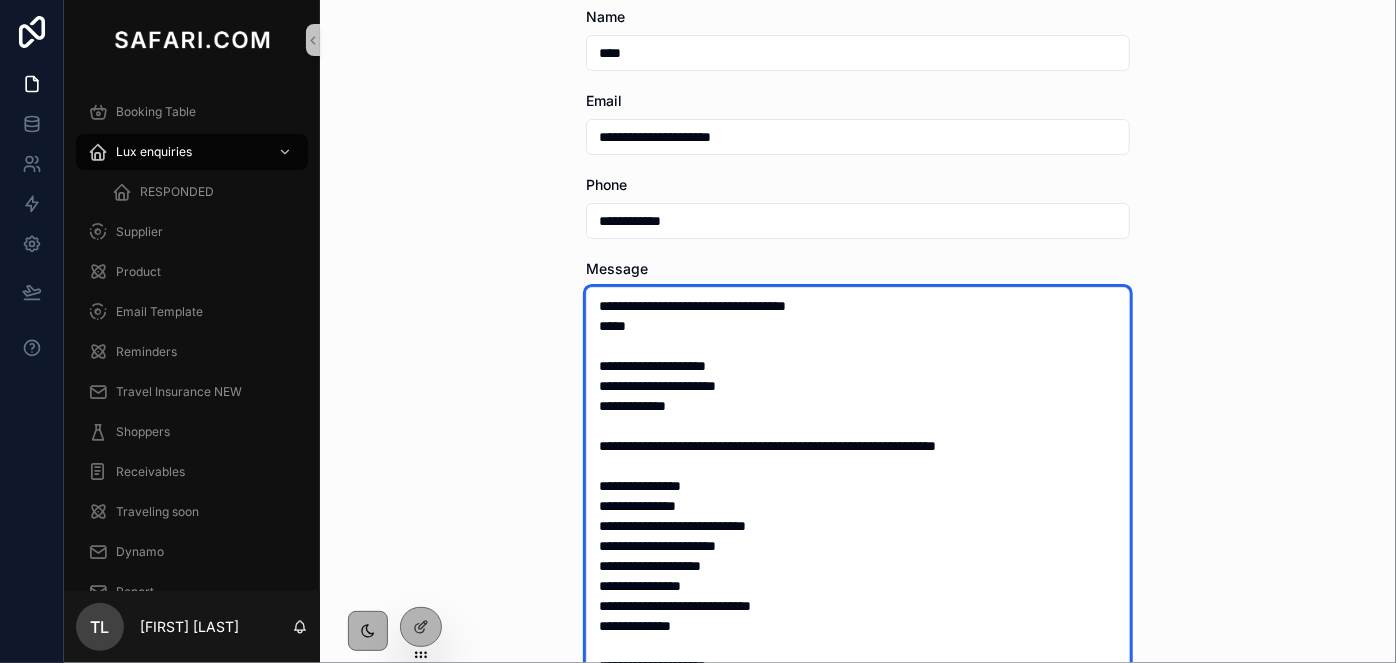 click on "**********" at bounding box center (858, 595) 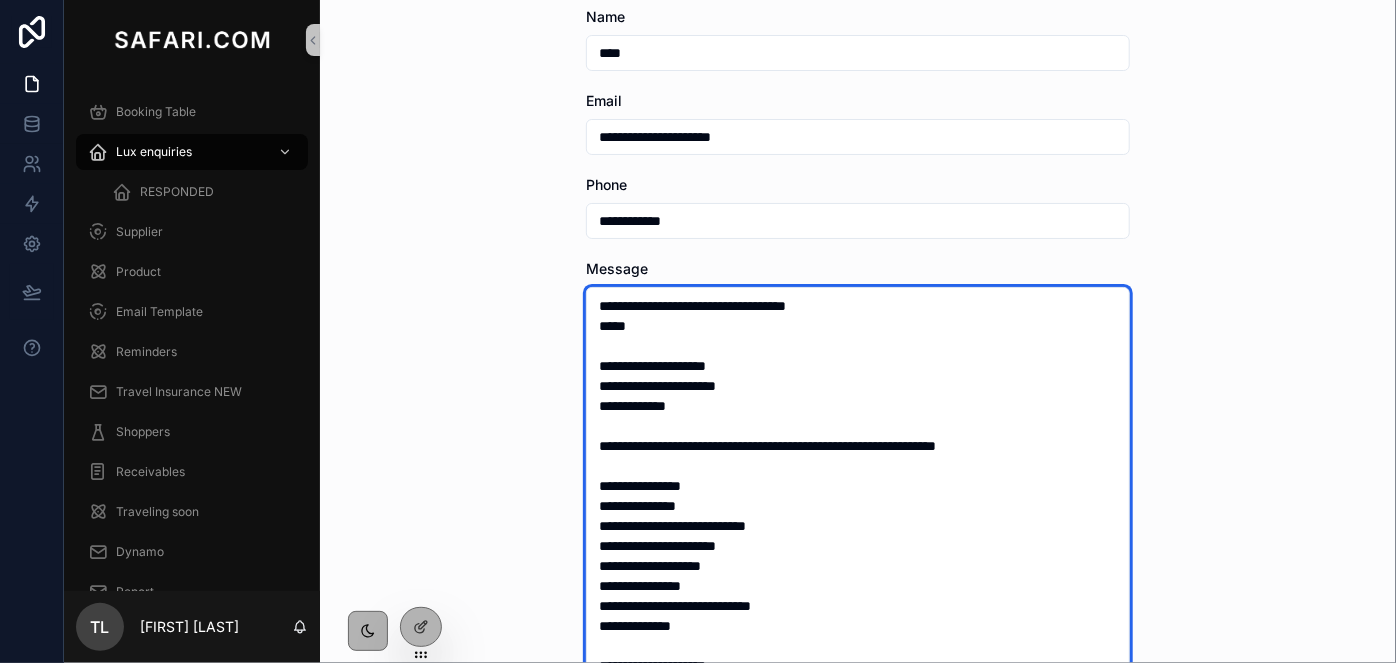 drag, startPoint x: 712, startPoint y: 507, endPoint x: 671, endPoint y: 501, distance: 41.4367 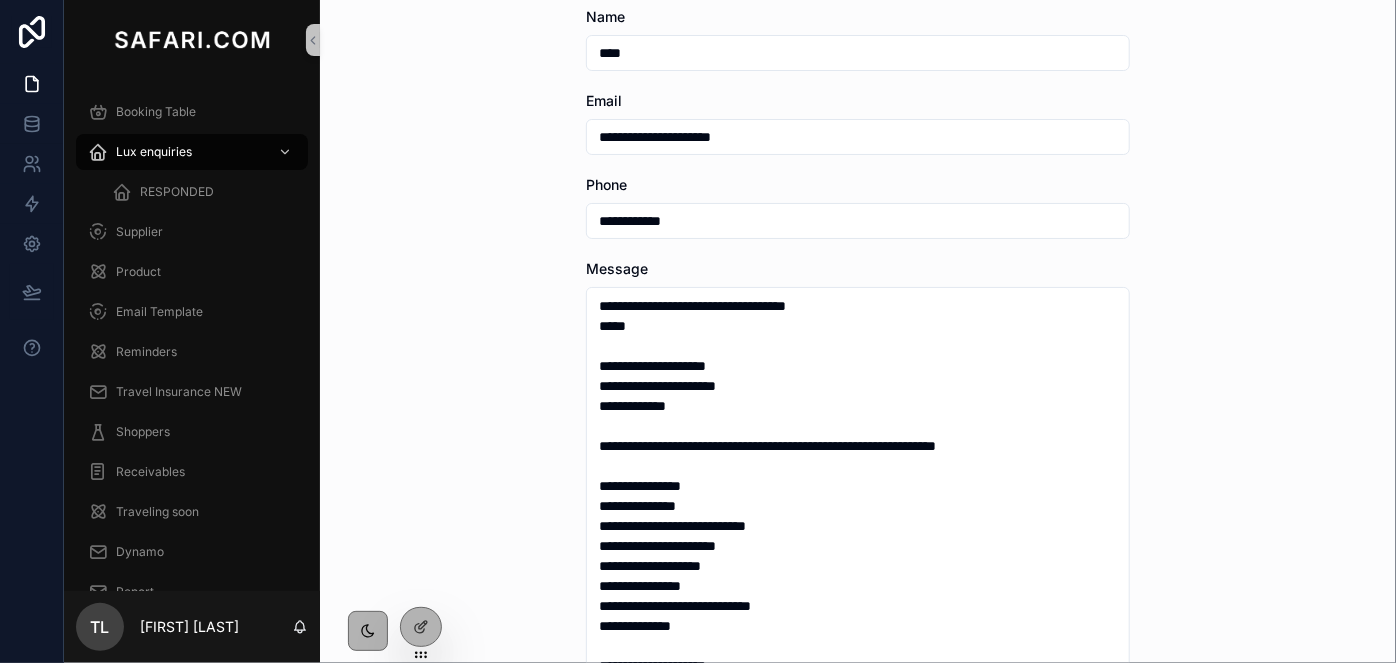click on "****" at bounding box center [858, 53] 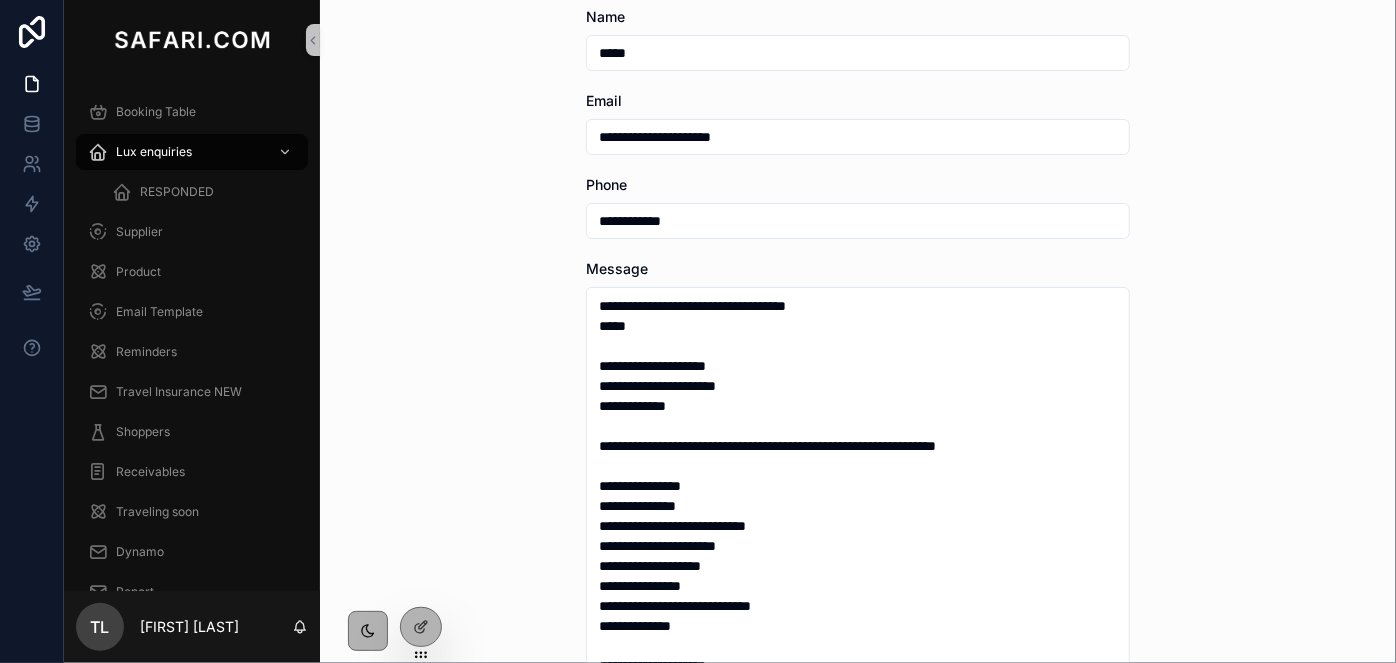 paste on "*****" 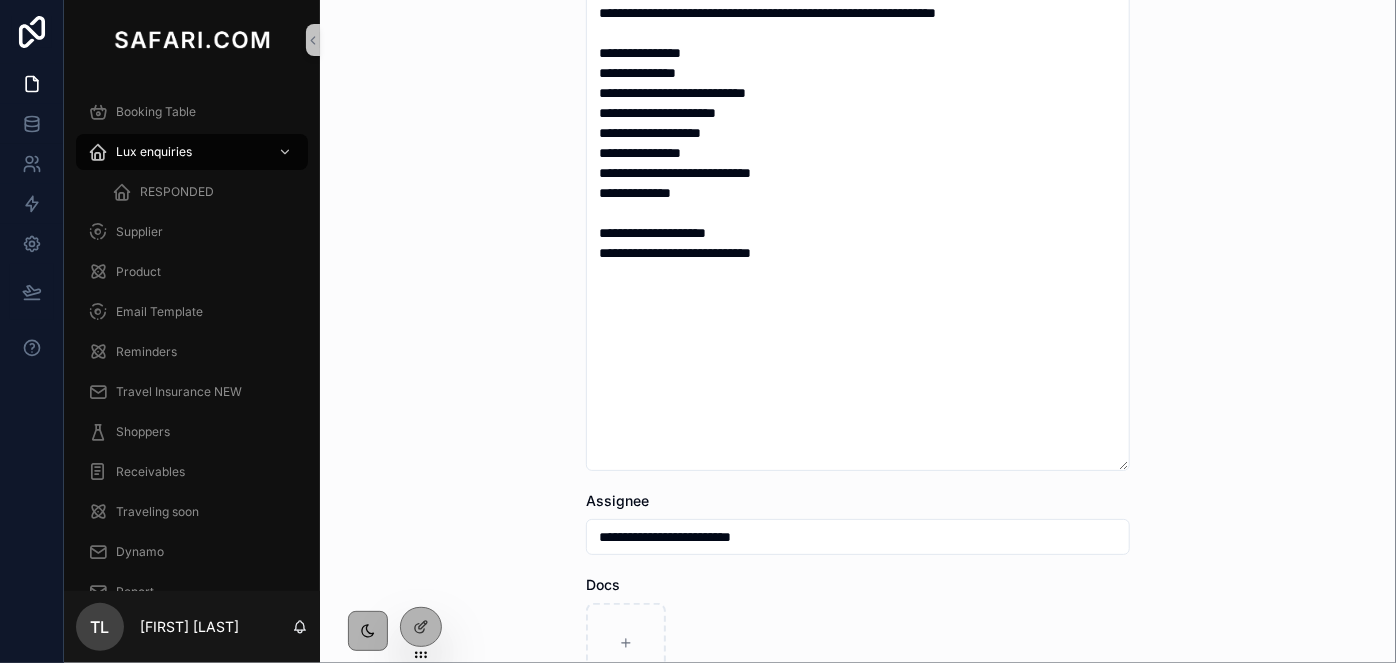 scroll, scrollTop: 851, scrollLeft: 0, axis: vertical 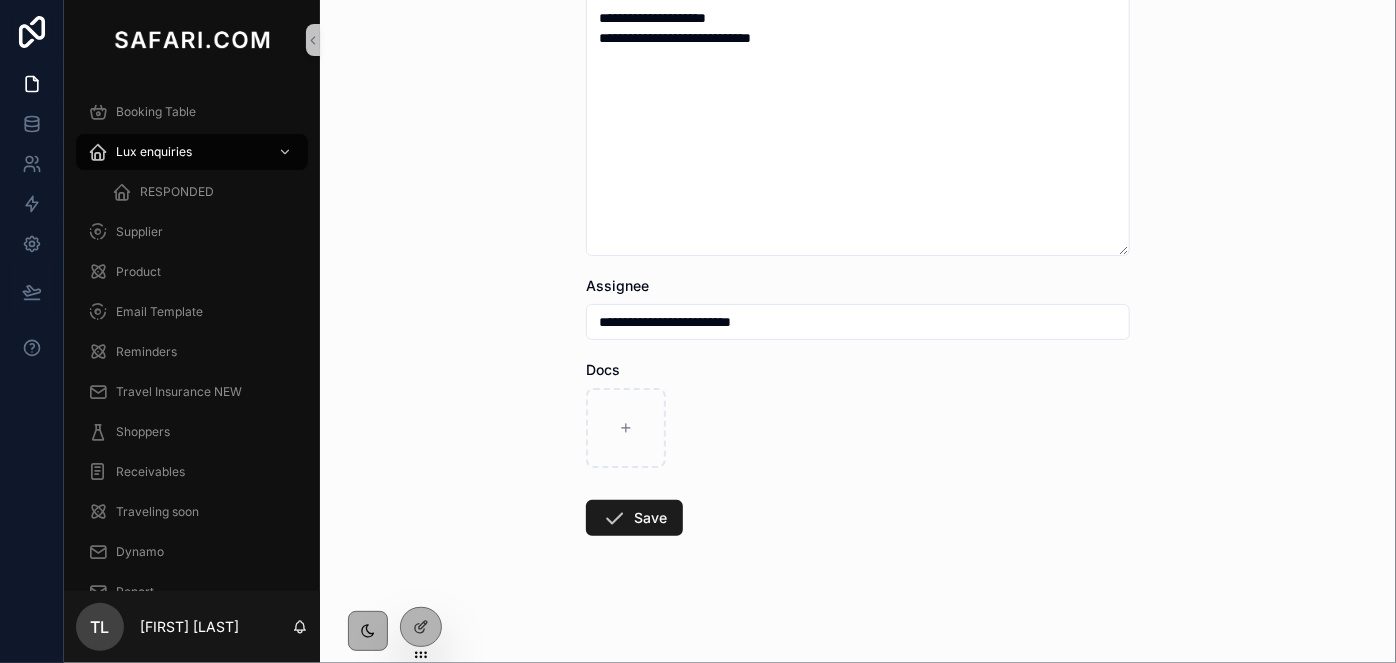 type on "*********" 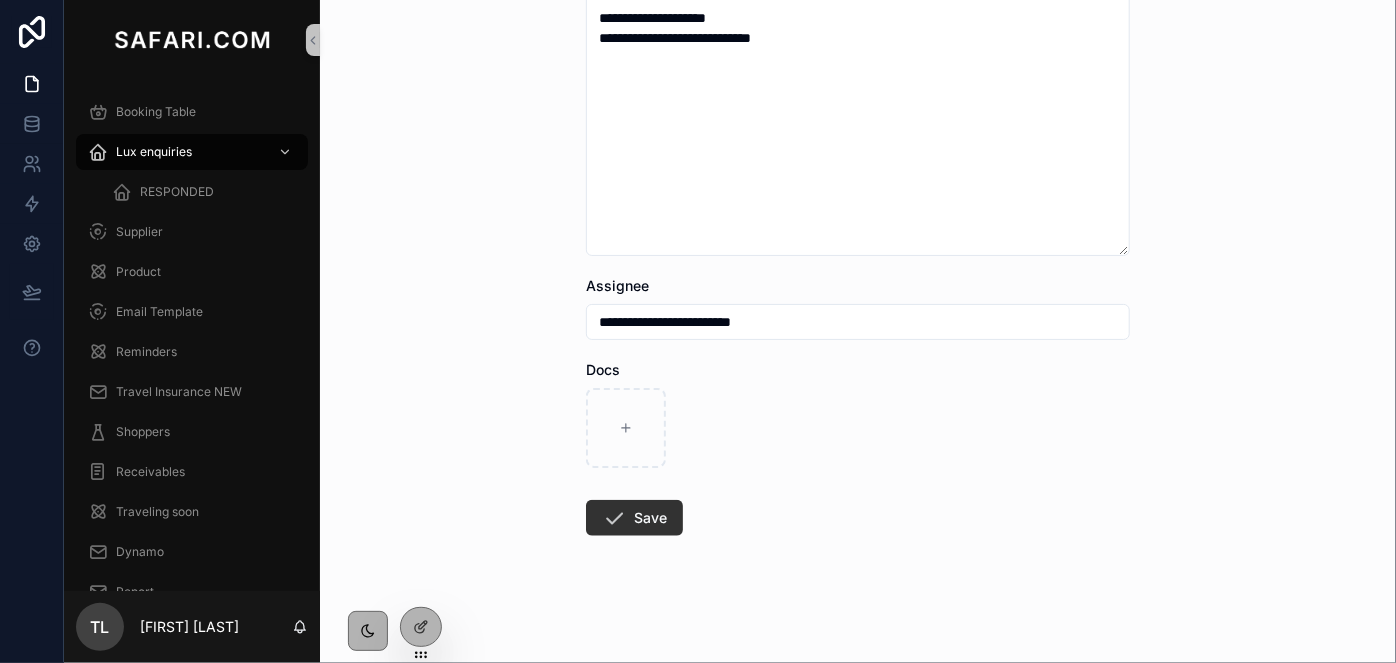 click on "Save" at bounding box center [634, 518] 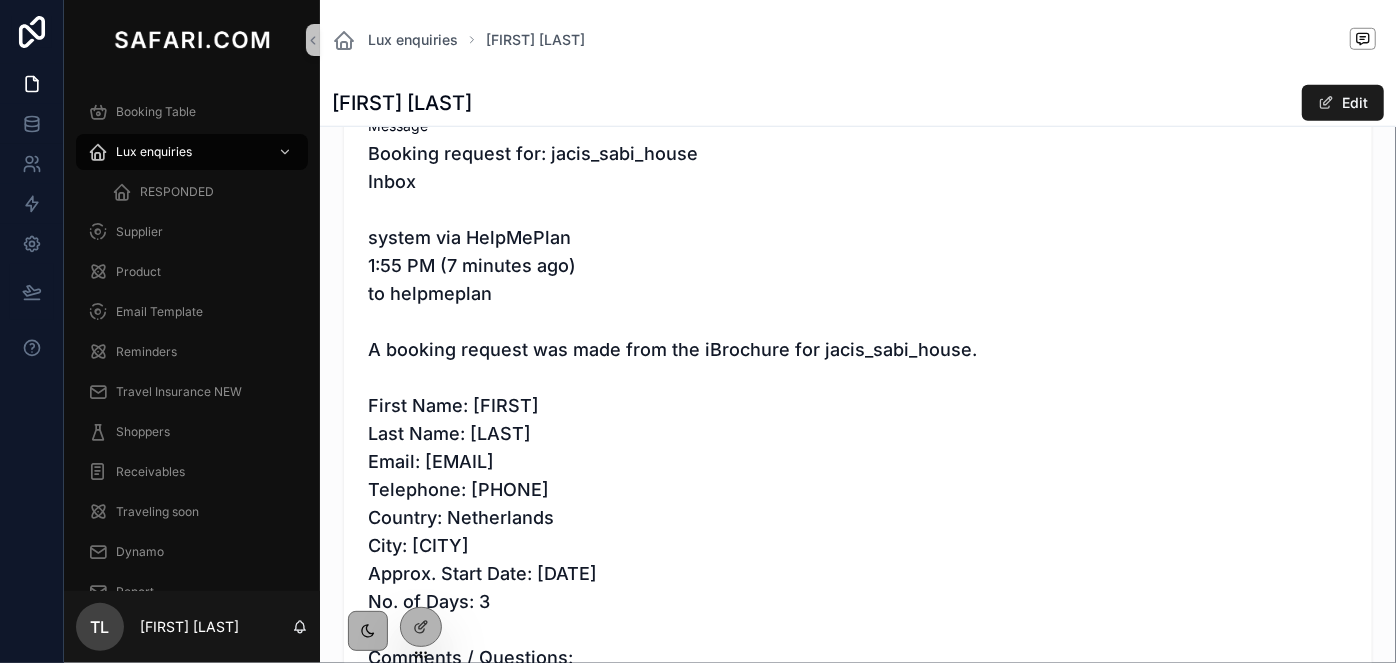 scroll, scrollTop: 0, scrollLeft: 0, axis: both 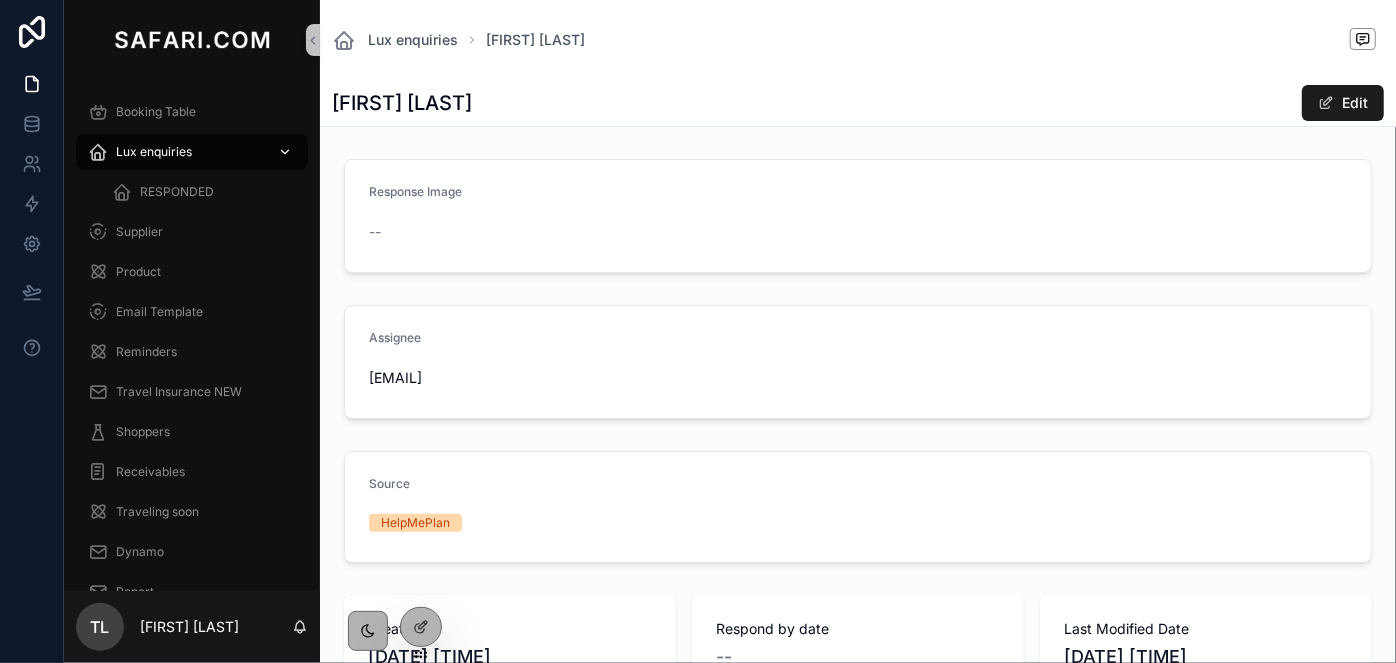 click on "Lux enquiries" at bounding box center (192, 152) 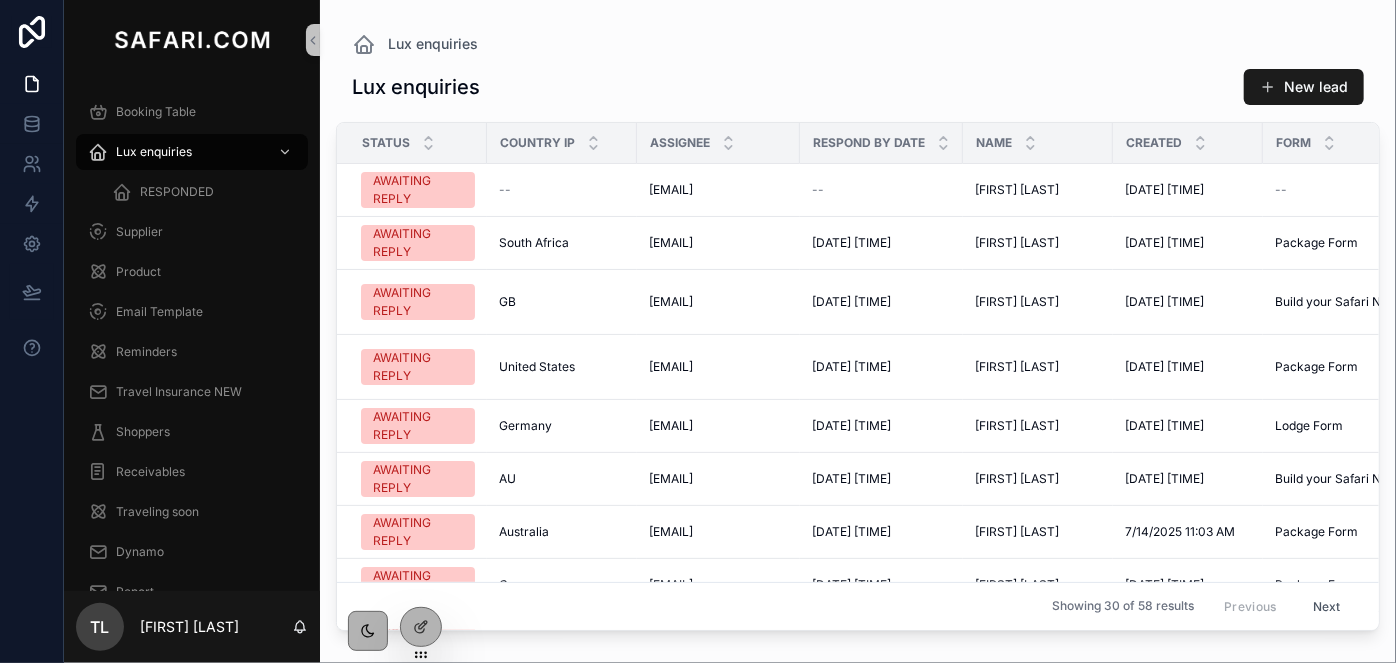 scroll, scrollTop: 0, scrollLeft: 230, axis: horizontal 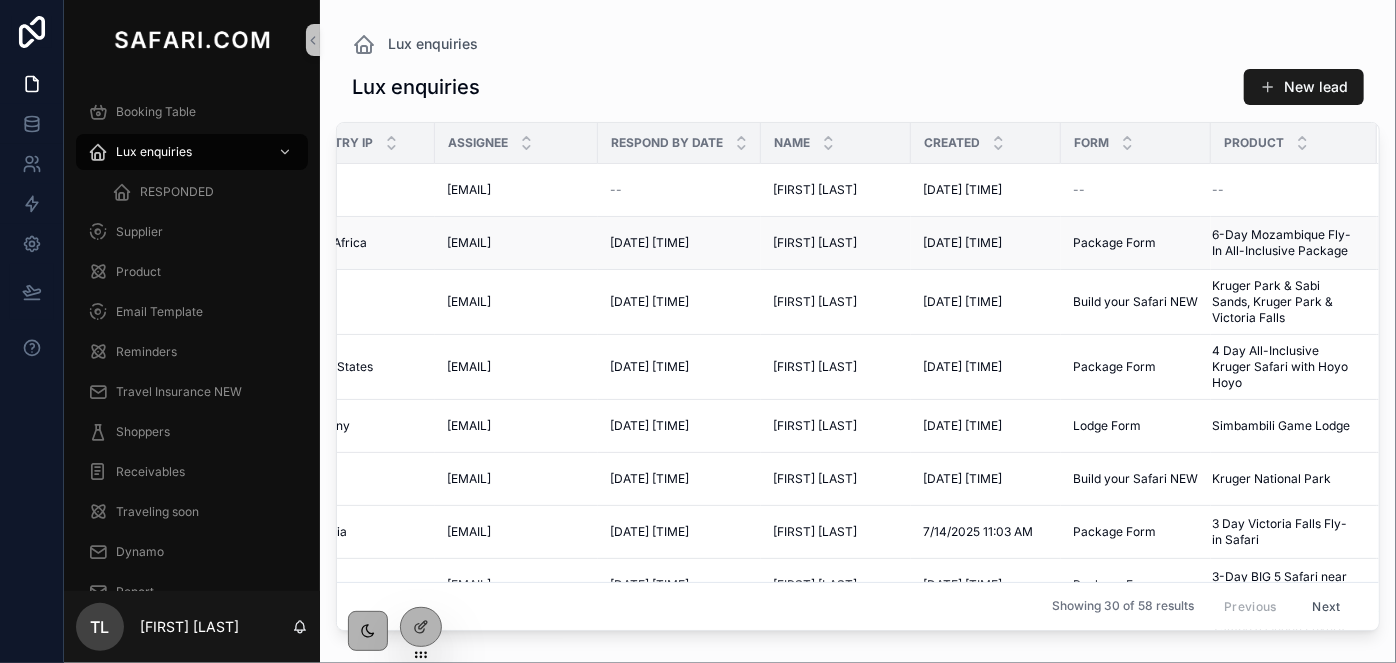 click on "6-Day Mozambique Fly-In All-Inclusive Package" at bounding box center [1282, 243] 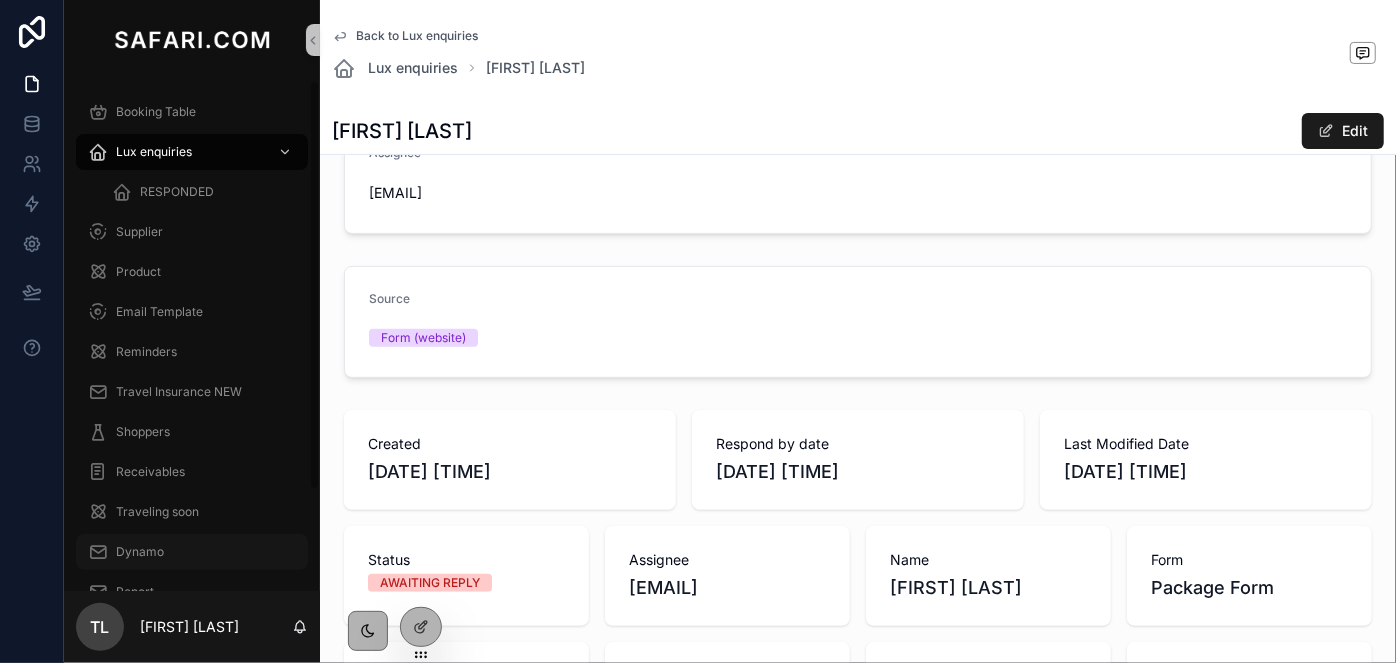 scroll, scrollTop: 181, scrollLeft: 0, axis: vertical 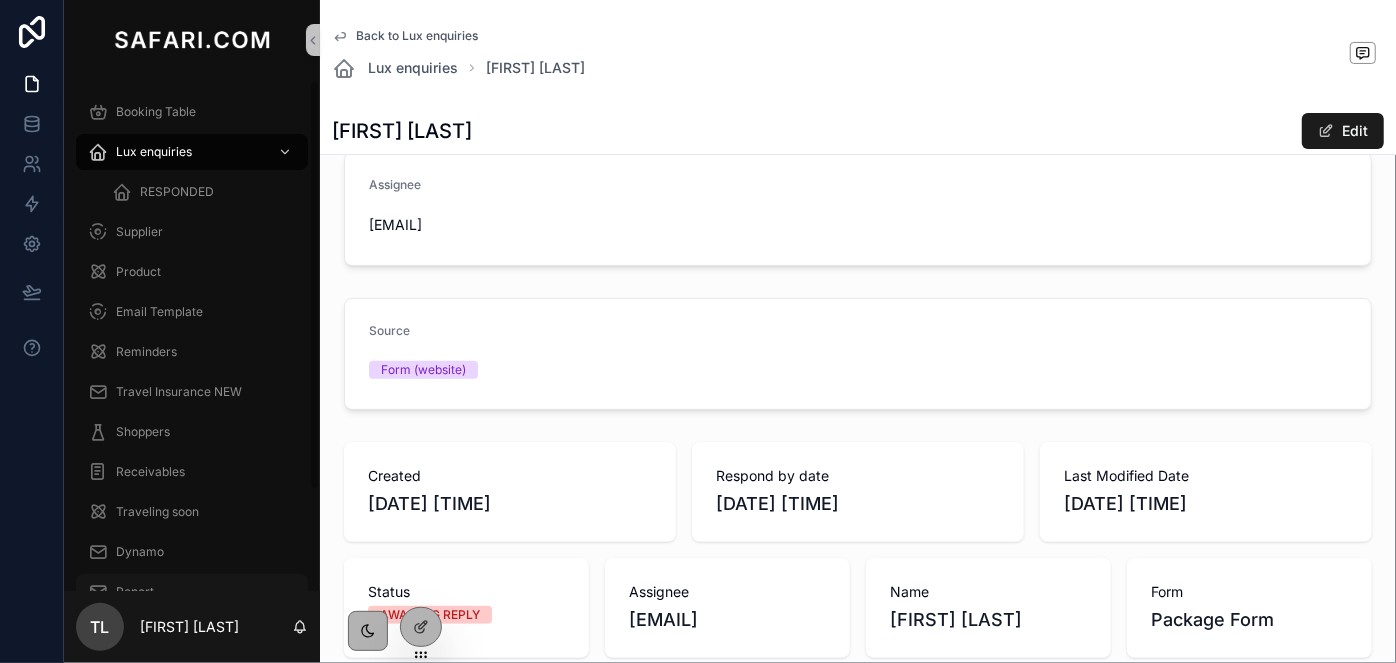 click on "Report" at bounding box center (135, 592) 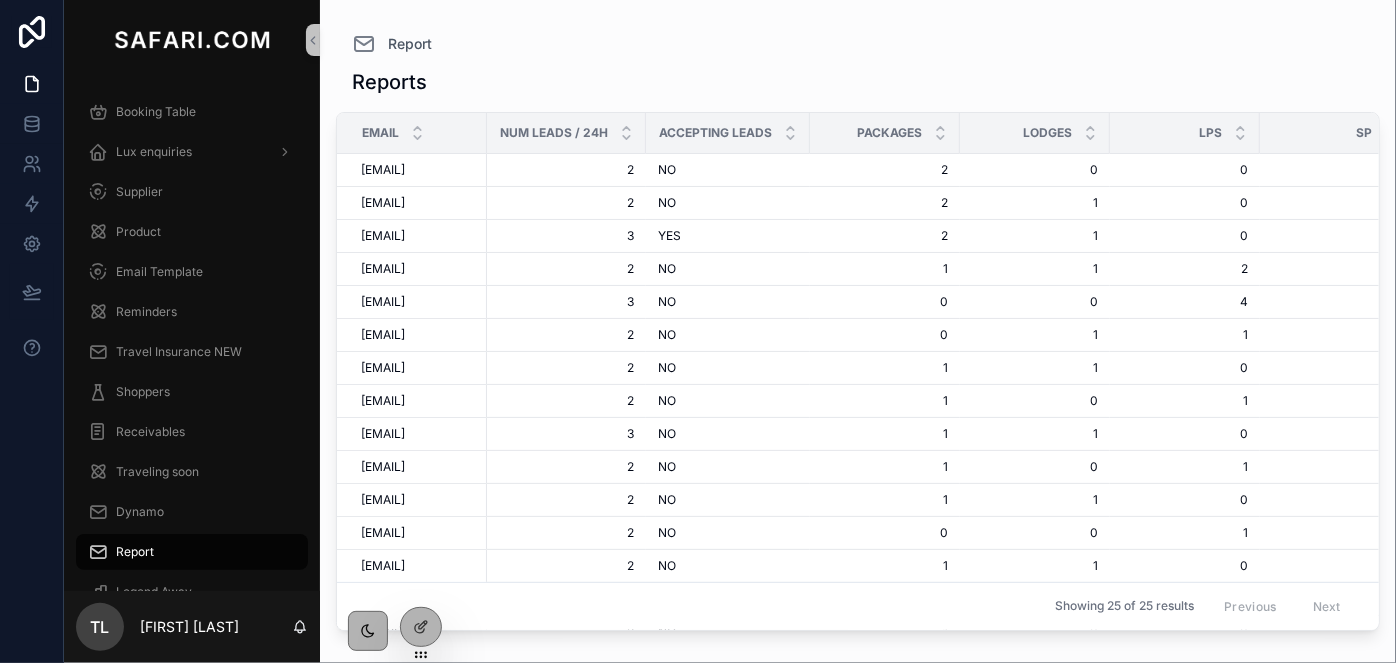 scroll, scrollTop: 0, scrollLeft: 0, axis: both 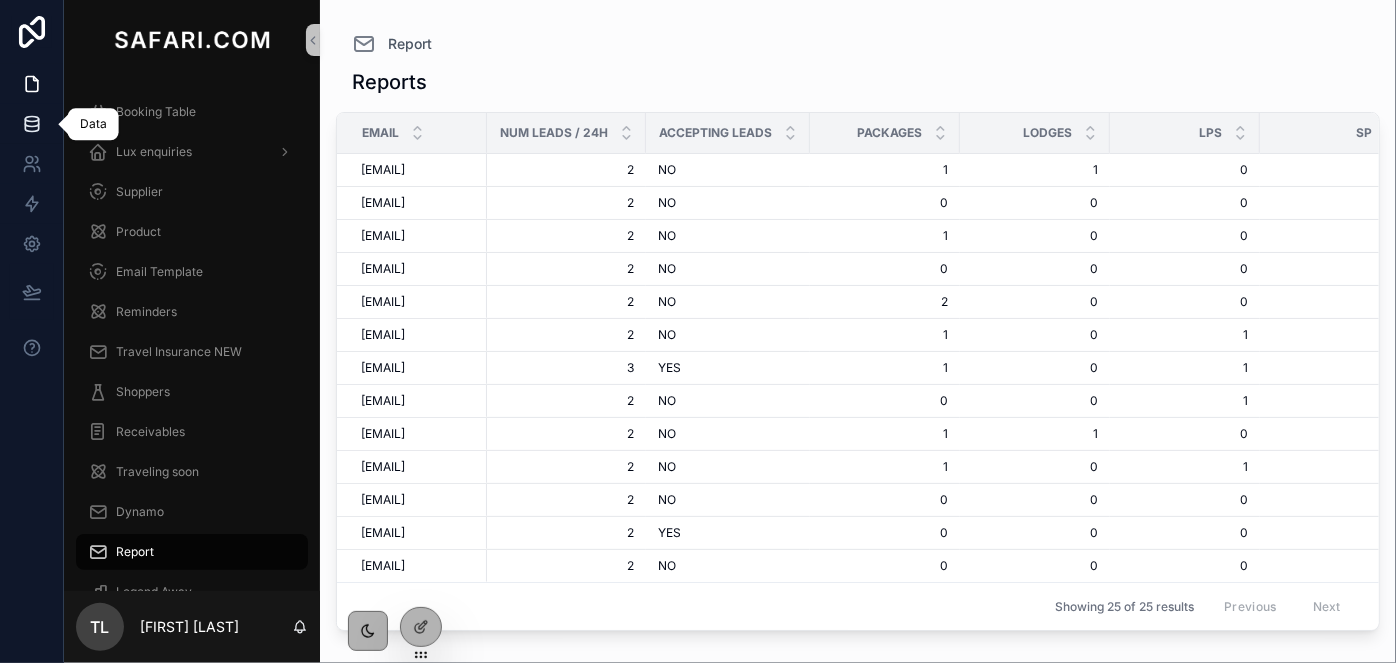 click 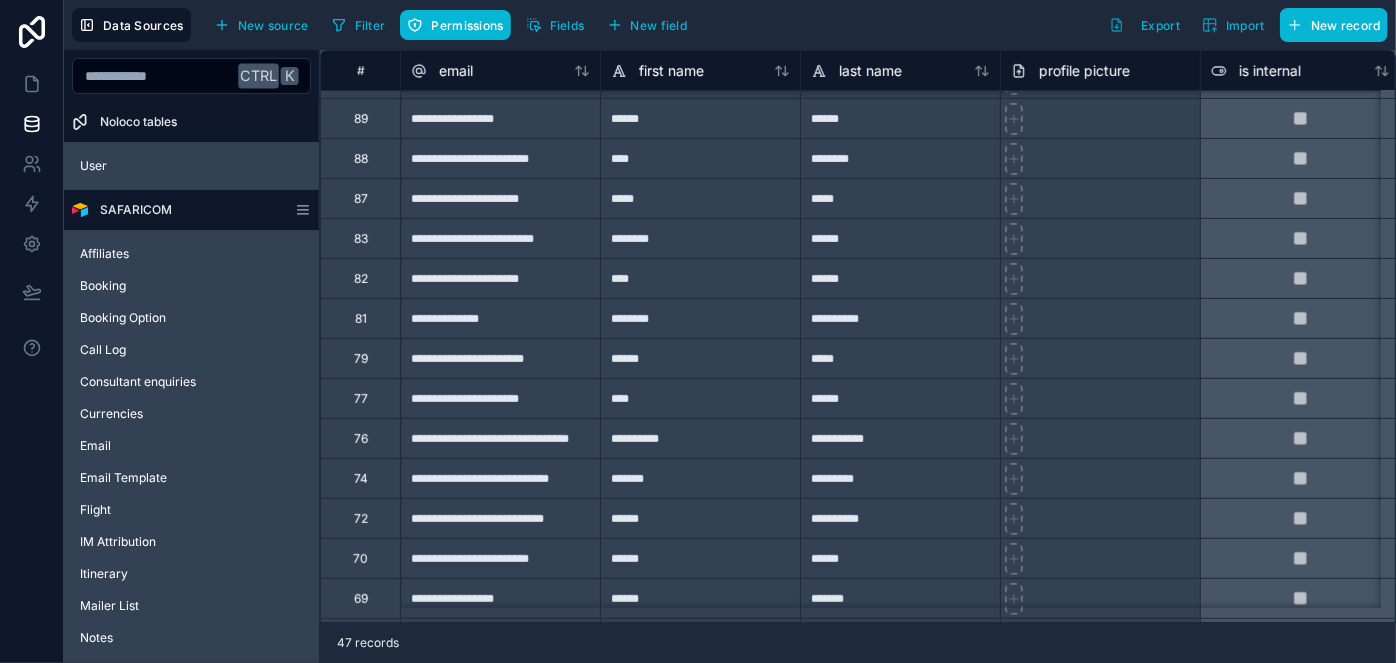 scroll, scrollTop: 636, scrollLeft: 0, axis: vertical 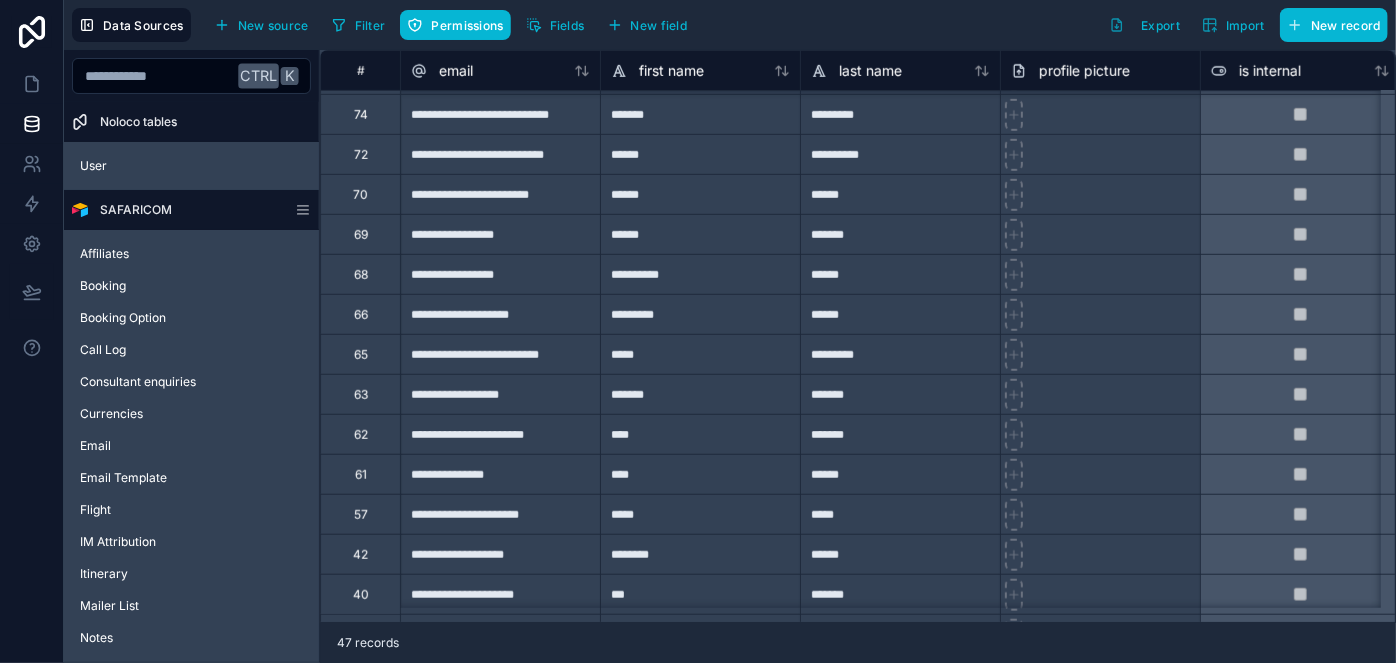 click on "**********" at bounding box center (500, 154) 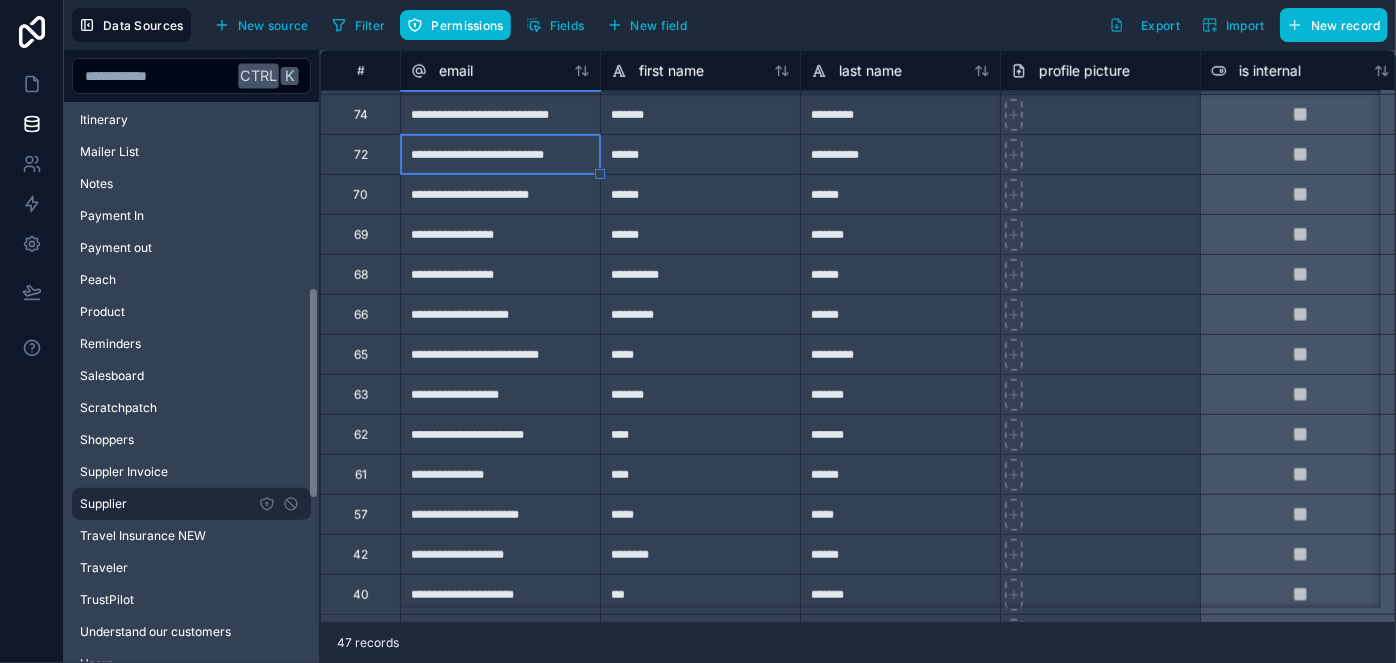 scroll, scrollTop: 918, scrollLeft: 0, axis: vertical 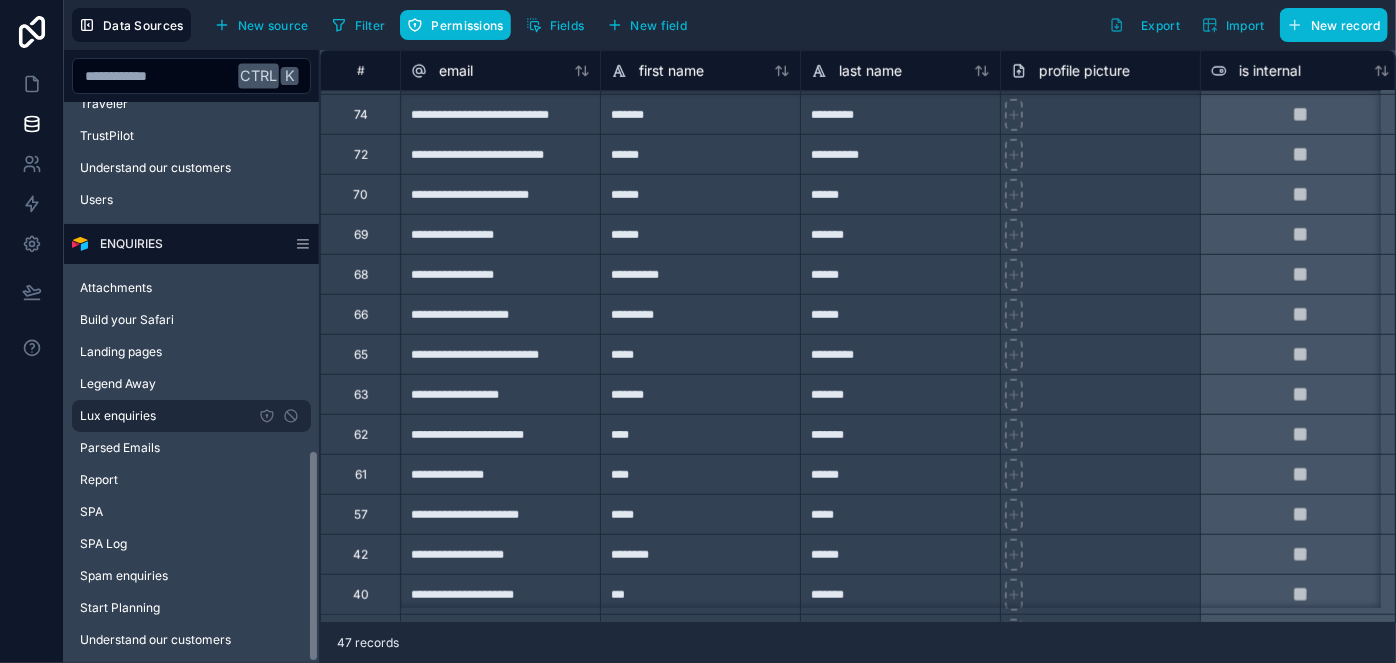 click on "Lux enquiries" at bounding box center (118, 416) 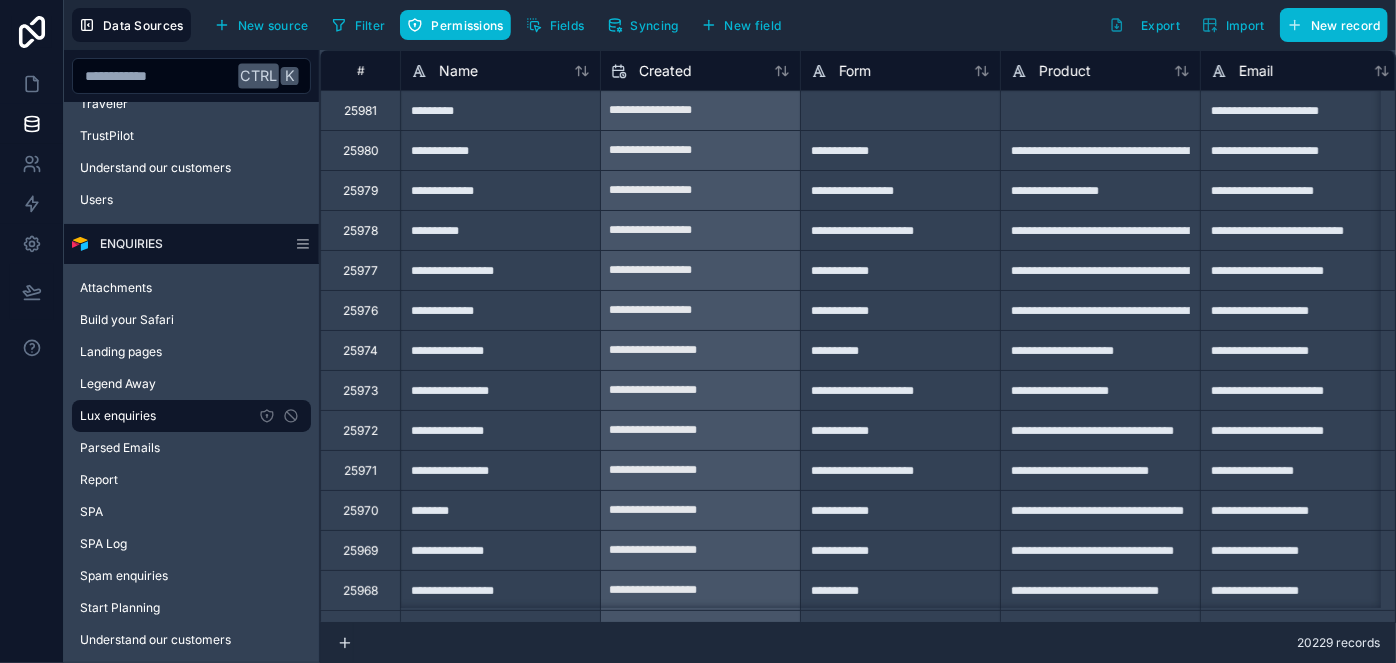 click on "**********" at bounding box center [500, 150] 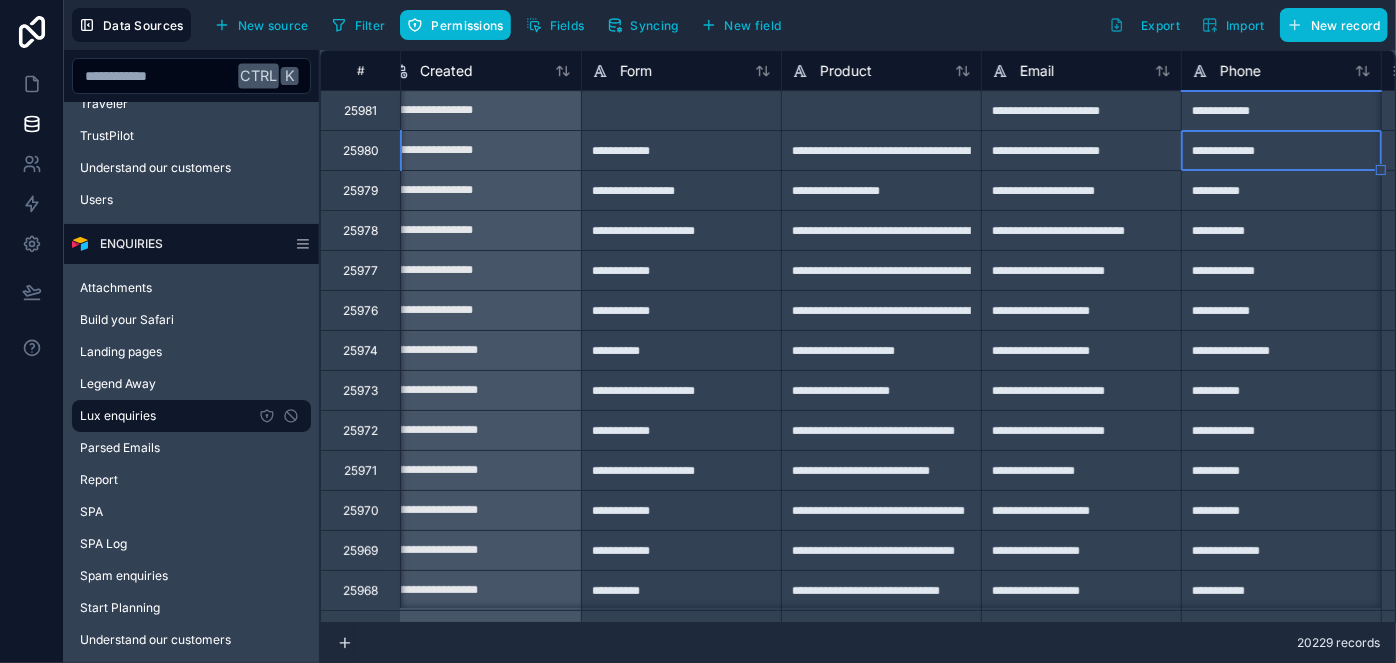 type on "**********" 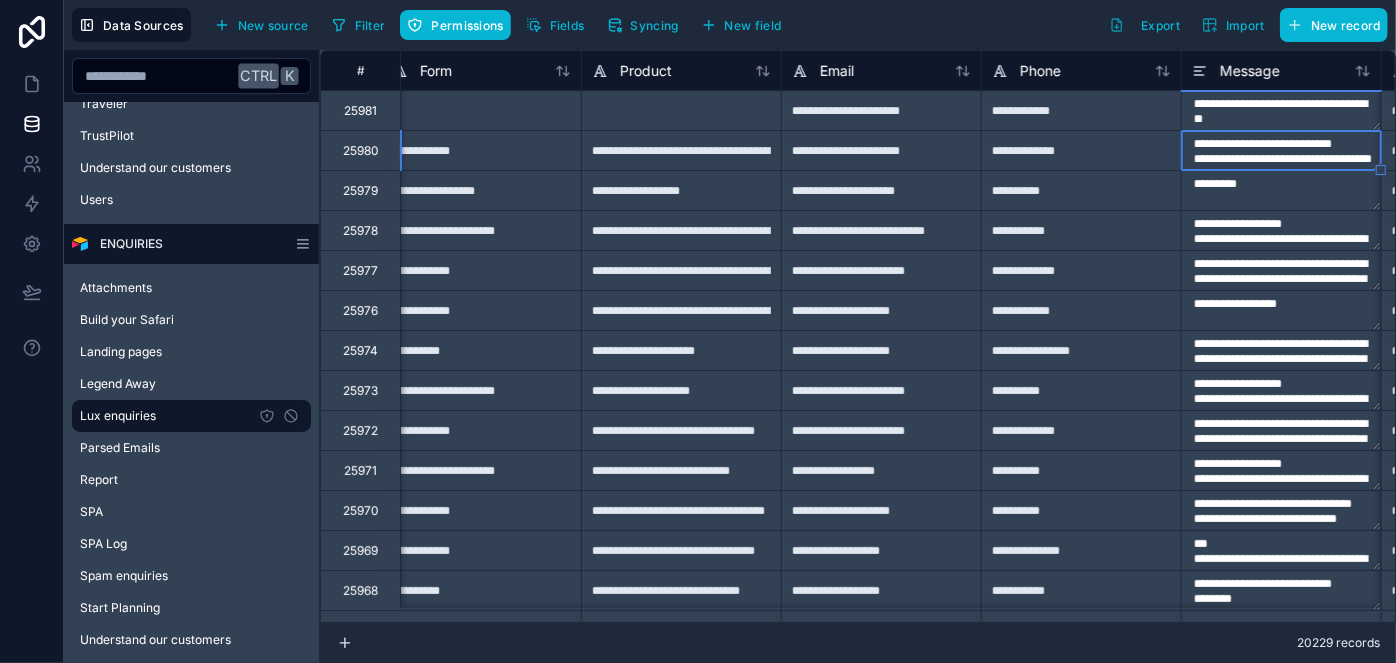 scroll, scrollTop: 0, scrollLeft: 619, axis: horizontal 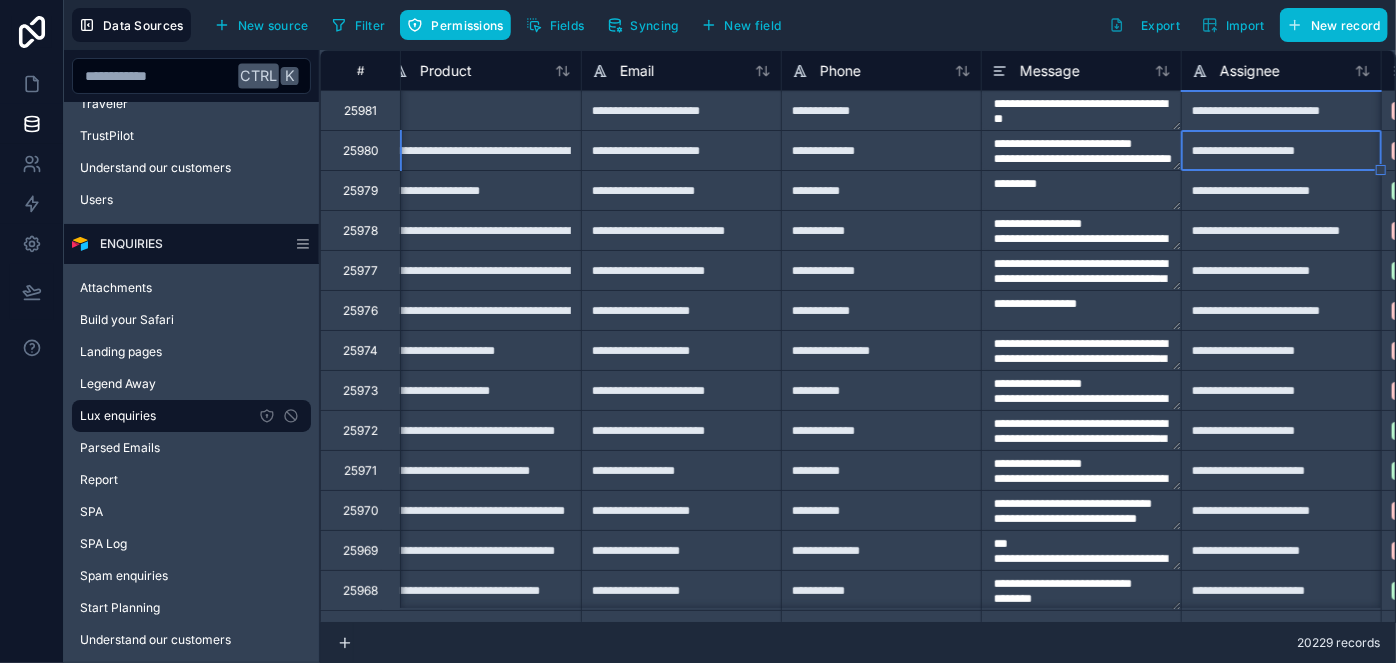 type on "**********" 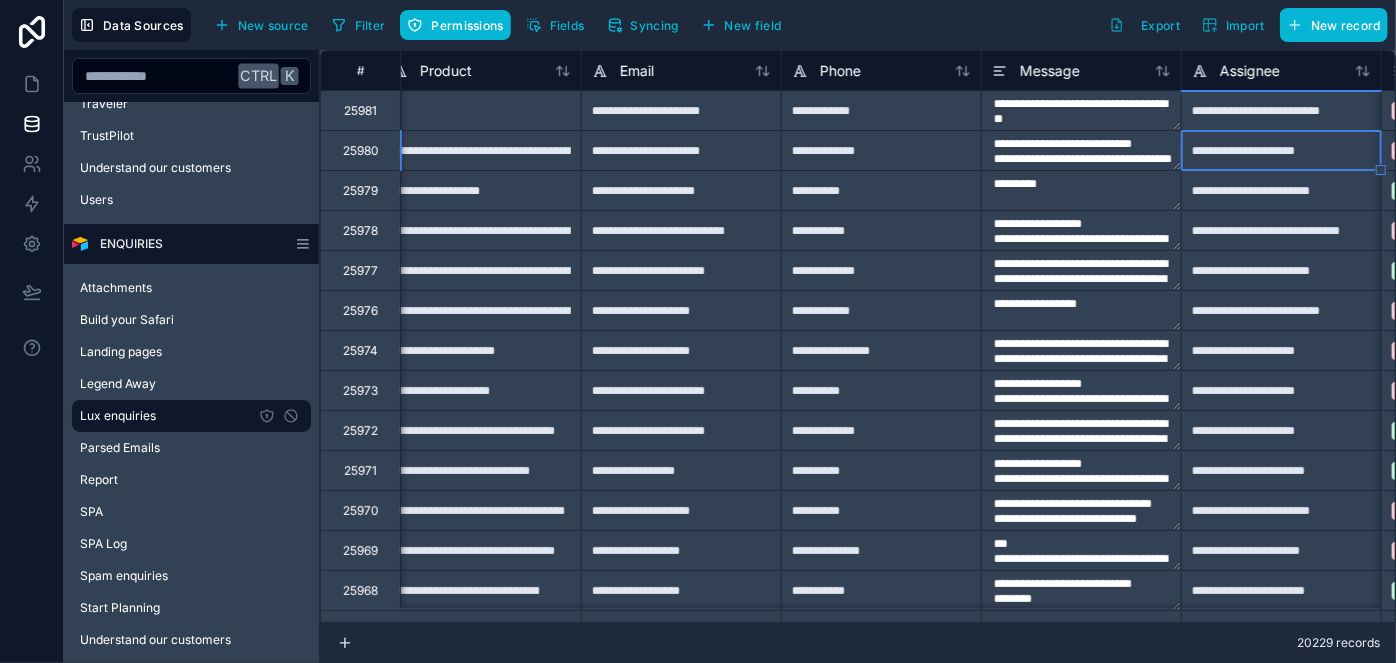 type on "**********" 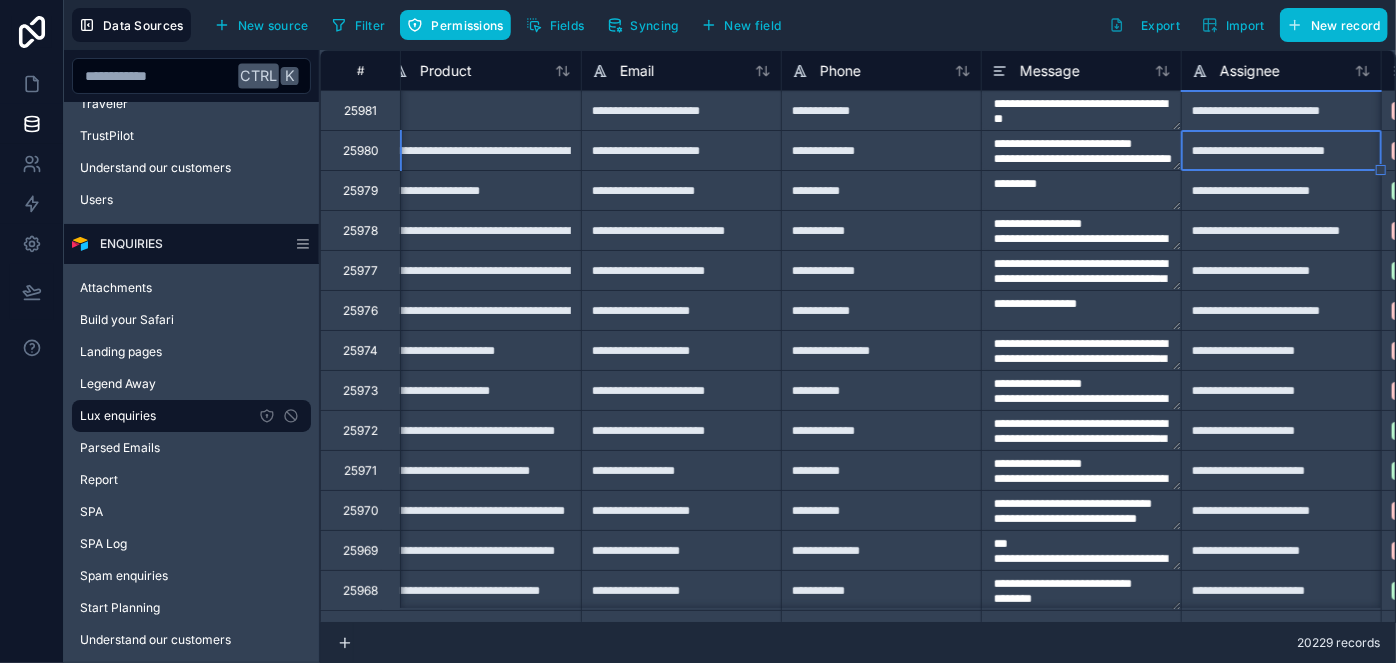 type on "**********" 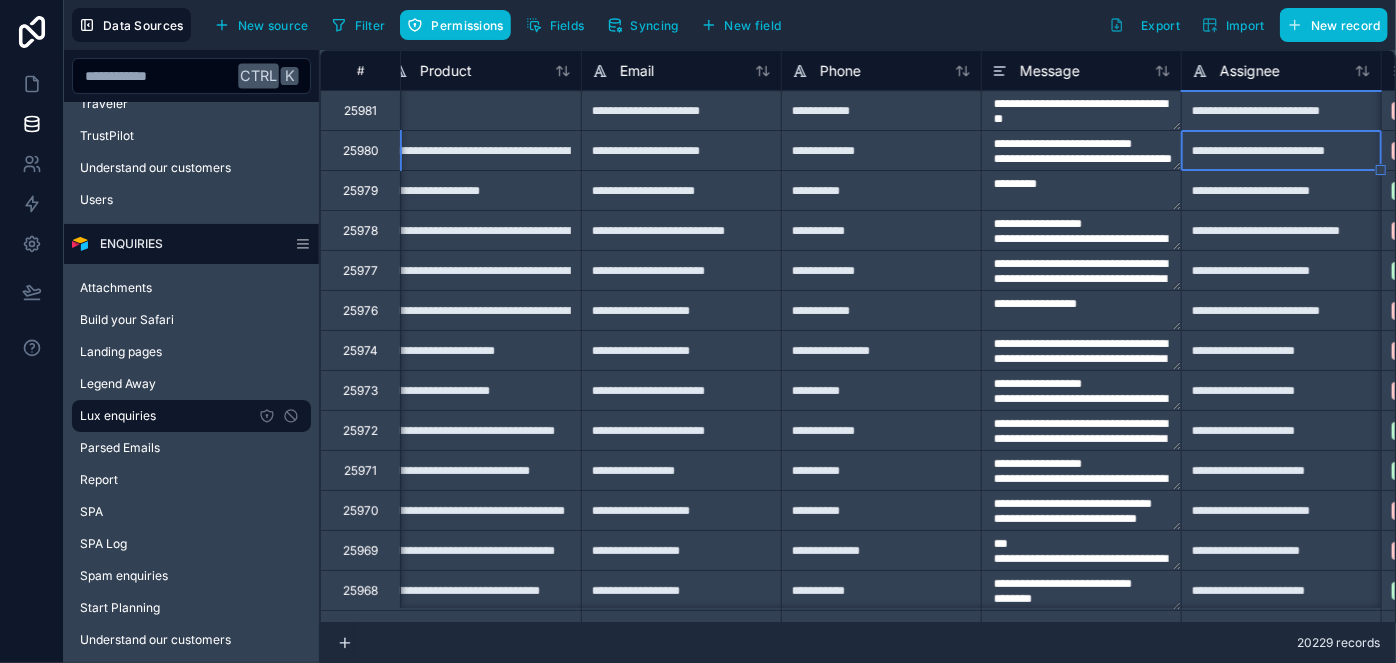 type on "**********" 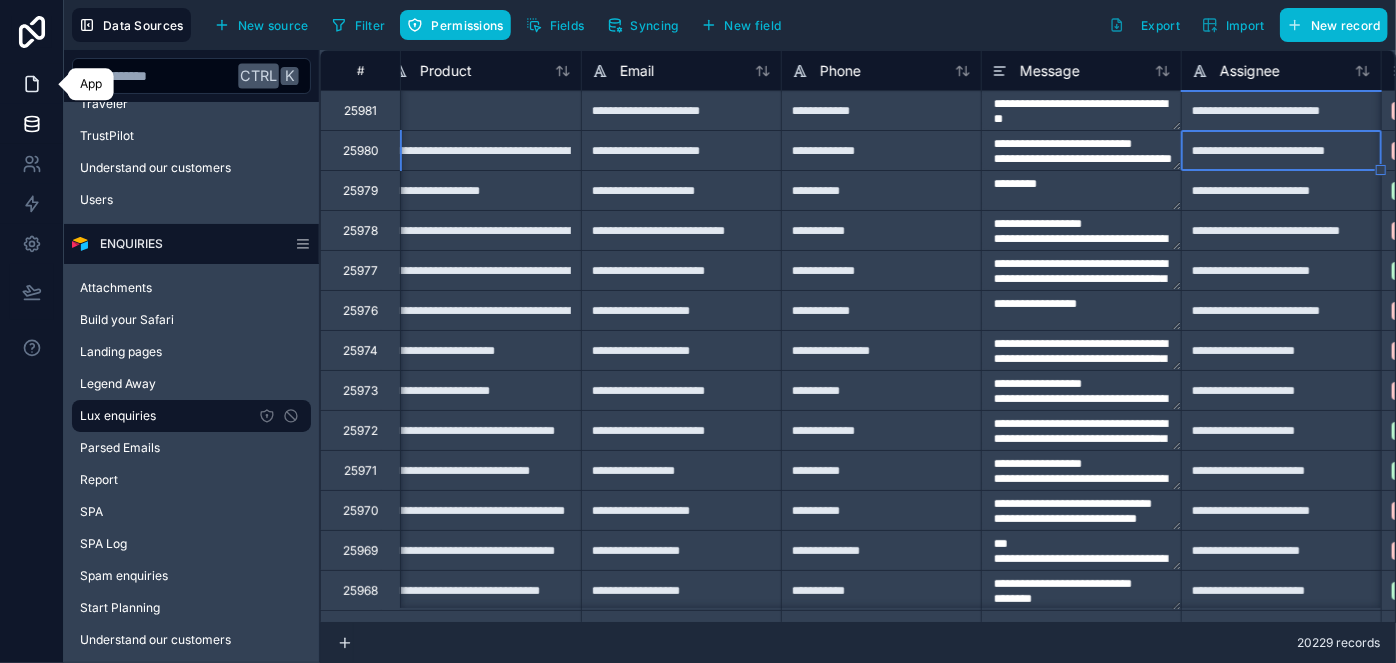type on "**********" 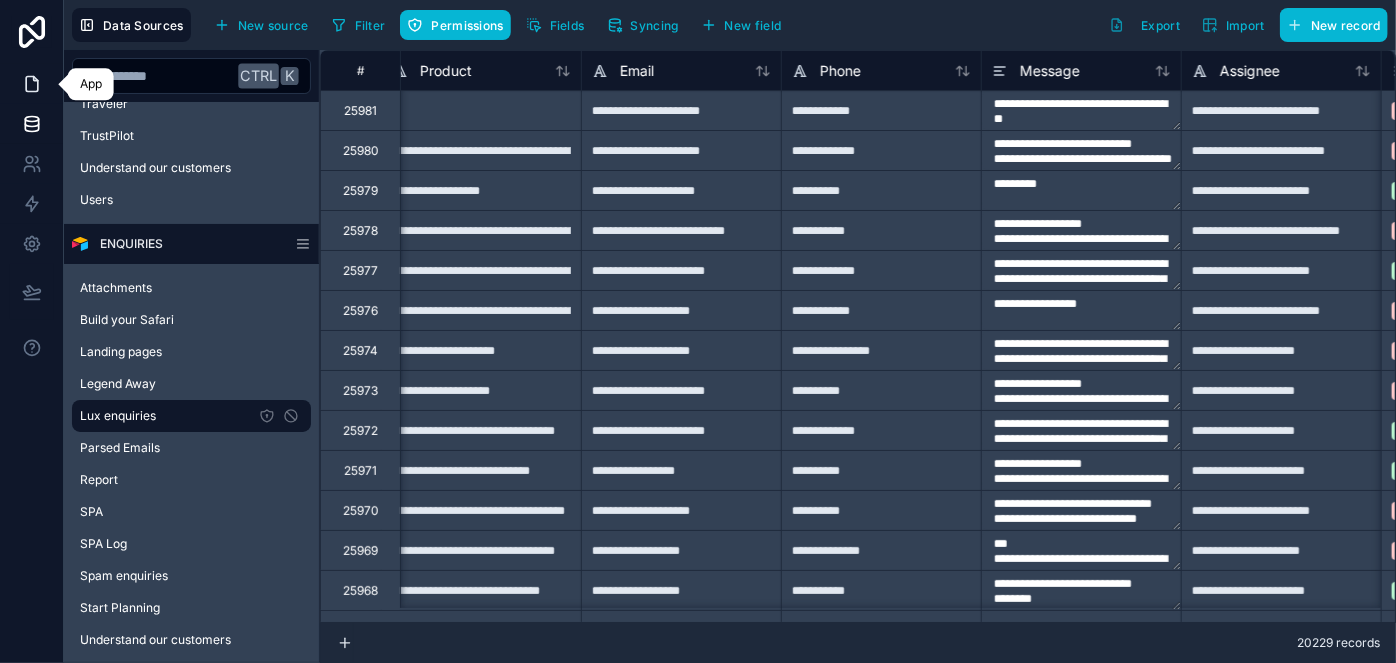 click 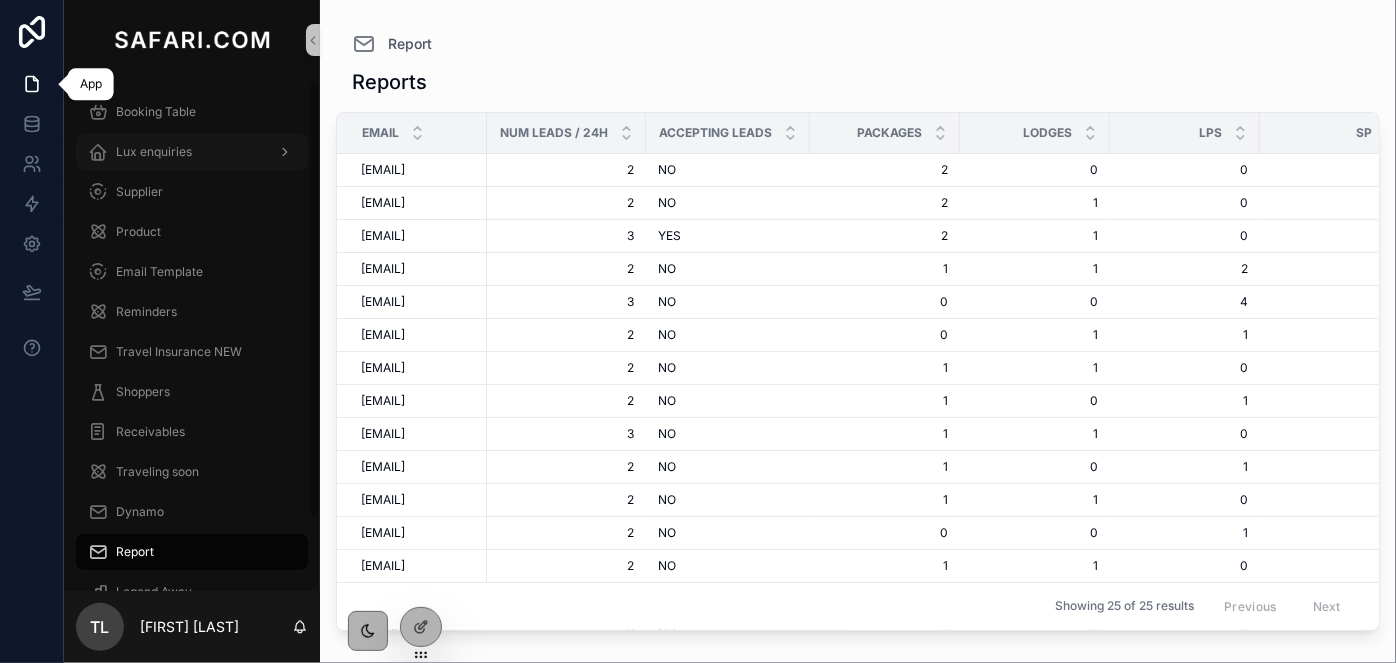 click on "Lux enquiries" at bounding box center [154, 152] 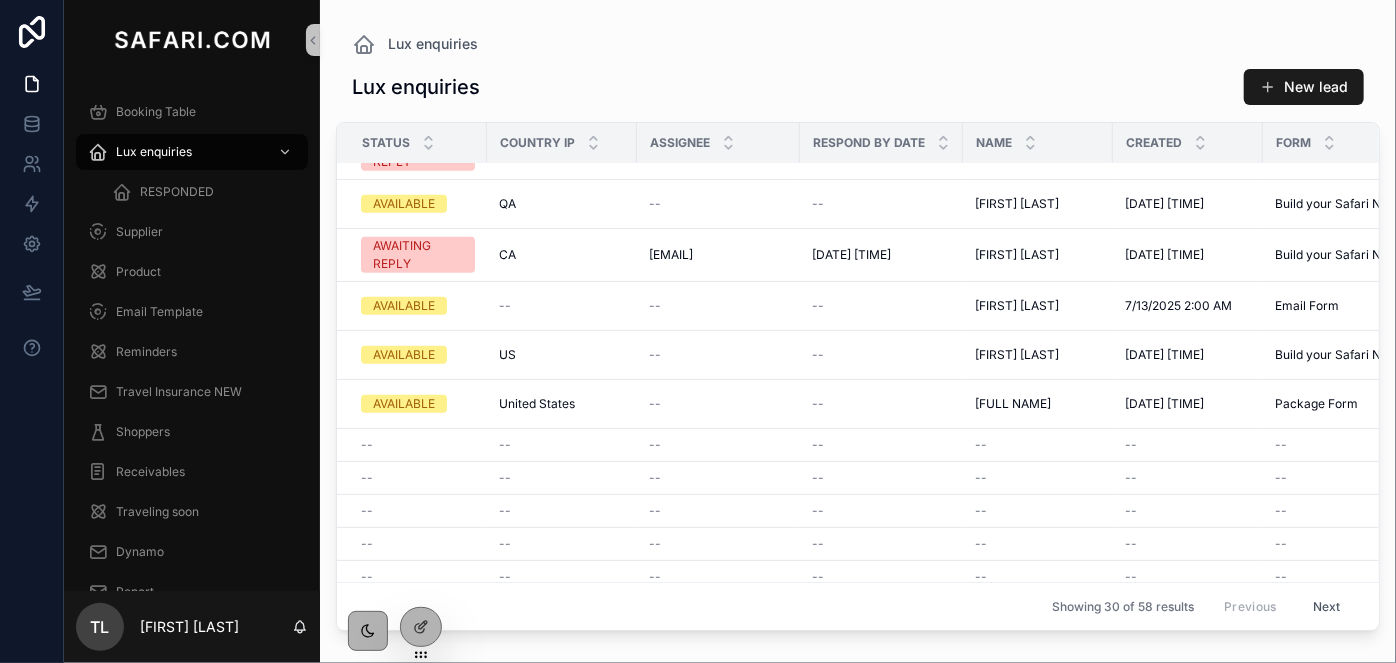 scroll, scrollTop: 1001, scrollLeft: 0, axis: vertical 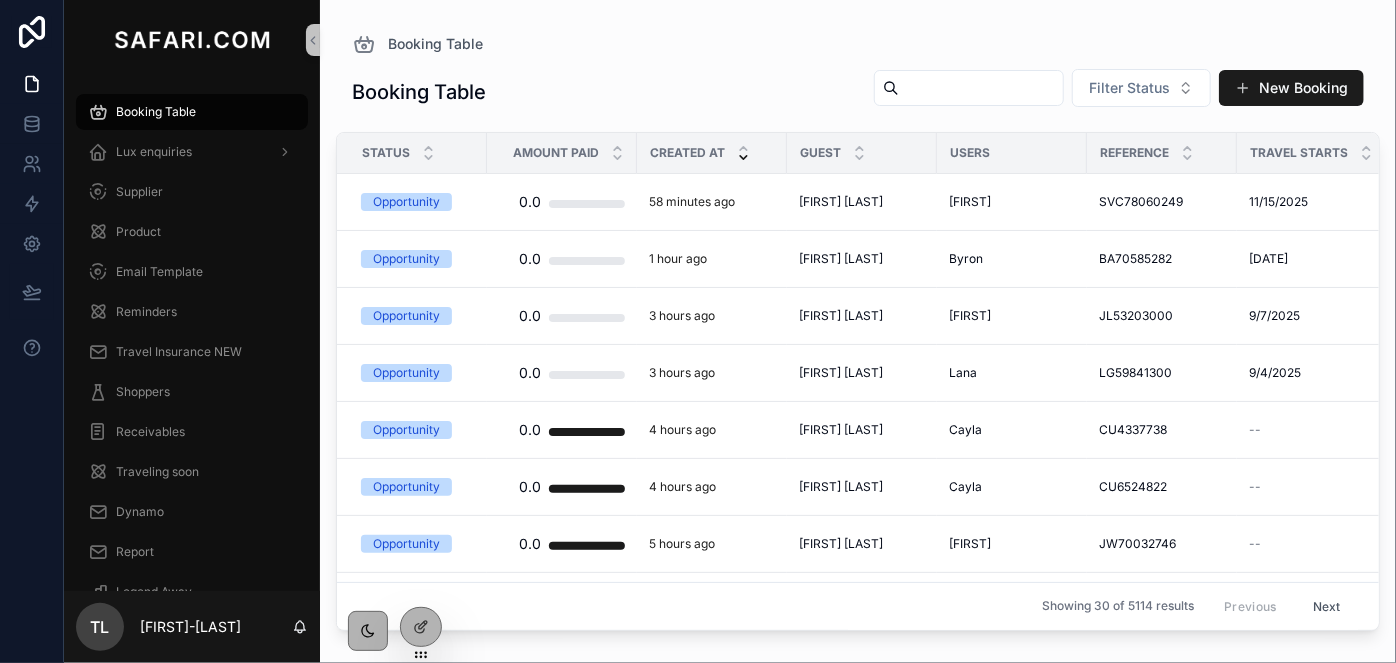 paste on "**********" 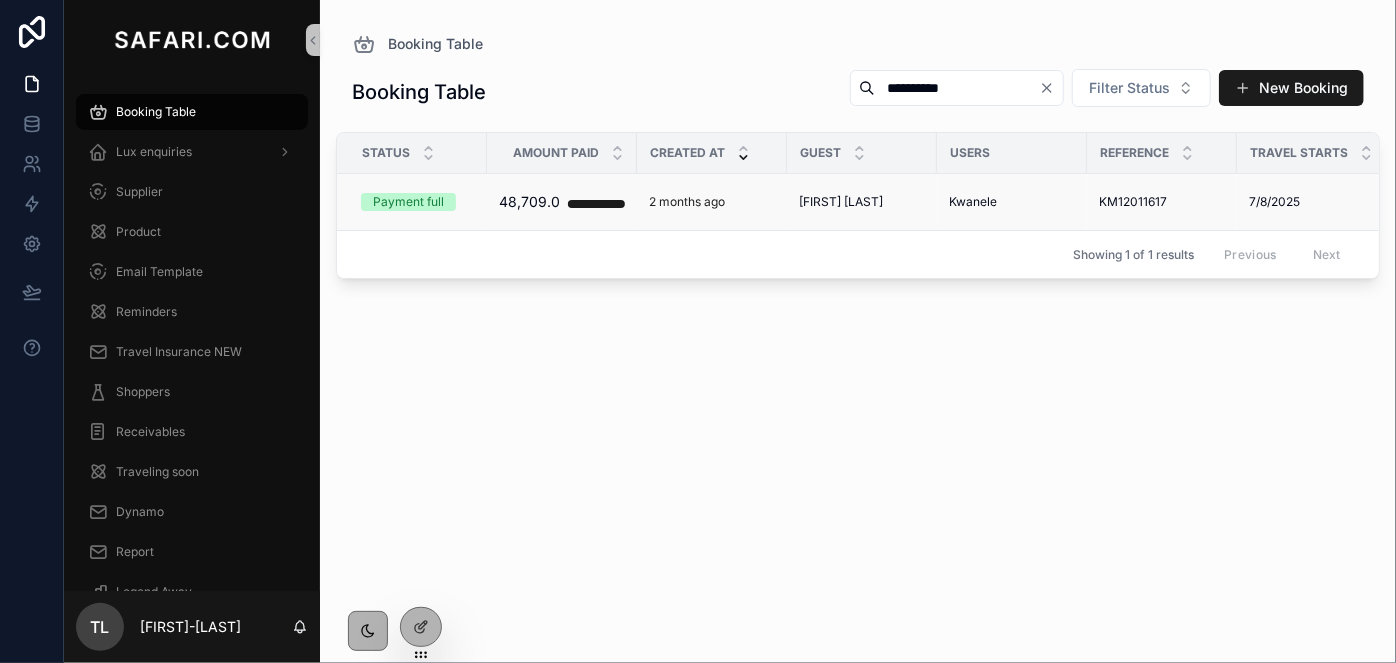 type on "**********" 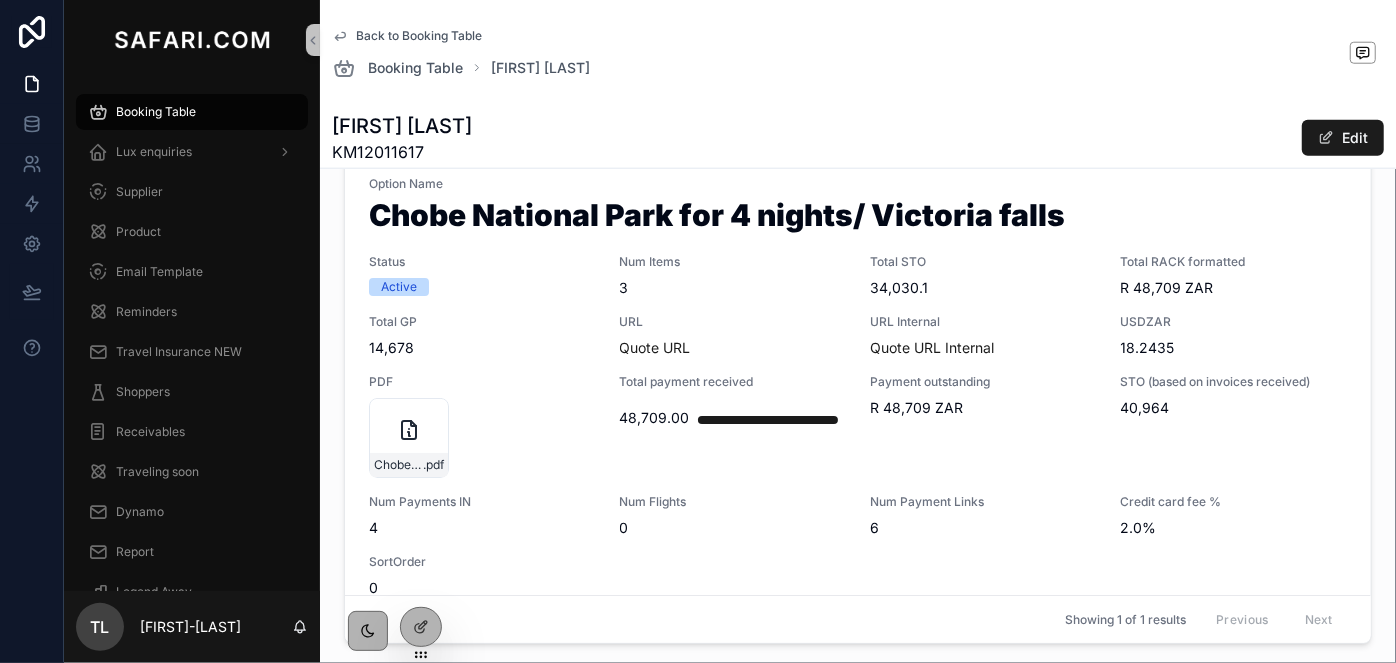 scroll, scrollTop: 1090, scrollLeft: 0, axis: vertical 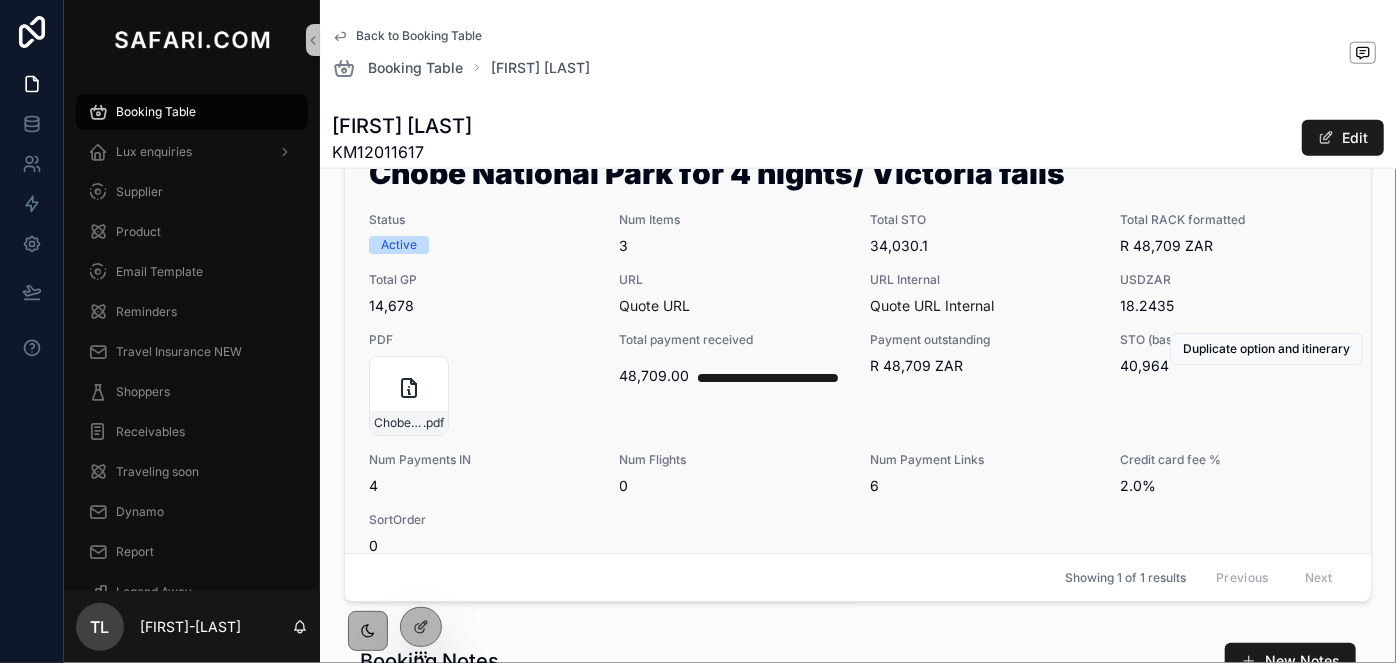 click on "URL" at bounding box center (733, 280) 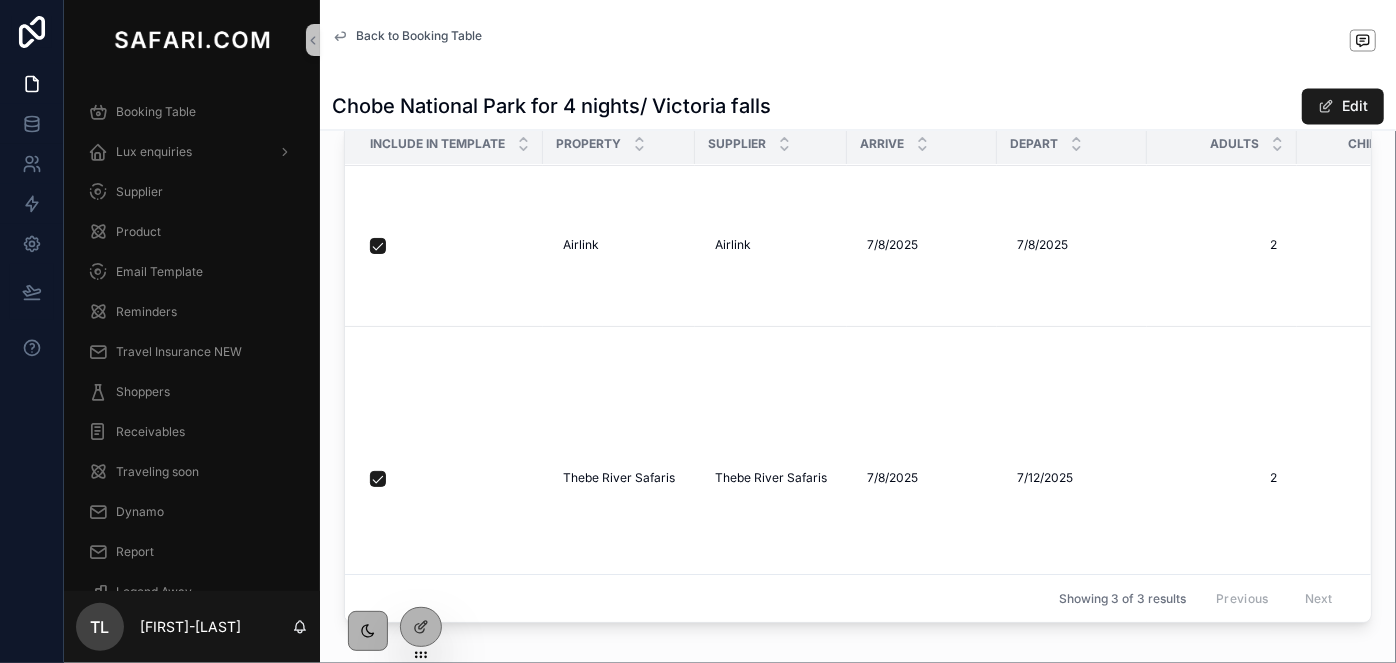 scroll, scrollTop: 1818, scrollLeft: 0, axis: vertical 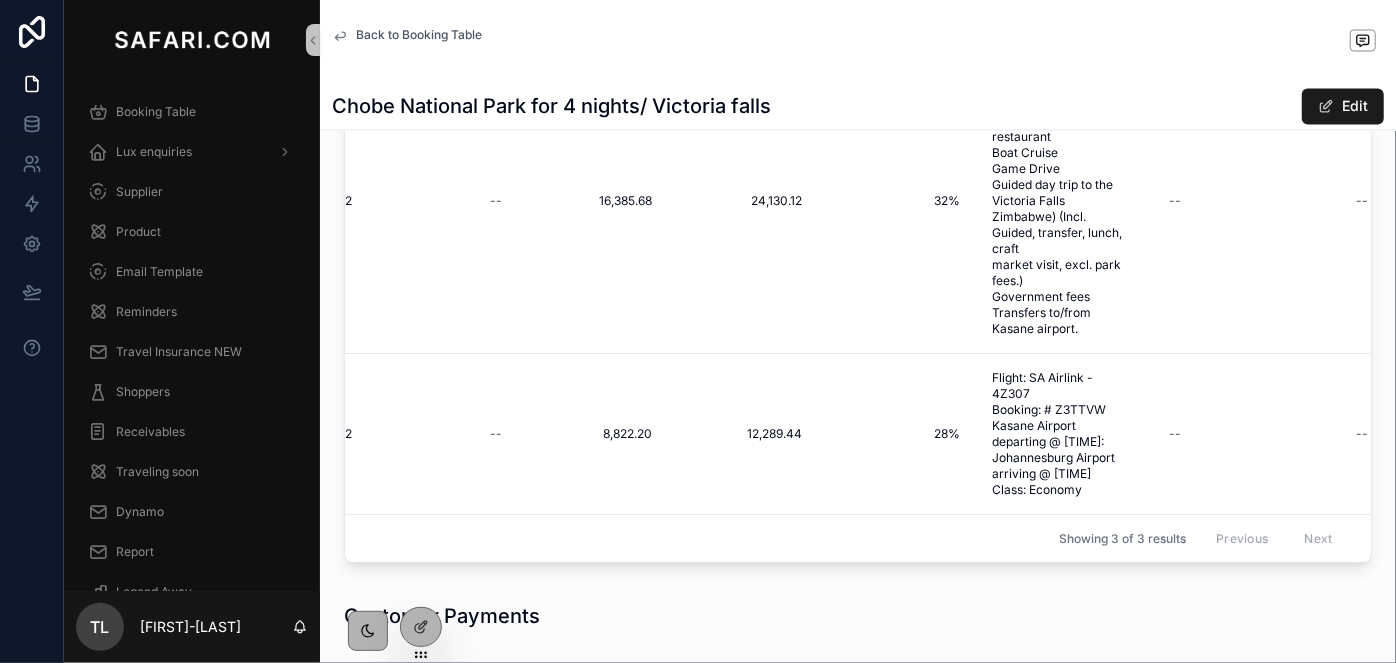 click on "New itinerary item Include in template Property Supplier Arrive Depart Adults Children STO RACK Comm Description Additional URL Text Additional URL SortOrder Airlink Airlink Airlink Airlink [DATE] [DATE] [DATE] [DATE] 2 2 -- 8,822.20 8,822.20 12,289.44 12,289.44 28% 28% Flight: SA Airlink - 4Z306
Booking: # Z3TTVW
Johannesburg Airport departing @ [TIME]: Kasane Airport arriving @ [TIME]
Class: Economy Flight: SA Airlink - 4Z306
Booking: # Z3TTVW
Johannesburg Airport departing @ [TIME]: Kasane Airport arriving @ [TIME]
Class: Economy -- -- 1 1 Duplicate row Delete row Thebe River Safaris Thebe River Safaris Thebe River Safaris Thebe River Safaris [DATE] [DATE] [DATE] [DATE] 2 2 -- 16,385.68 16,385.68 24,130.12 24,130.12 32% 32% Includes :
Accommodation
Breakfast ,Lunch, Dinner at Thebe restaurant
Boat Cruise
Game Drive
Guided day trip to the Victoria Falls
Zimbabwe) (Incl. Guided, transfer, lunch, craft
market visit, excl. park fees.)
Government fees
Transfers to/from Kasane airport.
-- -- 2 2" at bounding box center (858, 290) 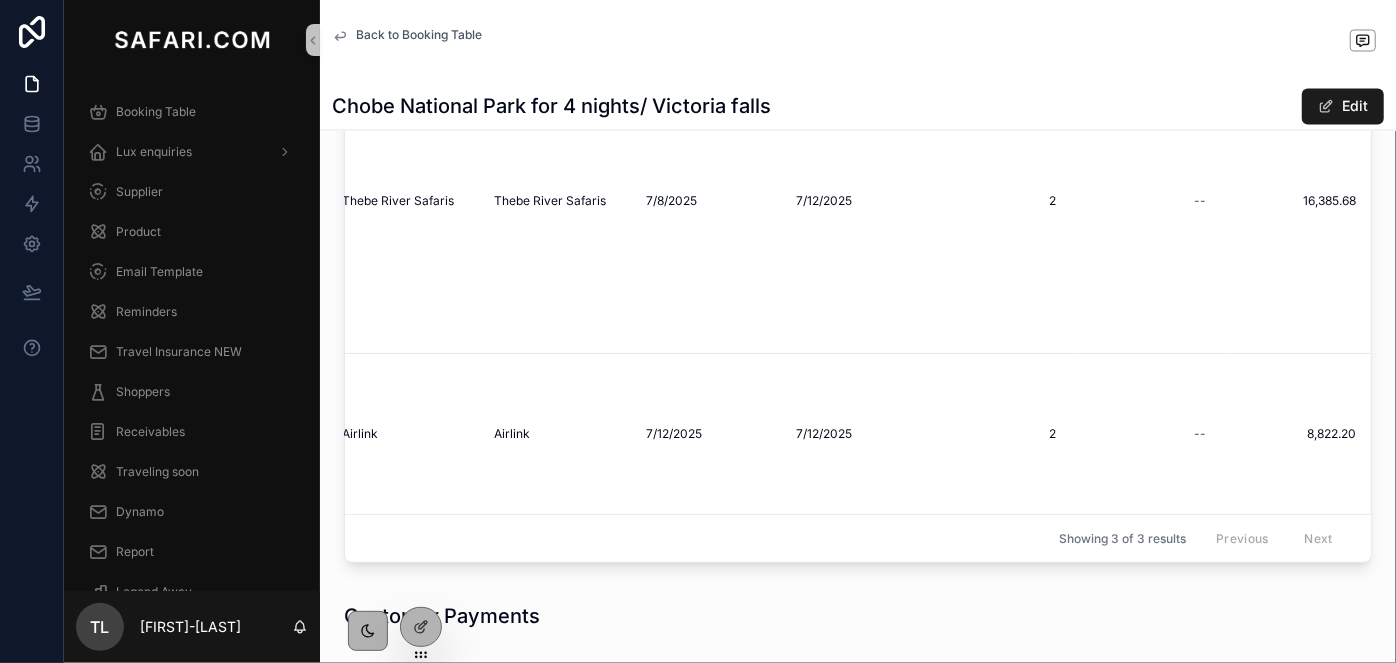 scroll, scrollTop: 229, scrollLeft: 0, axis: vertical 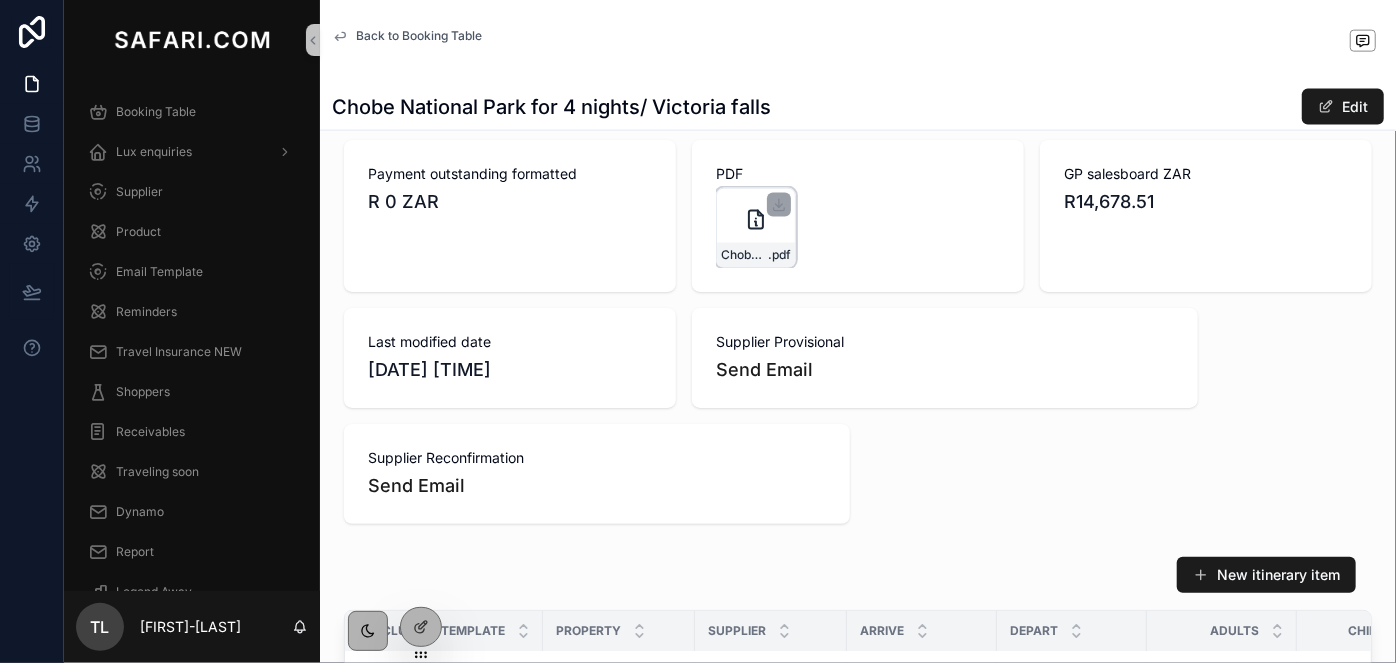 click on "Chobe-National-Park-for-4-nights/-Victoria-falls .pdf" at bounding box center [756, 228] 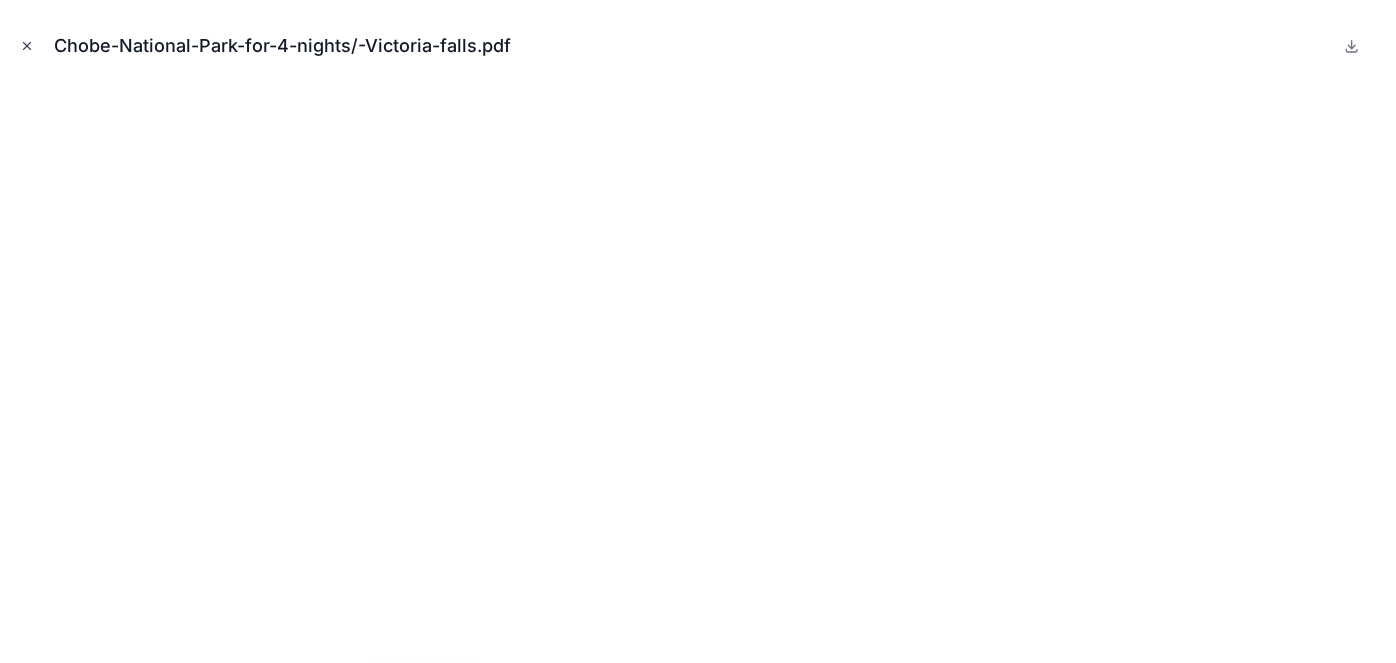 click 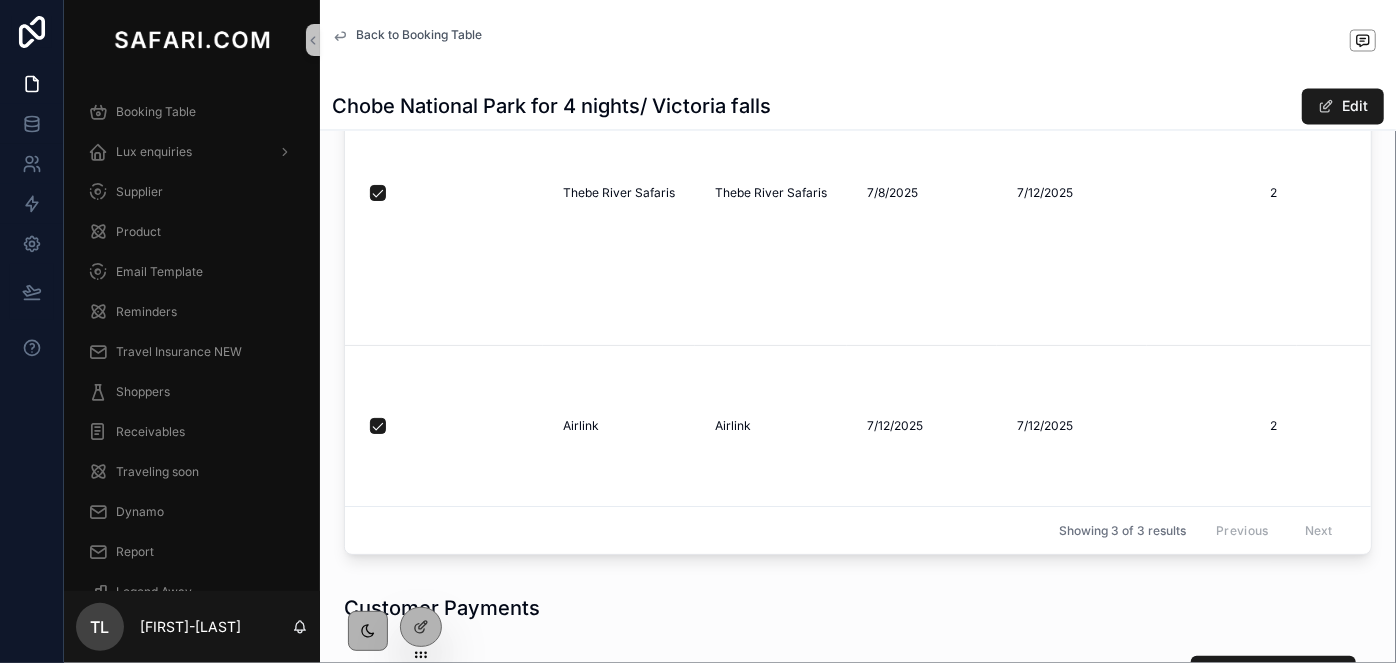 scroll, scrollTop: 1818, scrollLeft: 0, axis: vertical 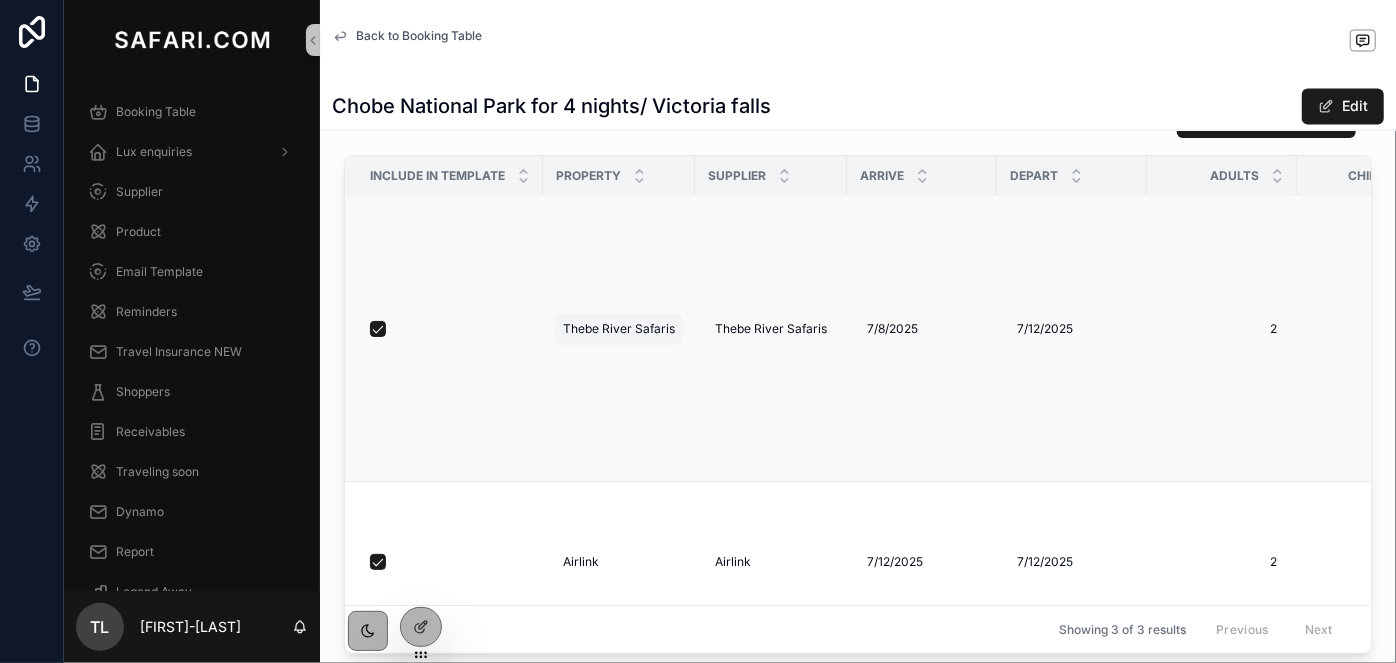 click on "Thebe River Safaris" at bounding box center (619, 329) 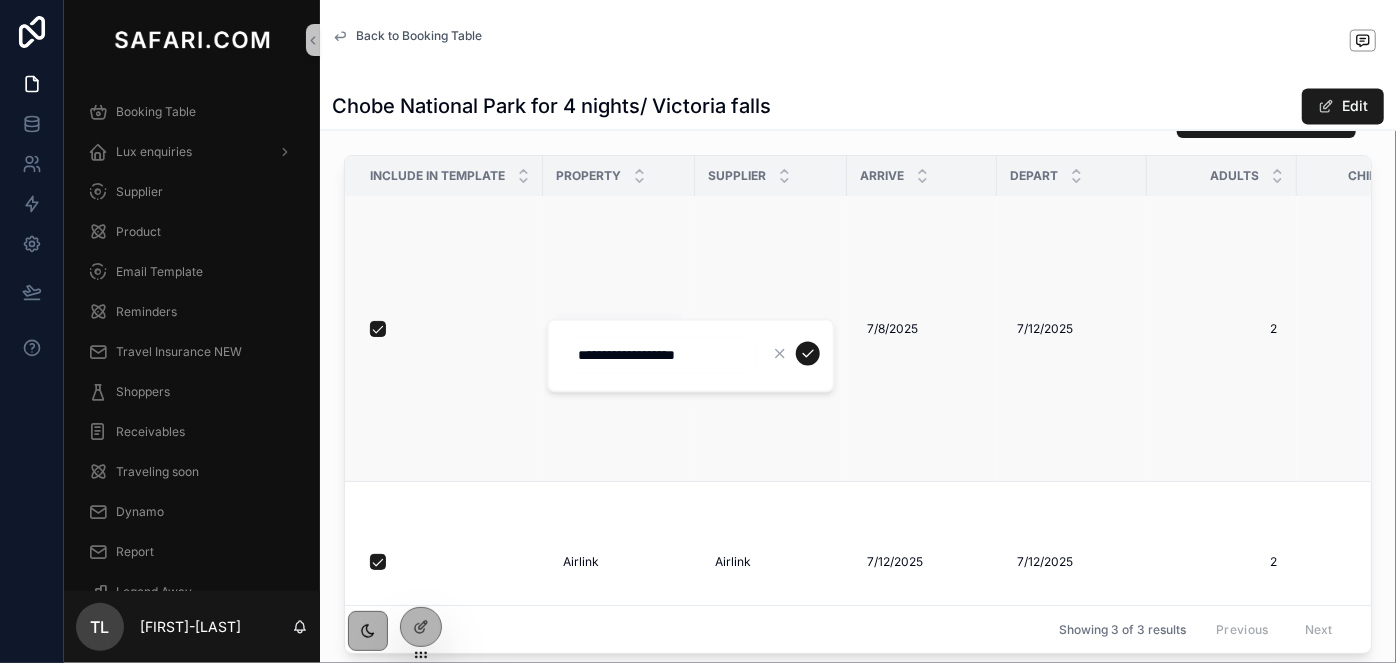 click on "**********" at bounding box center [691, 356] 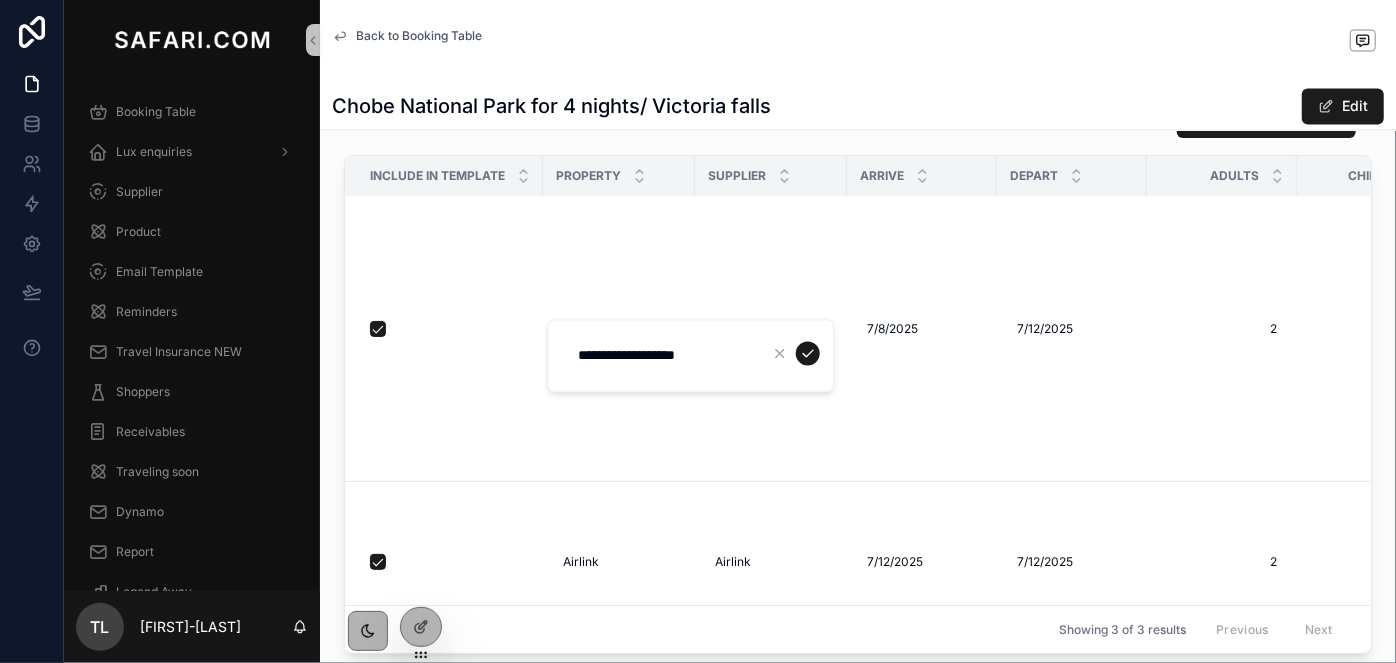 click on "**********" at bounding box center (661, 356) 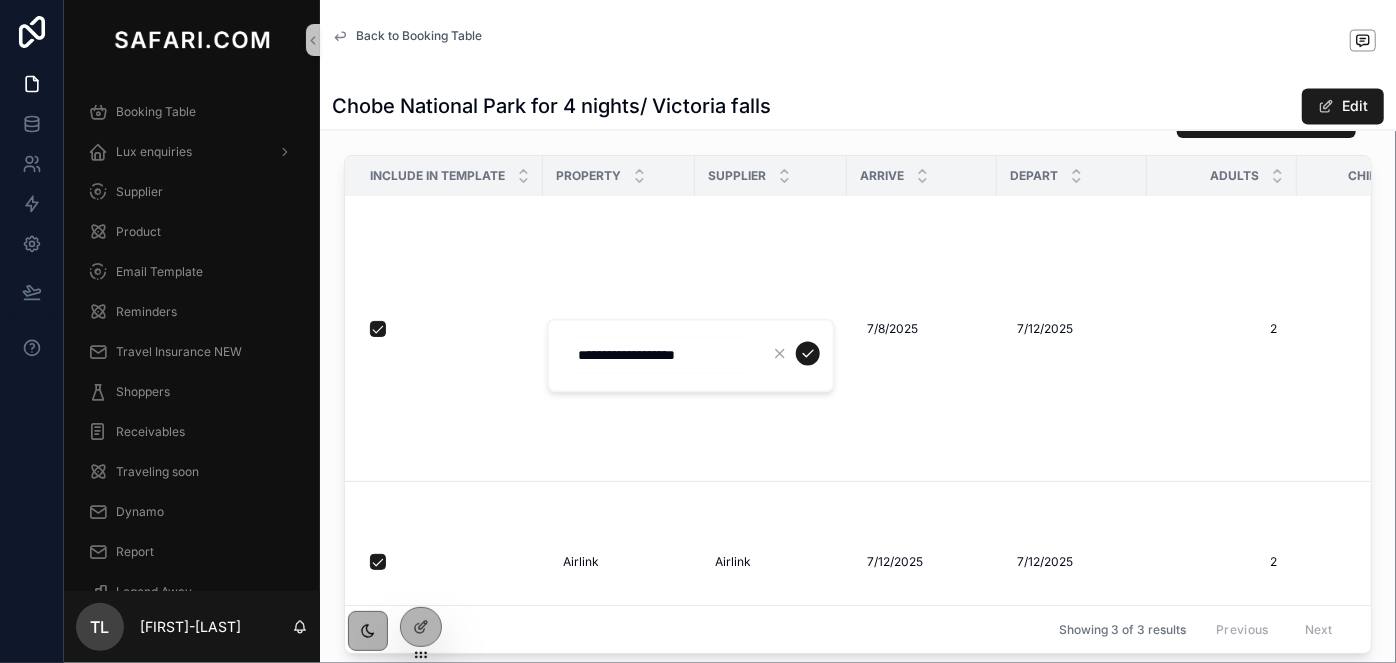 click on "Chobe National Park for 4 nights/ Victoria falls Edit" at bounding box center (858, 107) 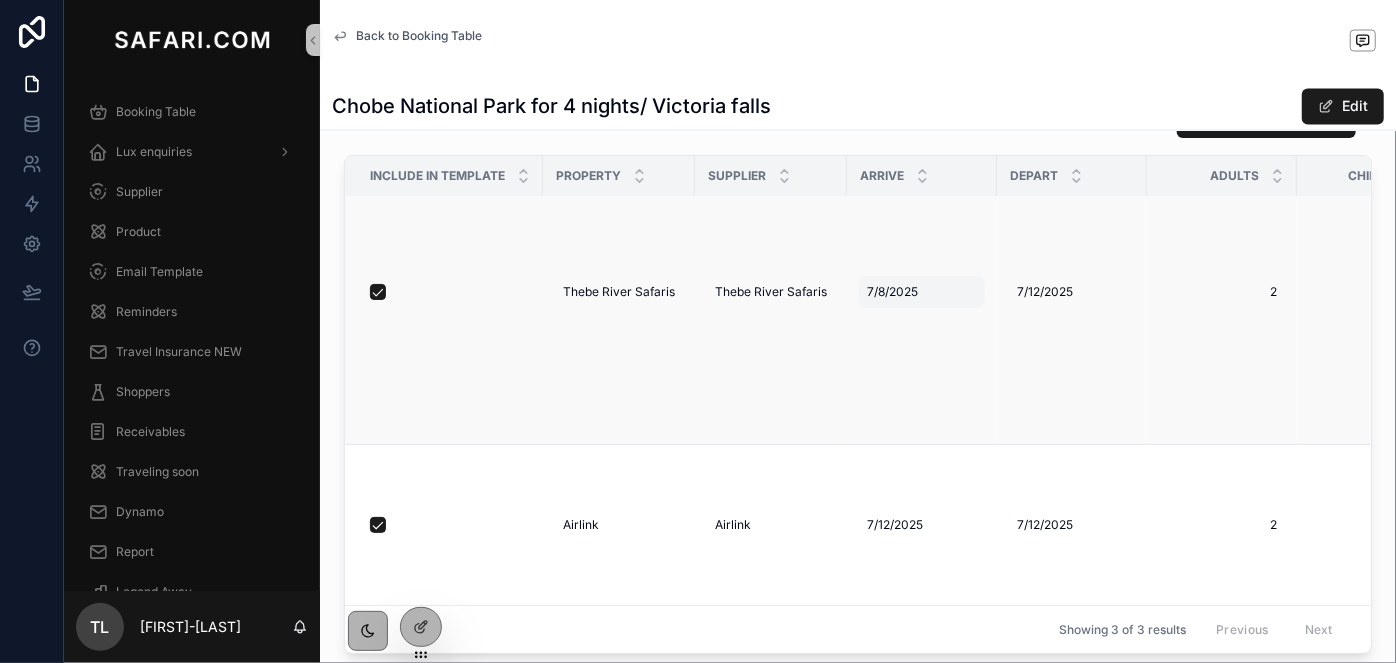 scroll, scrollTop: 47, scrollLeft: 0, axis: vertical 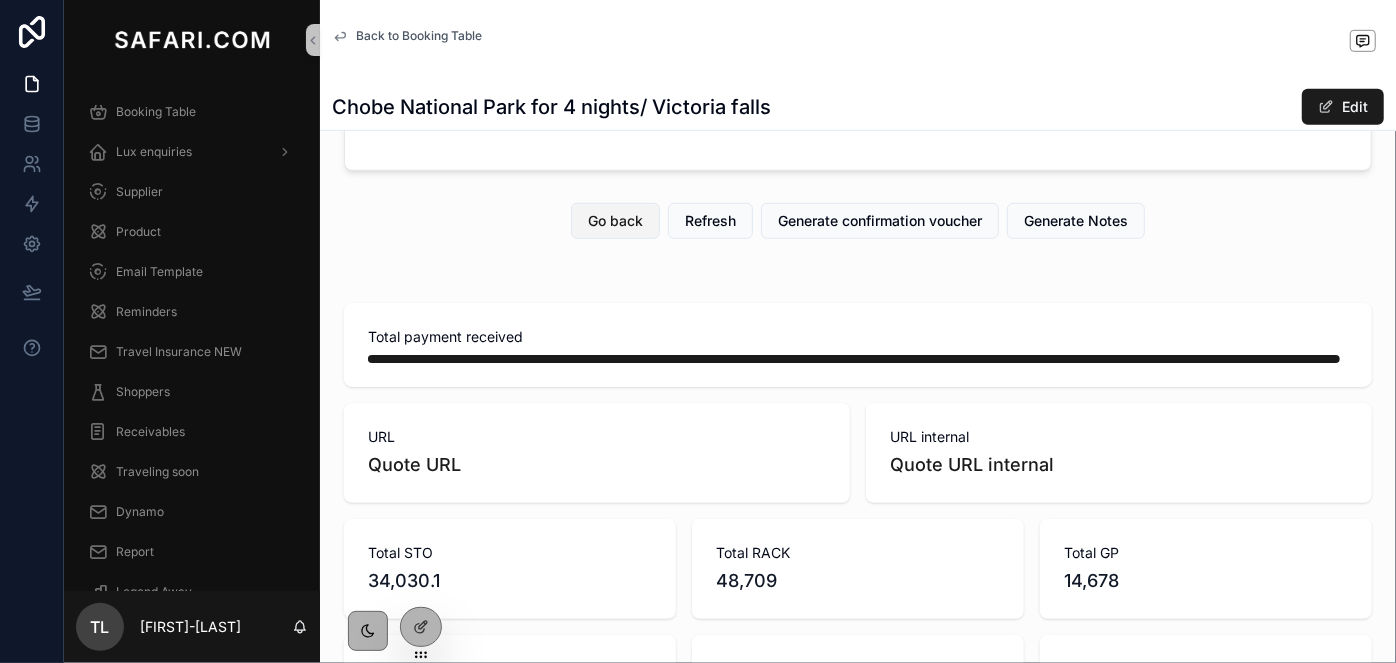 click on "Go back" at bounding box center [615, 221] 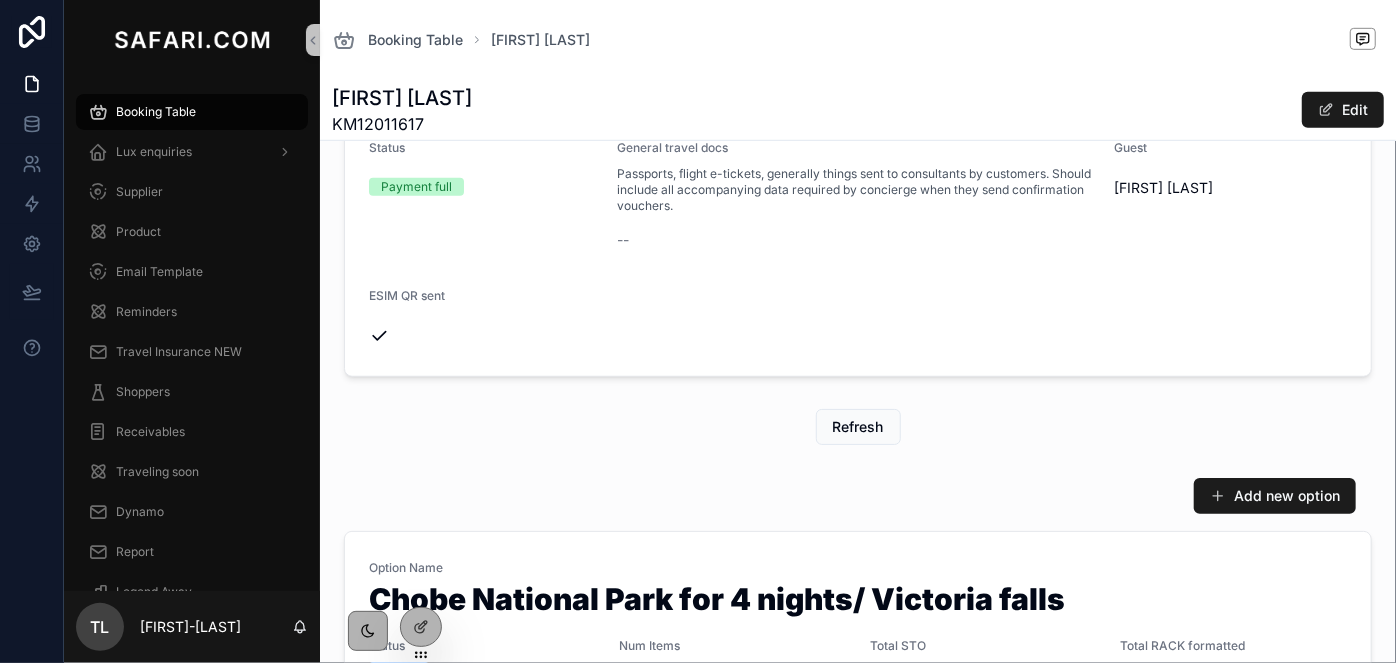 click on "KM12011617" at bounding box center (402, 124) 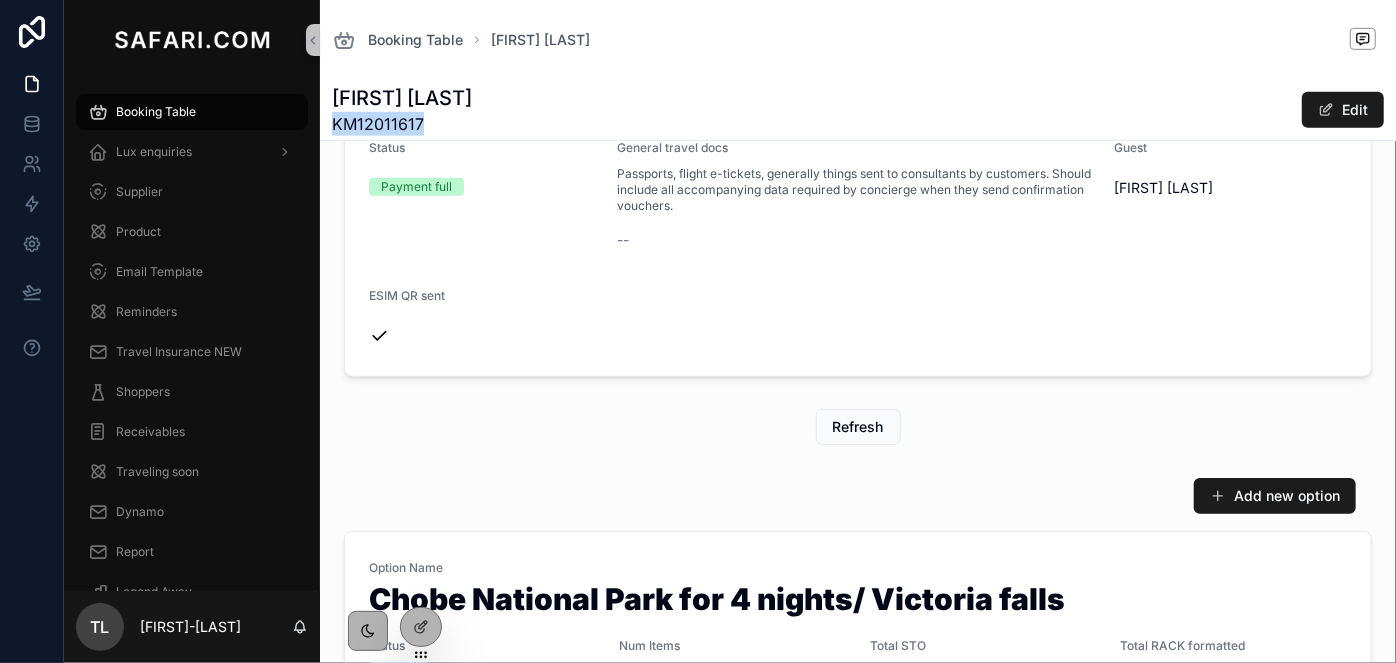 click on "KM12011617" at bounding box center [402, 124] 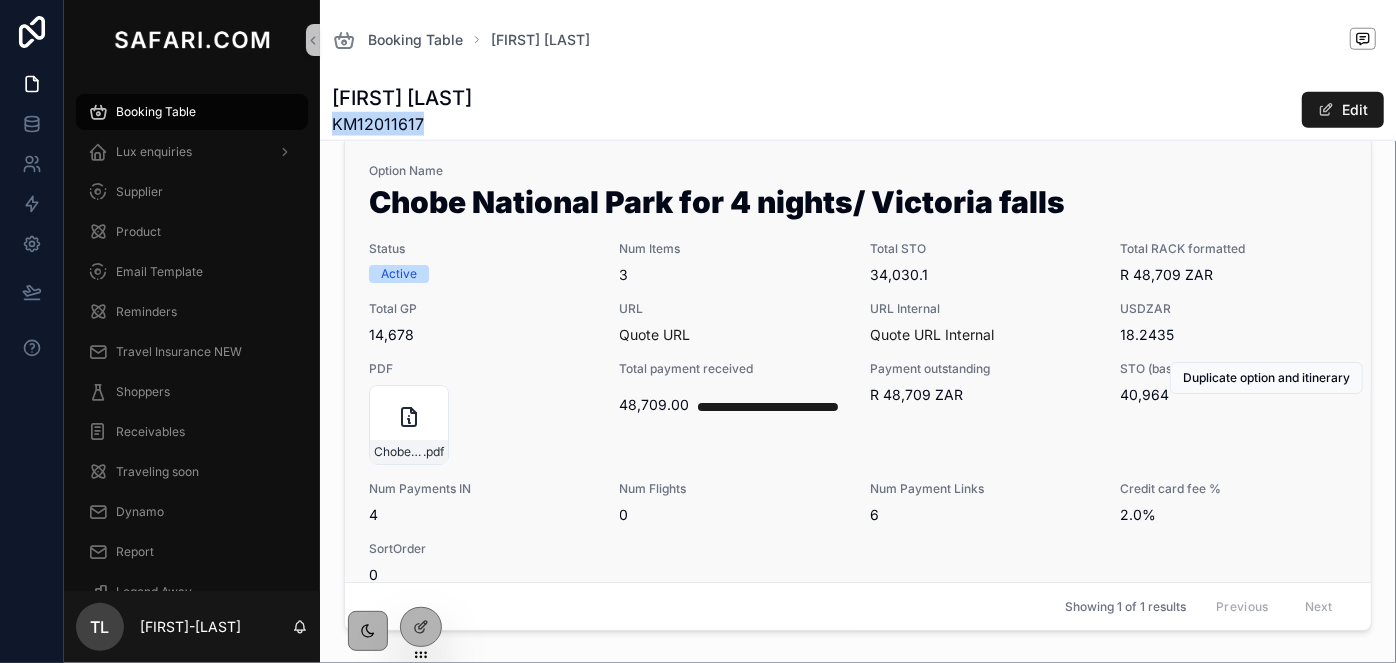 scroll, scrollTop: 1090, scrollLeft: 0, axis: vertical 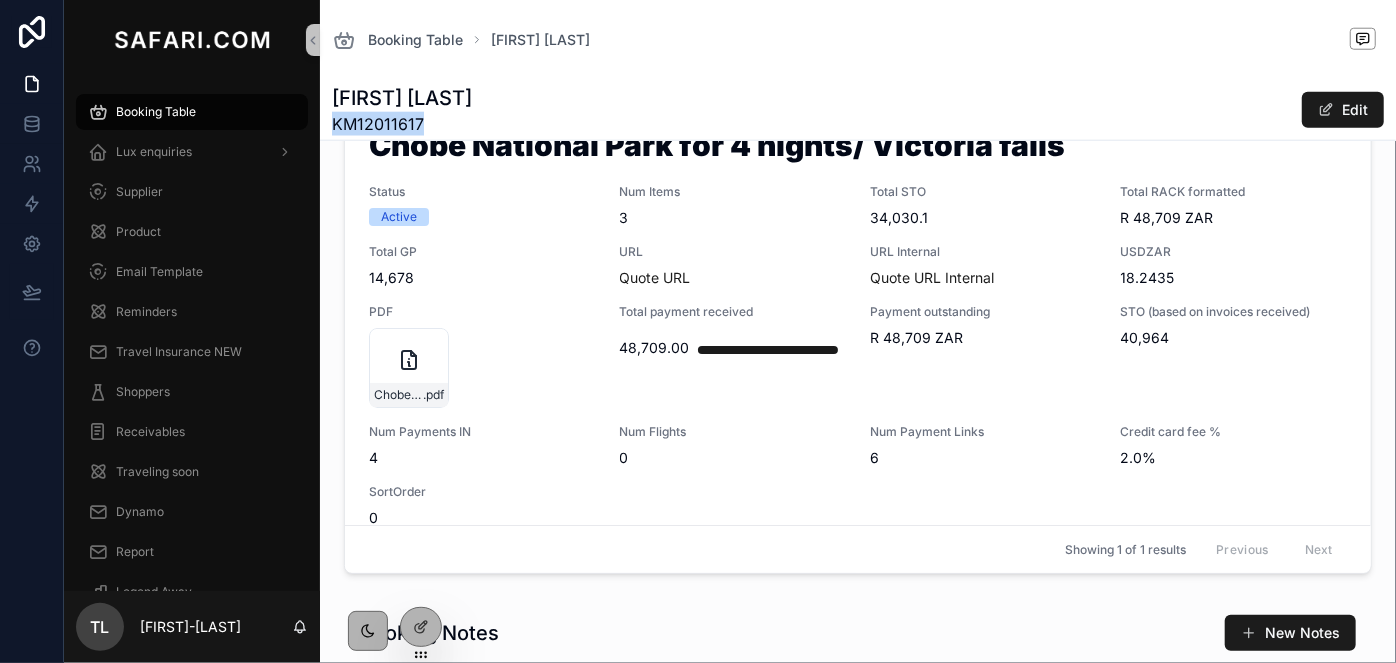copy on "KM12011617" 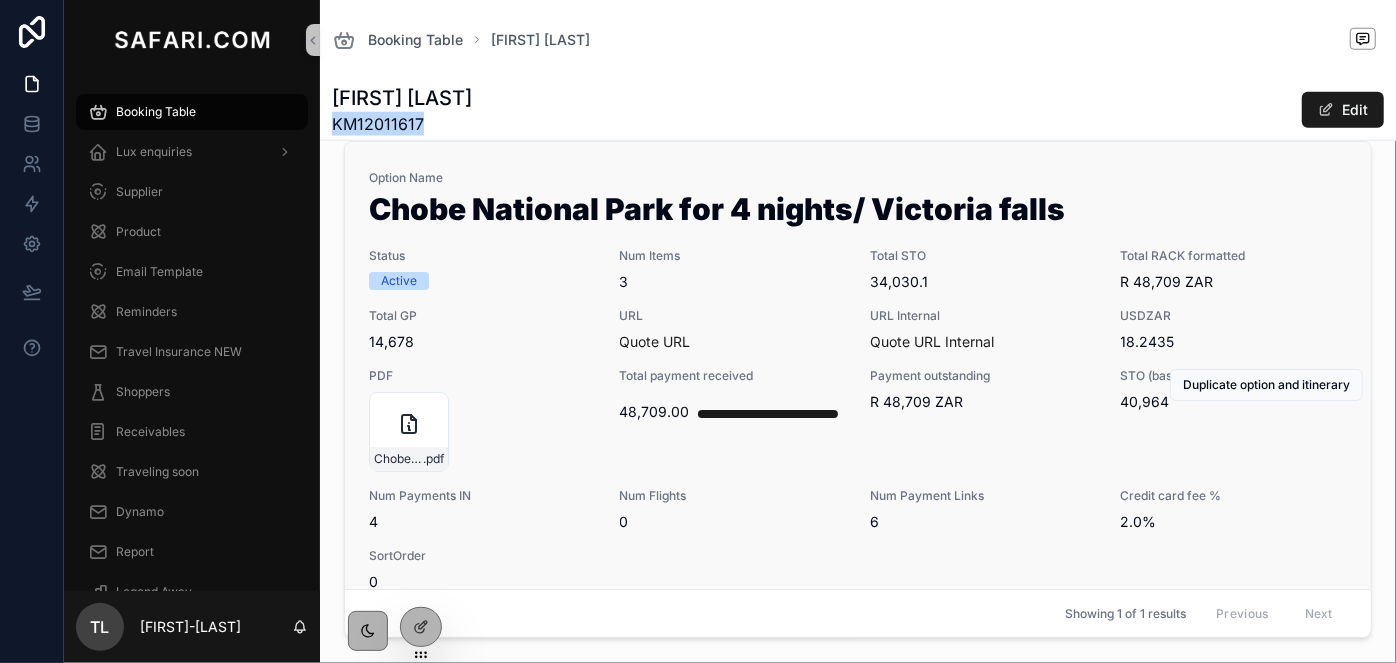scroll, scrollTop: 1000, scrollLeft: 0, axis: vertical 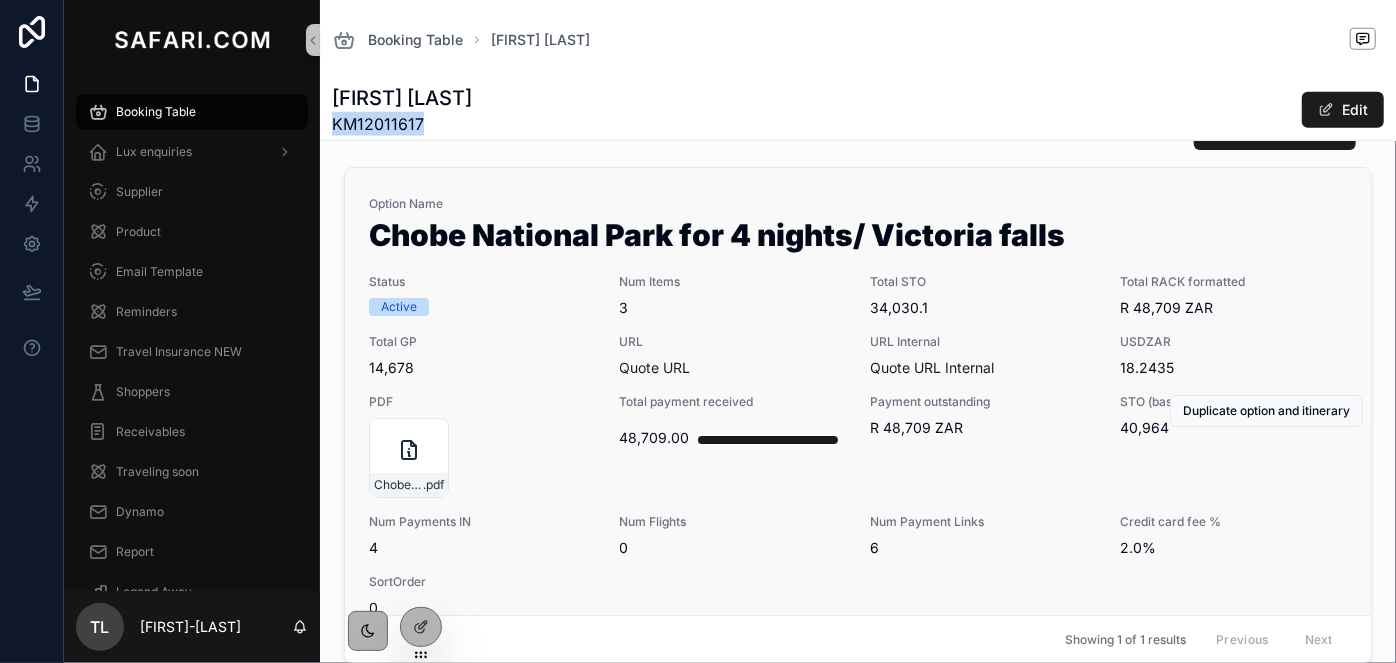 click on "3" at bounding box center [733, 308] 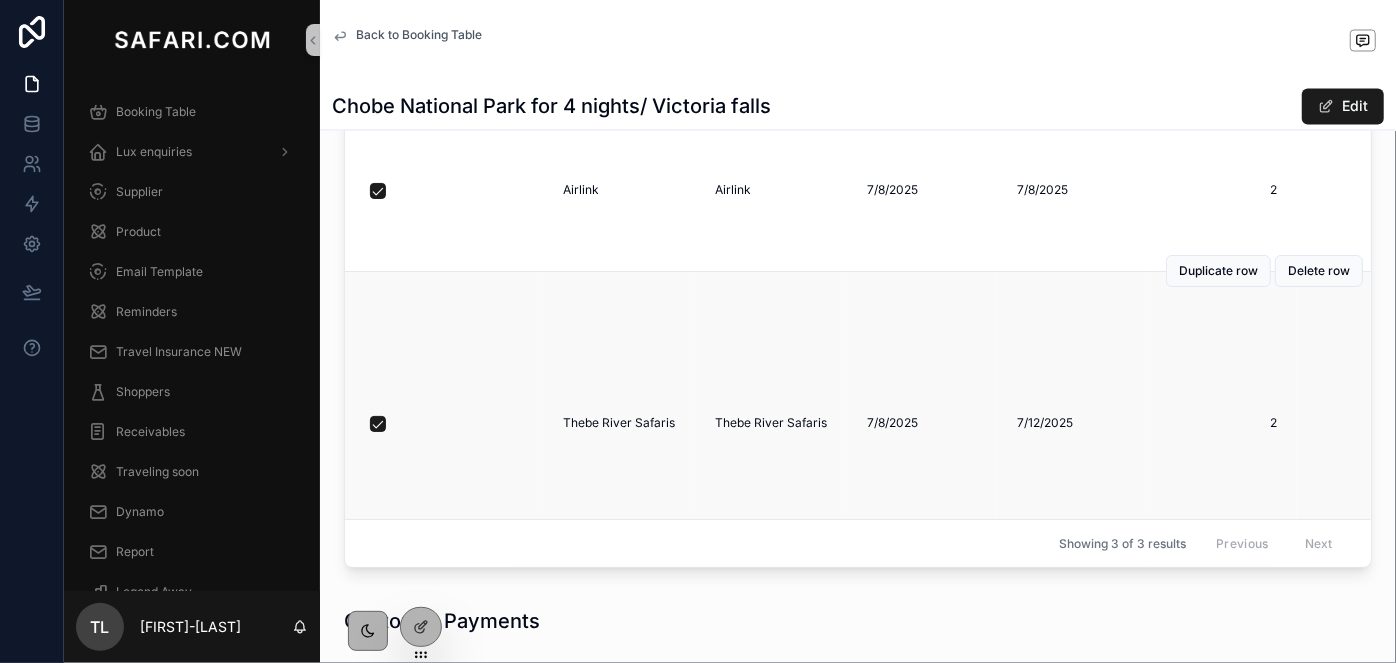 scroll, scrollTop: 1909, scrollLeft: 0, axis: vertical 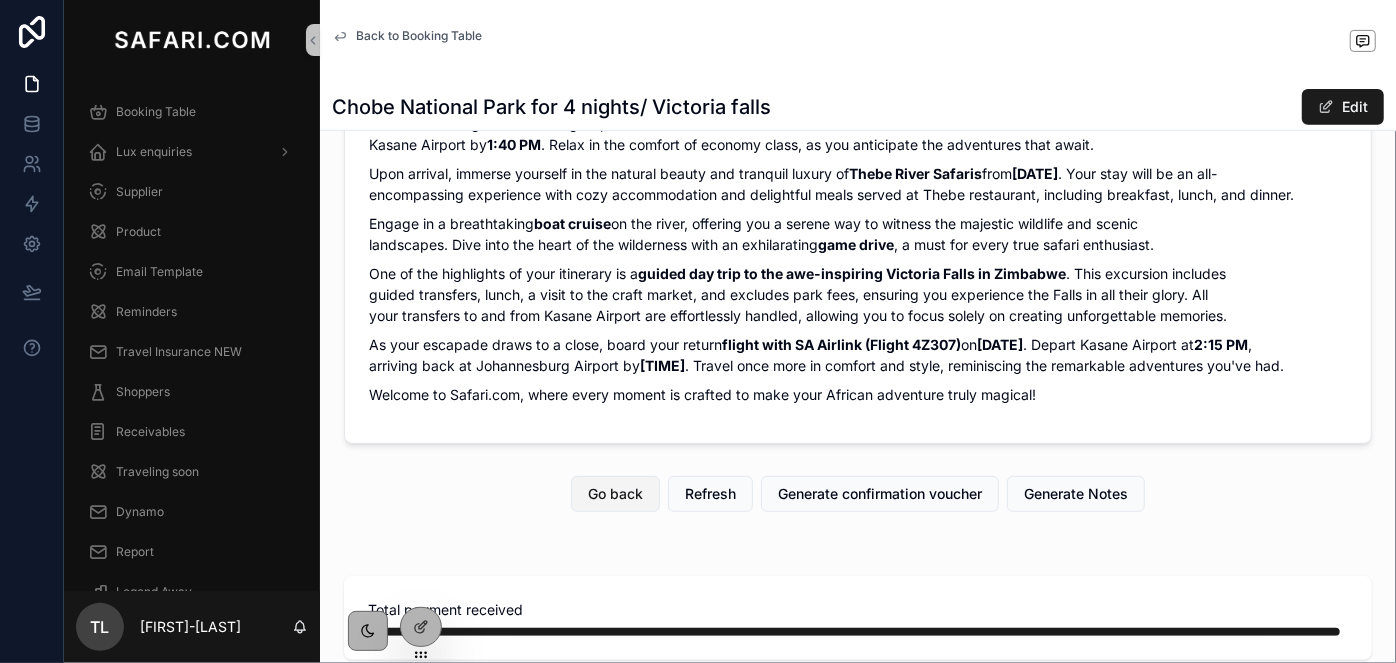 click on "Go back" at bounding box center [615, 494] 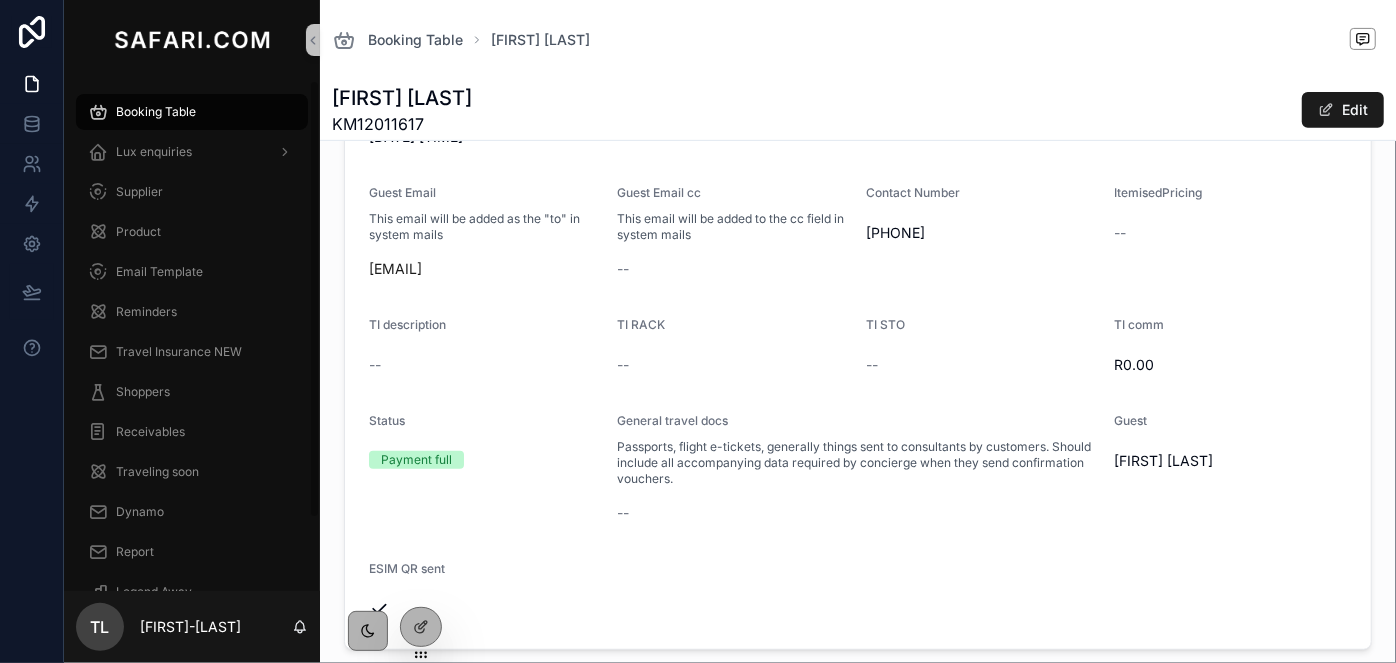 click on "Janet Hasses" at bounding box center [402, 98] 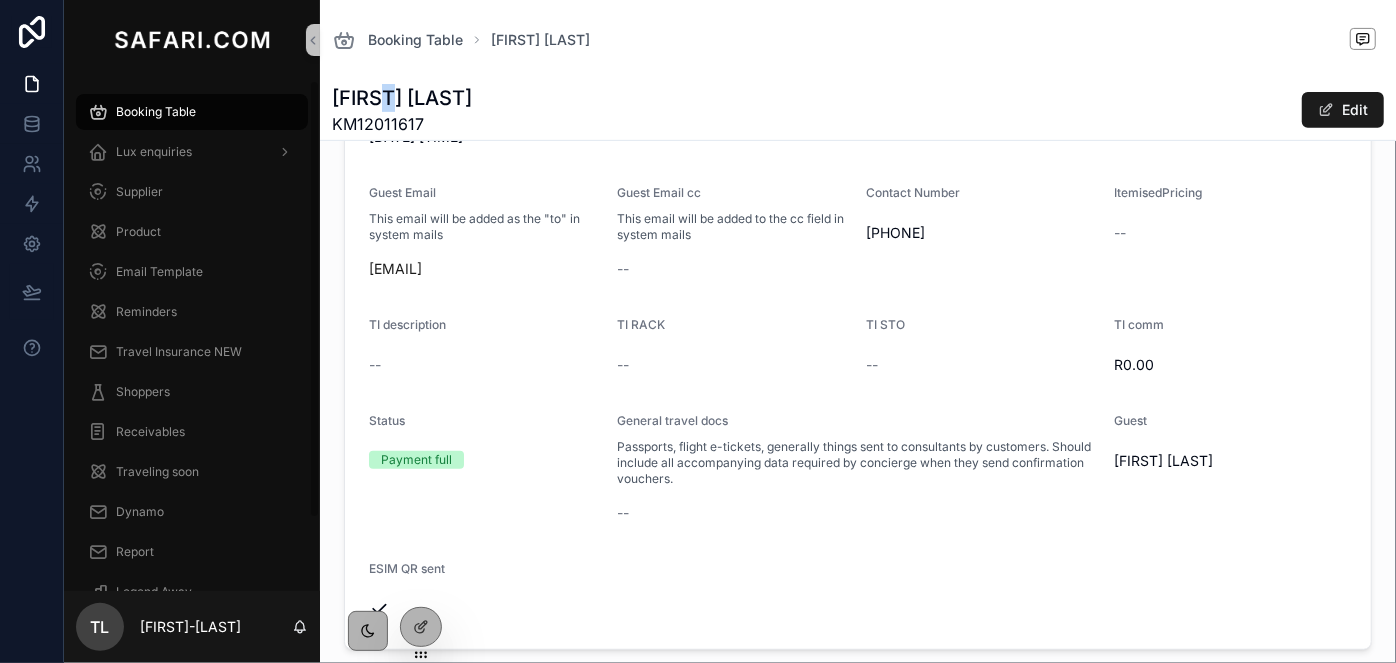 click on "Janet Hasses" at bounding box center [402, 98] 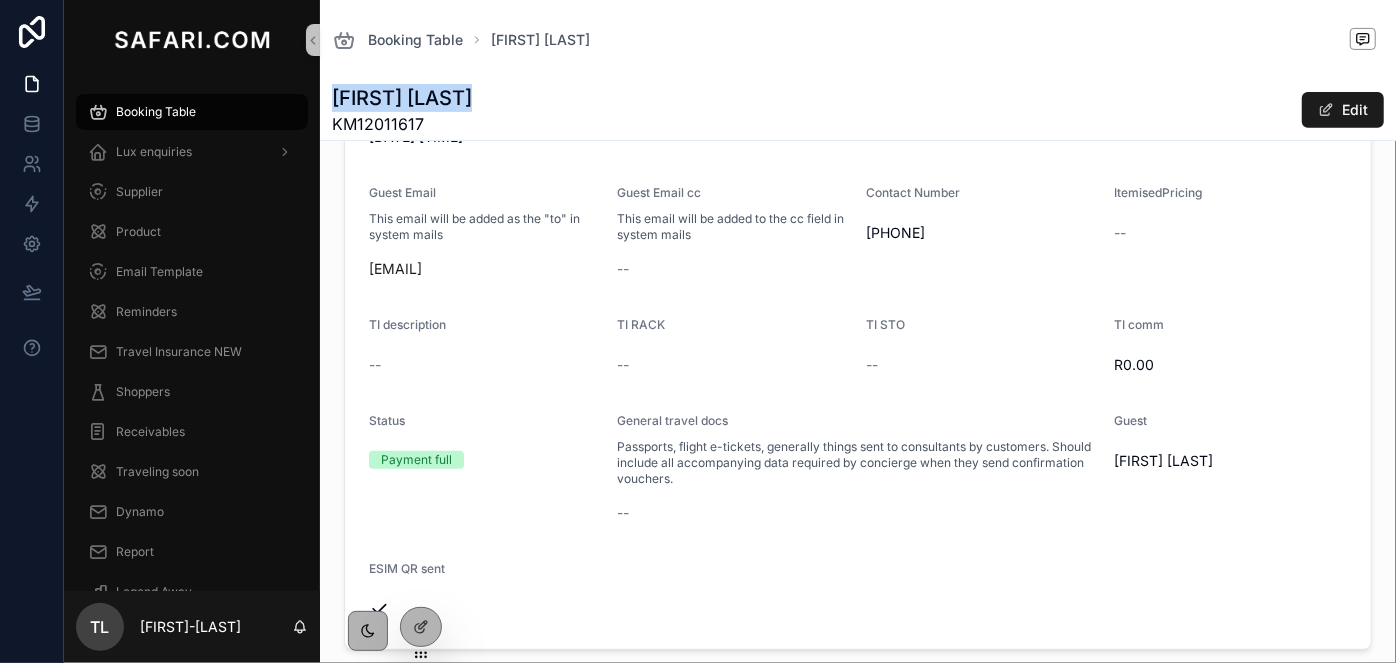 click on "Janet Hasses" at bounding box center [402, 98] 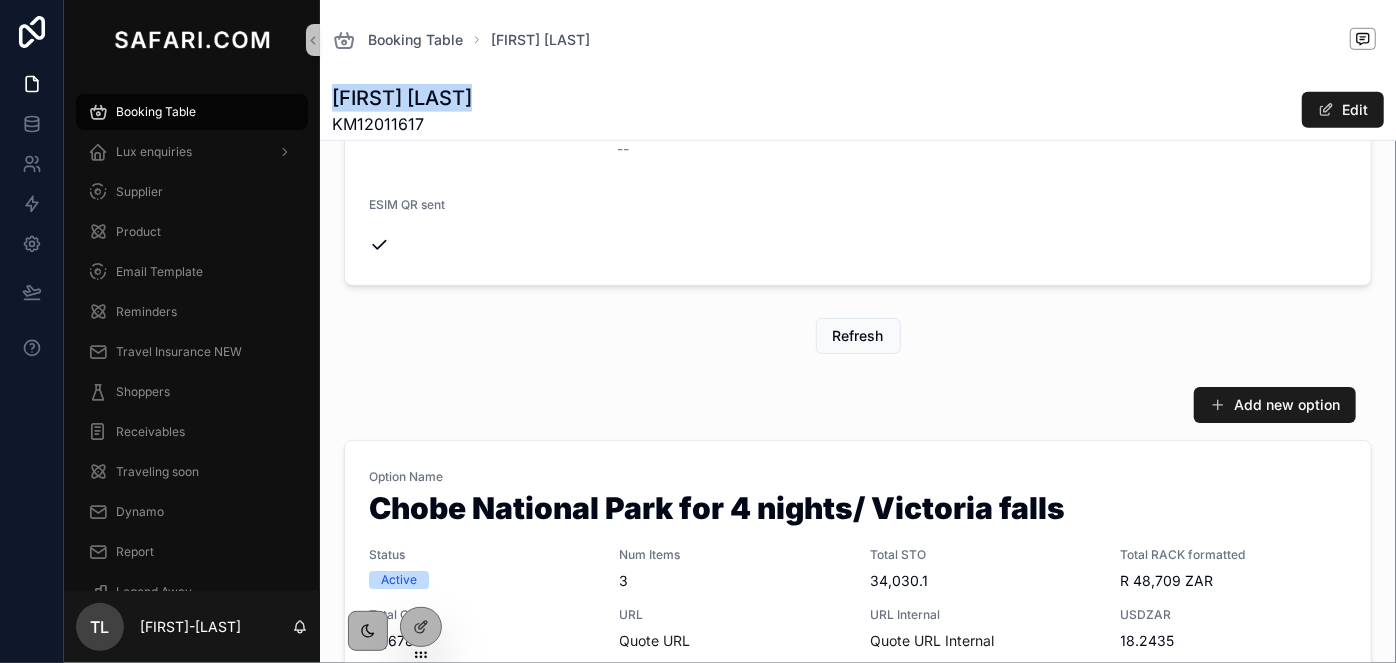 scroll, scrollTop: 818, scrollLeft: 0, axis: vertical 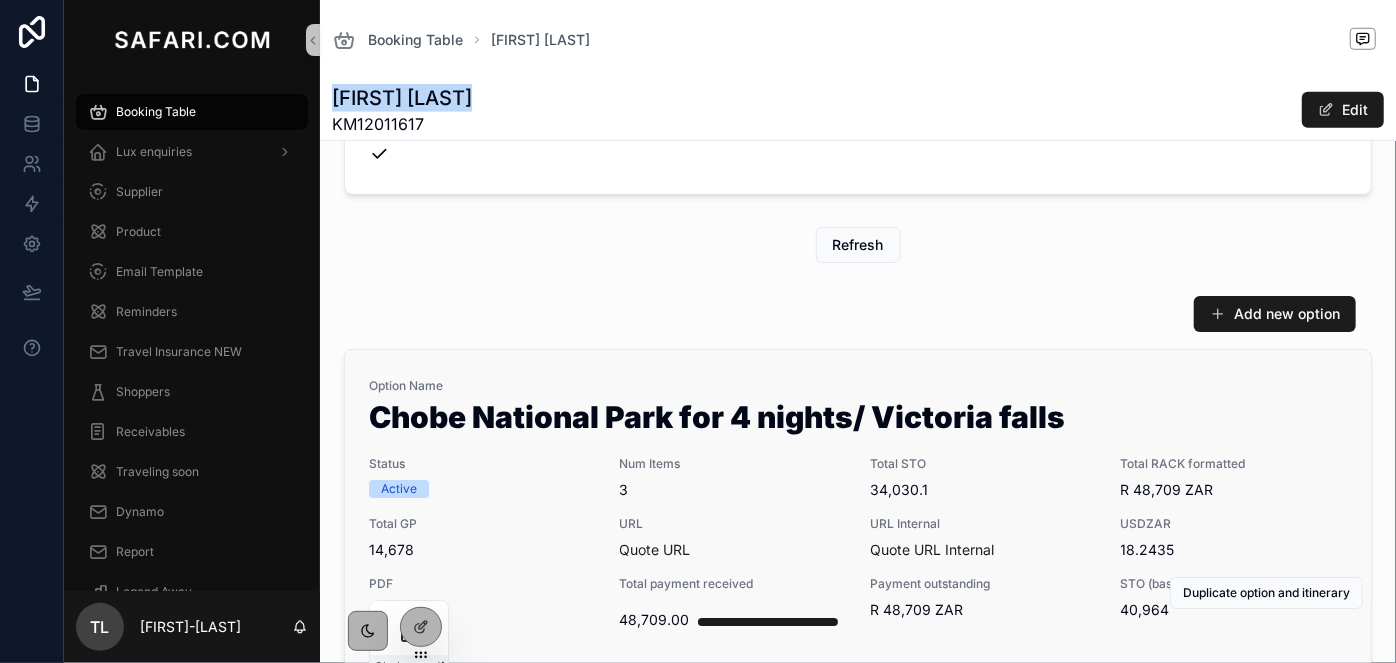 click on "Option Name Chobe National Park for 4 nights/ Victoria falls Status Active Num Items 3 Total STO 34,030.1 Total RACK formatted R 48,709 ZAR Total GP 14,678 URL Quote URL URL Internal Quote URL Internal USDZAR 18.2435 PDF Chobe-National-Park-for-4-nights/-Victoria-falls .pdf Total payment received 48,709.00 Payment outstanding R 48,709 ZAR STO (based on invoices received) 40,964 Num Payments IN 4 Num Flights 0 Num Payment Links 6 Credit card fee % 2.0% SortOrder 0" at bounding box center (858, 589) 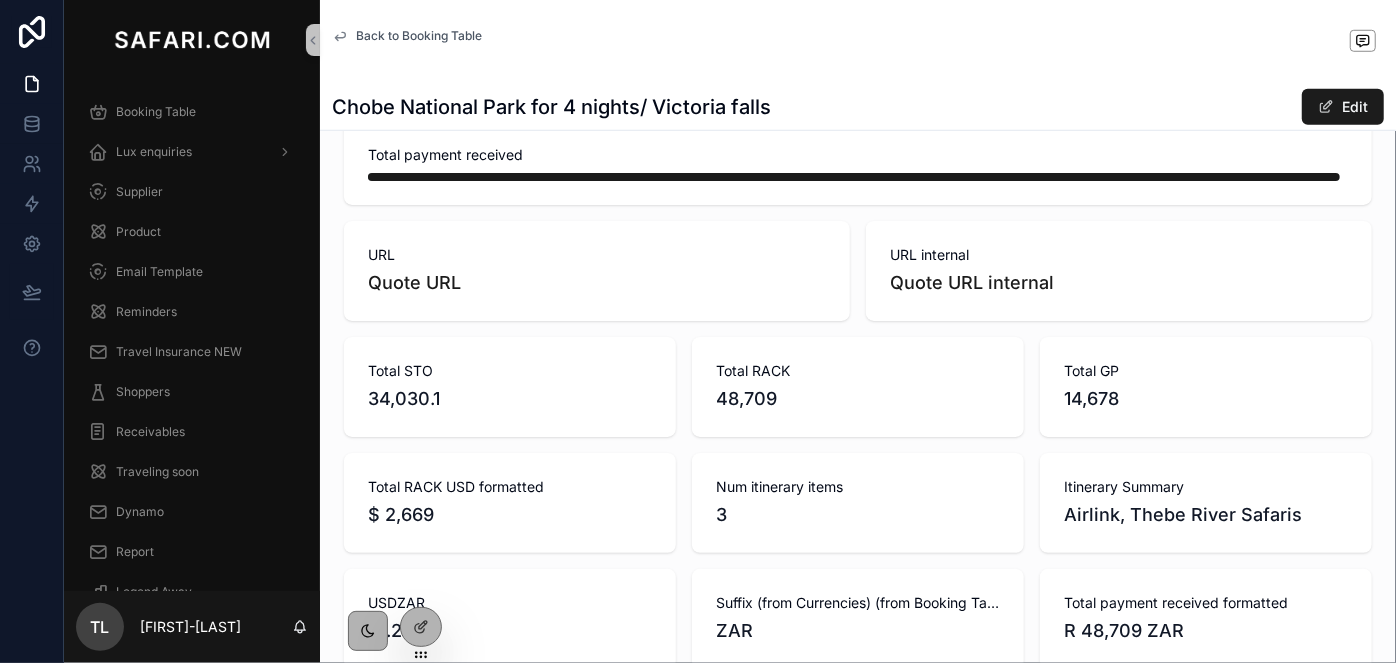 click on "48,709" at bounding box center (858, 399) 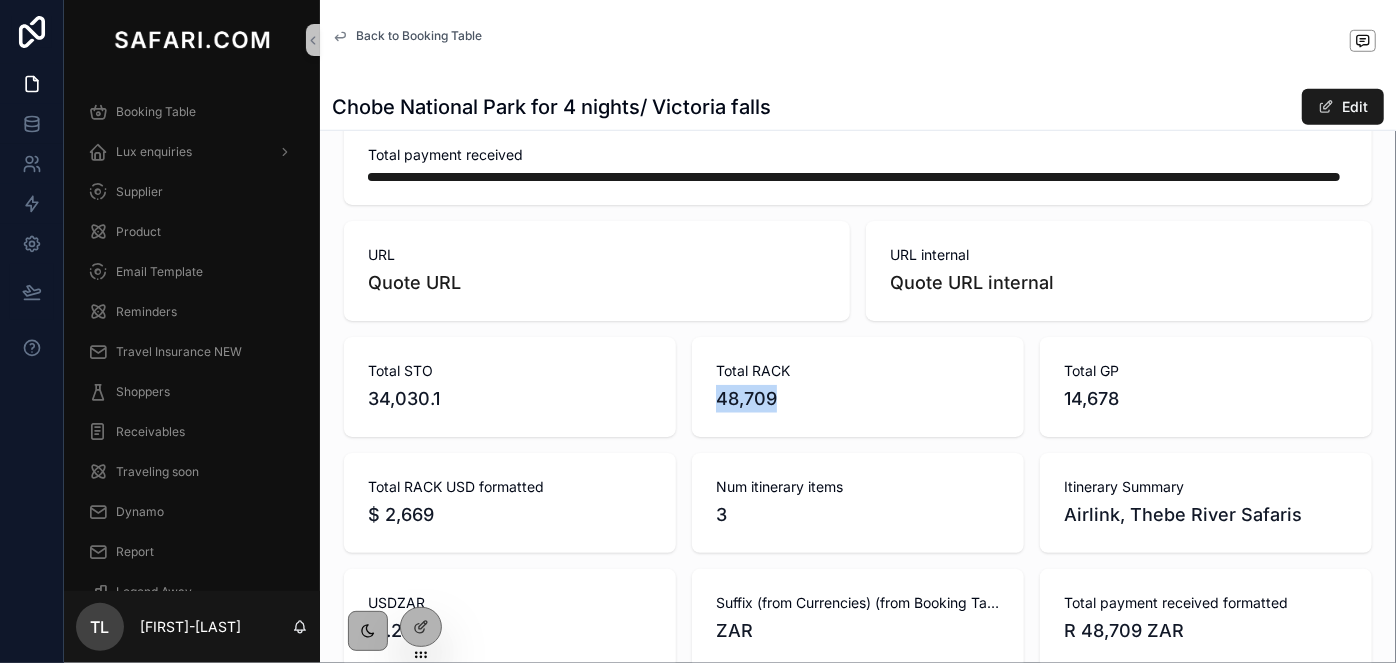 click on "48,709" at bounding box center [858, 399] 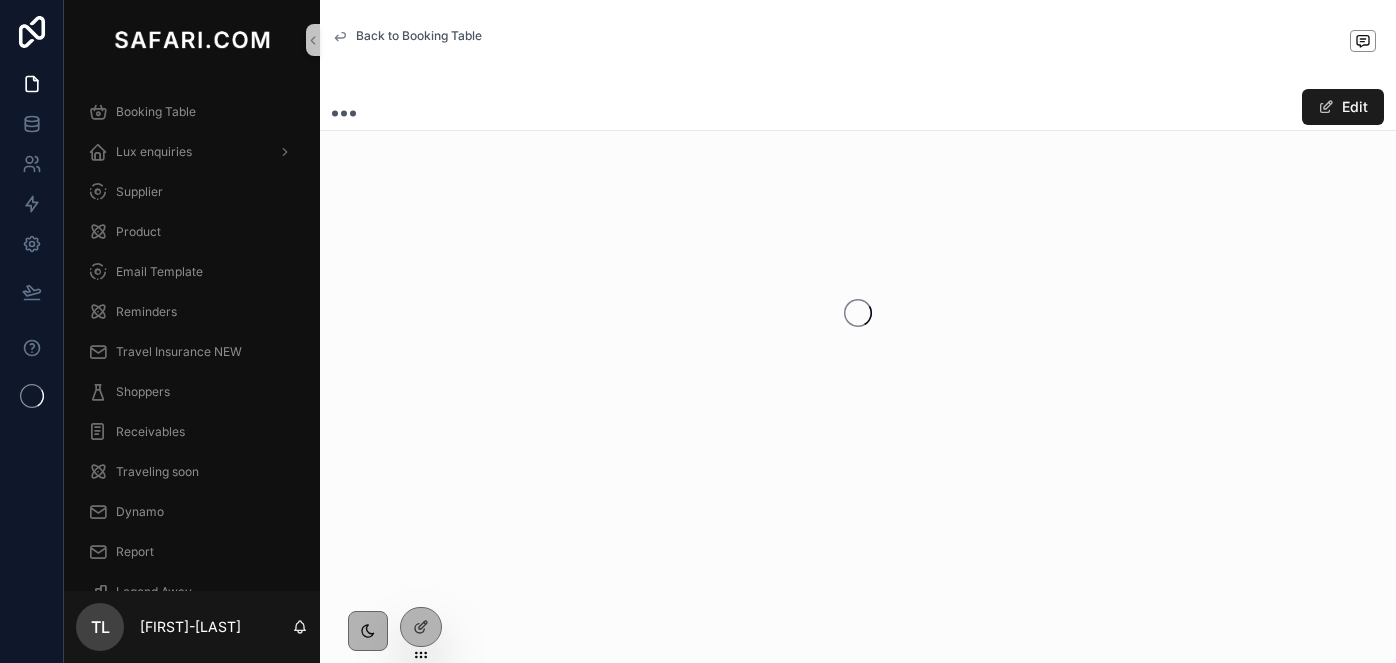 scroll, scrollTop: 0, scrollLeft: 0, axis: both 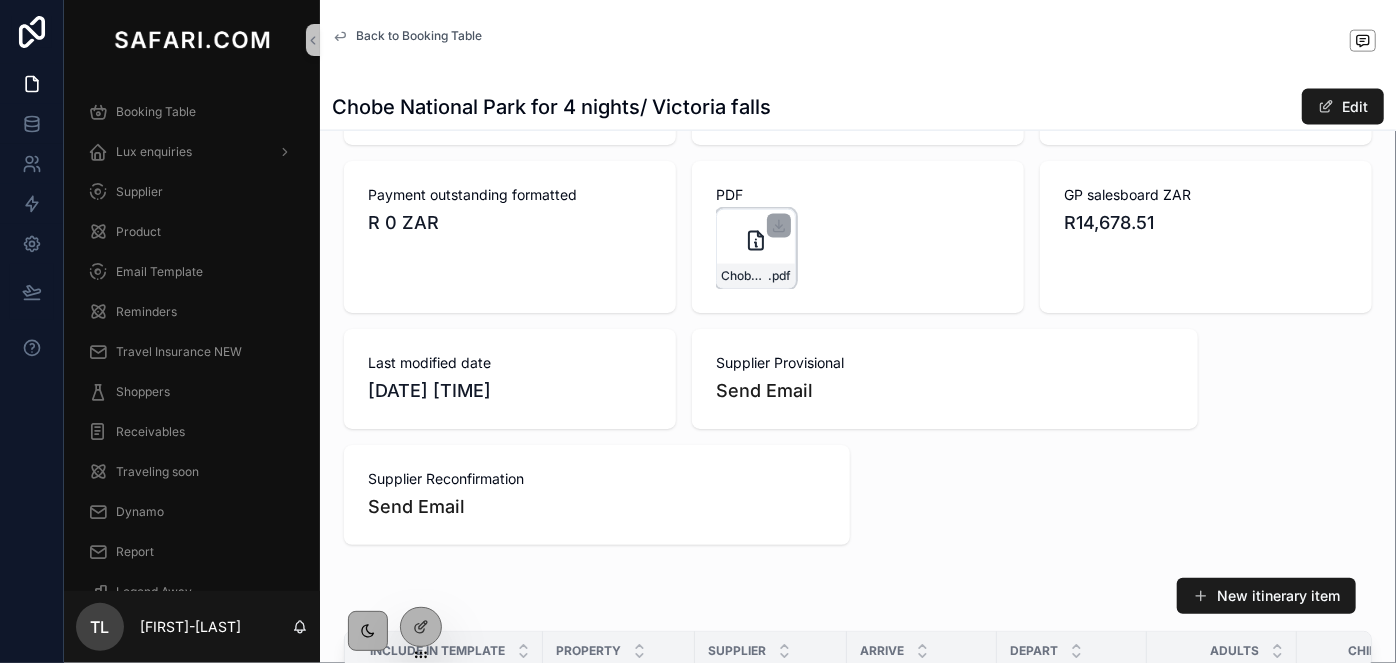 click on "Chobe-National-Park-for-4-nights/-Victoria-falls .pdf" at bounding box center [756, 249] 